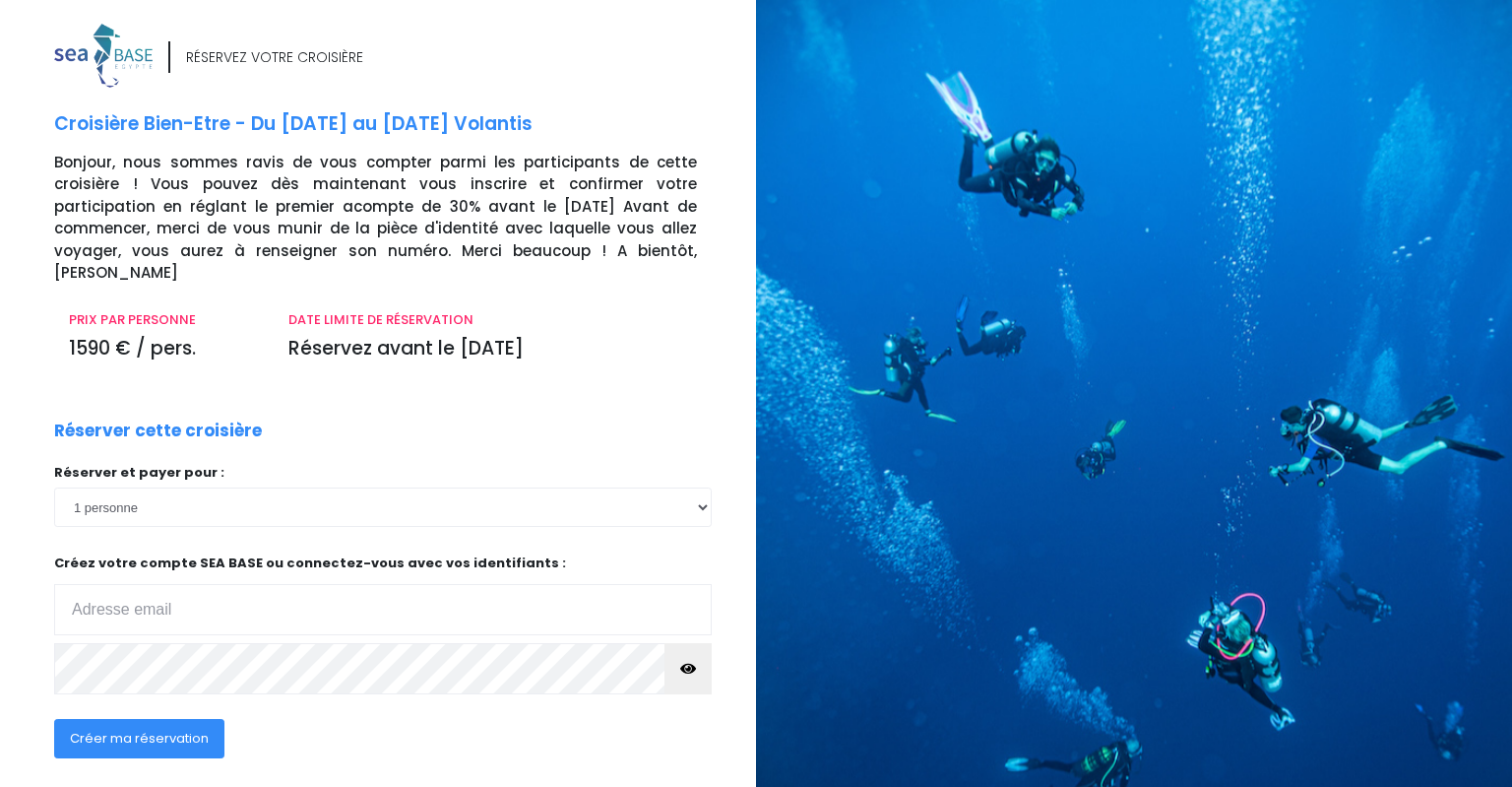 scroll, scrollTop: 0, scrollLeft: 0, axis: both 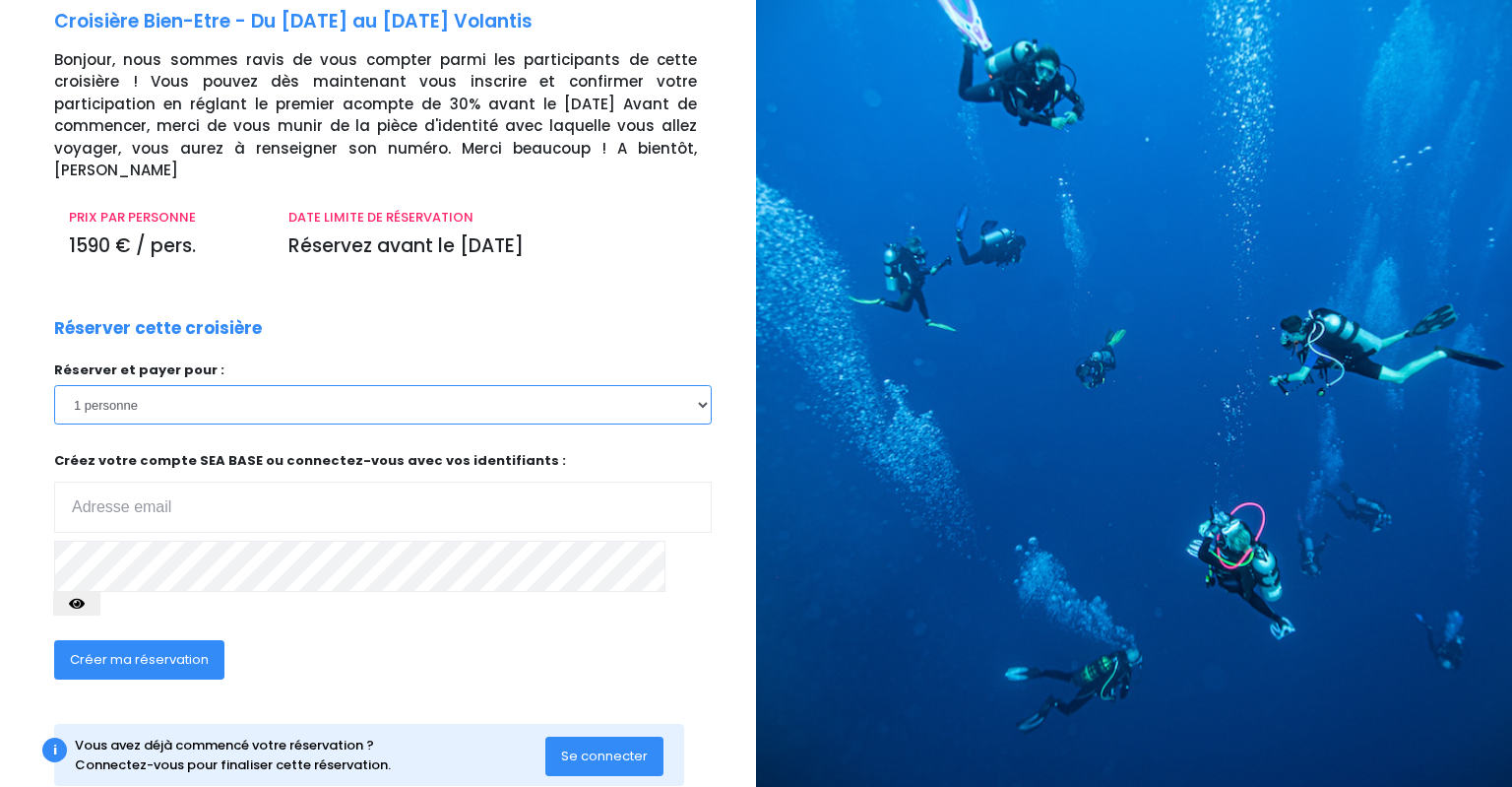 click on "1 personne
2 personnes
3 personnes
4 personnes
5 personnes 6 personnes 7 personnes 8 personnes" at bounding box center [383, 405] 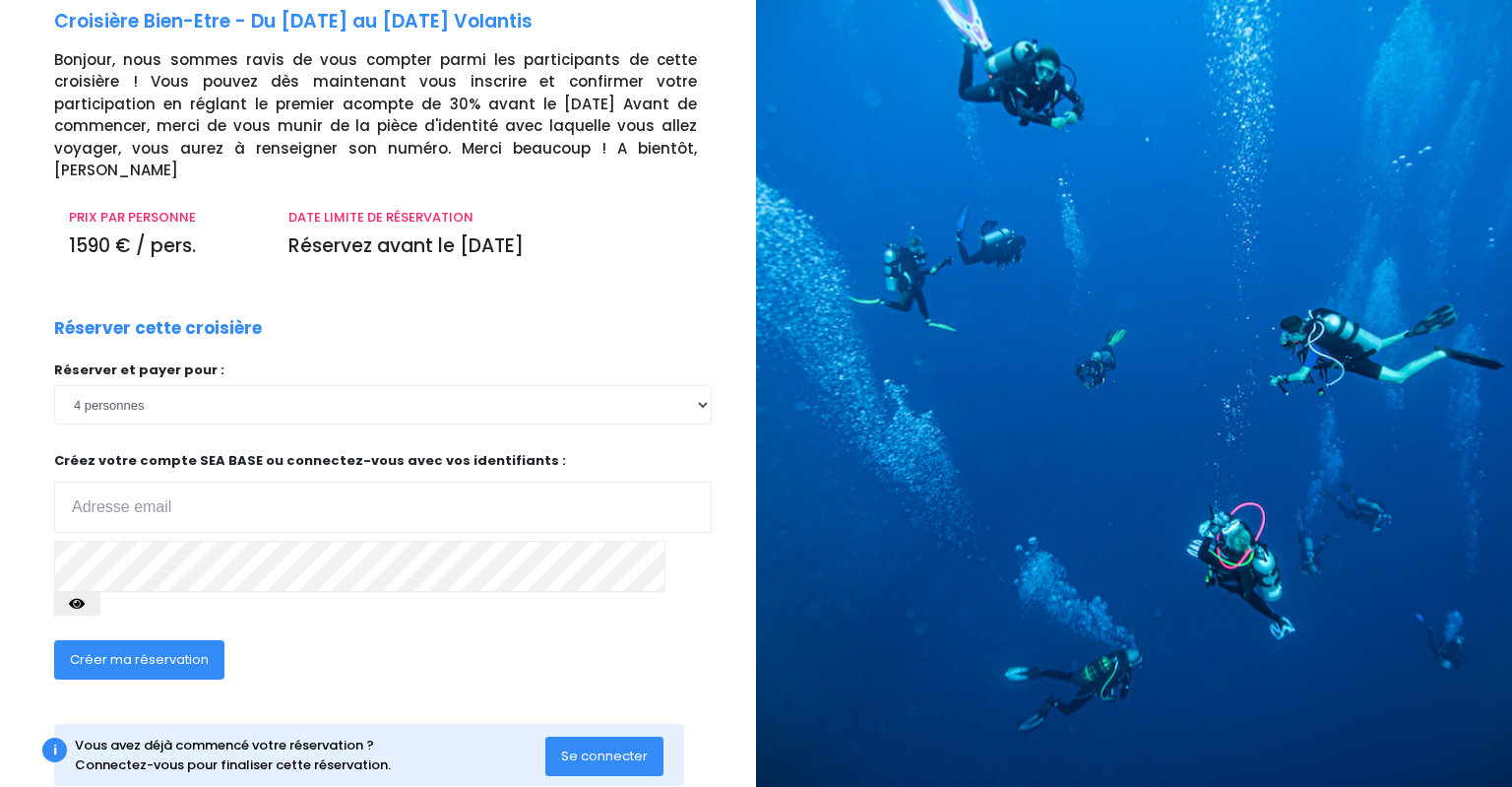 click on "RÉSERVEZ VOTRE CROISIÈRE
Croisière Bien-Etre - Du 16/08/25 au 23/08/25 Volantis
Bonjour, nous sommes ravis de vous compter parmi les participants de cette croisière ! Vous pouvez dès maintenant vous inscrire et confirmer votre participation en réglant le premier acompte de 30% avant le 31 août. Avant de commencer, merci de vous munir de la pièce d'identité avec laquelle vous allez voyager, vous aurez à renseigner son numéro. Merci beaucoup ! A bientôt, Nathalie
PRIX PAR PERSONNE
1590 € / pers.
1 personne i" at bounding box center (370, 373) 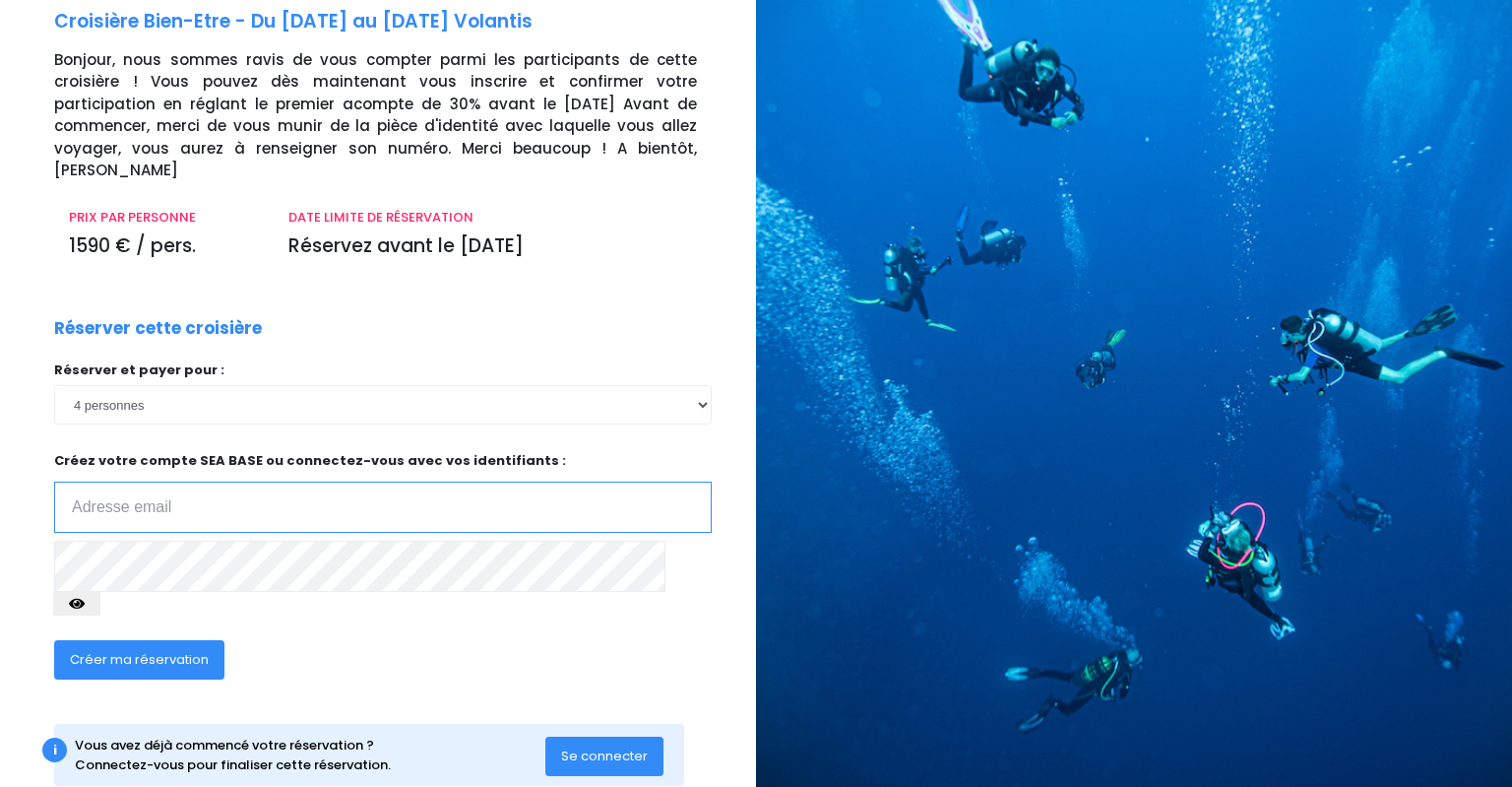click at bounding box center (383, 507) 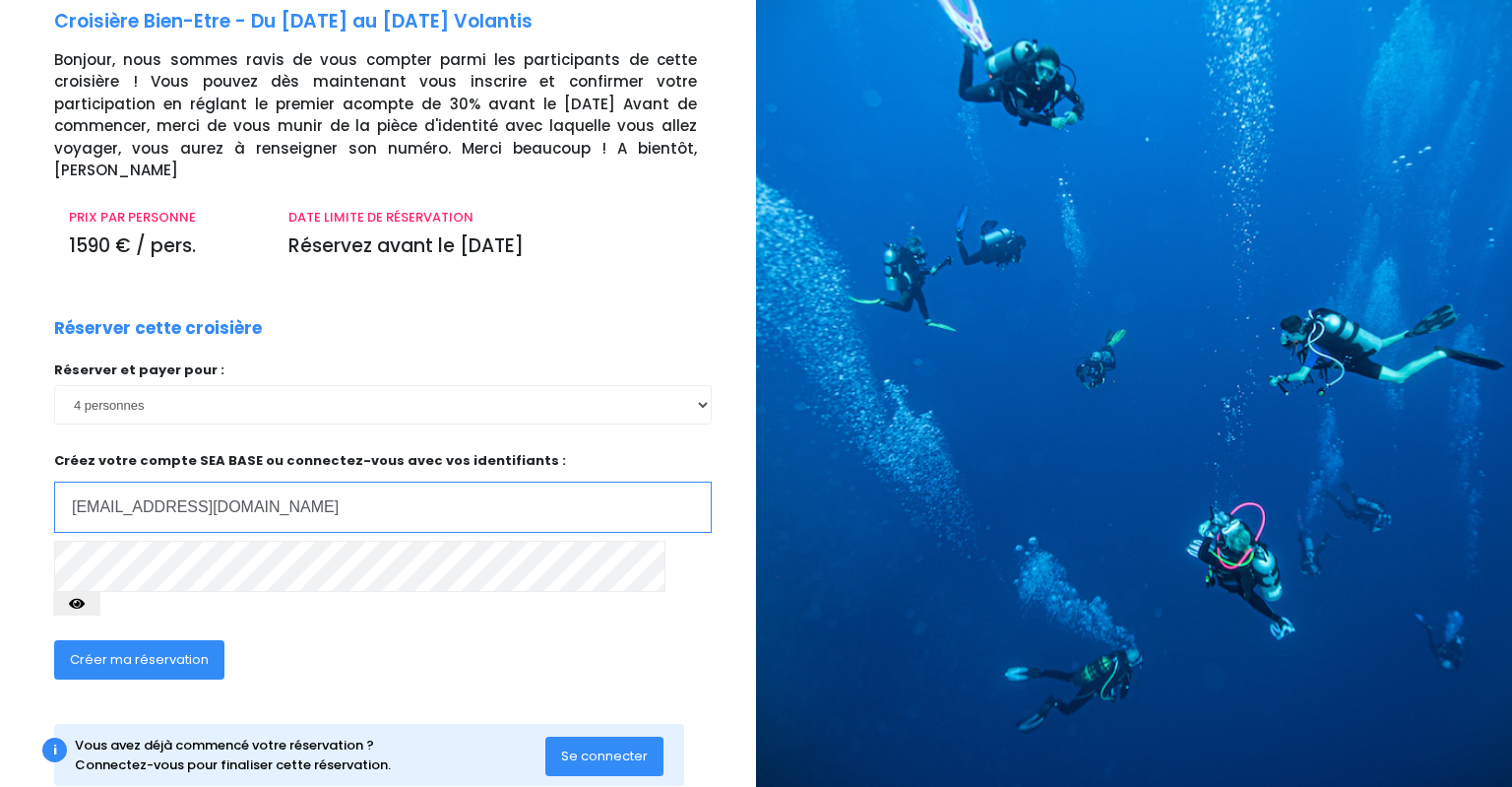 type on "[EMAIL_ADDRESS][DOMAIN_NAME]" 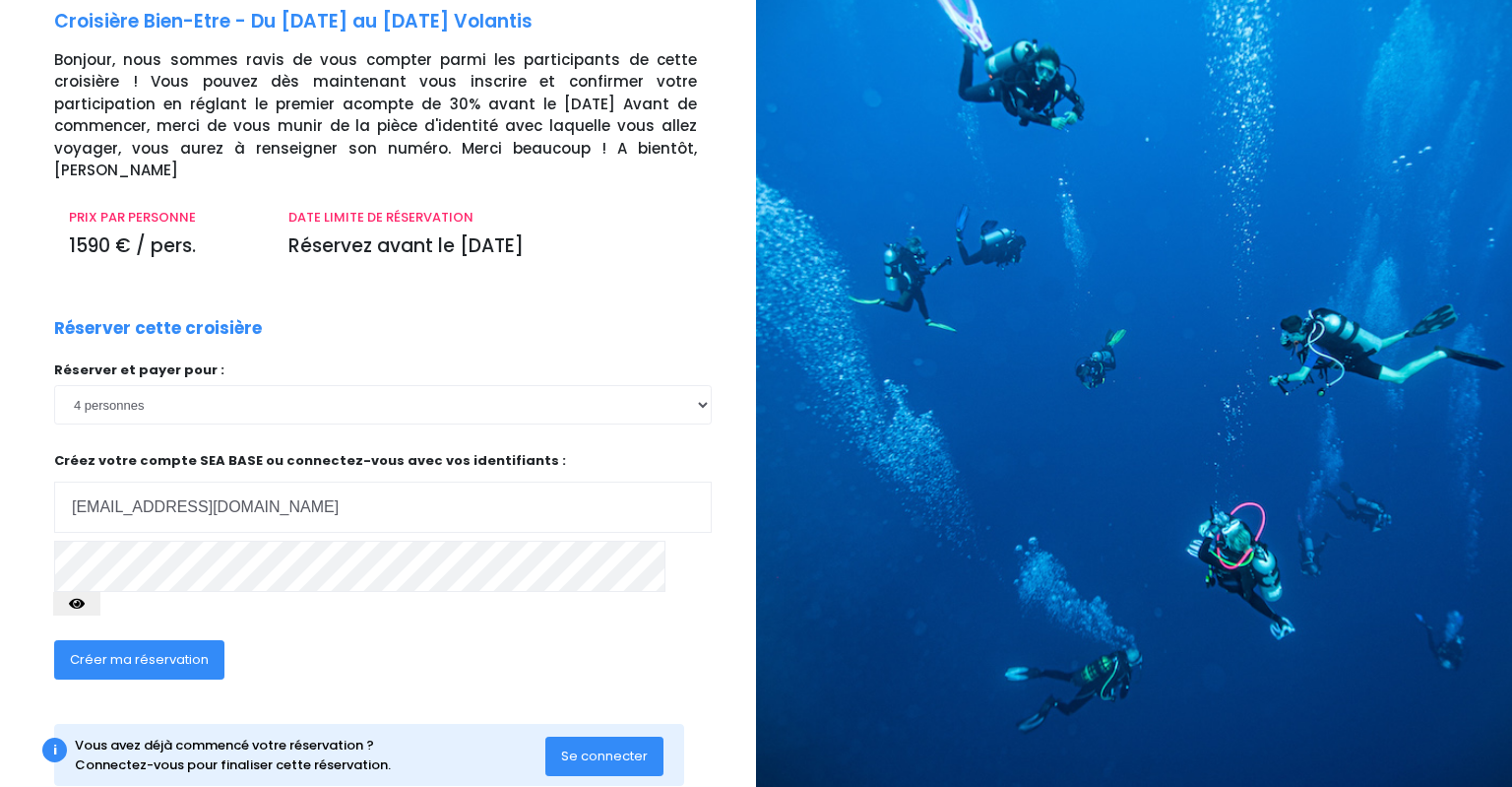 click on "Créer ma réservation" at bounding box center (139, 659) 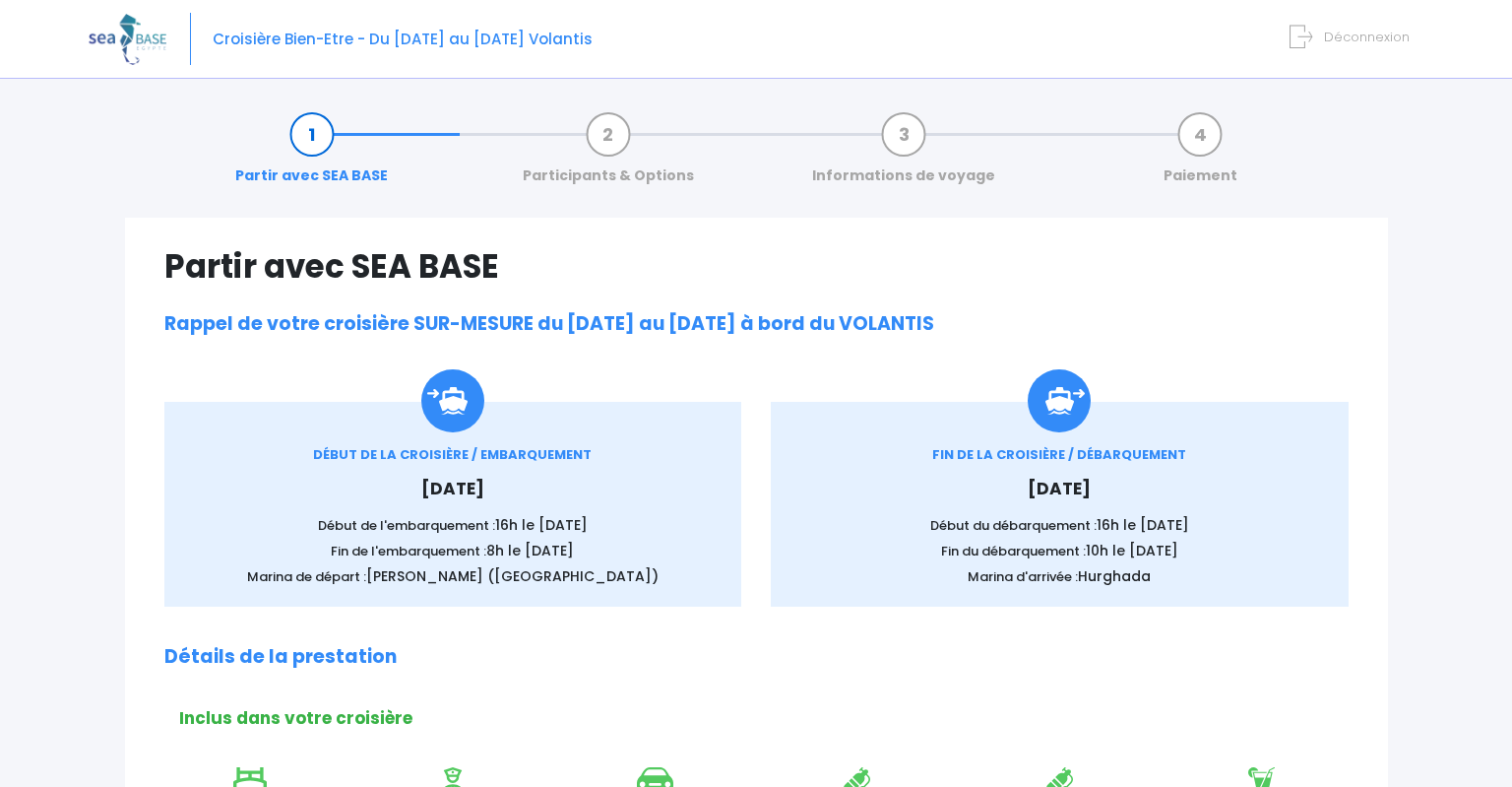 scroll, scrollTop: 0, scrollLeft: 0, axis: both 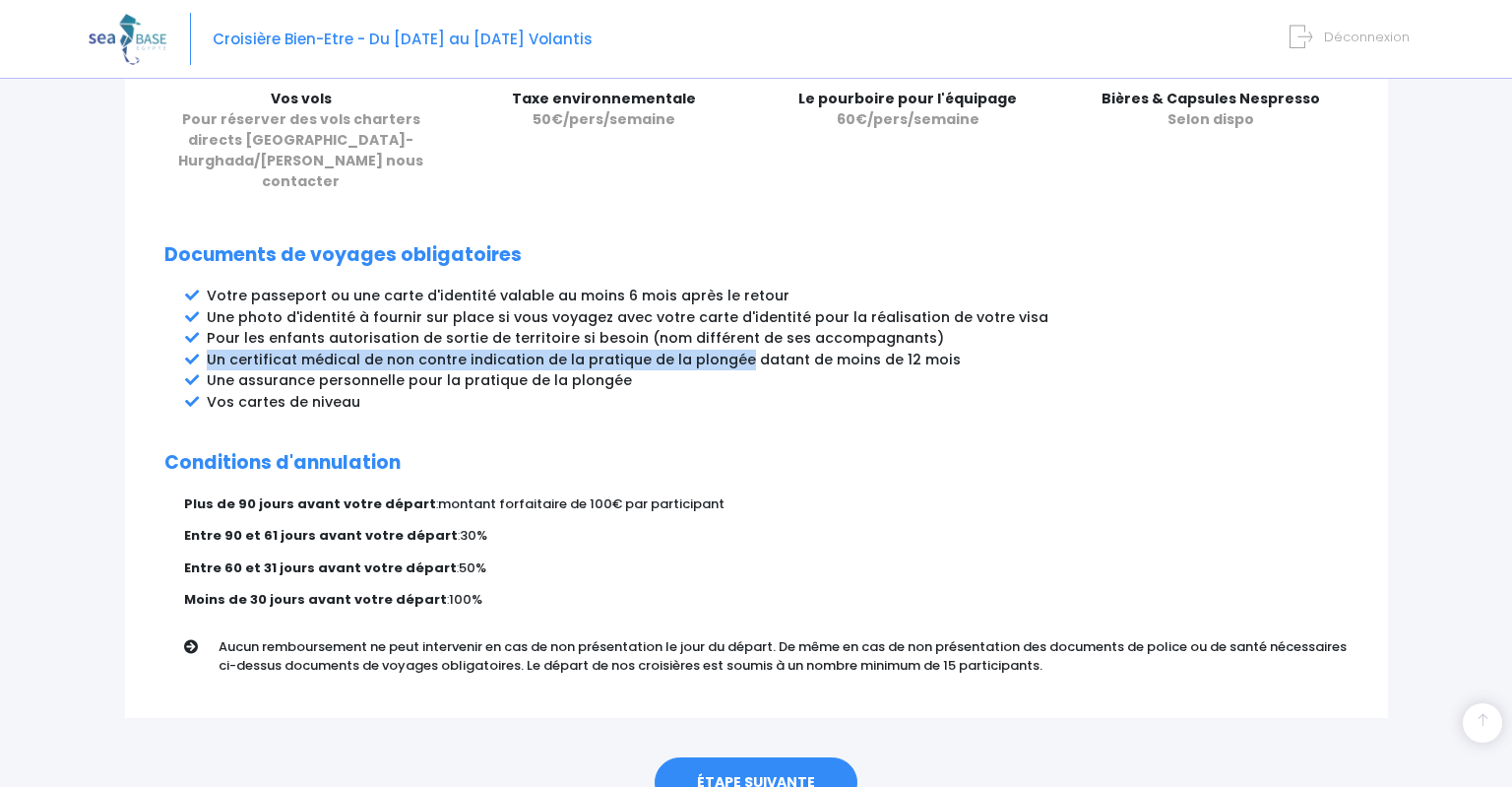 drag, startPoint x: 209, startPoint y: 319, endPoint x: 735, endPoint y: 326, distance: 526.0466 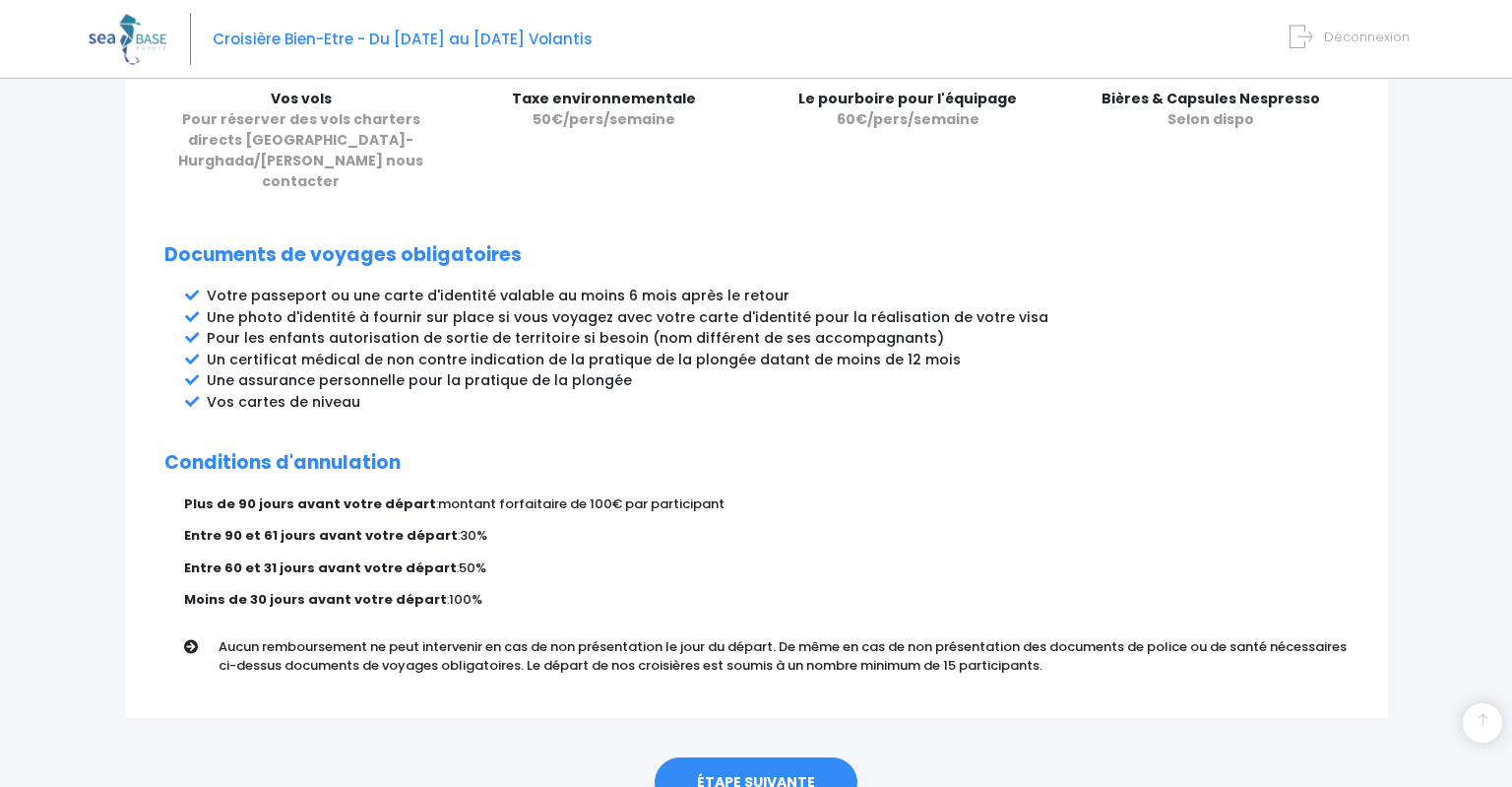 click on "Partir avec SEA BASE
Rappel de votre croisière SUR-MESURE du 16/08/2025 au 23/08/2025 à bord du VOLANTIS
DÉBUT DE LA CROISIÈRE / EMBARQUEMENT
Samedi 16 août 2025
Début de l'embarquement :  16h le samedi
Fin de l'embarquement :  8h le dimanche
Marina de départ :  Marsa Alam (Port Ghalib)
FIN DE LA CROISIÈRE / DÉBARQUEMENT
Samedi 23 août 2025
Début du débarquement :  16h le vendredi
Fin du débarquement :  10h le samedi
Marina d'arrivée :  Hurghada
Détails de la prestation
Inclus dans votre croisière
Croisière en pension complète" at bounding box center [756, 0] 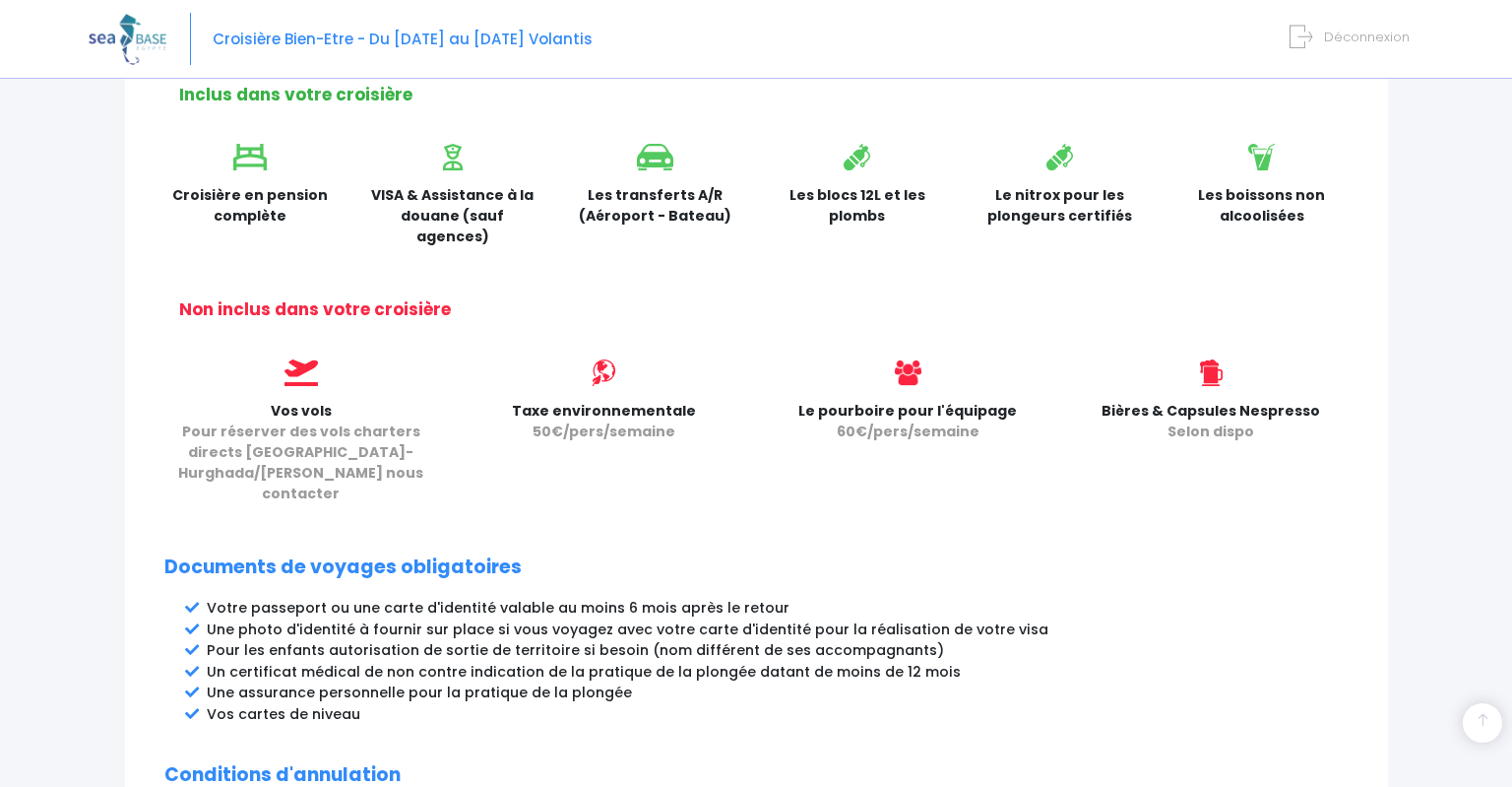scroll, scrollTop: 993, scrollLeft: 0, axis: vertical 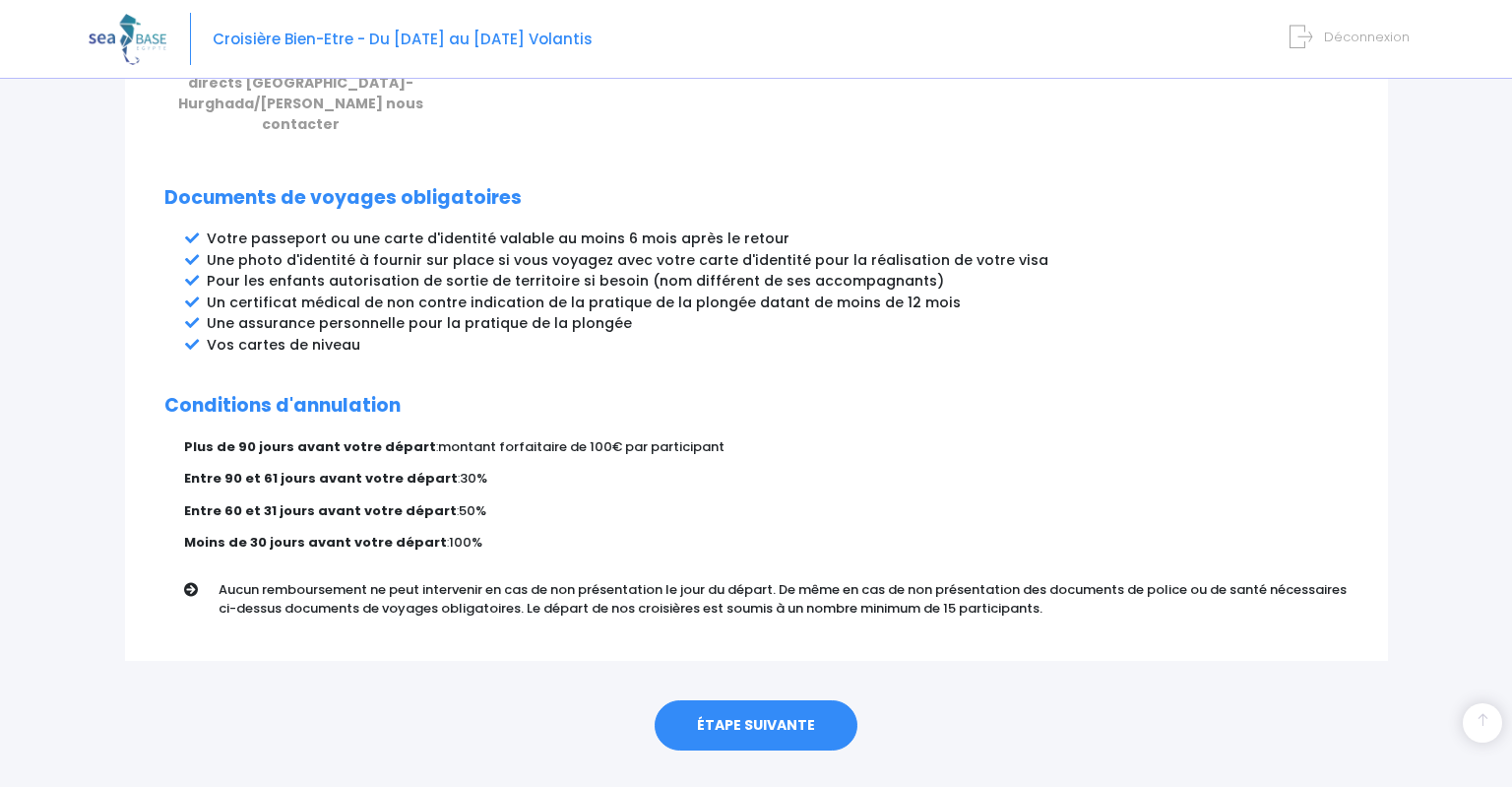 click on "ÉTAPE SUIVANTE" at bounding box center (756, 726) 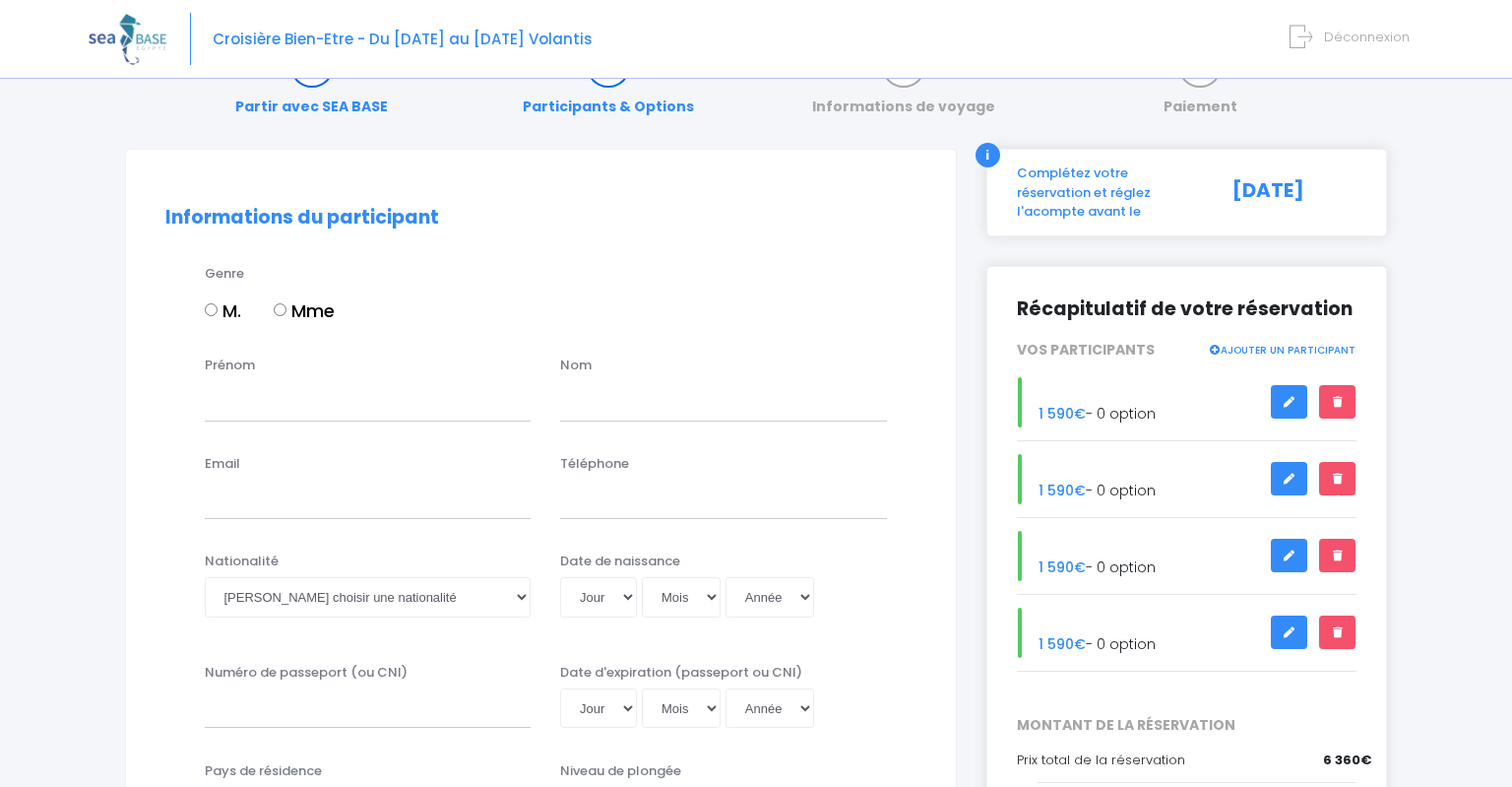 scroll, scrollTop: 103, scrollLeft: 0, axis: vertical 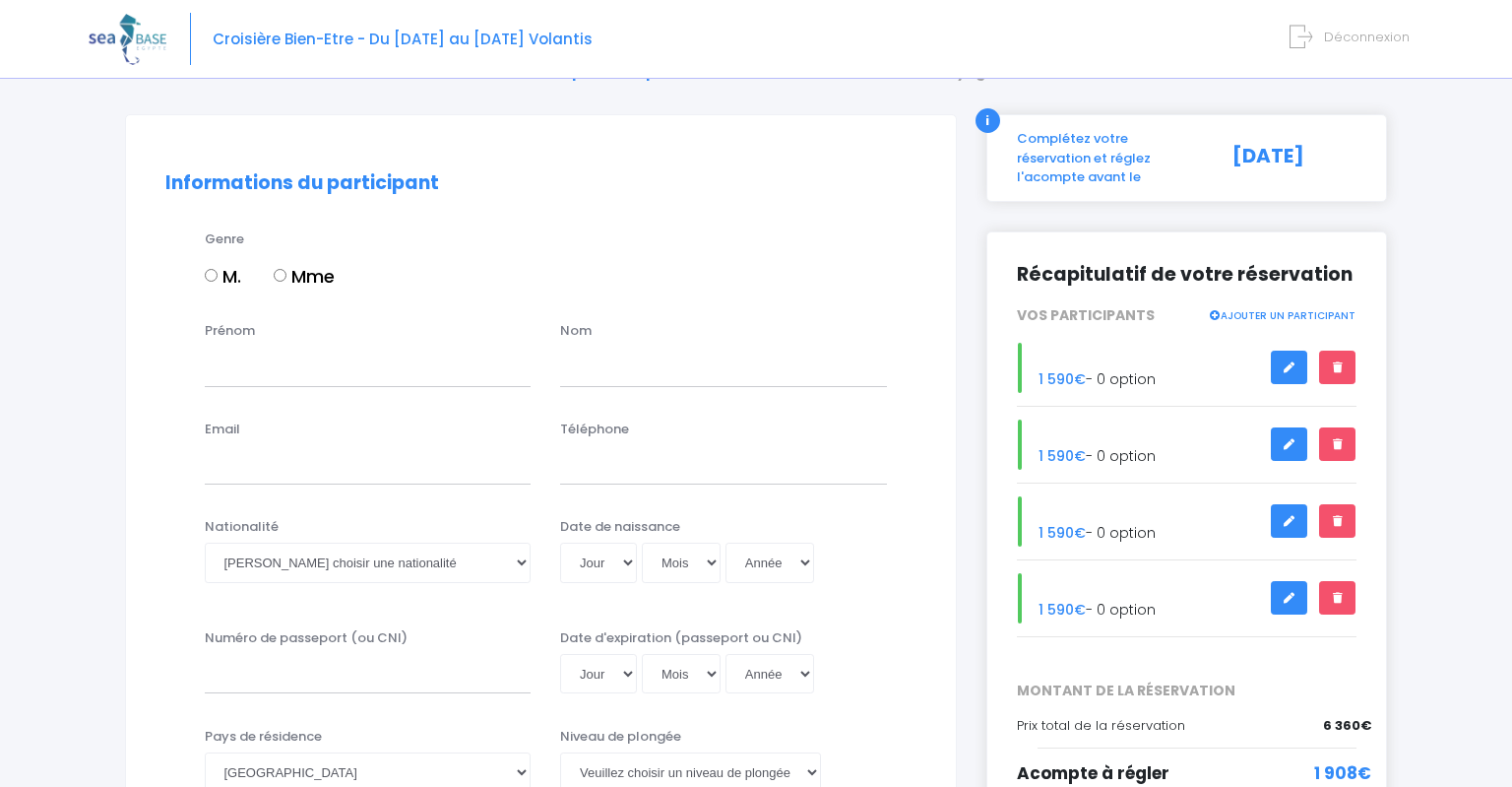 click on "Mme" at bounding box center (280, 275) 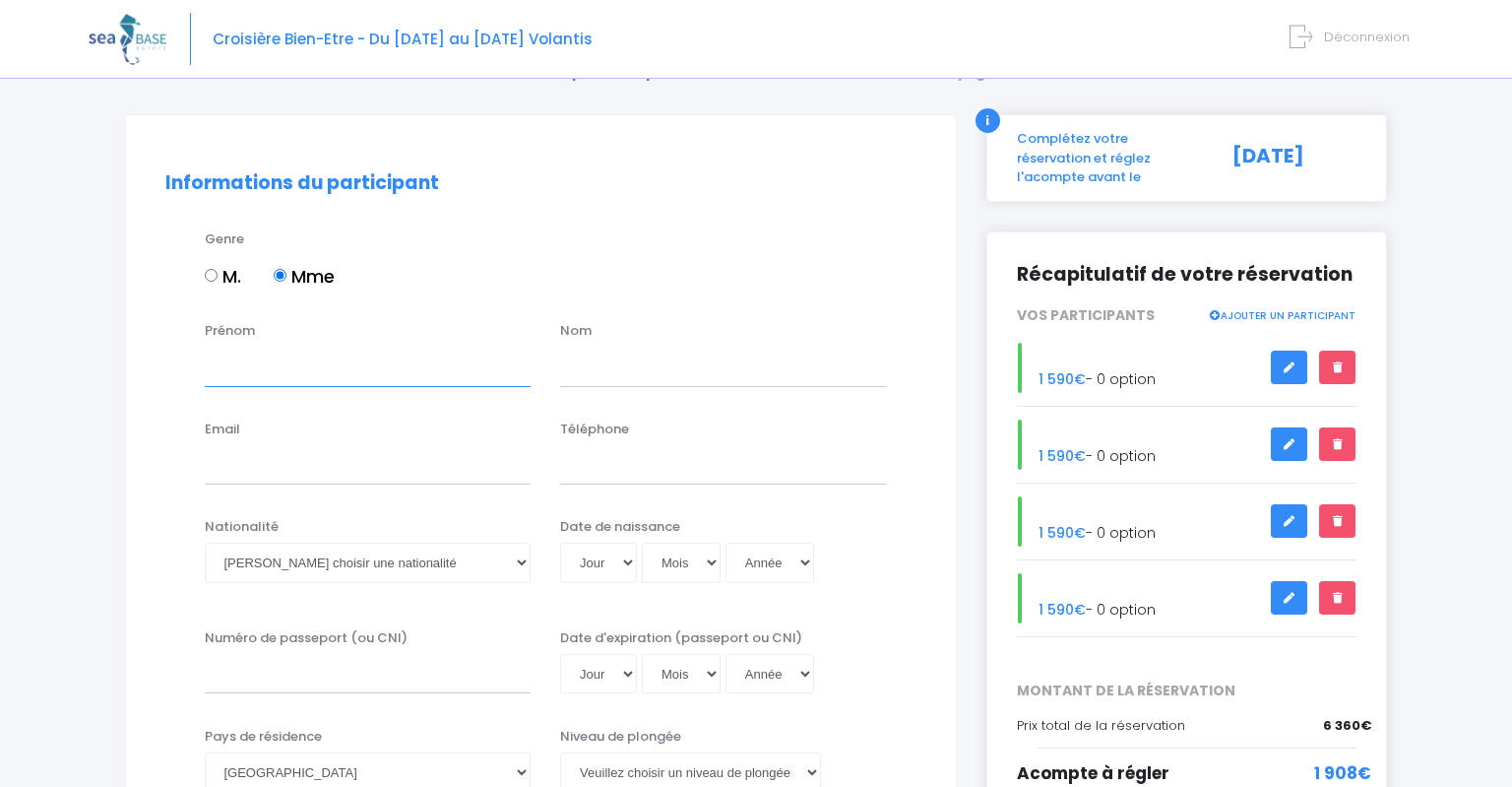 click on "Prénom" at bounding box center [368, 366] 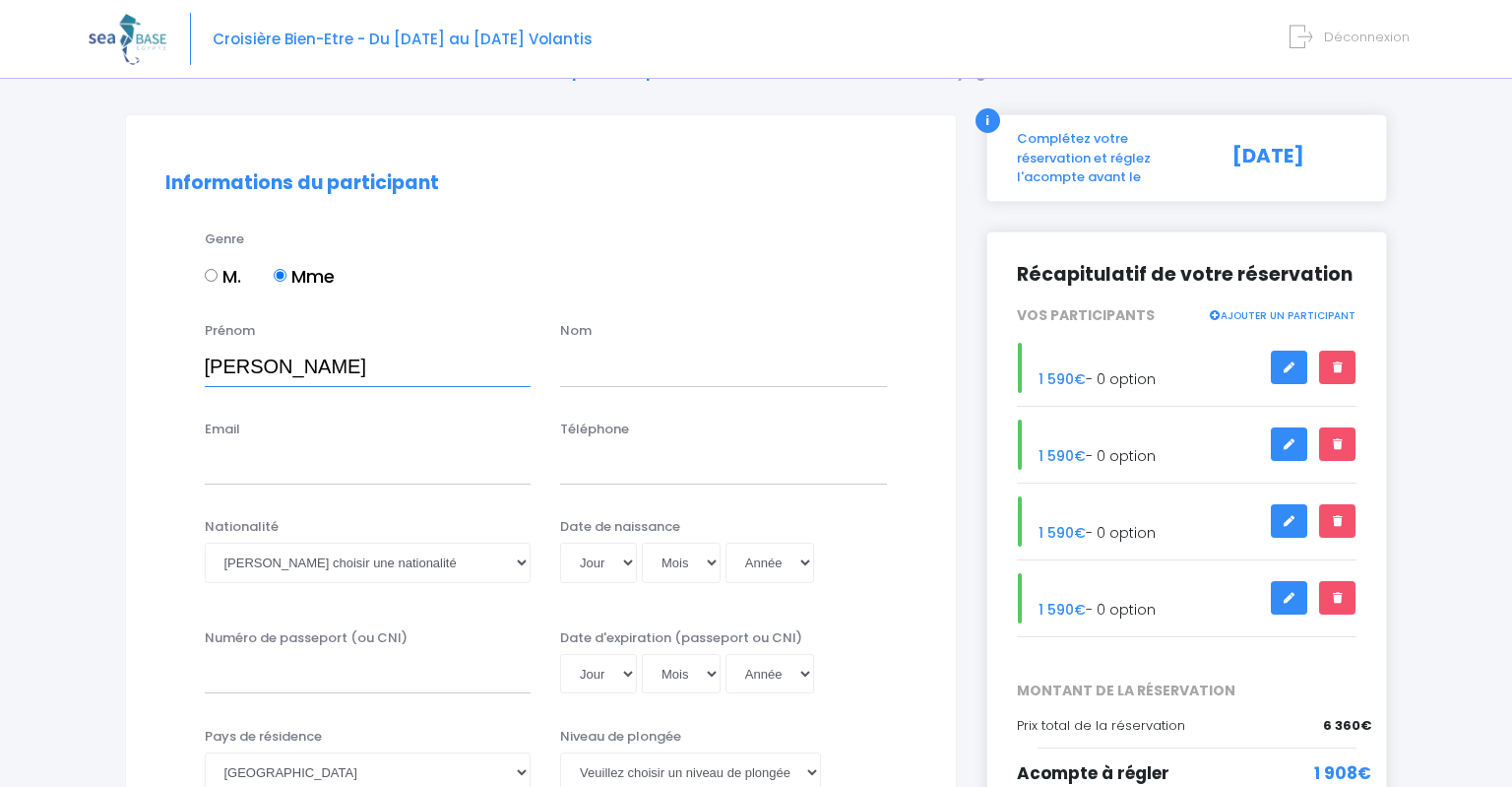 type on "[PERSON_NAME]" 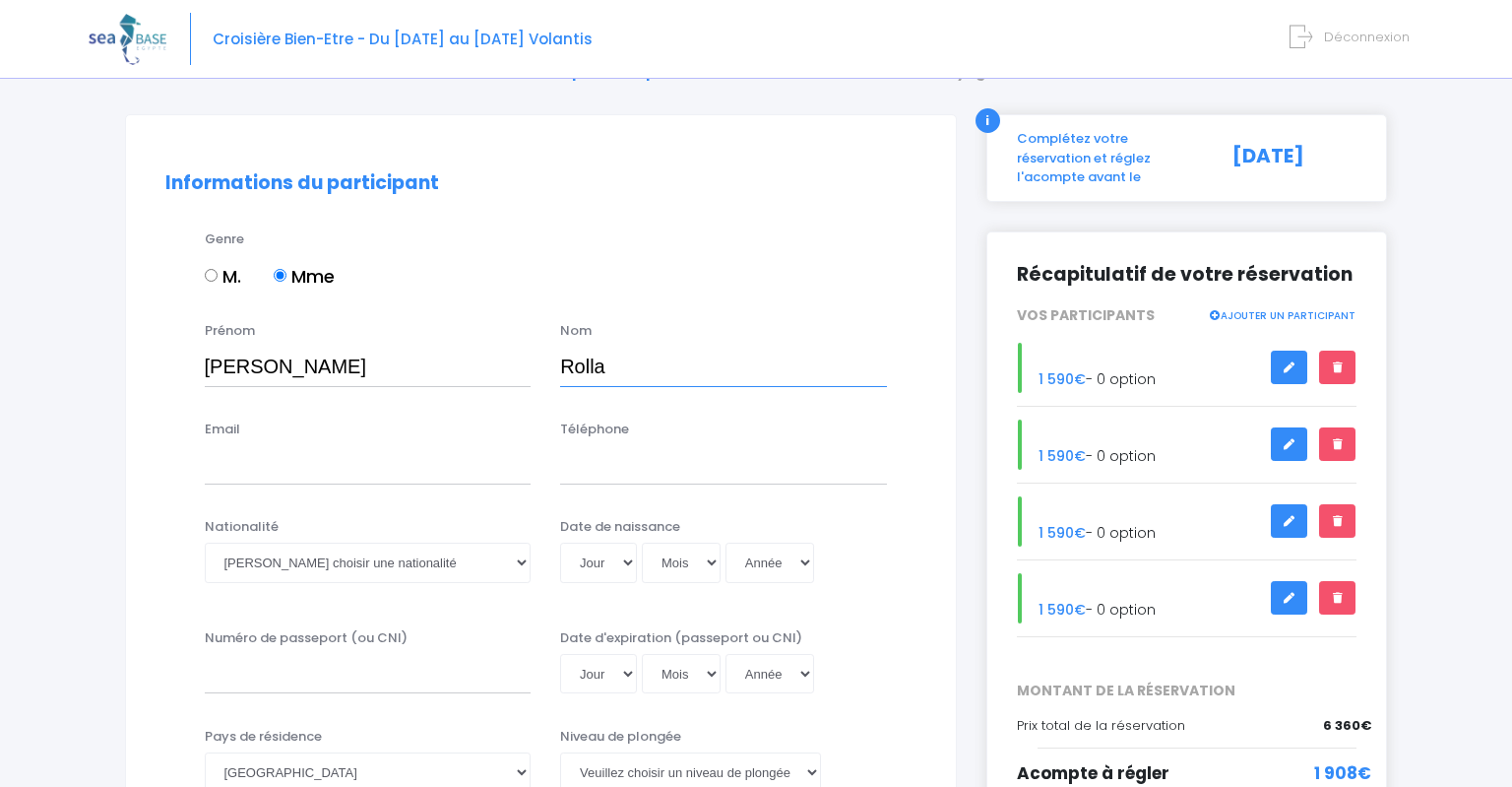 type on "Rolla" 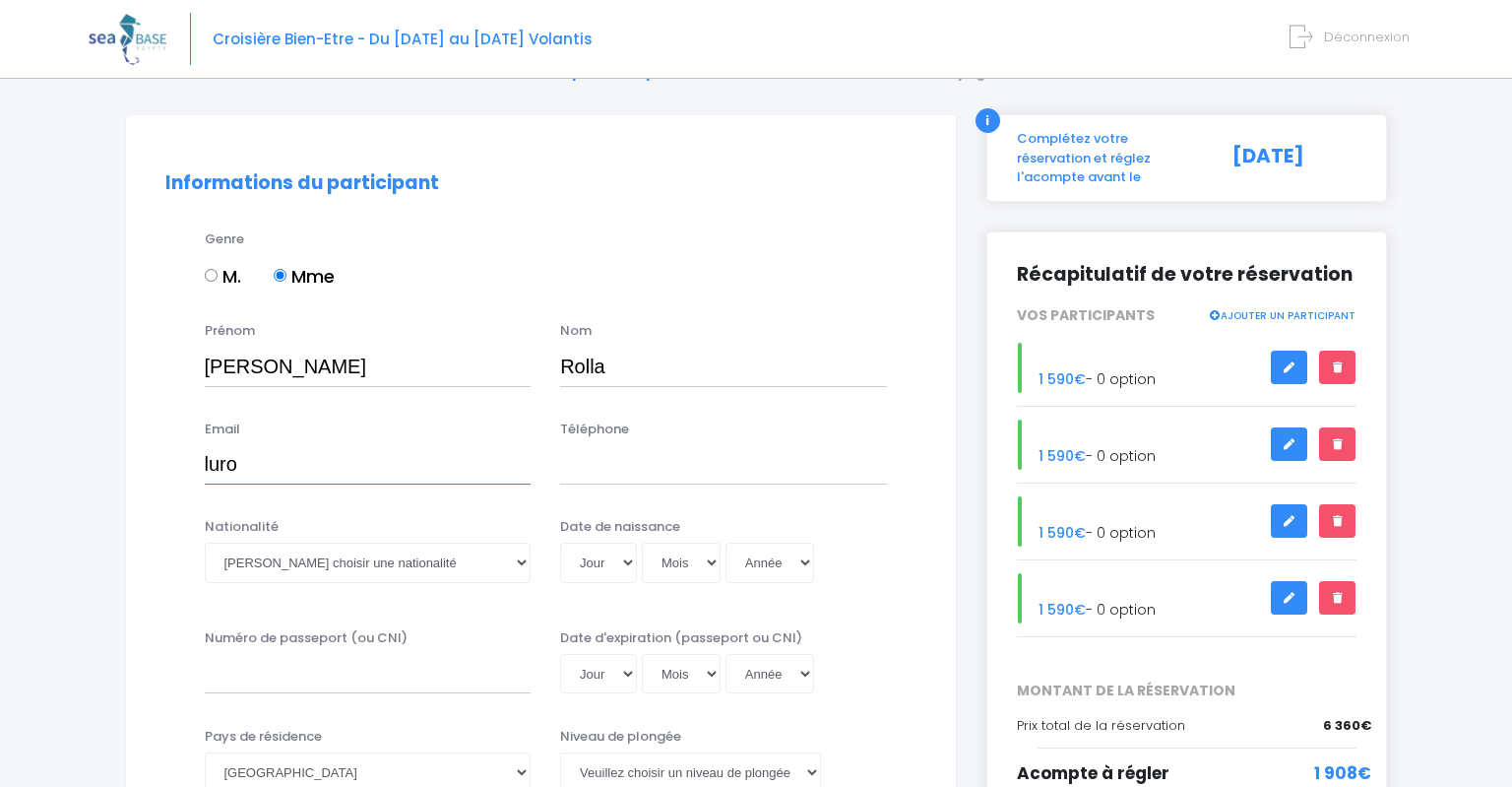 type on "[EMAIL_ADDRESS][DOMAIN_NAME]" 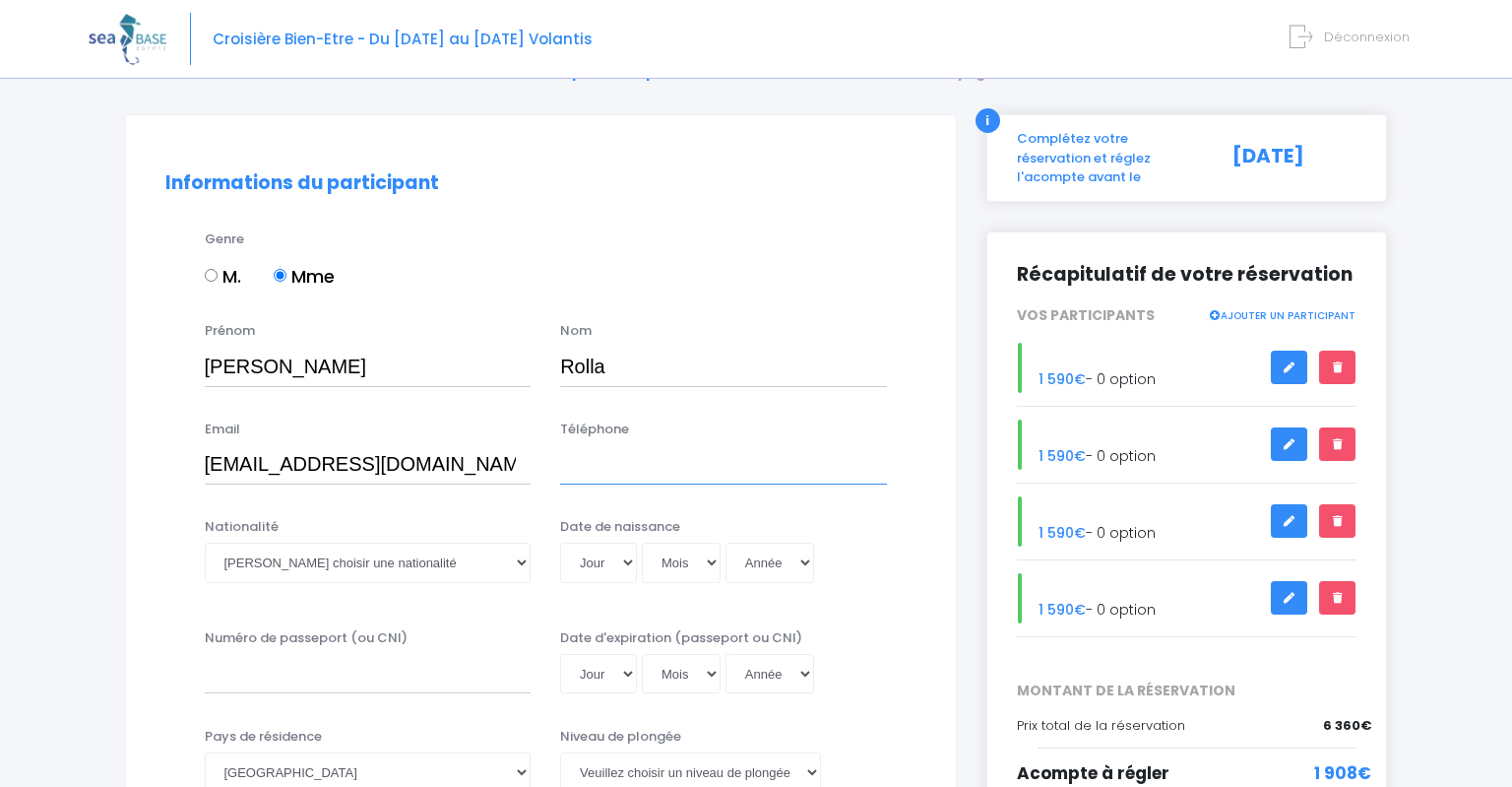 type on "0608231079" 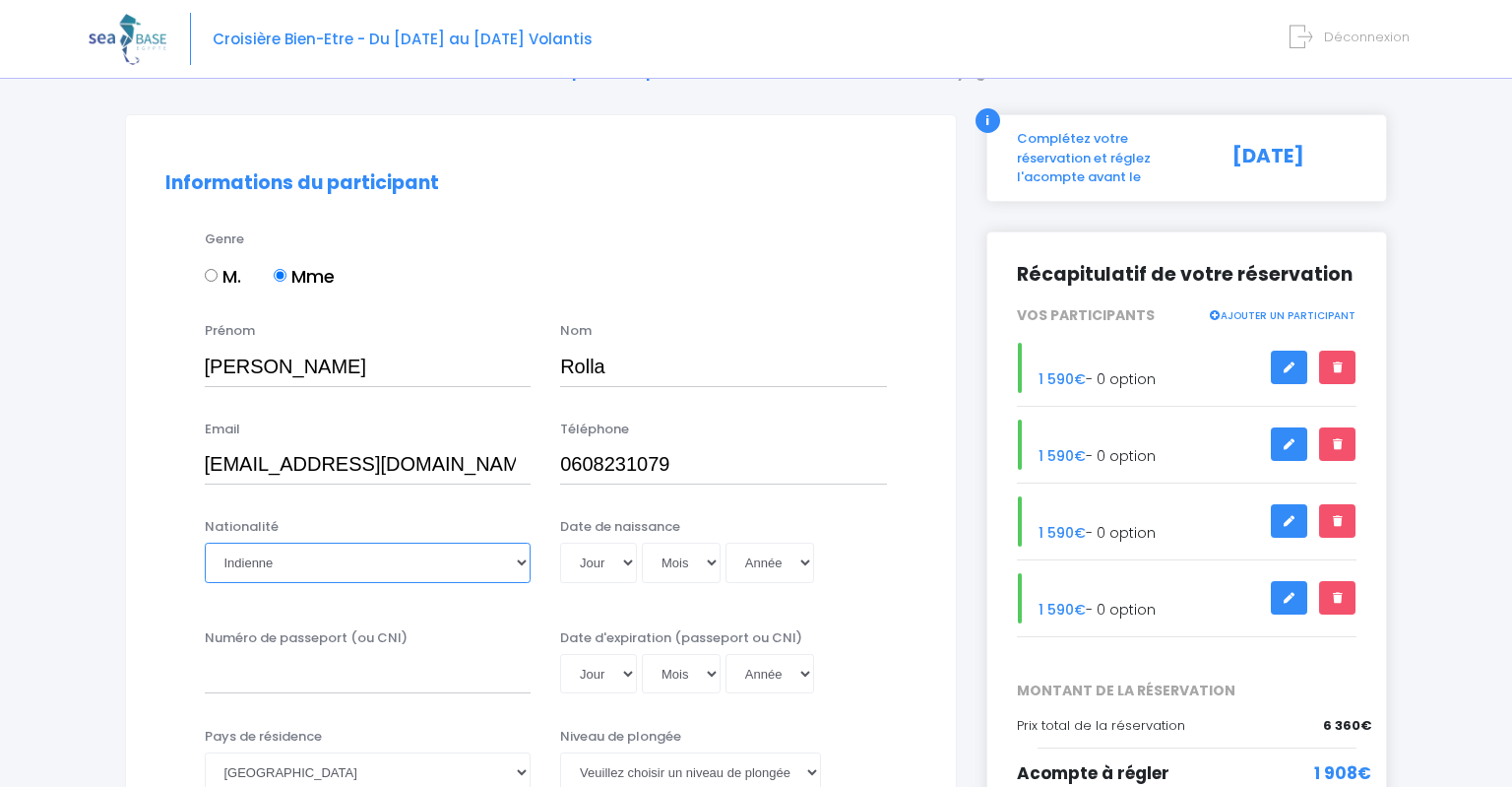 select on "[DEMOGRAPHIC_DATA]" 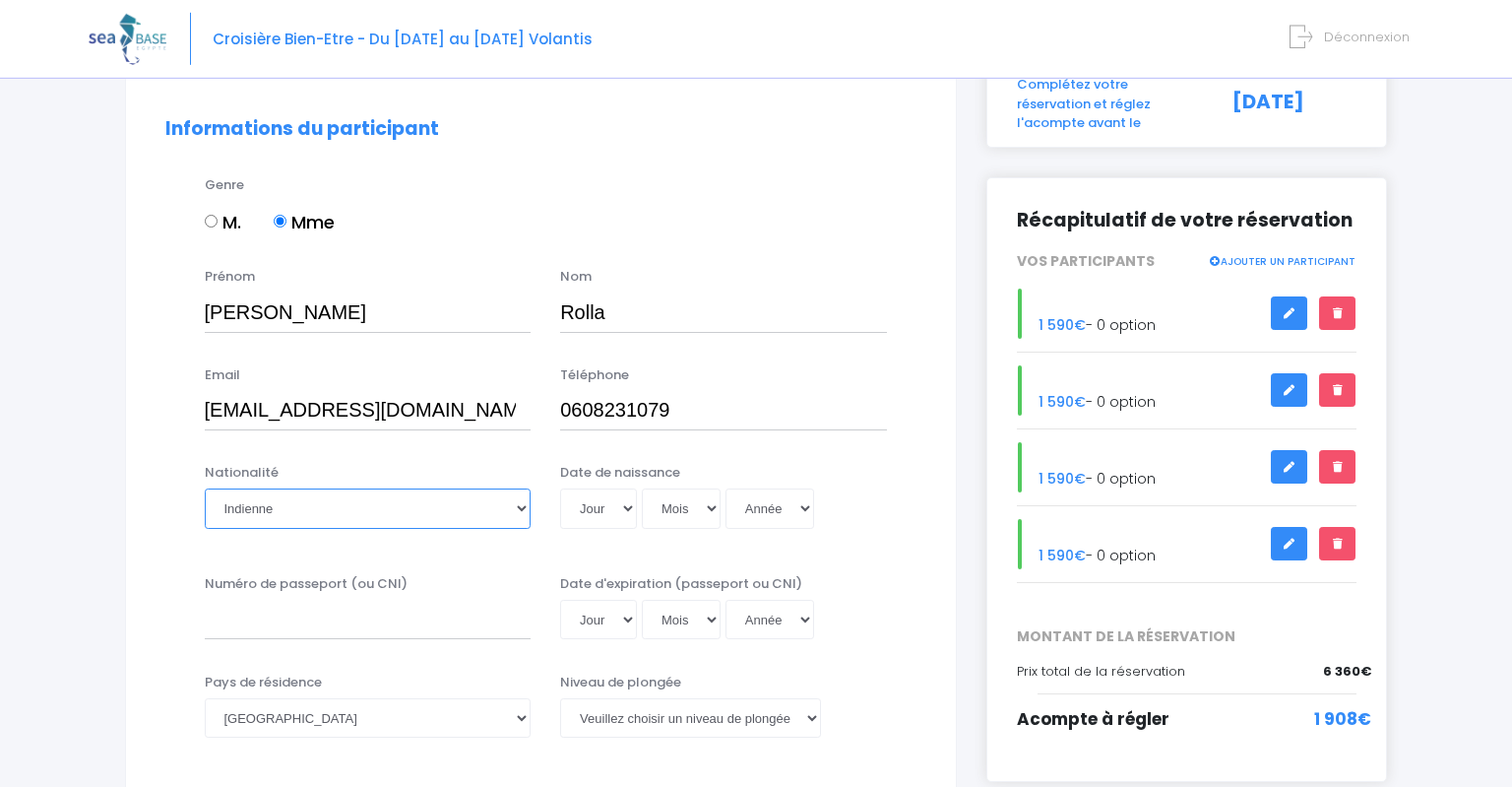 scroll, scrollTop: 208, scrollLeft: 0, axis: vertical 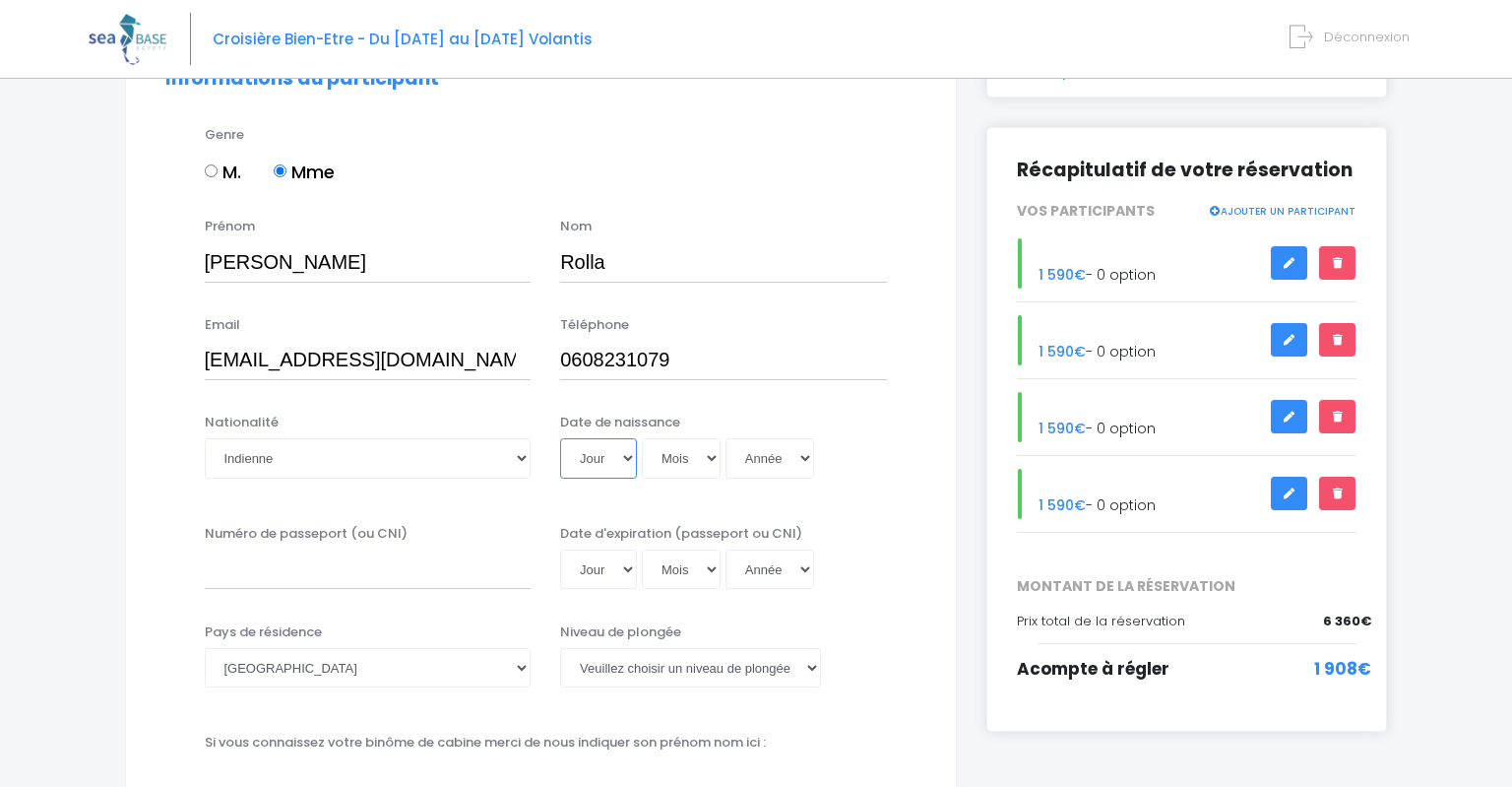 click on "Jour 01 02 03 04 05 06 07 08 09 10 11 12 13 14 15 16 17 18 19 20 21 22 23 24 25 26 27 28 29 30 31" at bounding box center [598, 458] 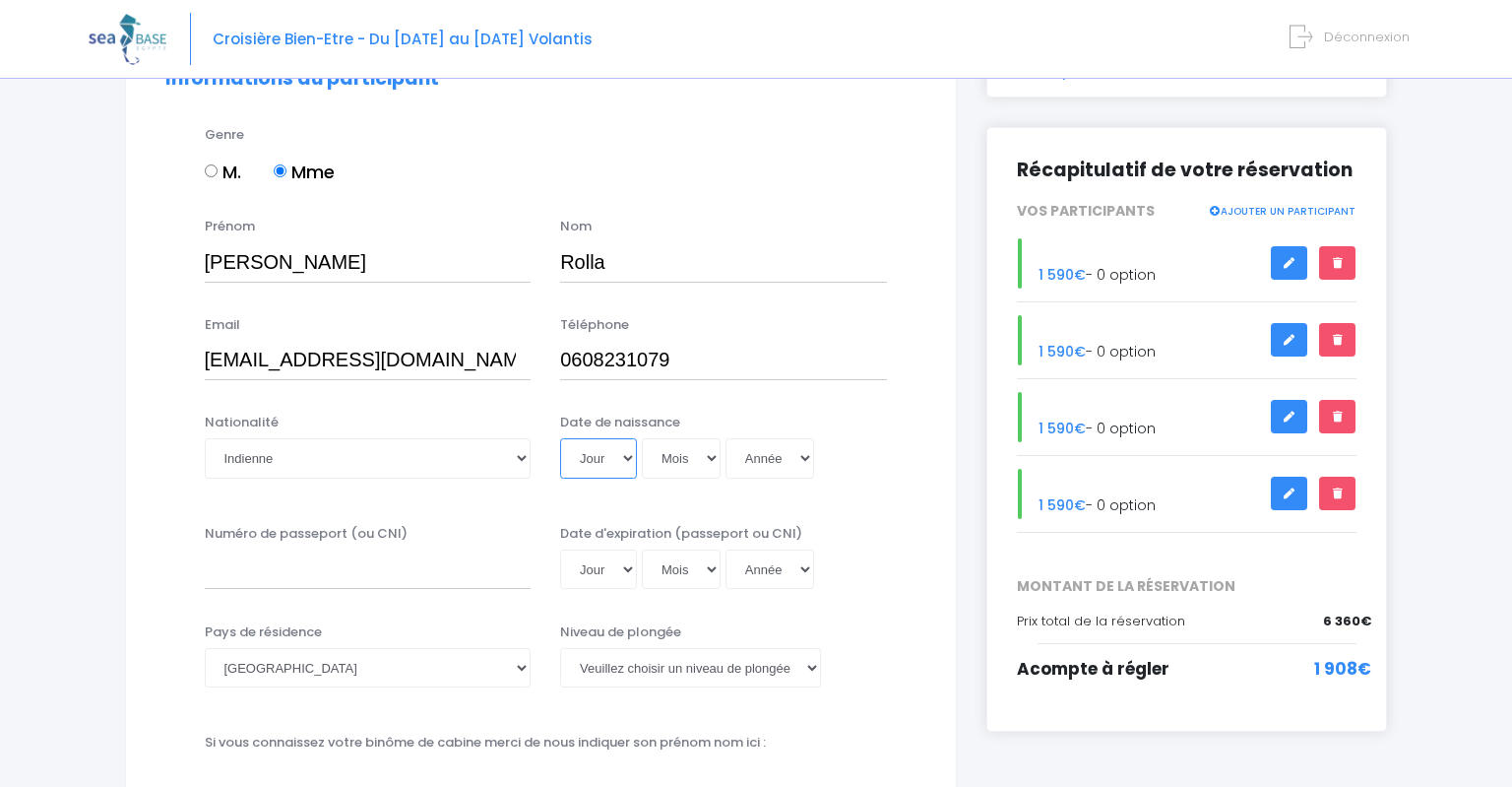 select on "22" 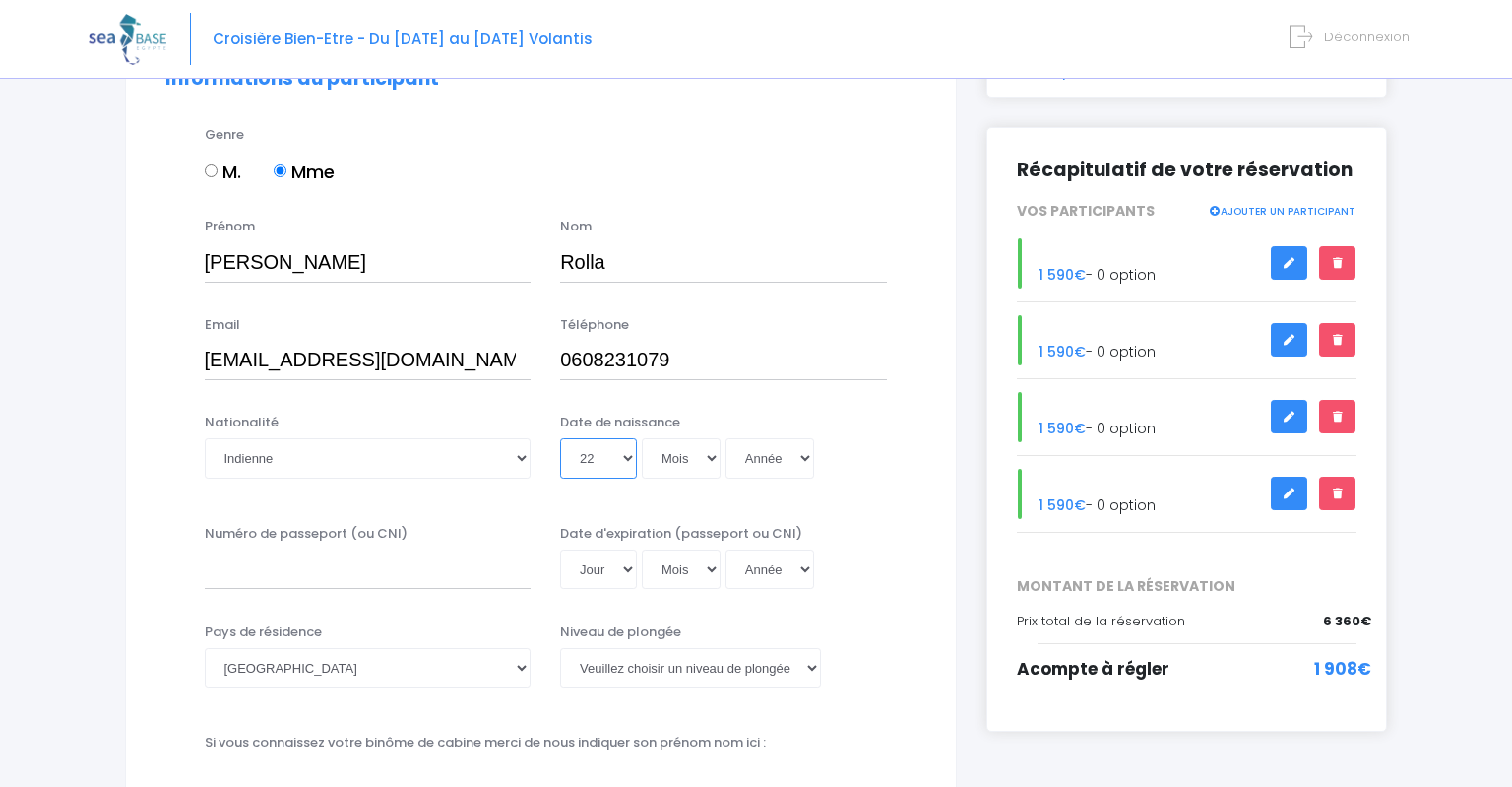 click on "22" at bounding box center (0, 0) 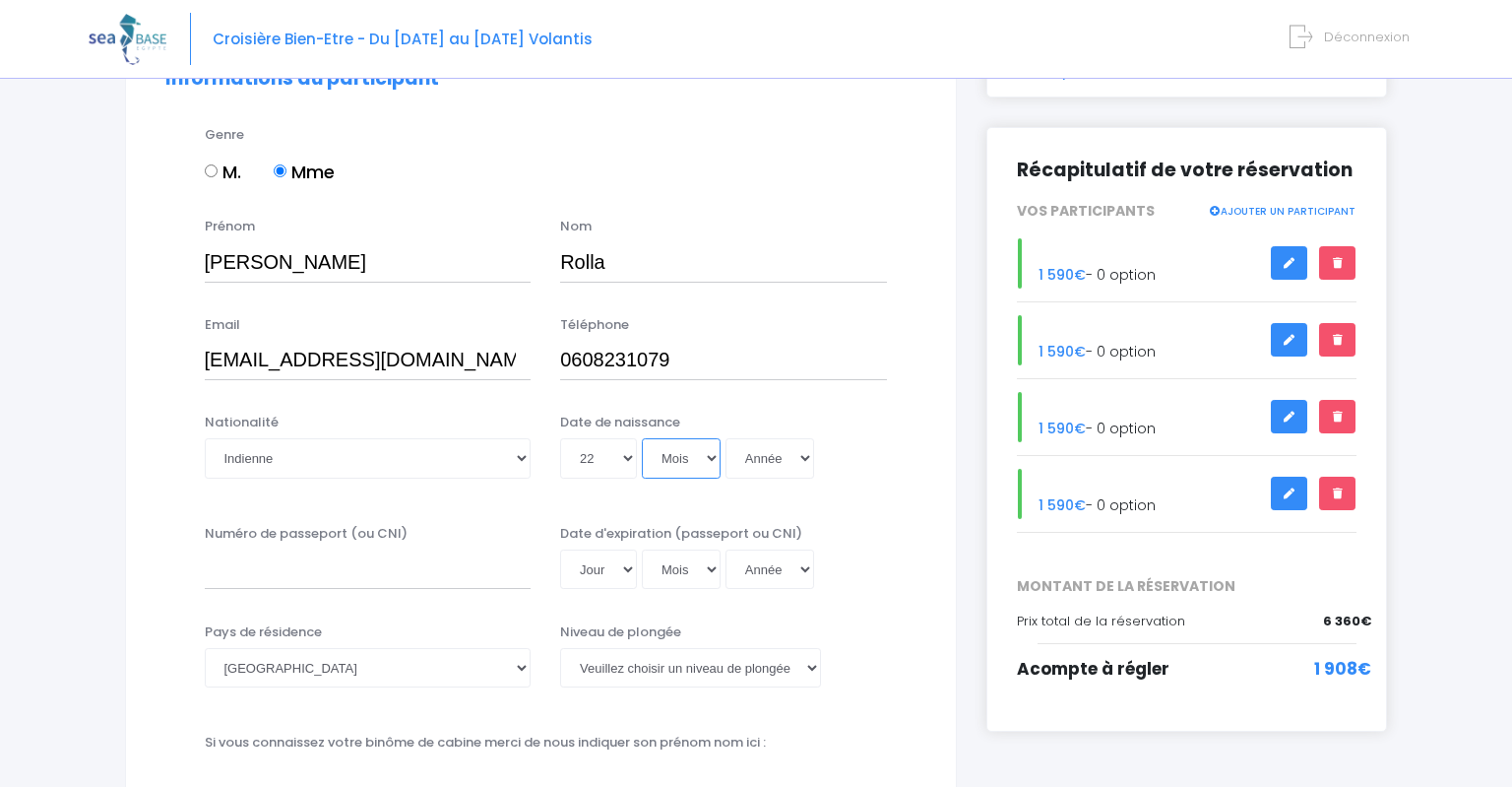 click on "Mois 01 02 03 04 05 06 07 08 09 10 11 12" at bounding box center [681, 458] 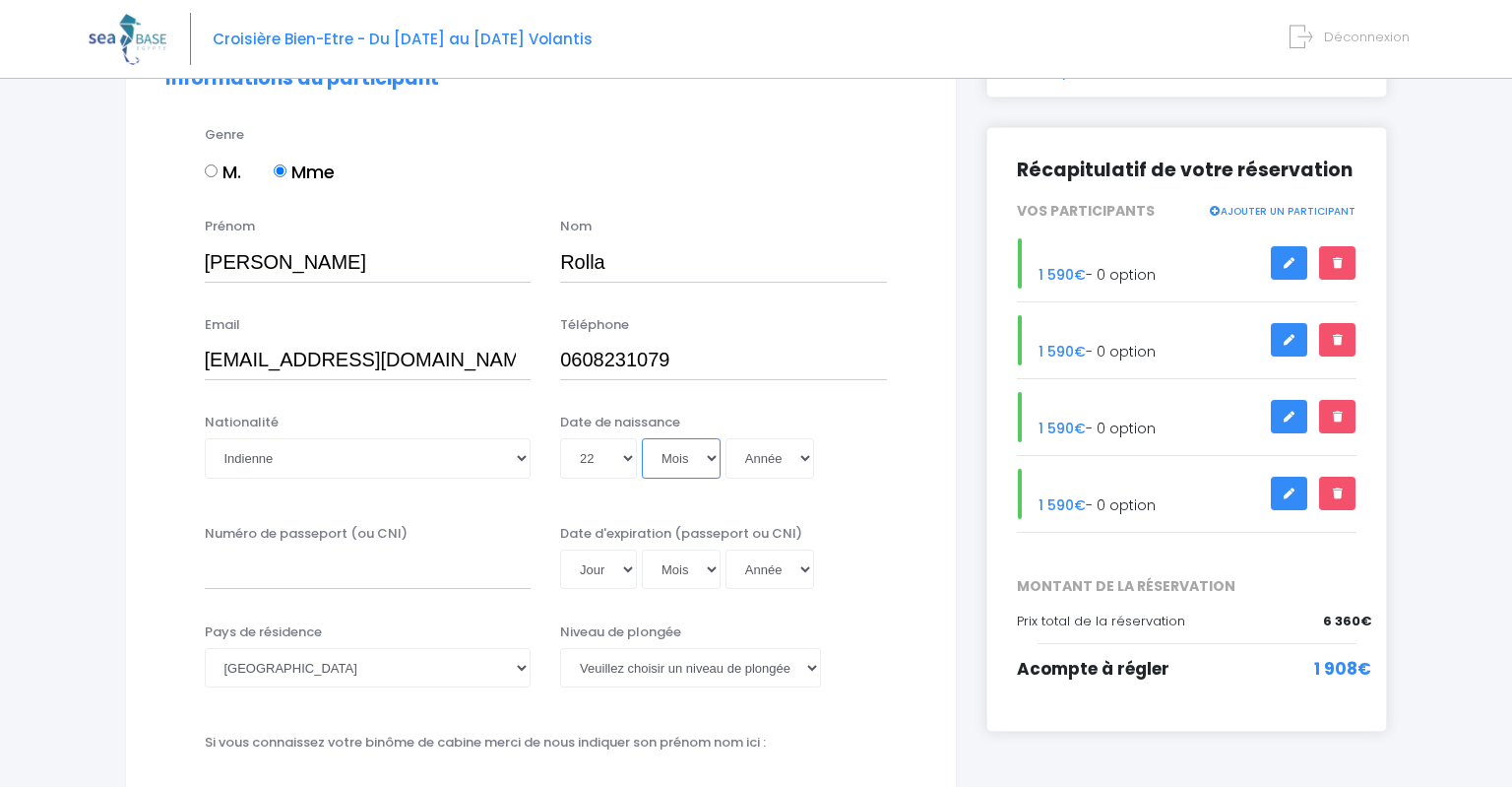 select on "06" 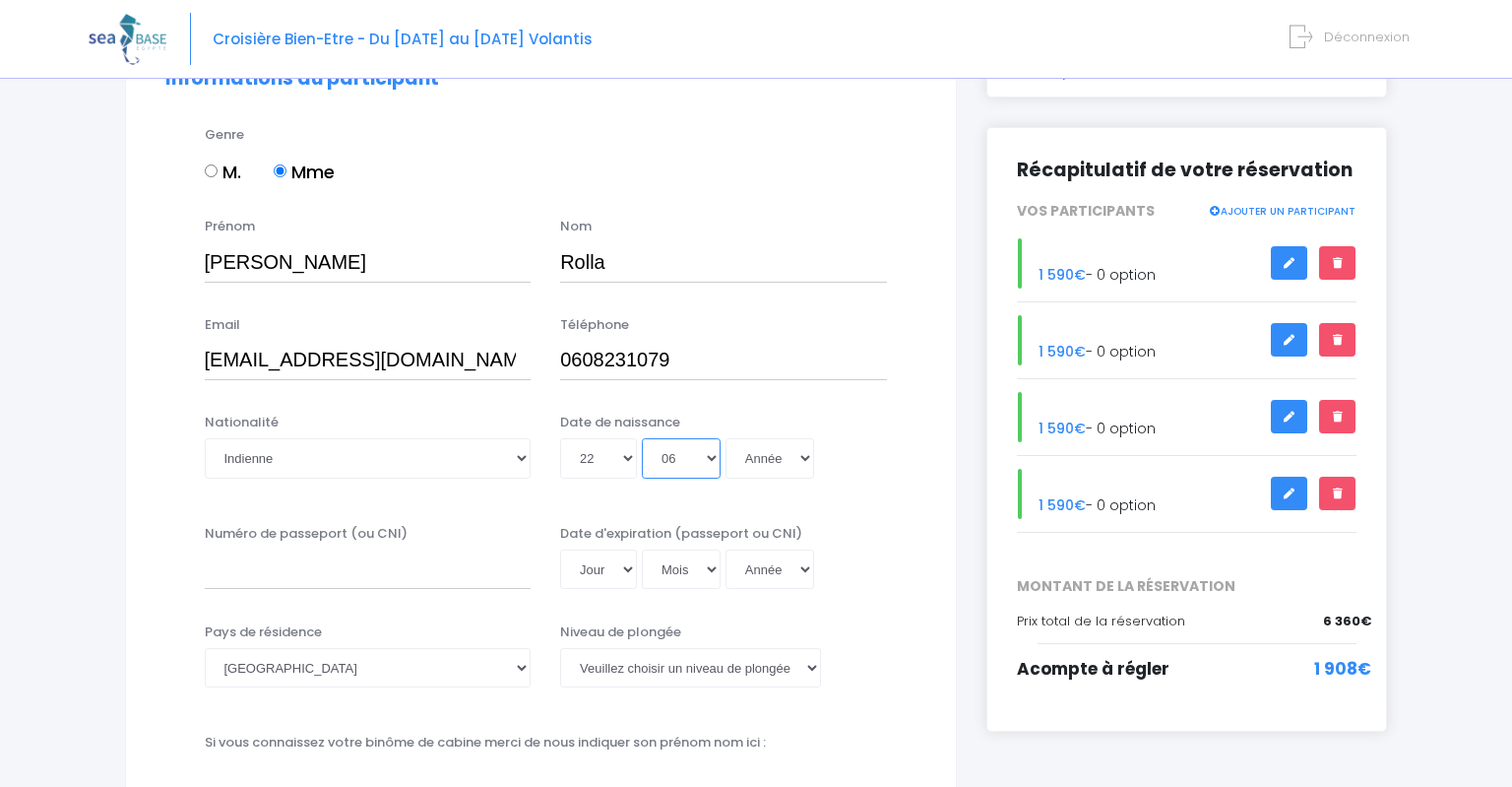 click on "06" at bounding box center (0, 0) 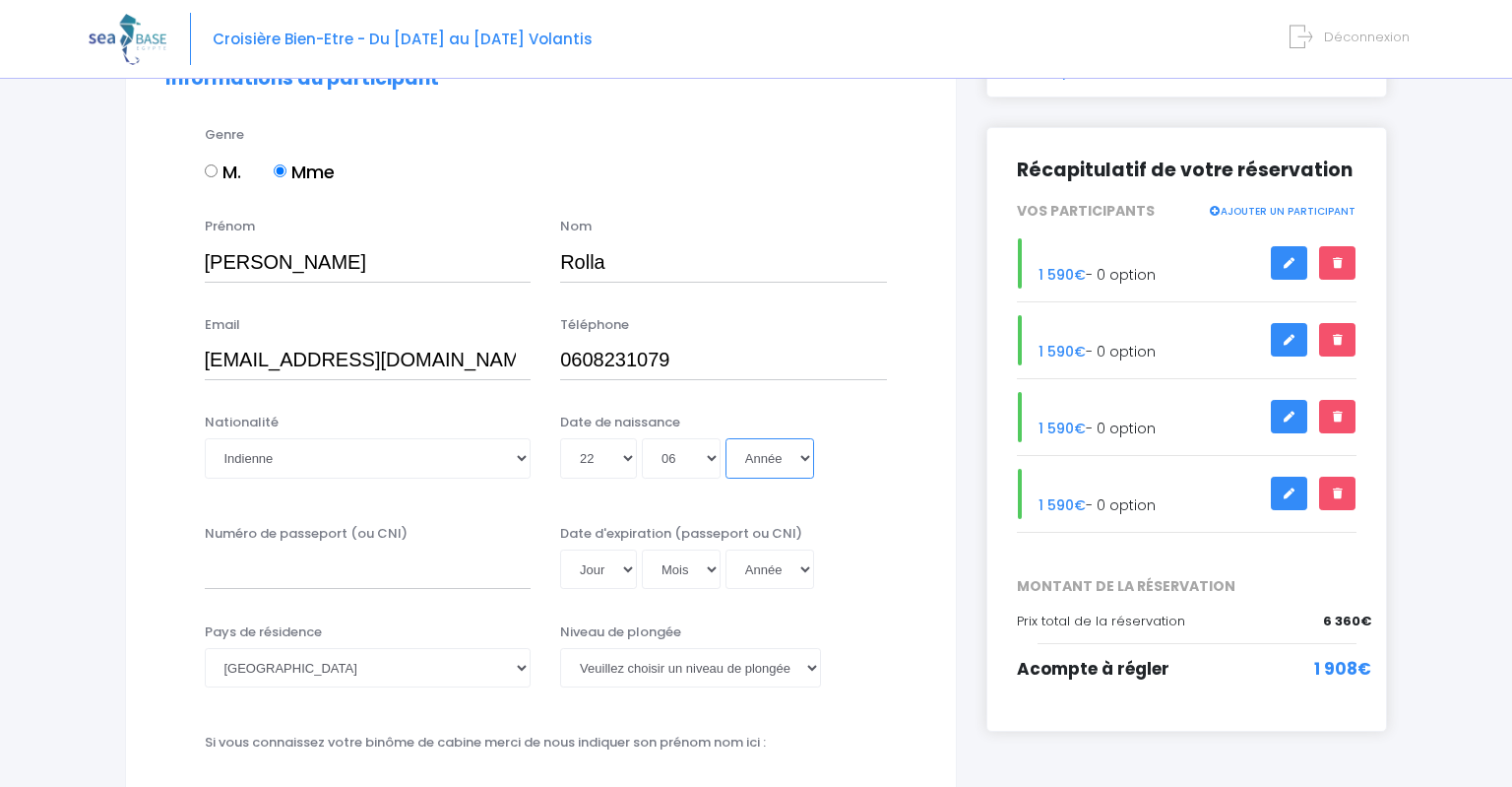 click on "Année 2045 2044 2043 2042 2041 2040 2039 2038 2037 2036 2035 2034 2033 2032 2031 2030 2029 2028 2027 2026 2025 2024 2023 2022 2021 2020 2019 2018 2017 2016 2015 2014 2013 2012 2011 2010 2009 2008 2007 2006 2005 2004 2003 2002 2001 2000 1999 1998 1997 1996 1995 1994 1993 1992 1991 1990 1989 1988 1987 1986 1985 1984 1983 1982 1981 1980 1979 1978 1977 1976 1975 1974 1973 1972 1971 1970 1969 1968 1967 1966 1965 1964 1963 1962 1961 1960 1959 1958 1957 1956 1955 1954 1953 1952 1951 1950 1949 1948 1947 1946 1945 1944 1943 1942 1941 1940 1939 1938 1937 1936 1935 1934 1933 1932 1931 1930 1929 1928 1927 1926 1925 1924 1923 1922 1921 1920 1919 1918 1917 1916 1915 1914 1913 1912 1911 1910 1909 1908 1907 1906 1905 1904 1903 1902 1901 1900" at bounding box center (770, 458) 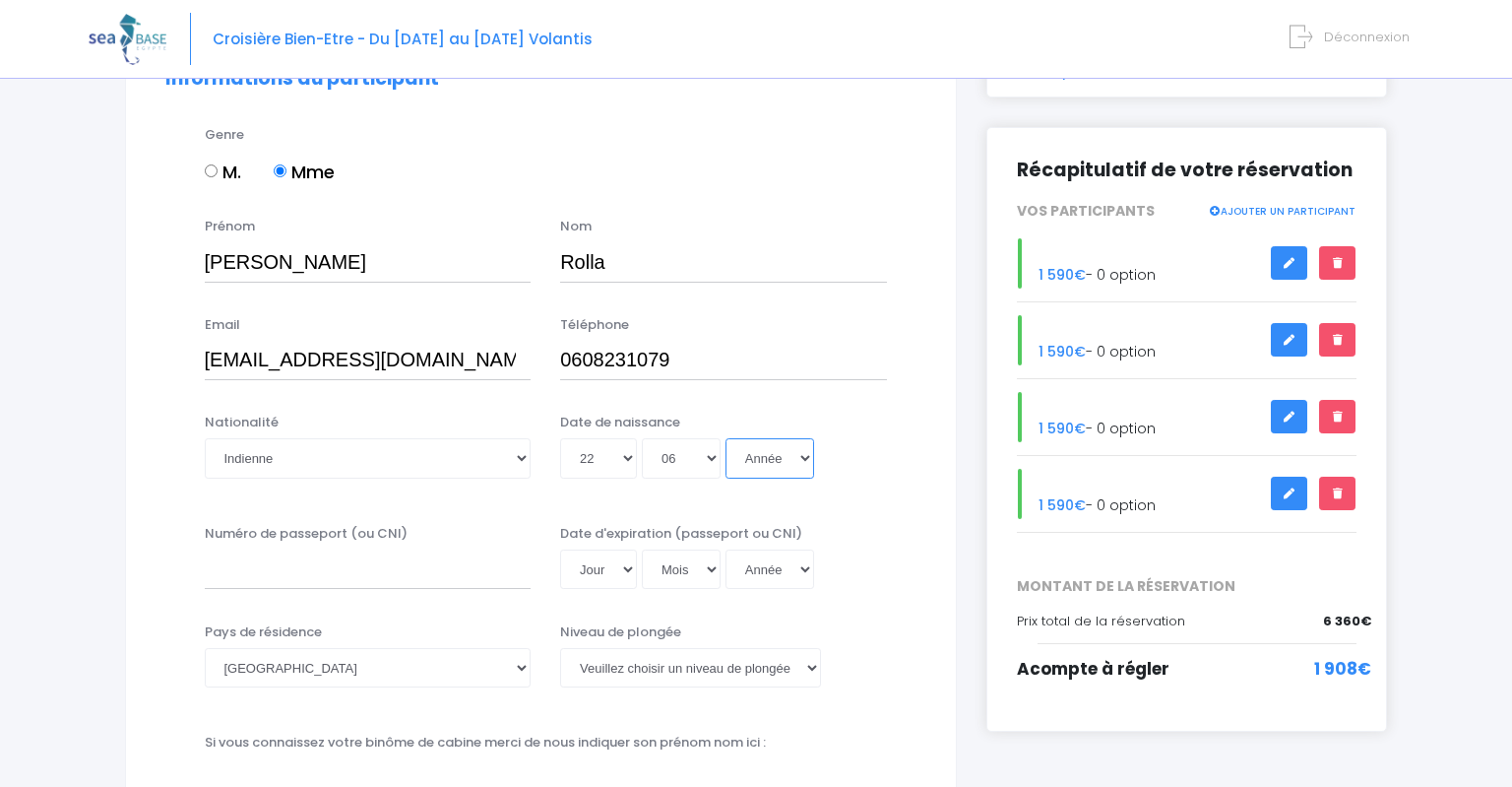 select on "1976" 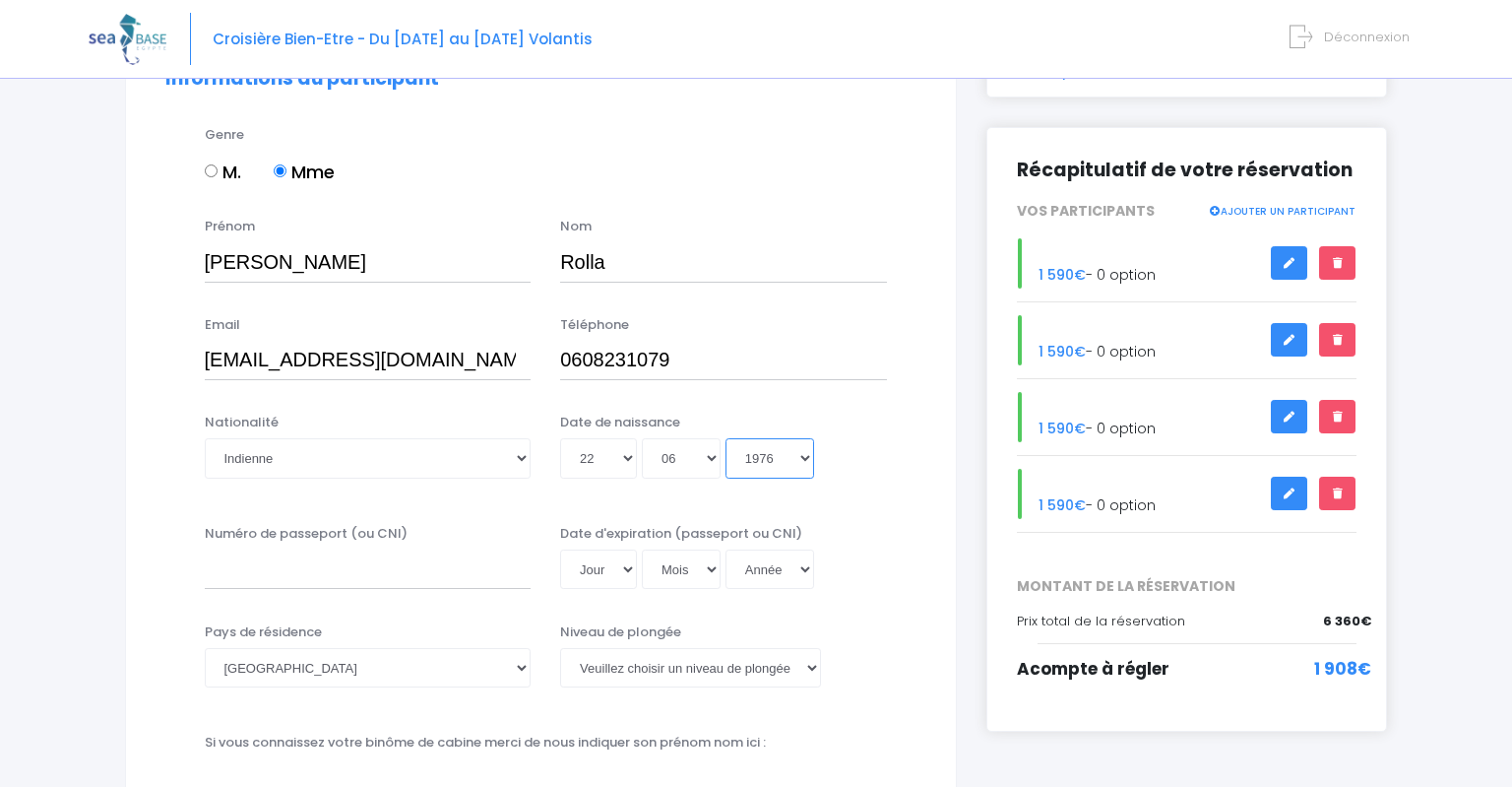 click on "1976" at bounding box center [0, 0] 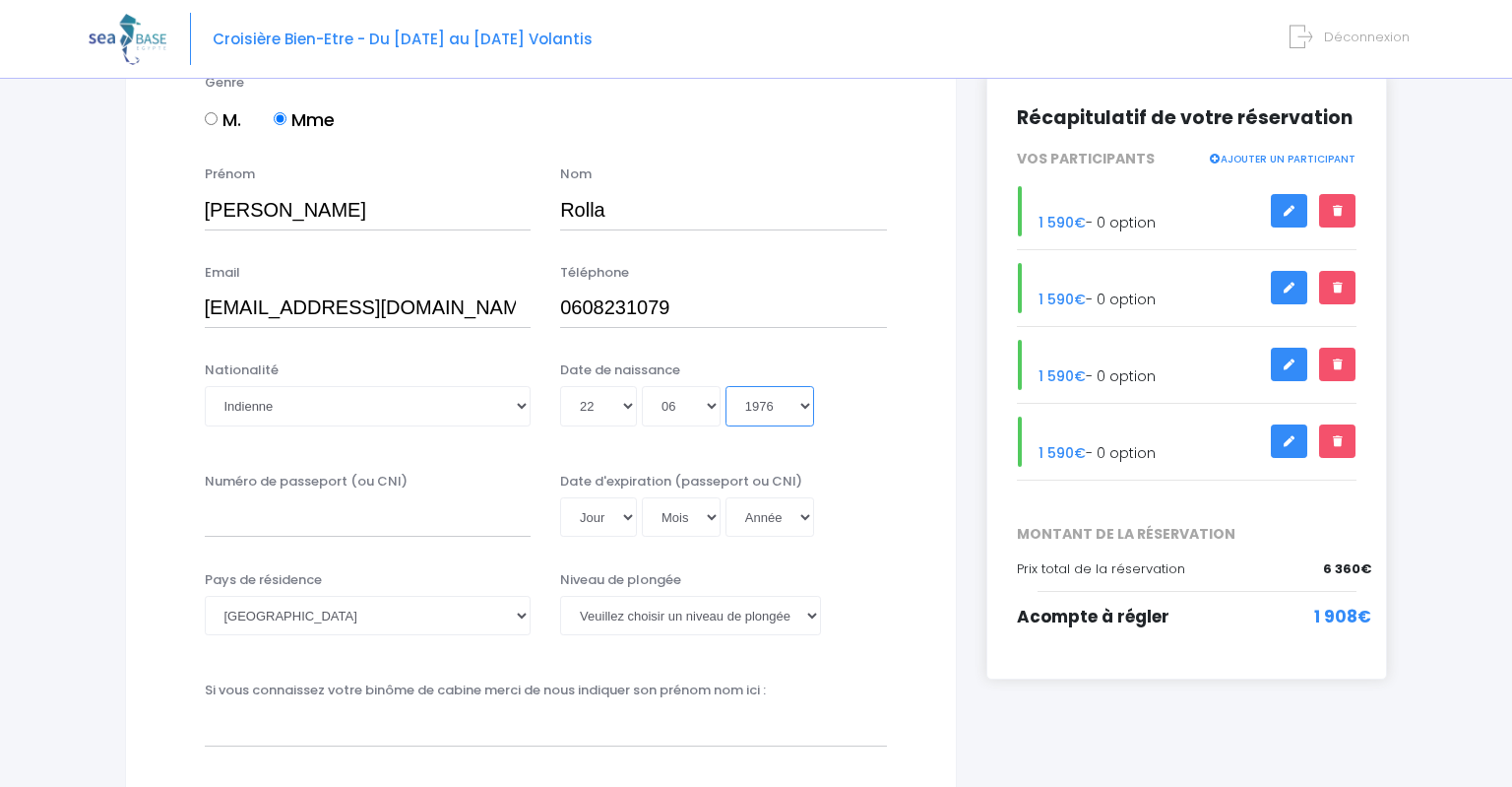 scroll, scrollTop: 311, scrollLeft: 0, axis: vertical 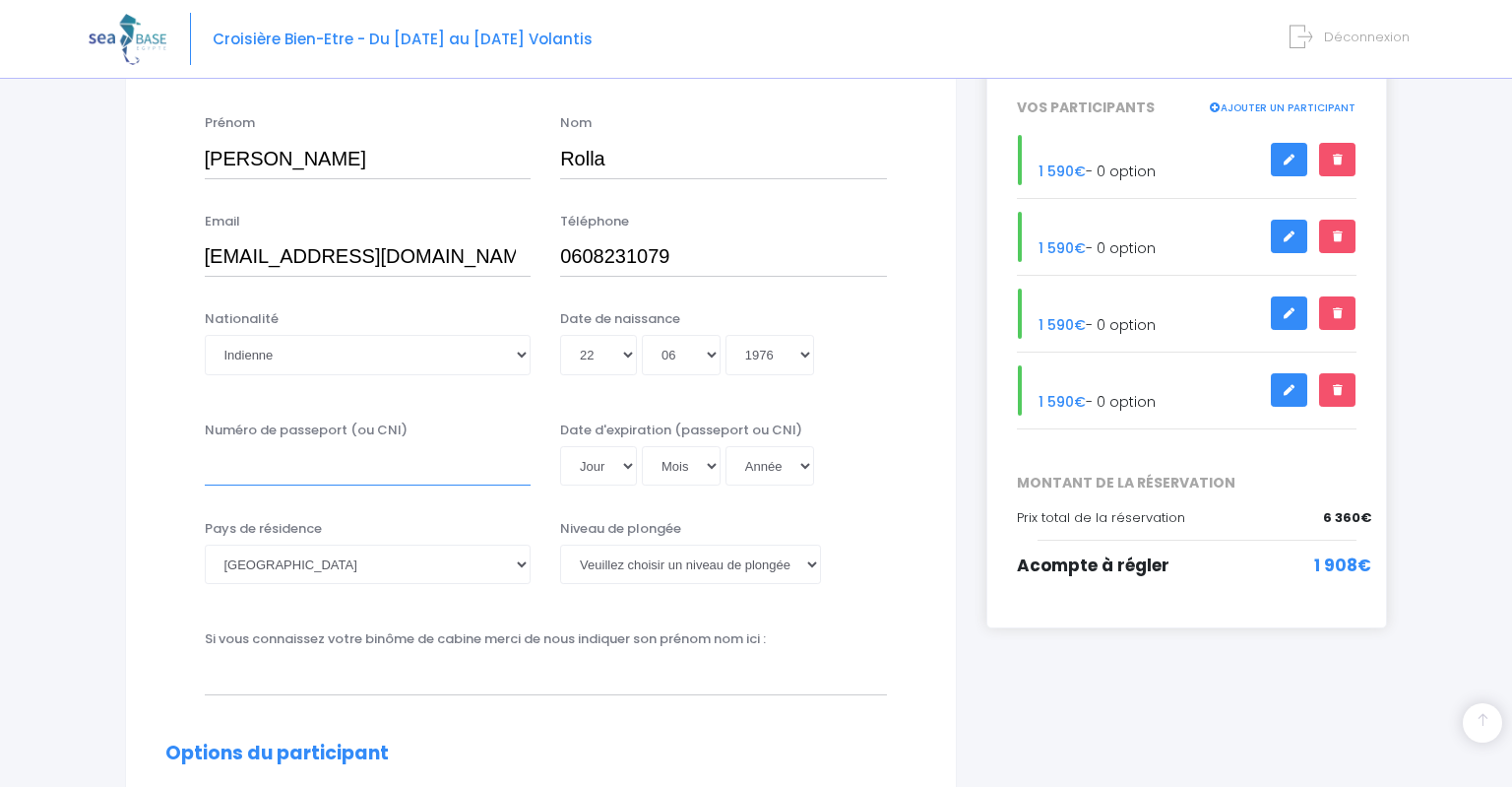 click on "Numéro de passeport (ou CNI)" at bounding box center [368, 466] 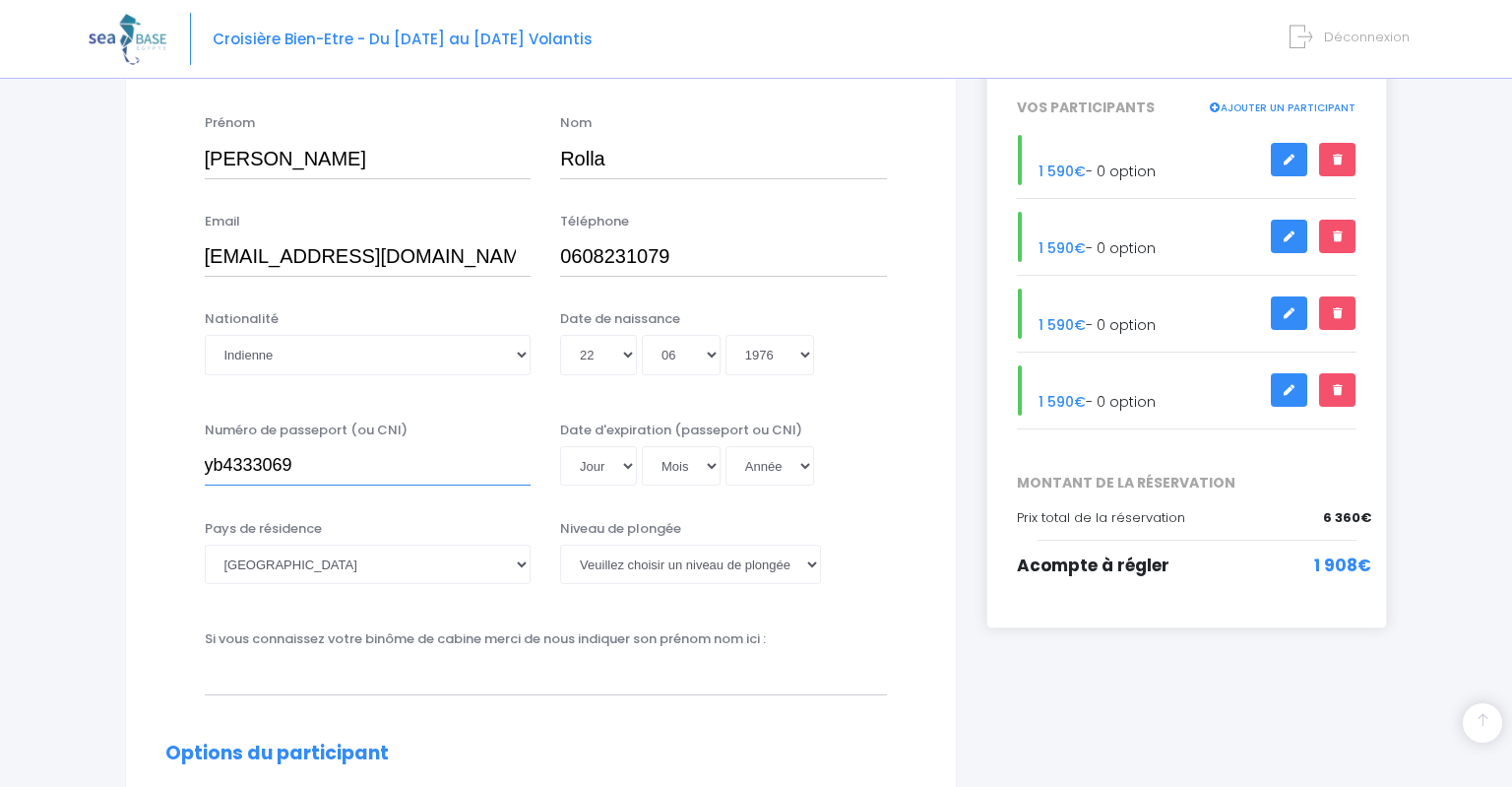 type on "yb4333069" 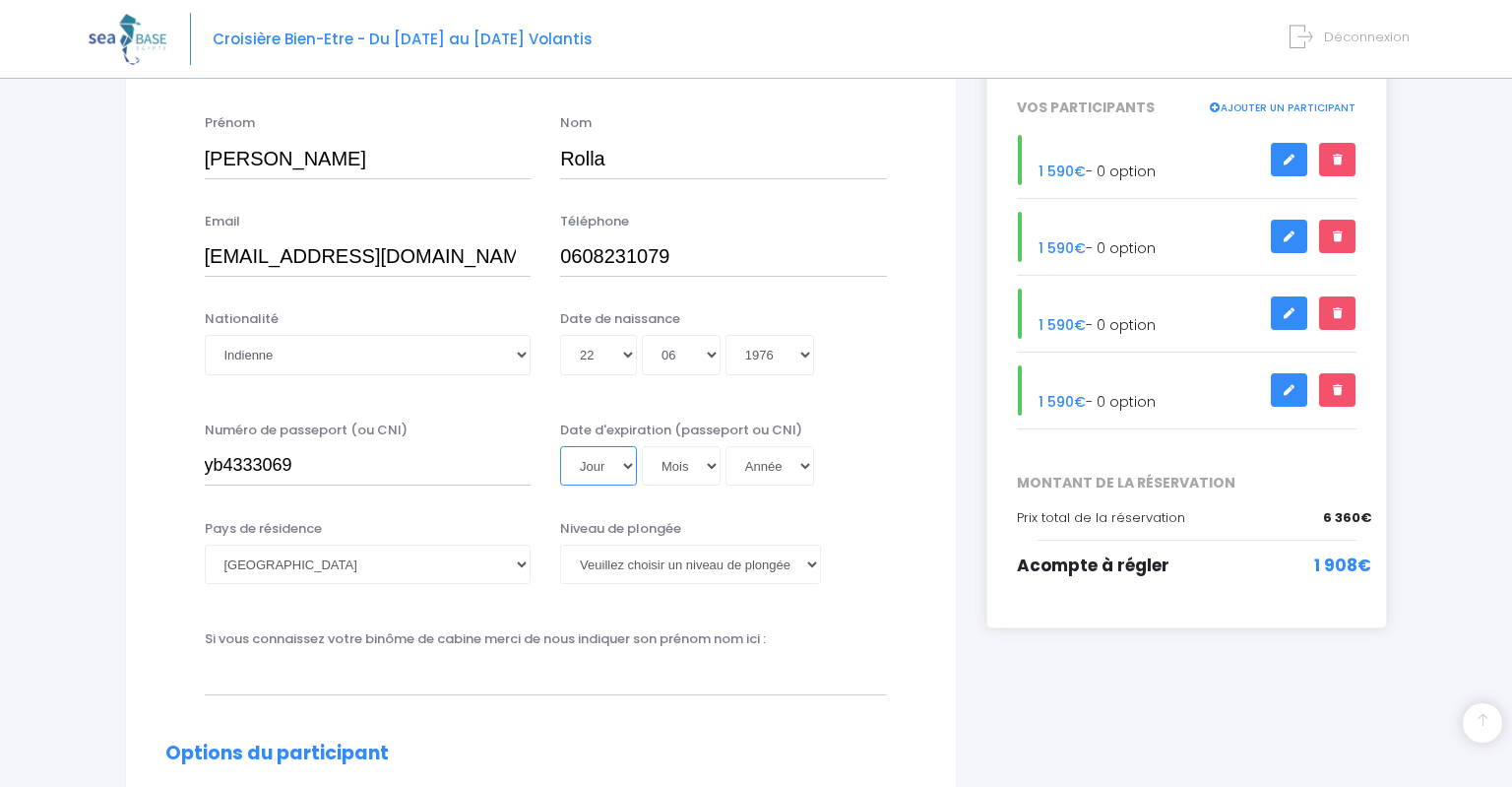 click on "Jour 01 02 03 04 05 06 07 08 09 10 11 12 13 14 15 16 17 18 19 20 21 22 23 24 25 26 27 28 29 30 31" at bounding box center (598, 466) 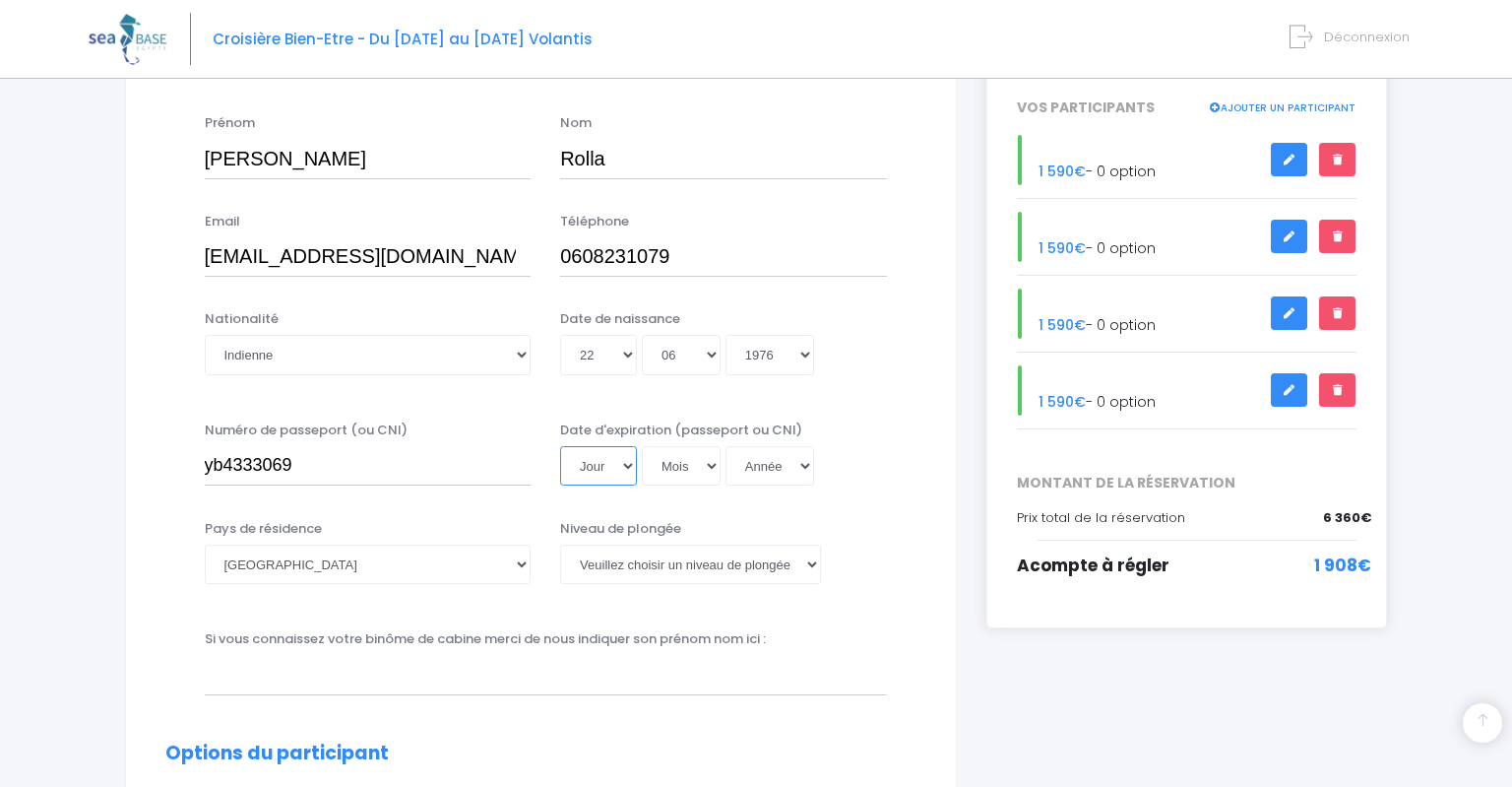 select on "02" 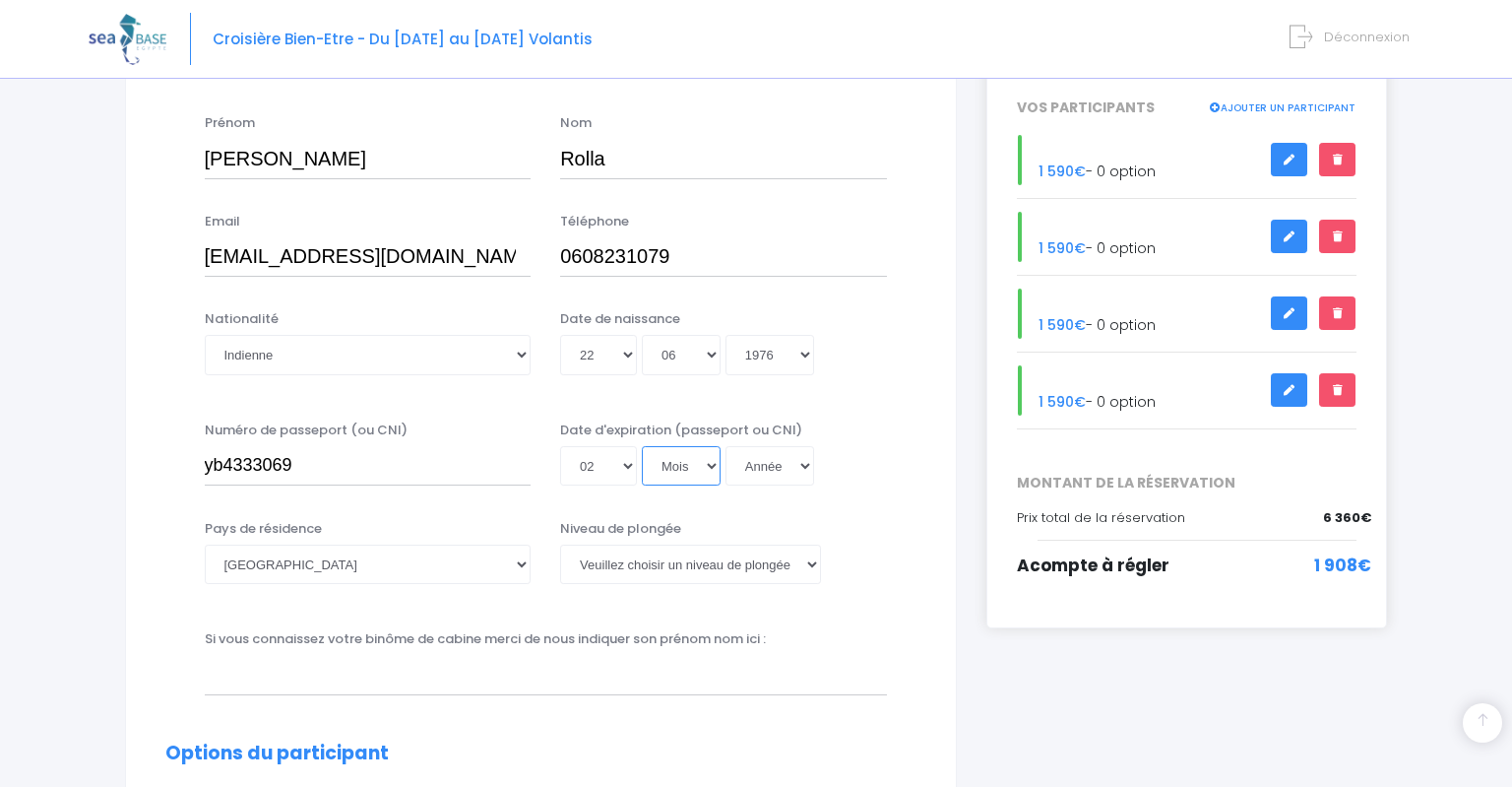 click on "Mois 01 02 03 04 05 06 07 08 09 10 11 12" at bounding box center [681, 466] 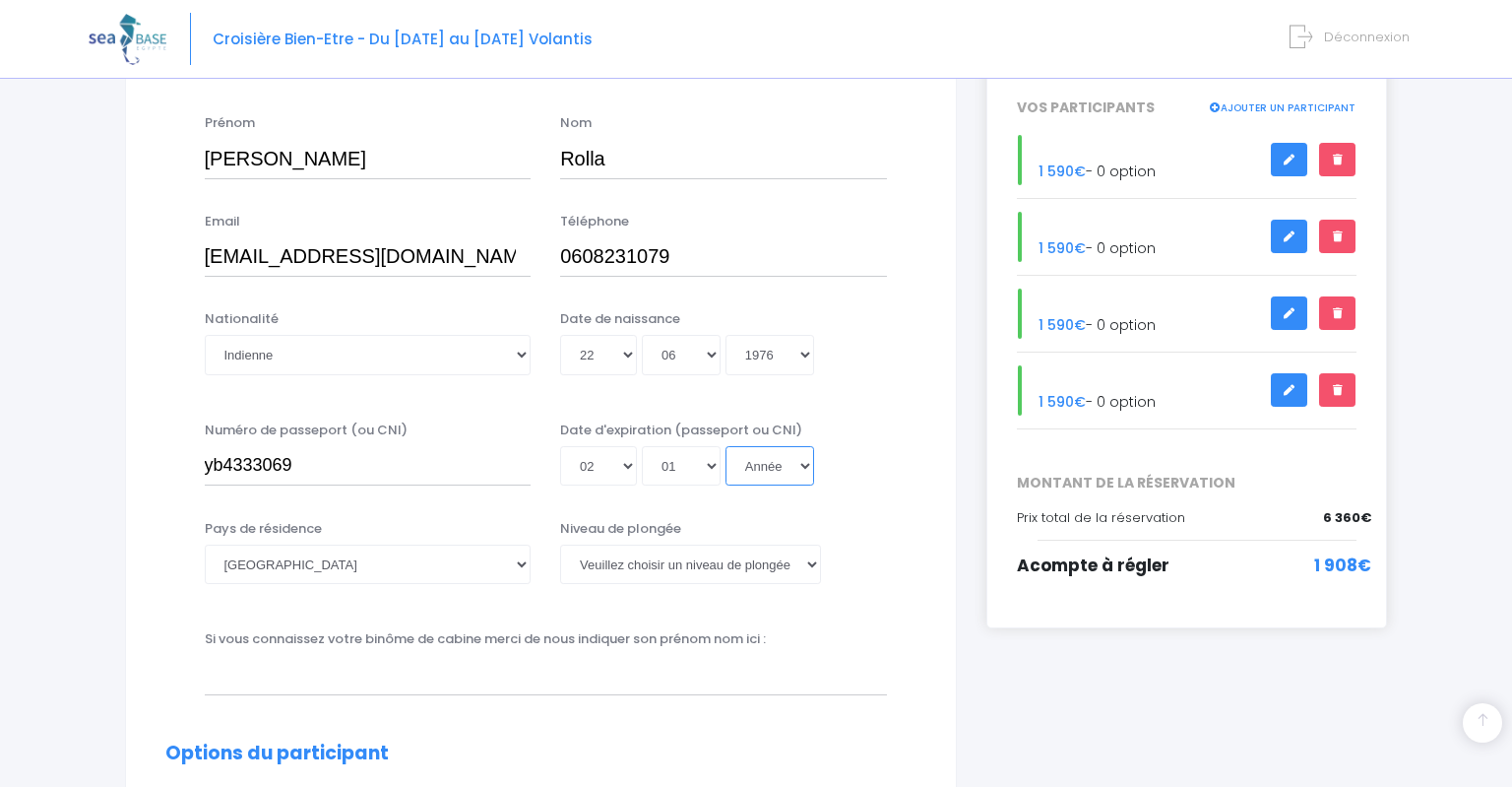 click on "Année 2045 2044 2043 2042 2041 2040 2039 2038 2037 2036 2035 2034 2033 2032 2031 2030 2029 2028 2027 2026 2025 2024 2023 2022 2021 2020 2019 2018 2017 2016 2015 2014 2013 2012 2011 2010 2009 2008 2007 2006 2005 2004 2003 2002 2001 2000 1999 1998 1997 1996 1995 1994 1993 1992 1991 1990 1989 1988 1987 1986 1985 1984 1983 1982 1981 1980 1979 1978 1977 1976 1975 1974 1973 1972 1971 1970 1969 1968 1967 1966 1965 1964 1963 1962 1961 1960 1959 1958 1957 1956 1955 1954 1953 1952 1951 1950 1949 1948 1947 1946 1945 1944 1943 1942 1941 1940 1939 1938 1937 1936 1935 1934 1933 1932 1931 1930 1929 1928 1927 1926 1925 1924 1923 1922 1921 1920 1919 1918 1917 1916 1915 1914 1913 1912 1911 1910 1909 1908 1907 1906 1905 1904 1903 1902 1901 1900" at bounding box center [770, 466] 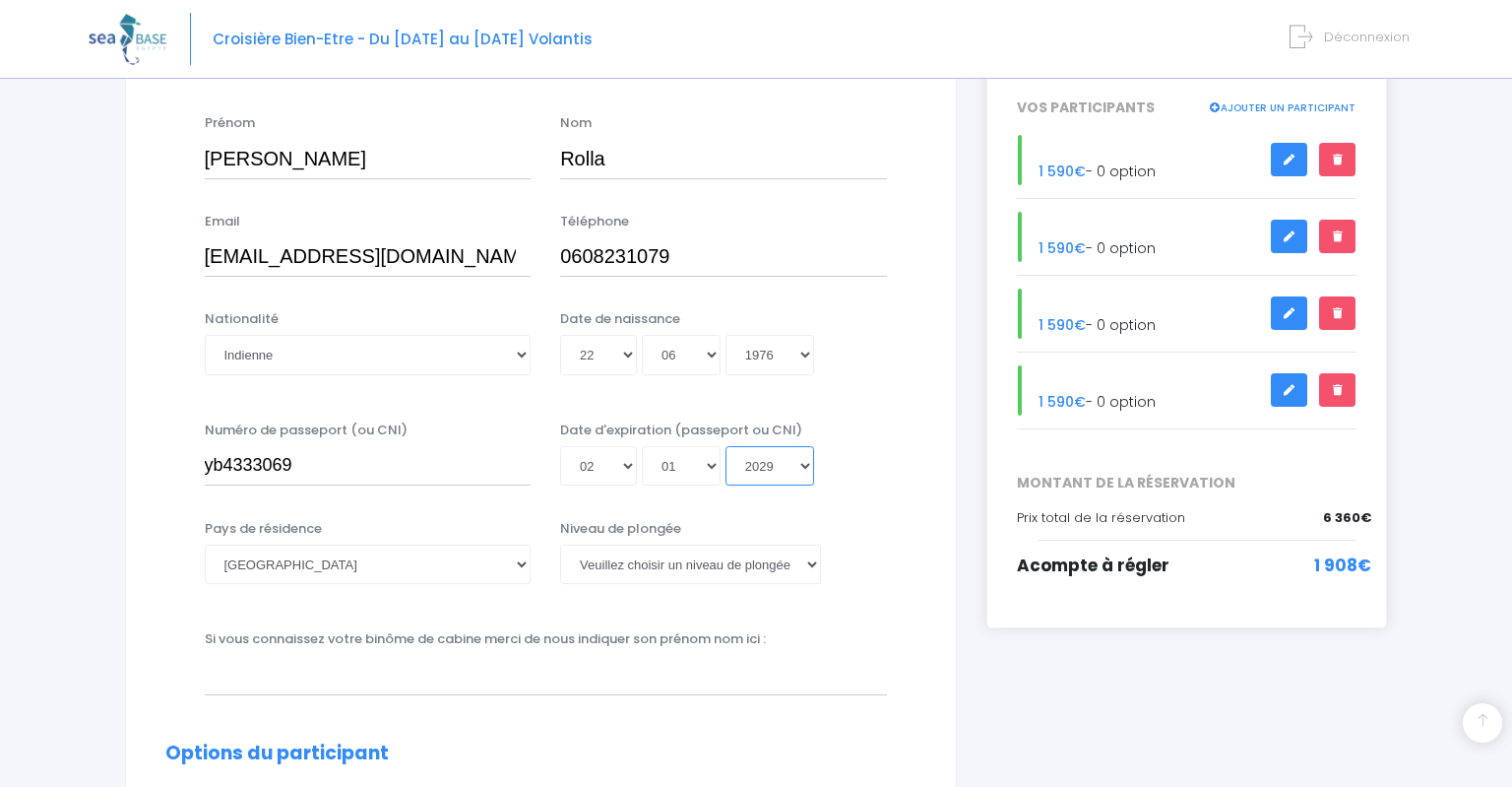 click on "2029" at bounding box center (0, 0) 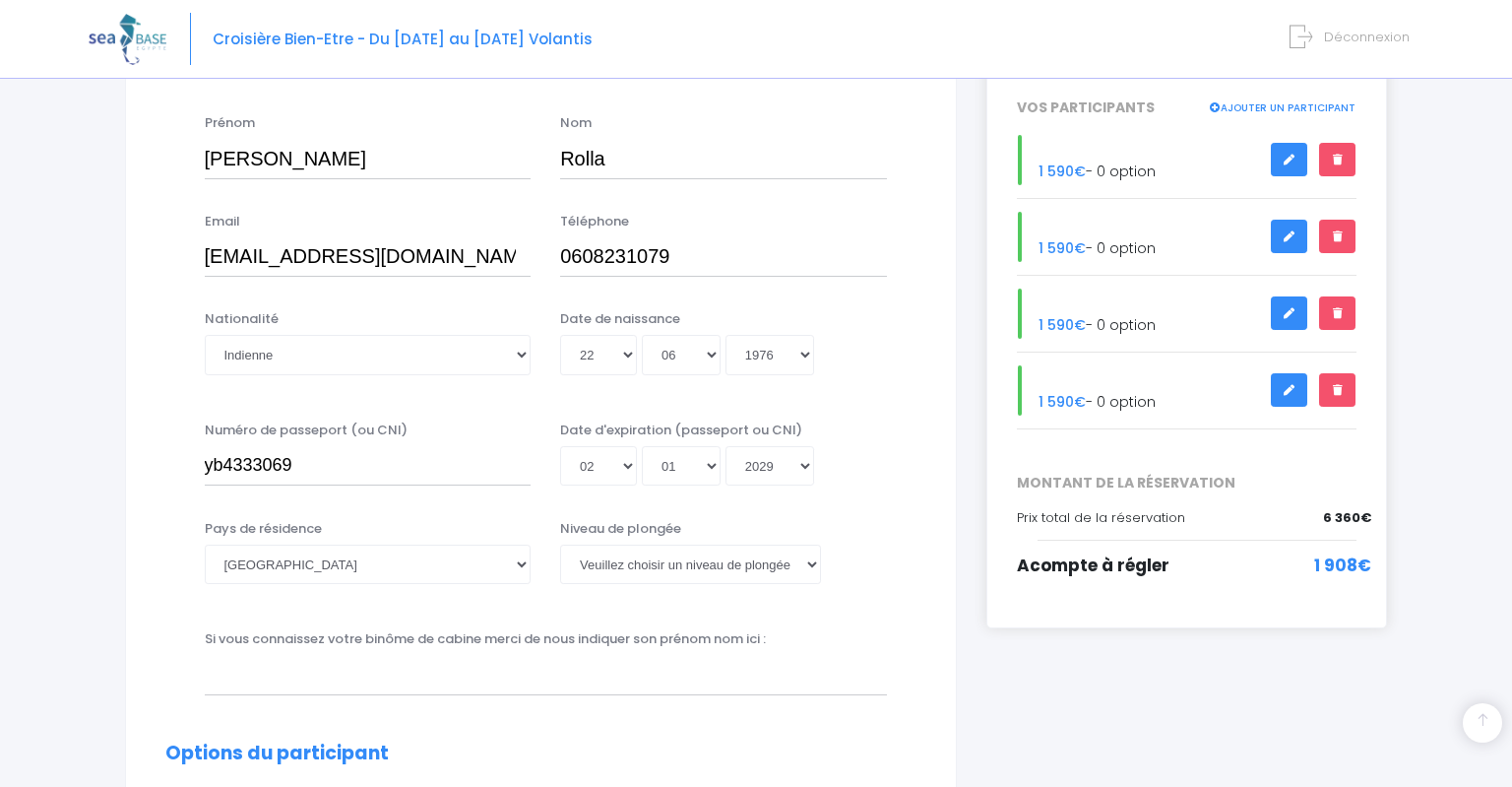 click on "Jour 01 02 03 04 05 06 07 08 09 10 11 12 13 14 15 16 17 18 19 20 21 22 23 24 25 26 27 28 29 30 31 Mois 01 02 03 04 05 06 07 08 09 10 11 12 Année 2045 2044 2043 2042 2041 2040 2039 2038 2037 2036 2035 2034 2033 2032 2031 2030 2029 2028 2027 2026 2025 2024 2023 2022 2021 2020 2019 2018 2017 2016 2015 2014 2013 2012 2011 2010 2009 2008 2007 2006 2005 2004 2003 2002 2001 2000 1999 1998 1997 1996 1995 1994 1993 1992 1991 1990 1989 1988 1987 1986 1985 1984 1983 1982 1981 1980 1979 1978 1977 1976 1975 1974 1973 1972 1971 1970 1969 1968 1967 1966 1965 1964 1963 1962 1961 1960 1959 1958 1957 1956 1955 1954 1953 1952 1951 1950 1949 1948 1947 1946 1945 1944 1943 1942 1941 1940 1939 1938 1937 1936 1935 1934 1933 1932 1931 1930 1929 1928 1927 1926 1925 1924 1923 1922 1921 1920 1919 1918 1917 1916 1915 1914 1913 1912 1911 1910 1909 1908 1907 1906 1905 1904 1903 1902 1901 1900" at bounding box center [724, 466] 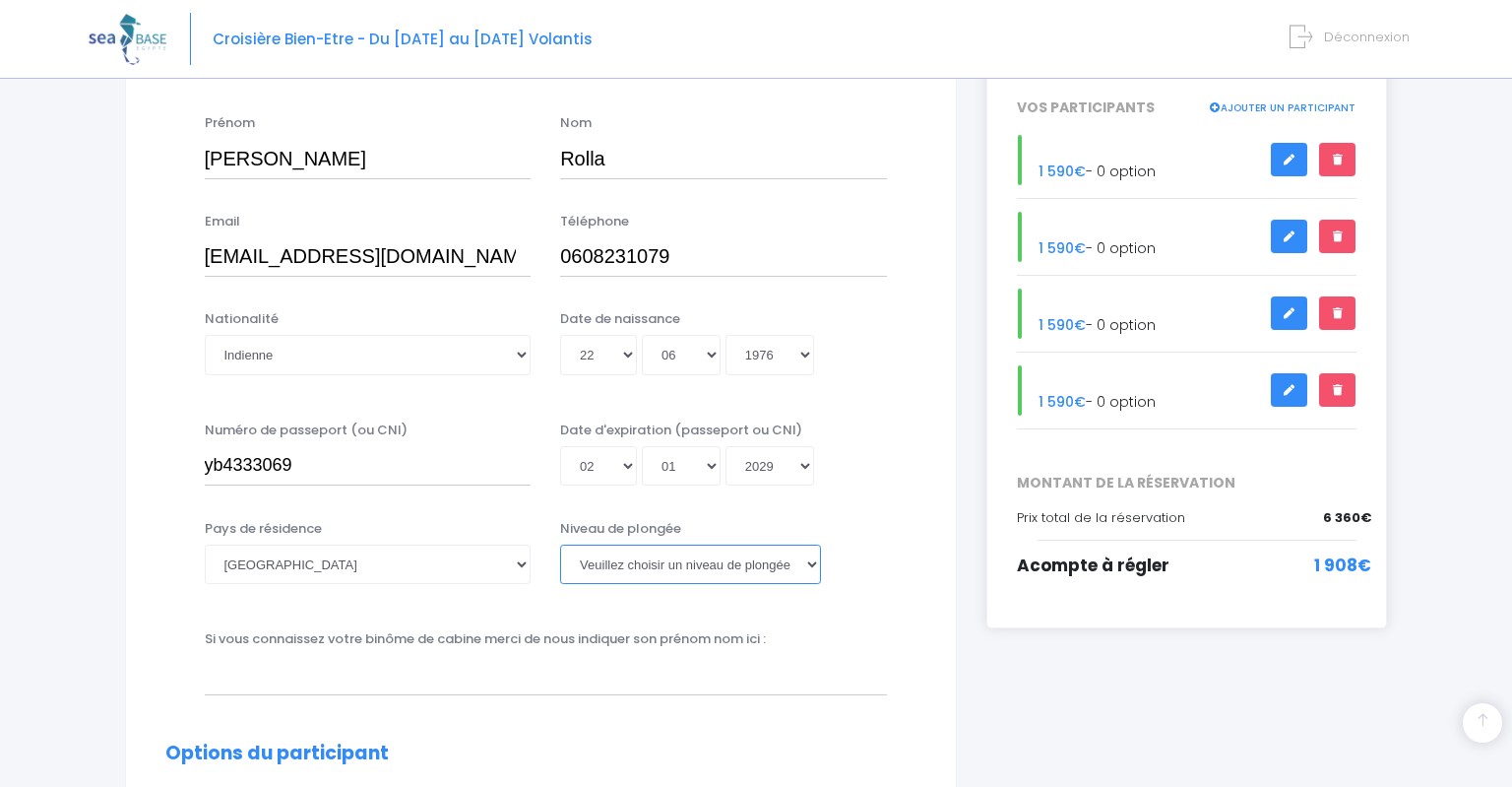 click on "Veuillez choisir un niveau de plongée
Non plongeur
Junior OW diver
Adventure OW diver
Open Water diver
Advanced OW diver
Deep diver
Rescue diver
Dive Master
Instructeur
MSDT
IDC Staff
Master instructeur
Course Director
N1
N2
N3
N4 PA40 MF1 MF2 PE40 Autre" at bounding box center (690, 564) 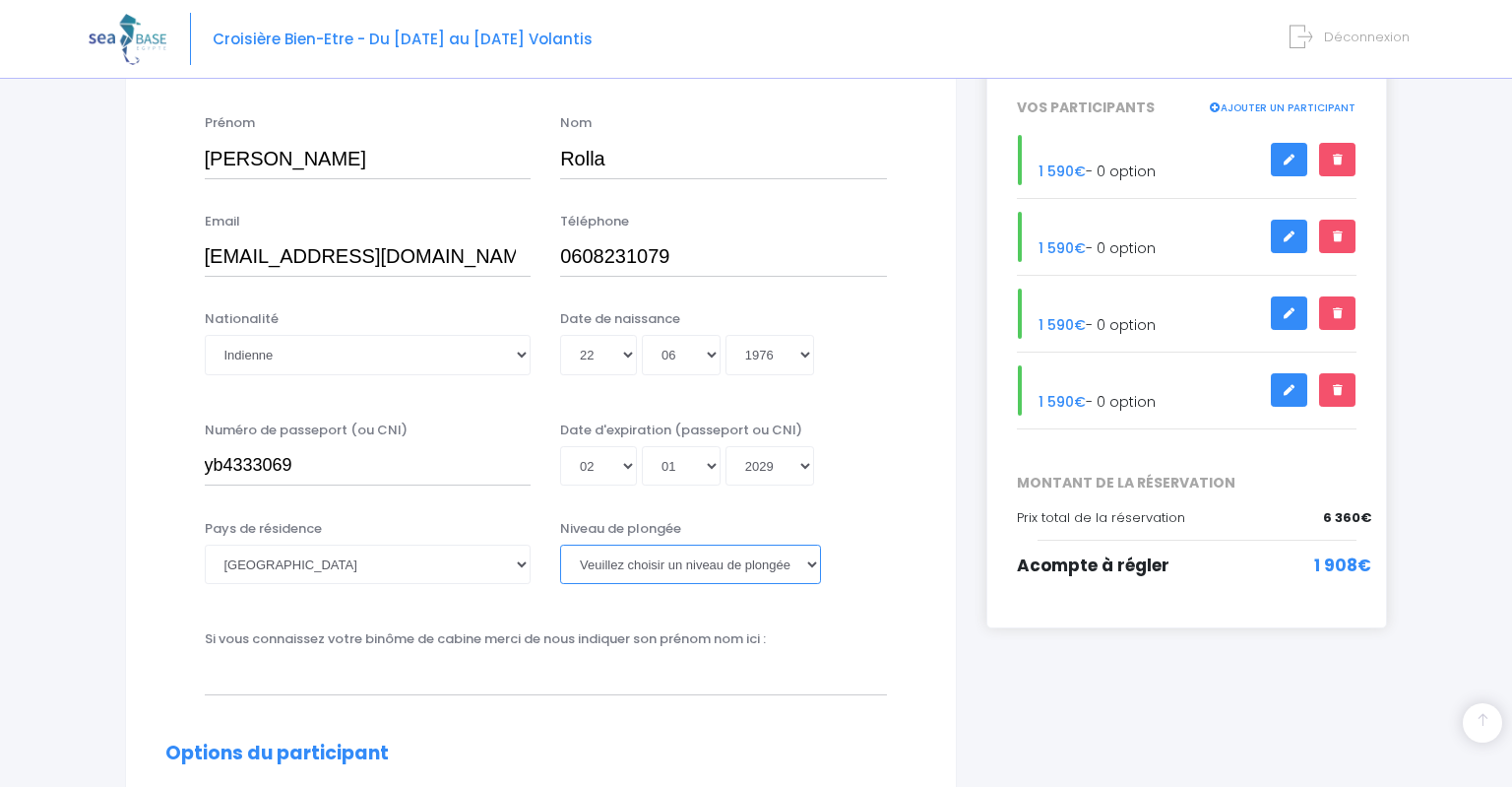 select on "Non plongeur" 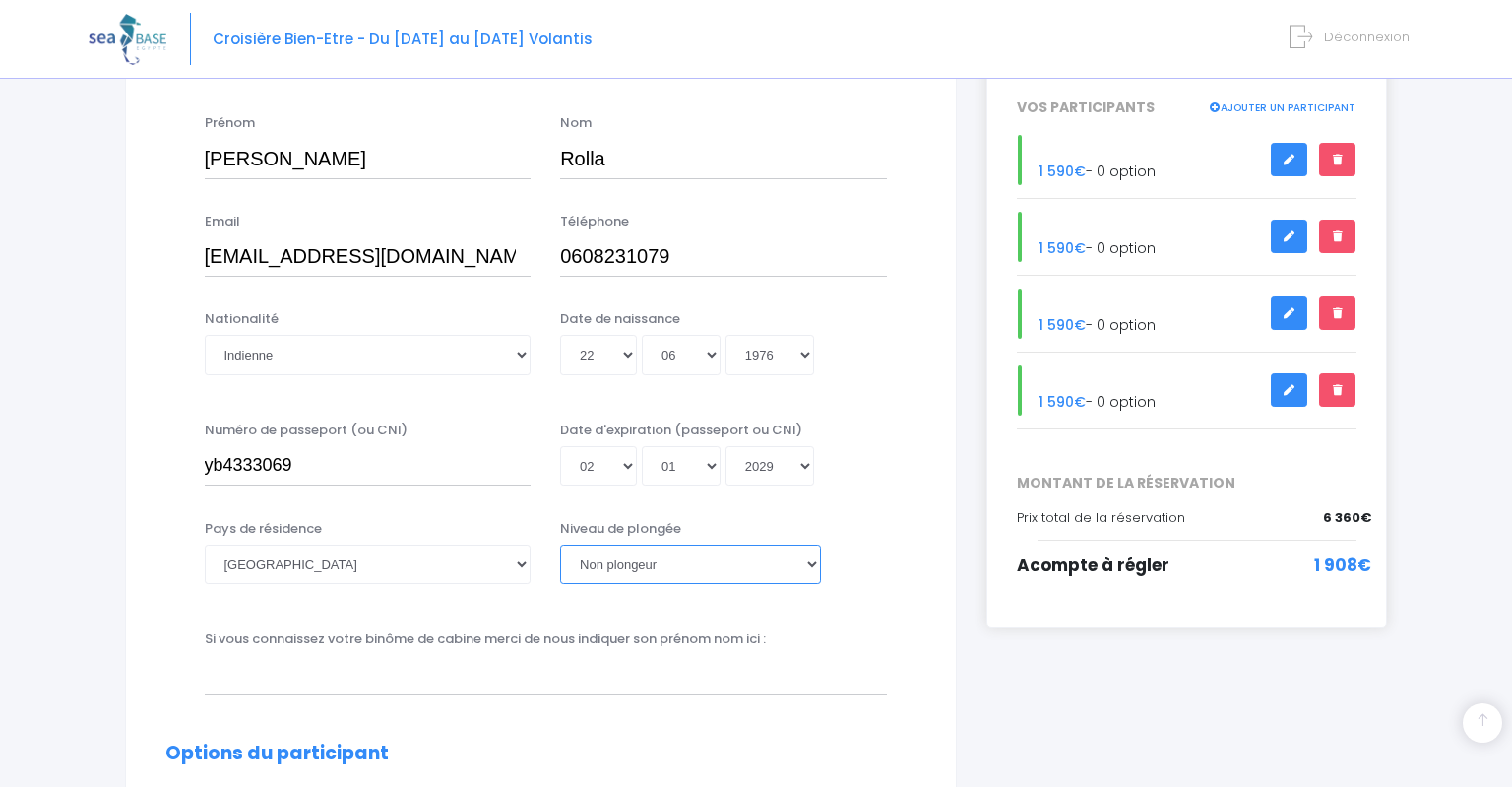 click on "Non plongeur" at bounding box center (0, 0) 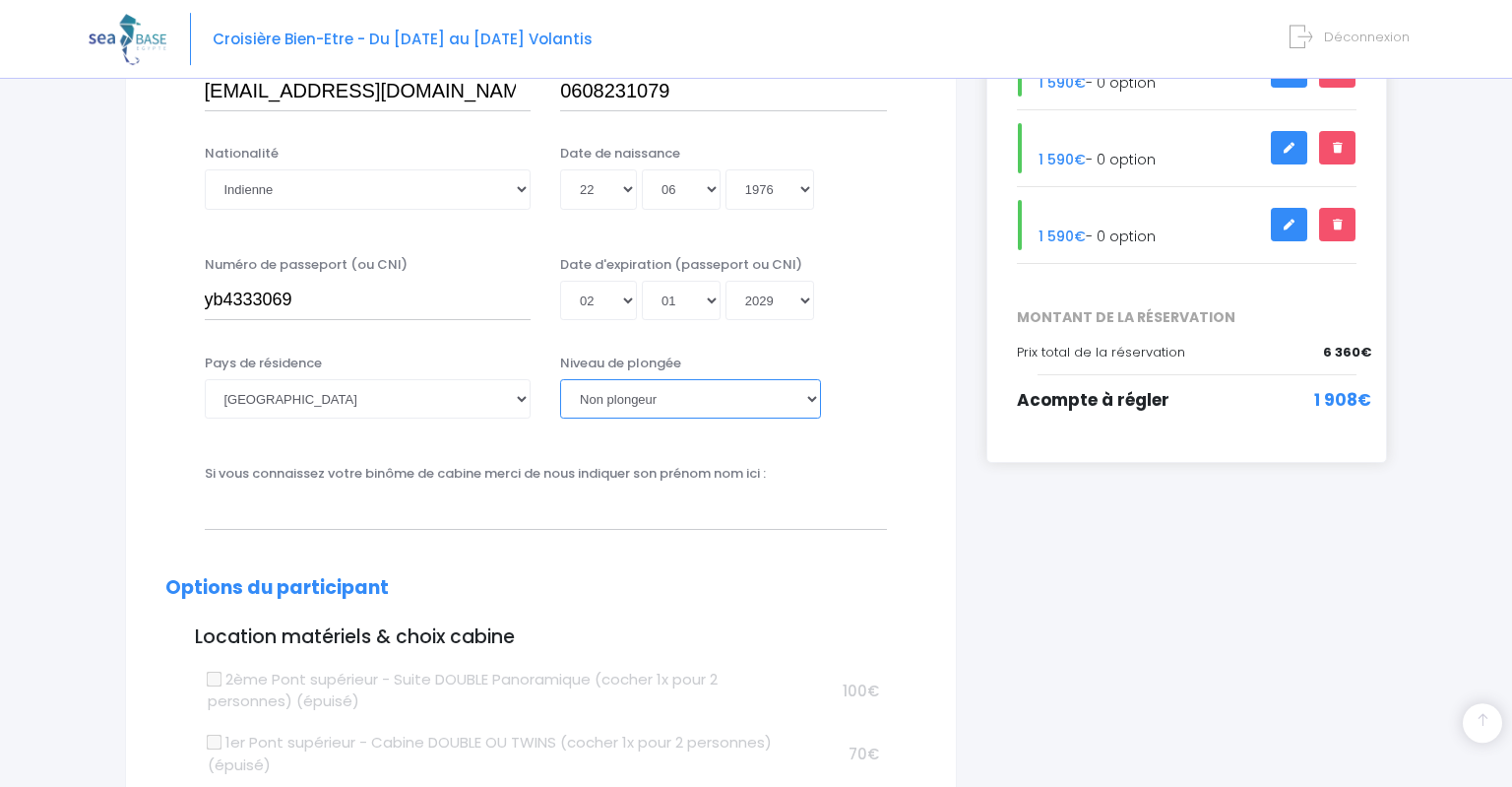 scroll, scrollTop: 520, scrollLeft: 0, axis: vertical 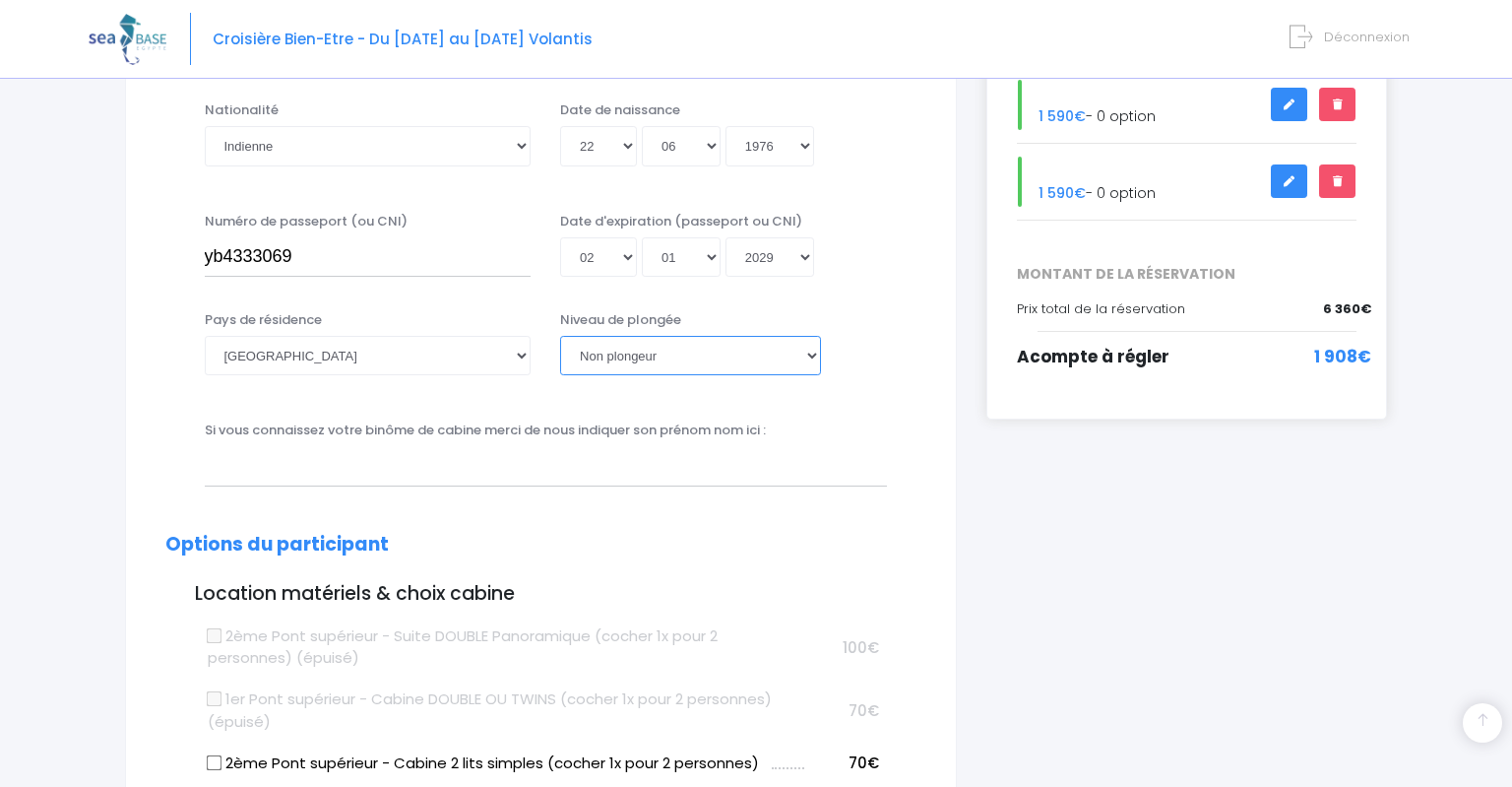 click on "Veuillez choisir un niveau de plongée
Non plongeur
Junior OW diver
Adventure OW diver
Open Water diver
Advanced OW diver
Deep diver
Rescue diver
Dive Master
Instructeur
MSDT
IDC Staff
Master instructeur
Course Director
N1
N2
N3
N4 PA40 MF1 MF2 PE40 Autre" at bounding box center [690, 356] 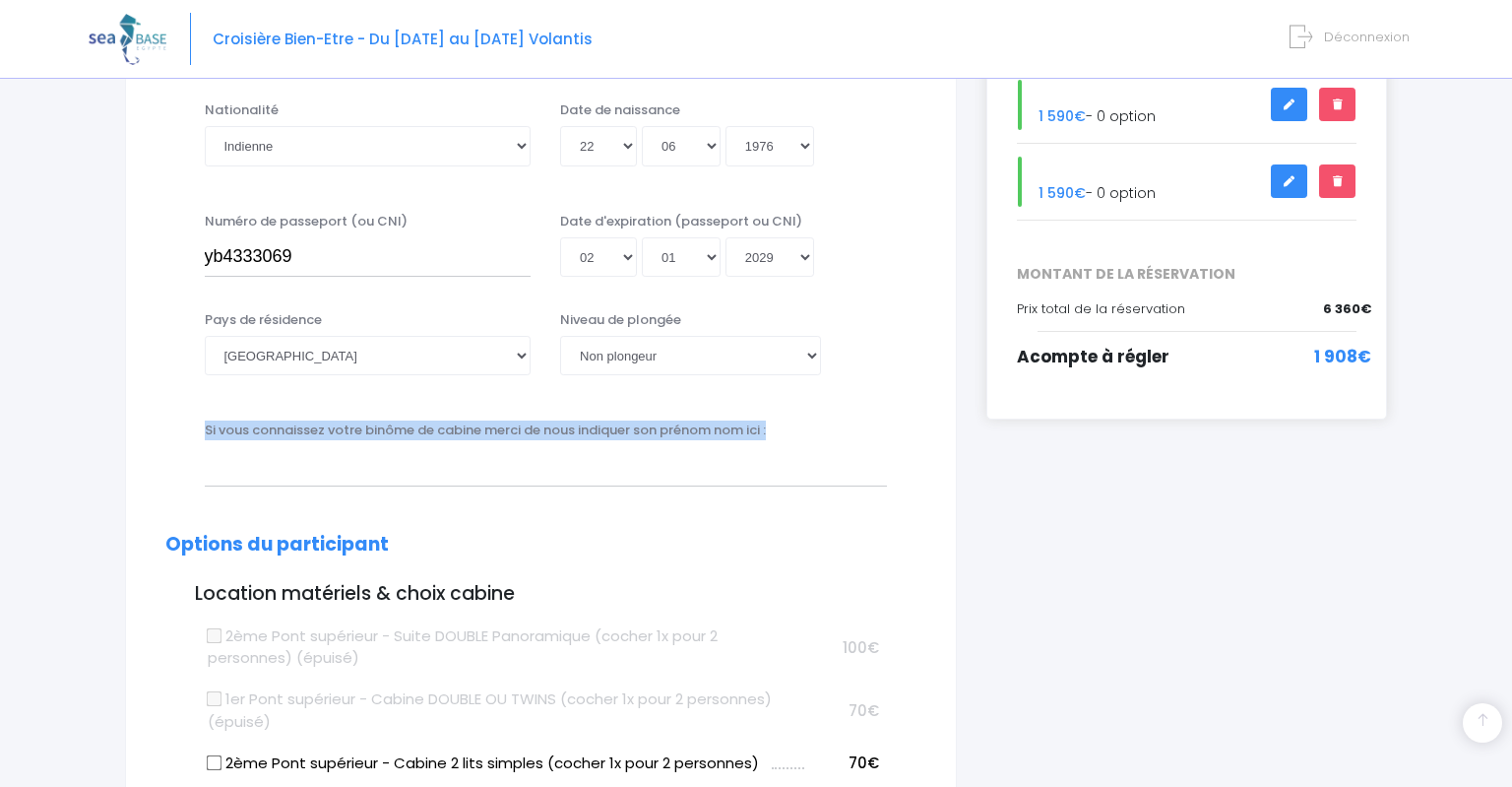drag, startPoint x: 789, startPoint y: 432, endPoint x: 199, endPoint y: 435, distance: 590.0076 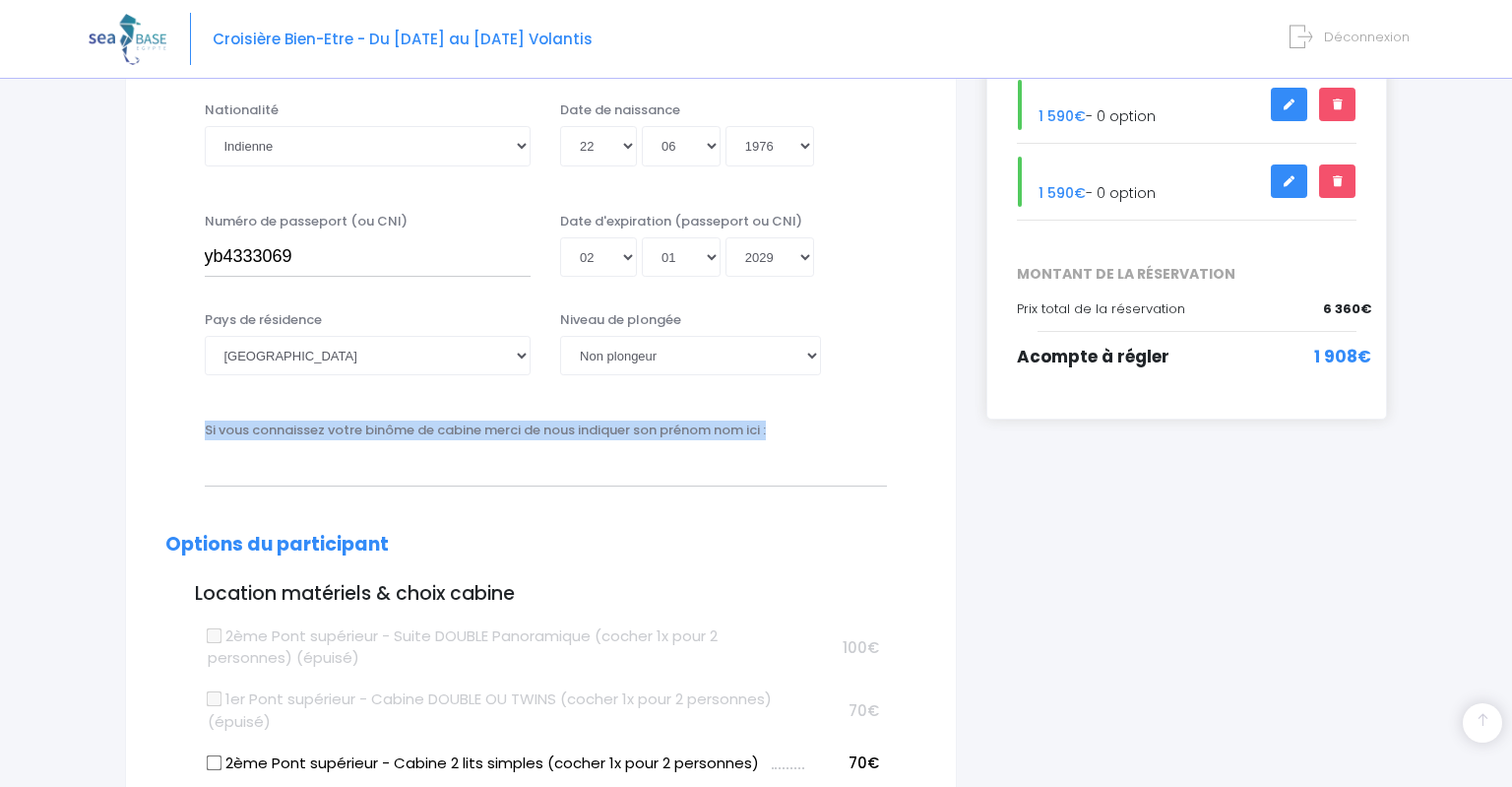 copy on "Si vous connaissez votre binôme de cabine merci de nous indiquer son prénom nom ici :" 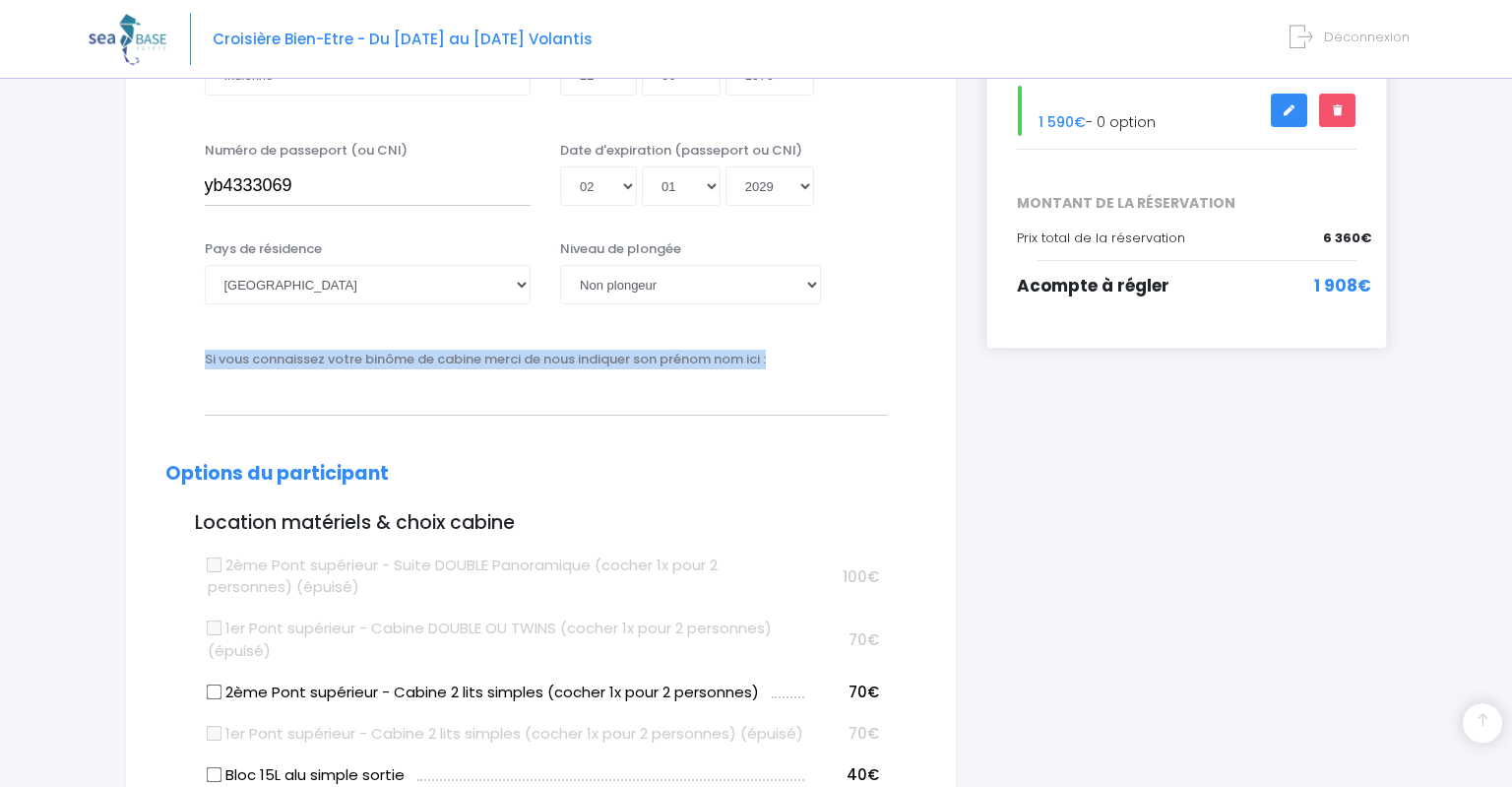 scroll, scrollTop: 623, scrollLeft: 0, axis: vertical 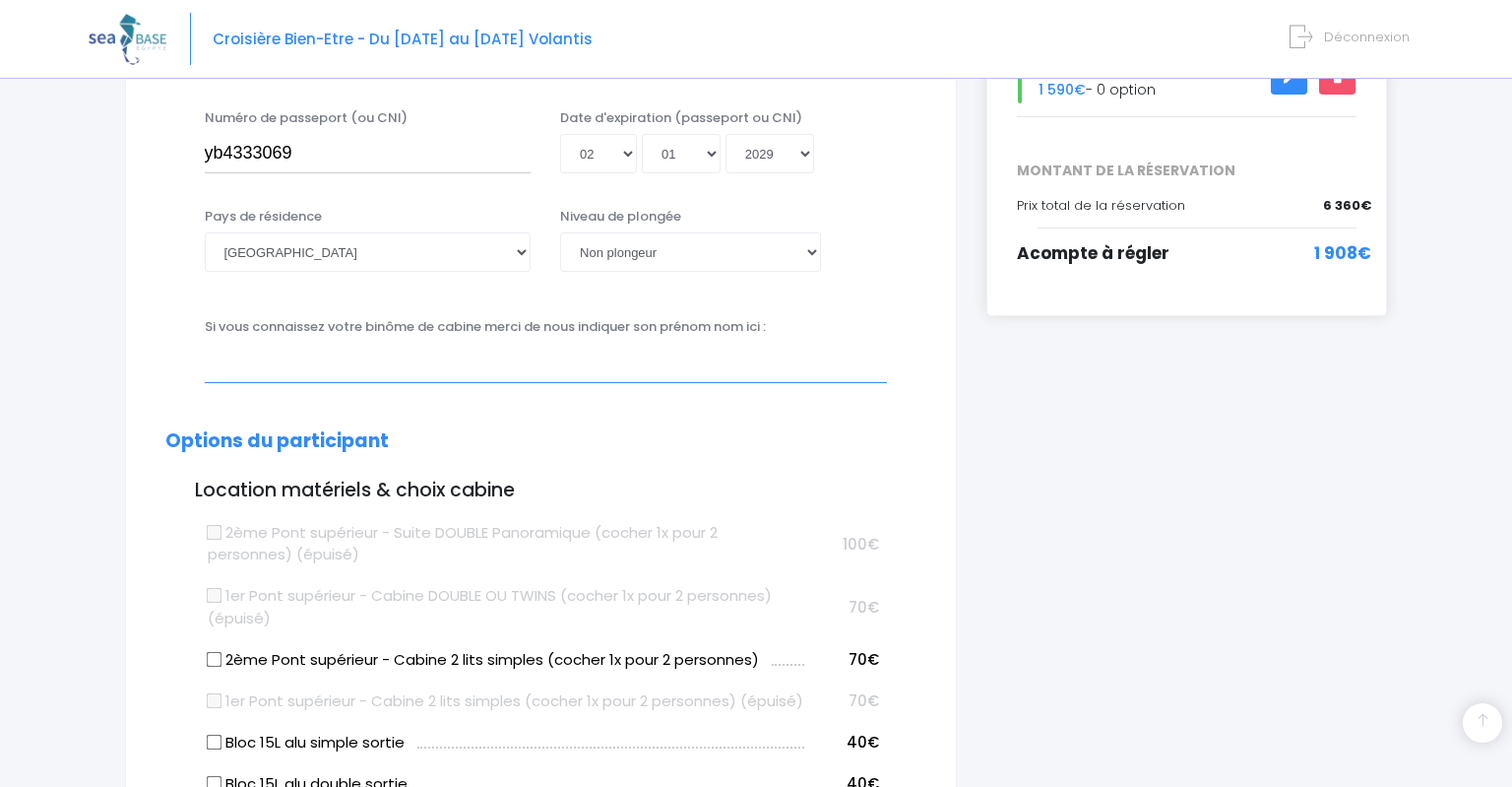 click at bounding box center [545, 362] 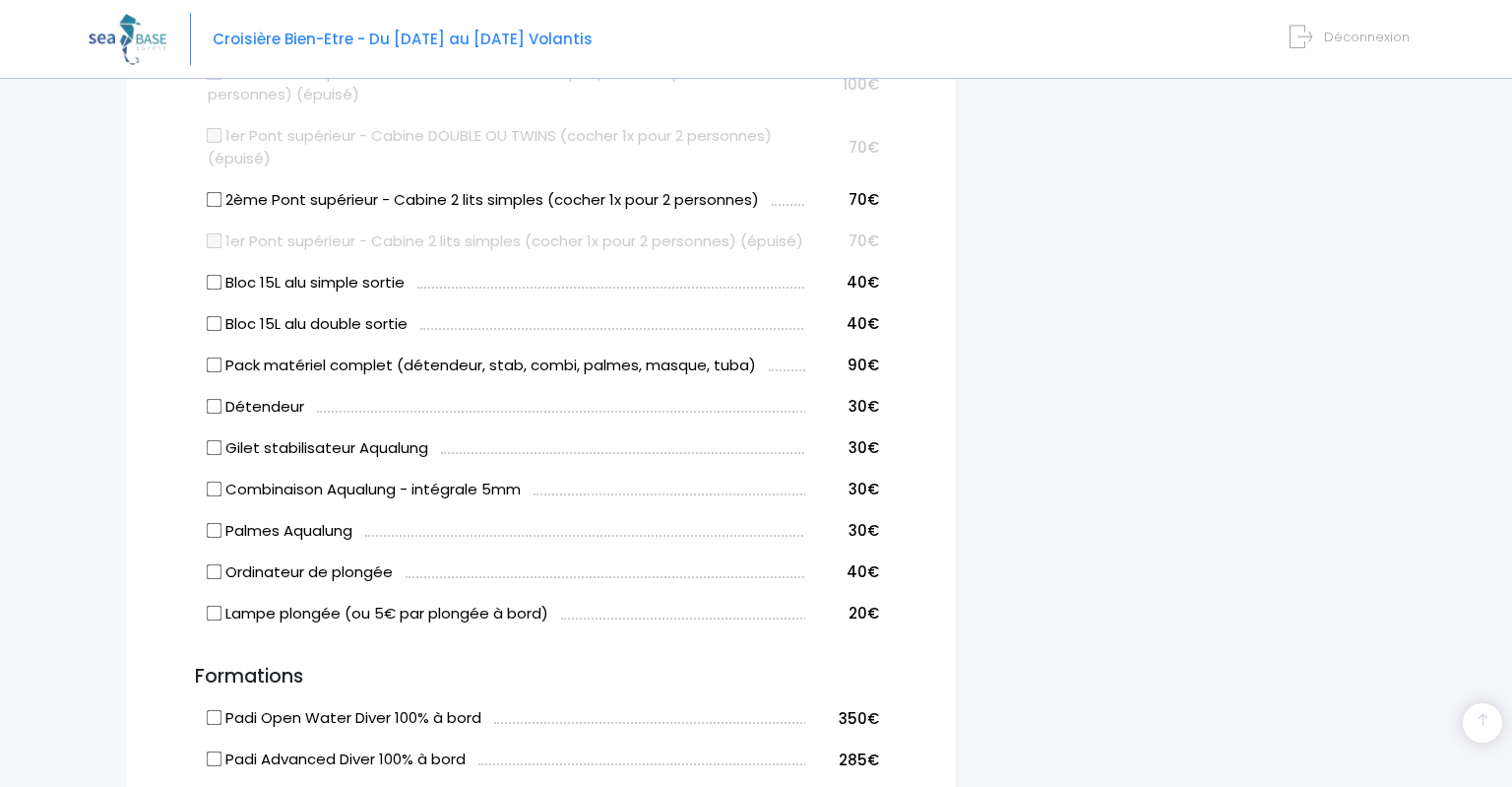 scroll, scrollTop: 936, scrollLeft: 0, axis: vertical 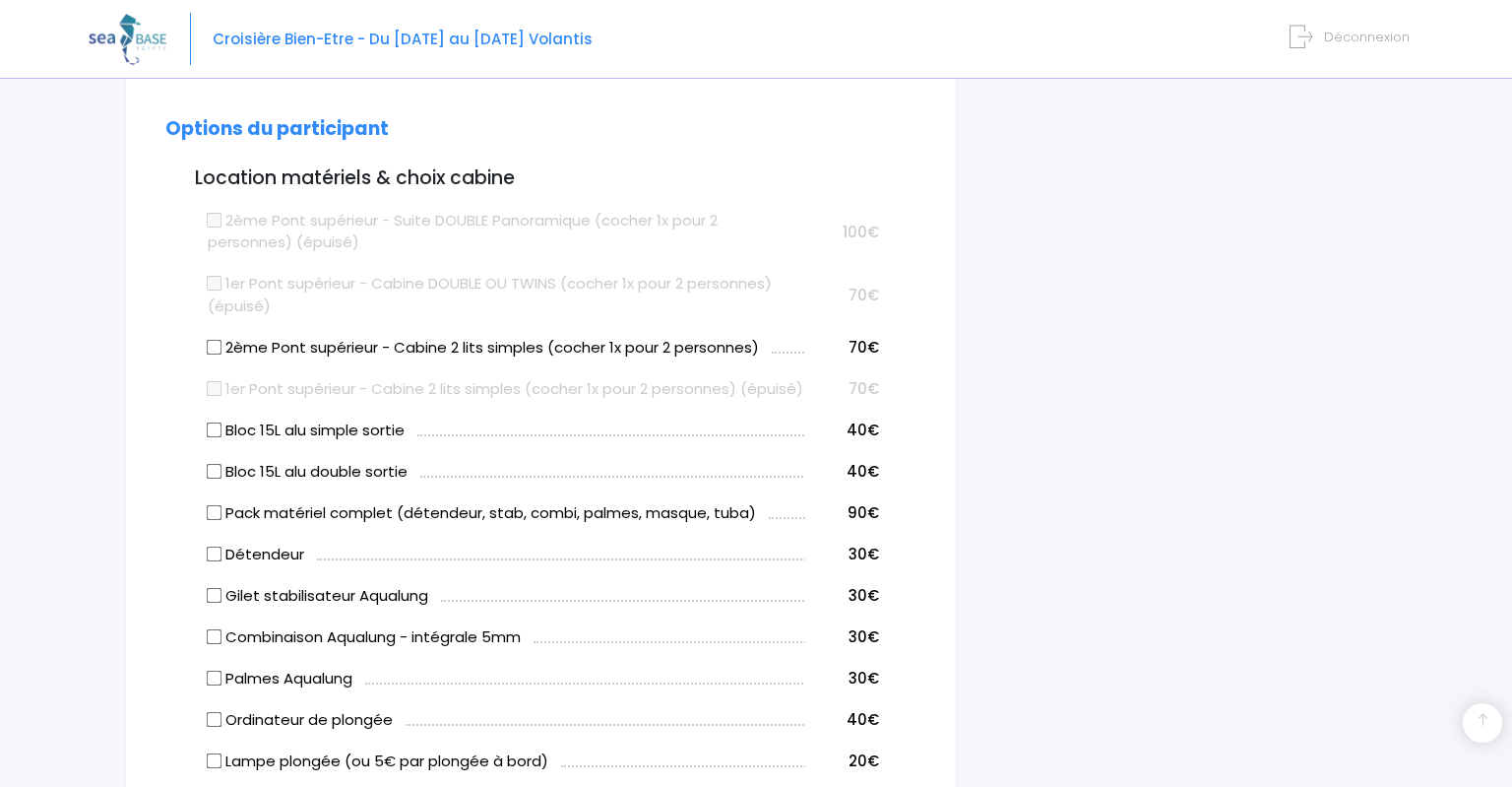 type on "[PERSON_NAME] de Meurville" 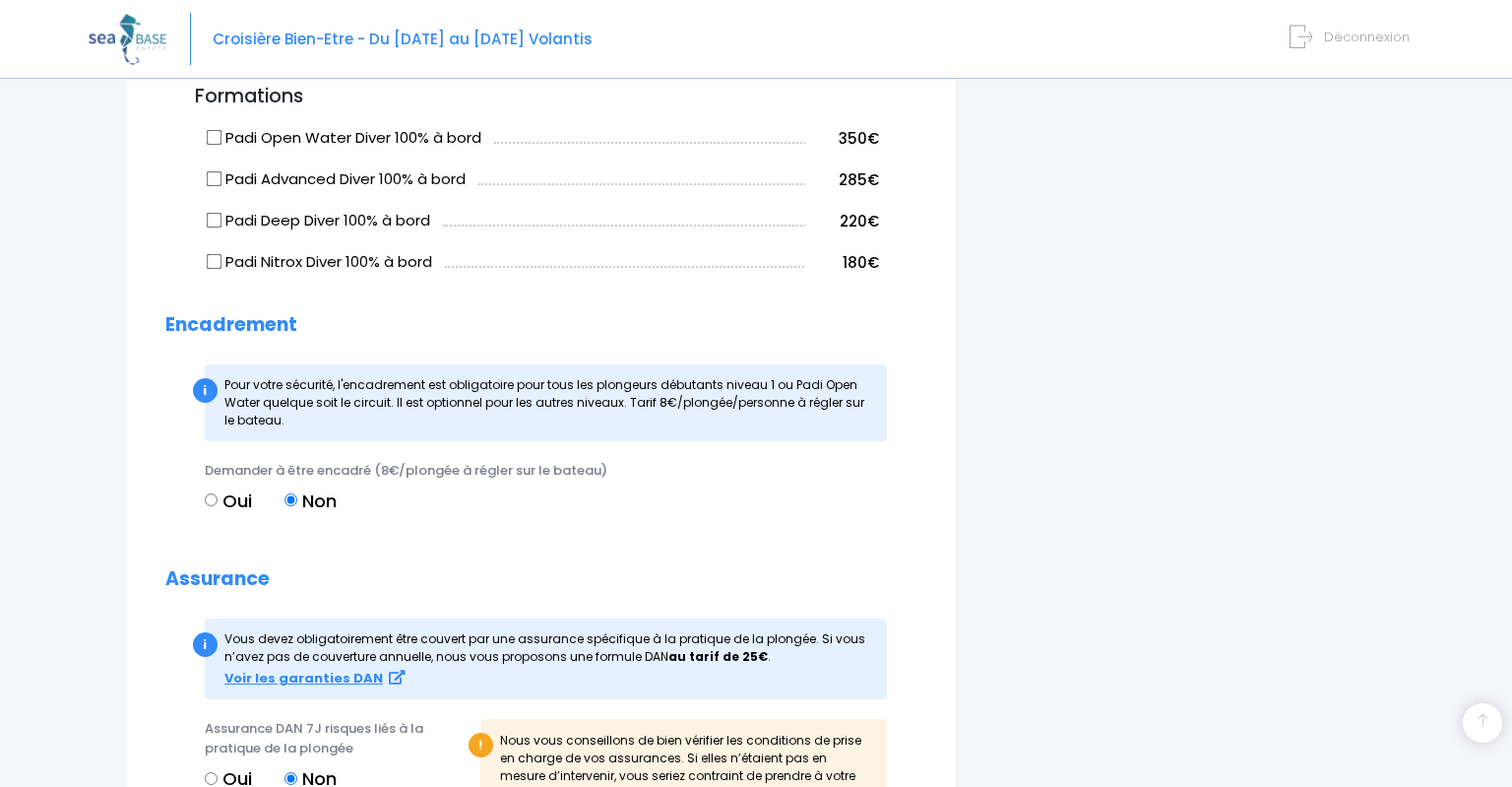 scroll, scrollTop: 1768, scrollLeft: 0, axis: vertical 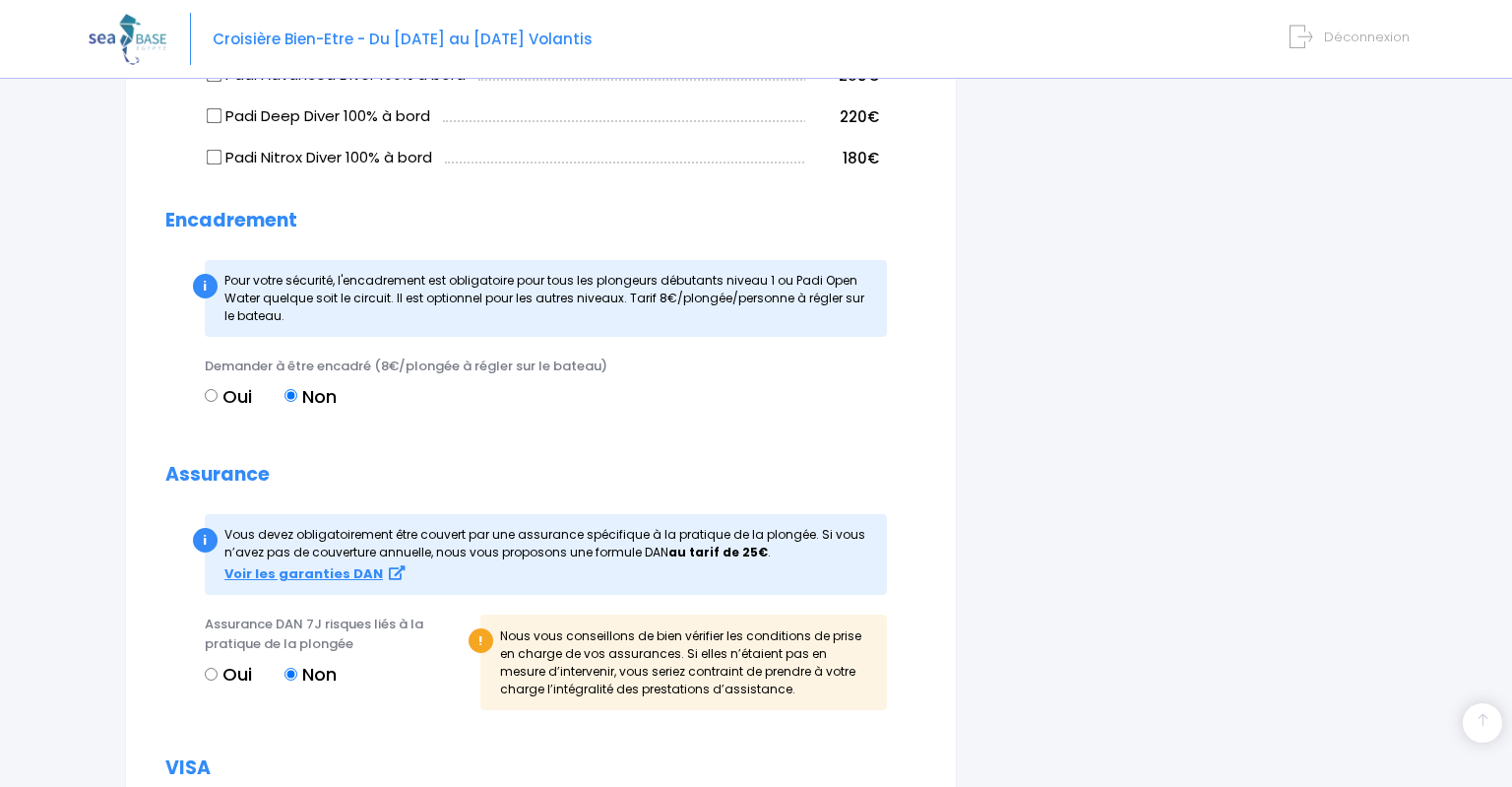 click on "Partir avec SEA BASE
Participants & Options
Informations de voyage
Paiement
Informations du participant
Genre
M.
Mme
Prénom Lucila Nom Jour" at bounding box center [756, -214] 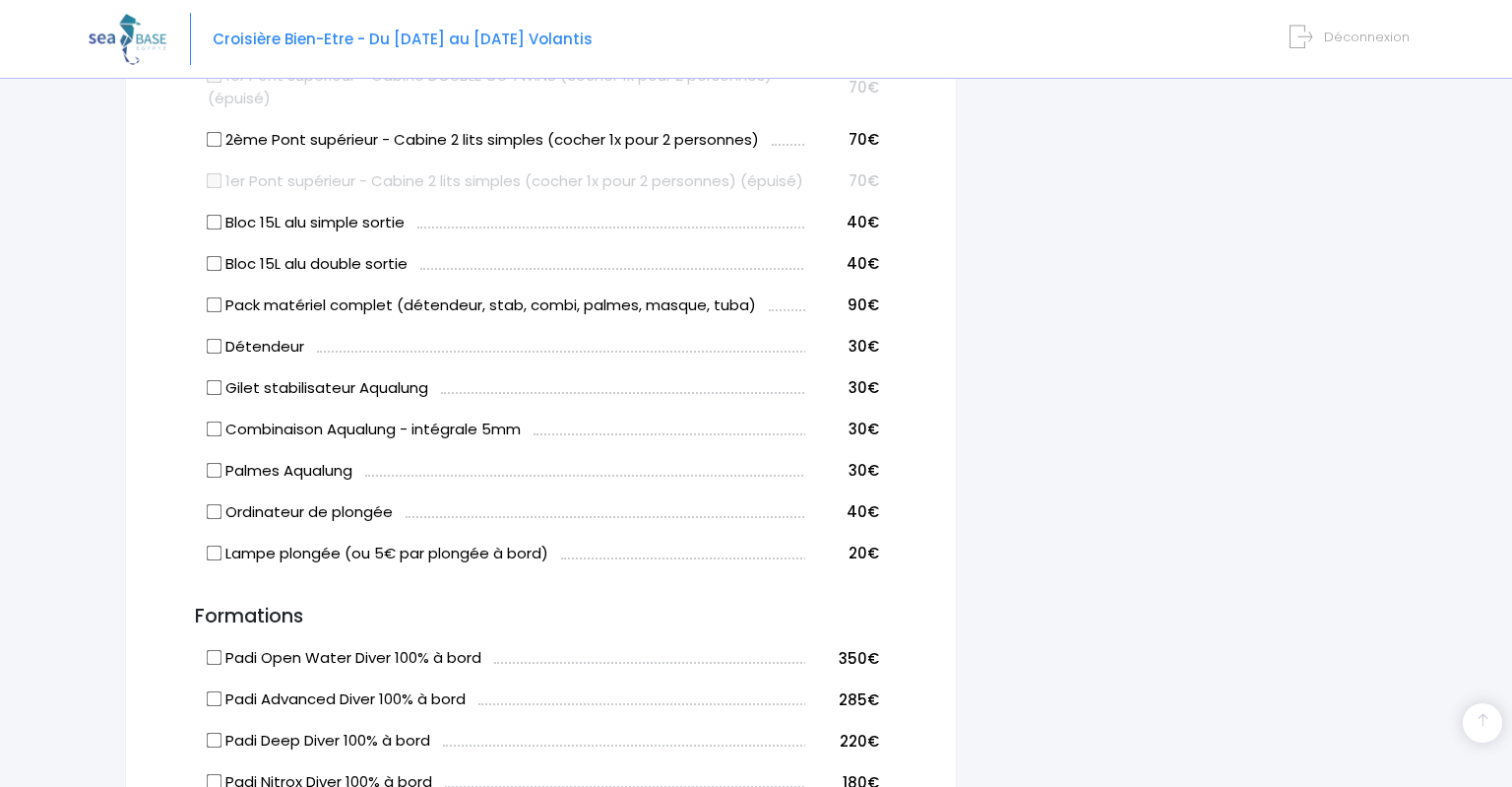 scroll, scrollTop: 1040, scrollLeft: 0, axis: vertical 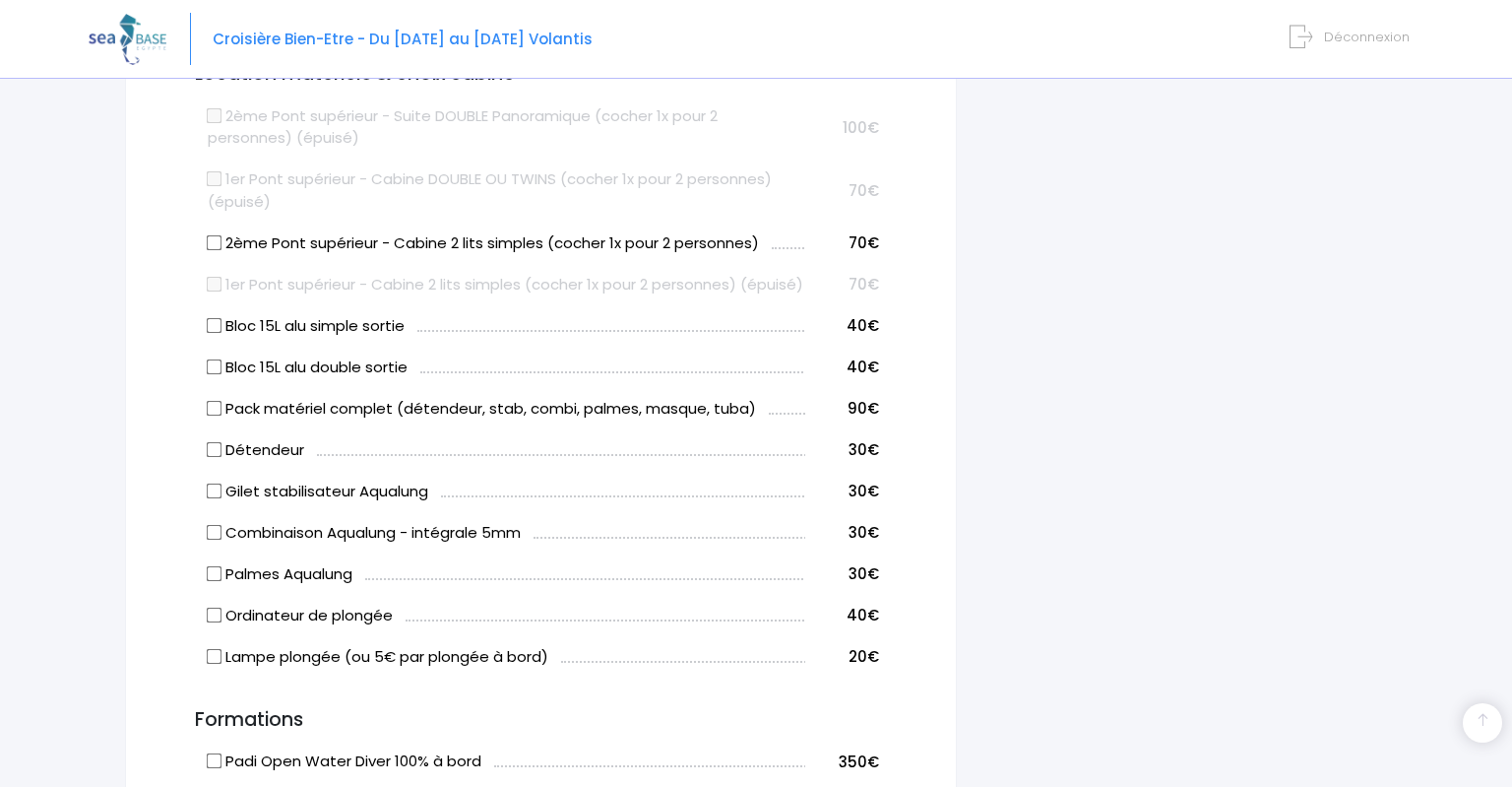 click on "Informations du participant
Genre
M.
Mme
Prénom
Lucila
Nom
Rolla
Email  lurolla@yahoo.com 01" at bounding box center (540, 492) 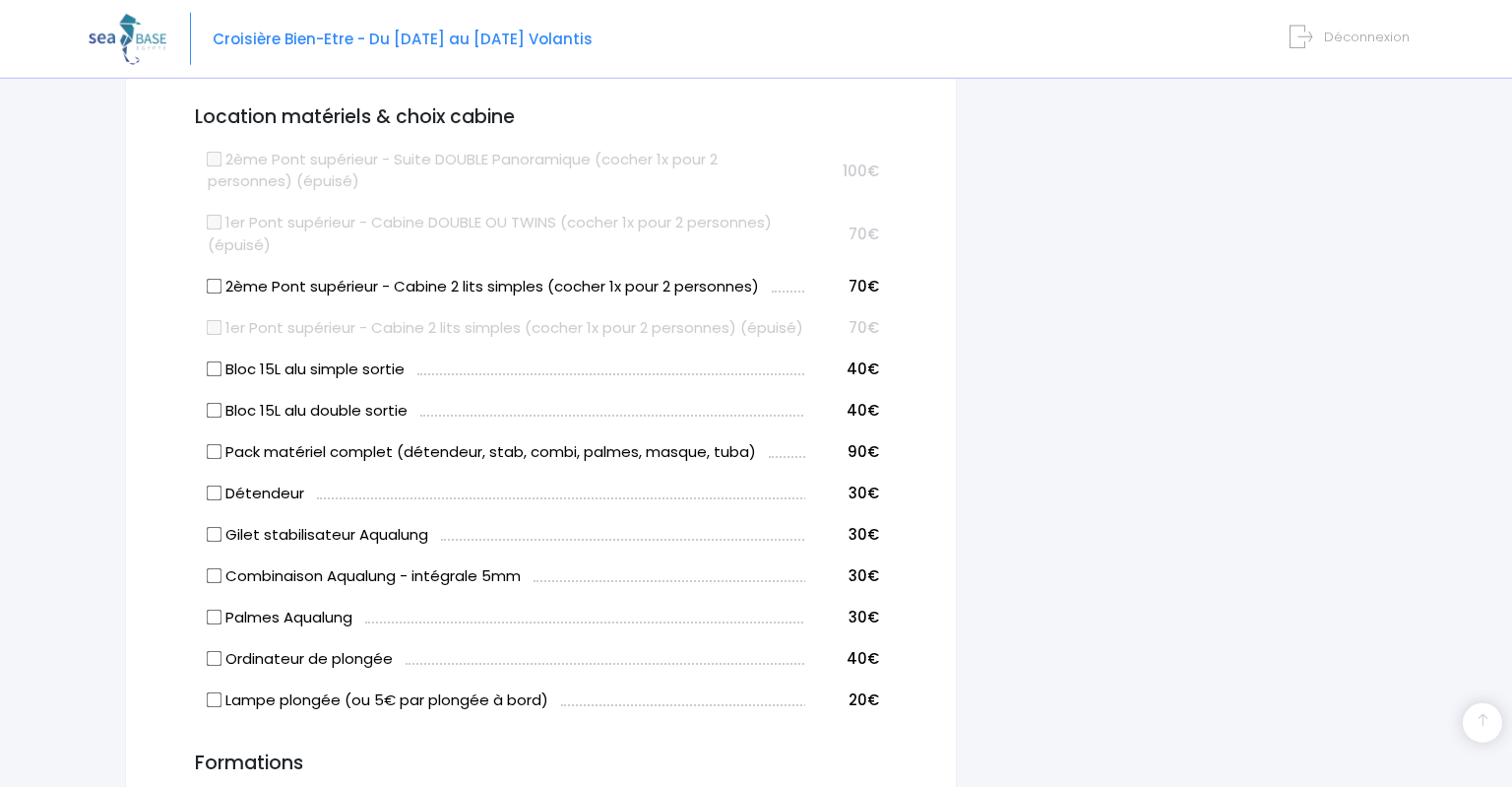 scroll, scrollTop: 1040, scrollLeft: 0, axis: vertical 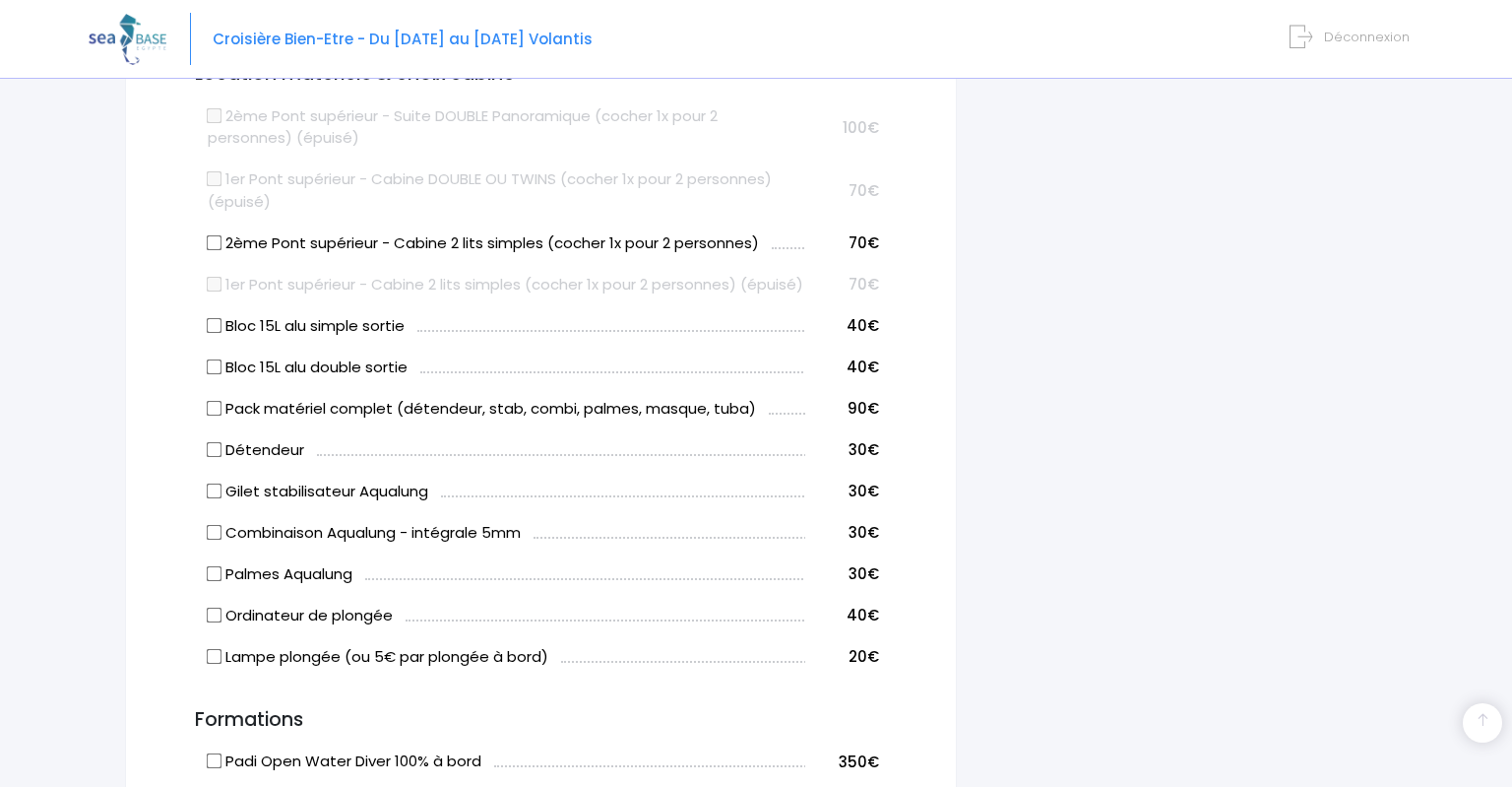 click on "2ème Pont supérieur - Cabine 2 lits simples (cocher 1x pour 2 personnes)" at bounding box center (214, 242) 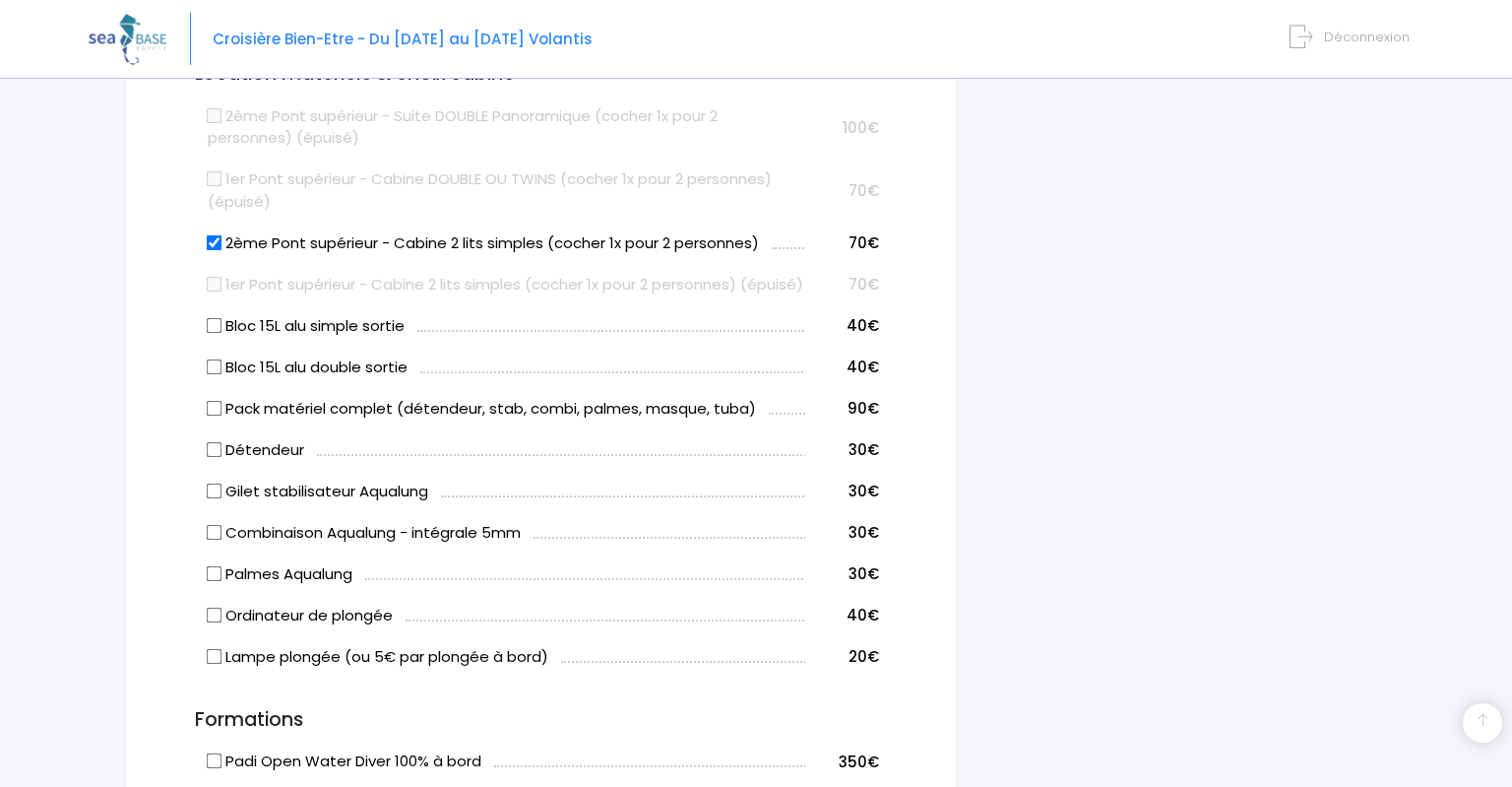 click on "2ème Pont supérieur - Cabine 2 lits simples (cocher 1x pour 2 personnes)" at bounding box center (214, 242) 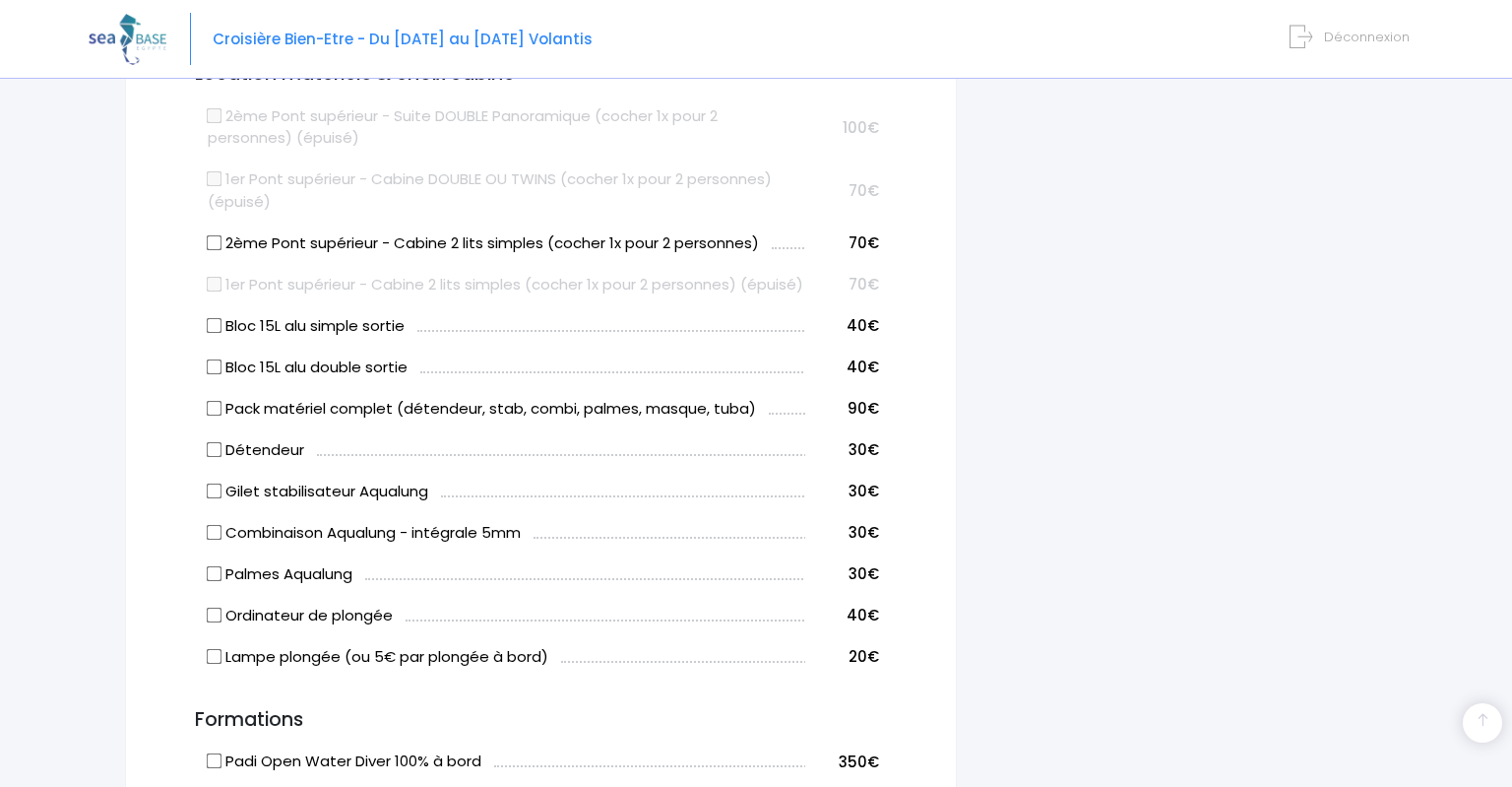 click on "Informations du participant
Genre
M.
Mme
Prénom
Lucila
Nom
Rolla
Email  lurolla@yahoo.com 01" at bounding box center [540, 492] 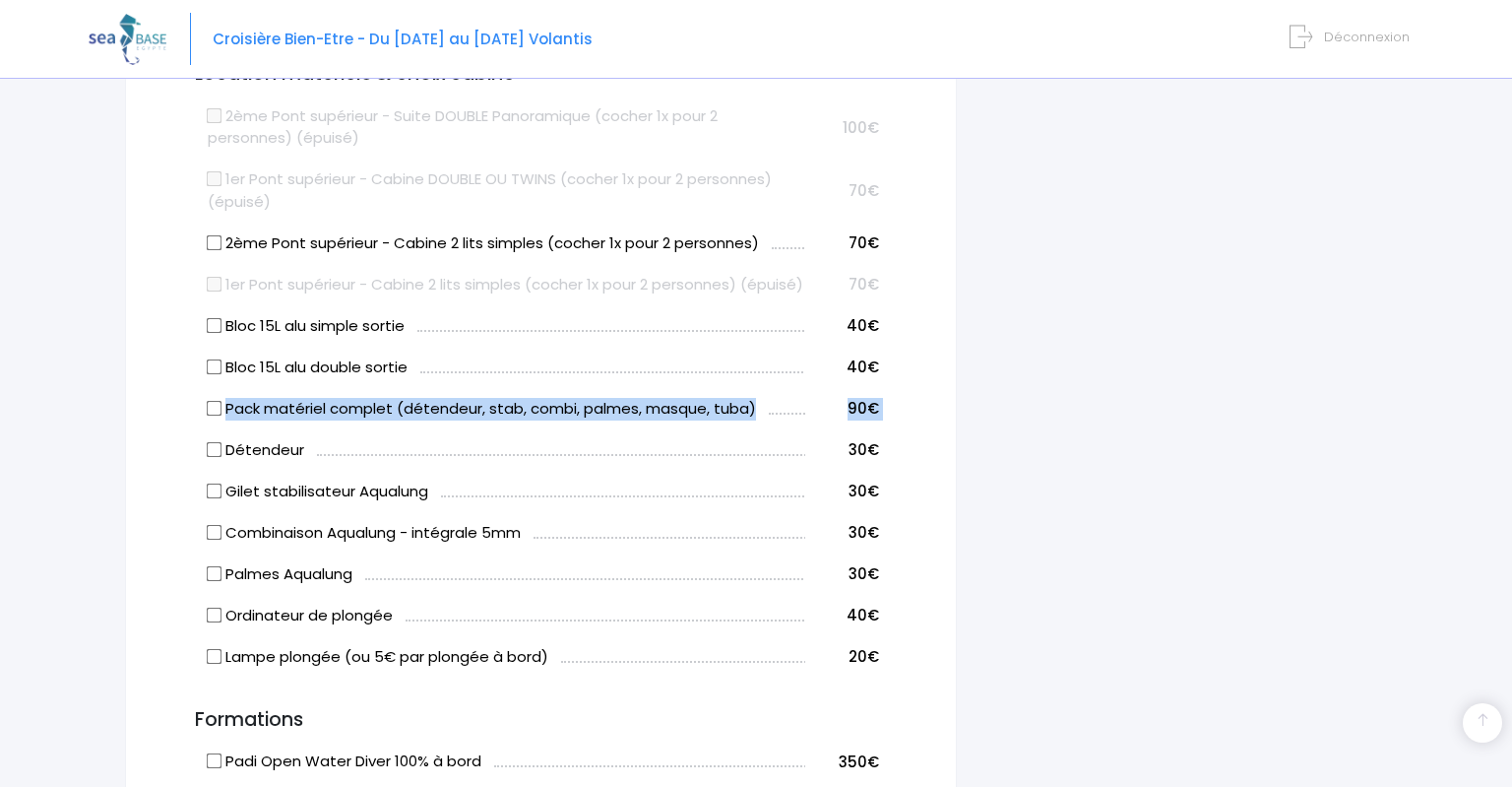 click on "Informations du participant
Genre
M.
Mme
Prénom
Lucila
Nom
Rolla
Email  lurolla@yahoo.com 01" at bounding box center (540, 492) 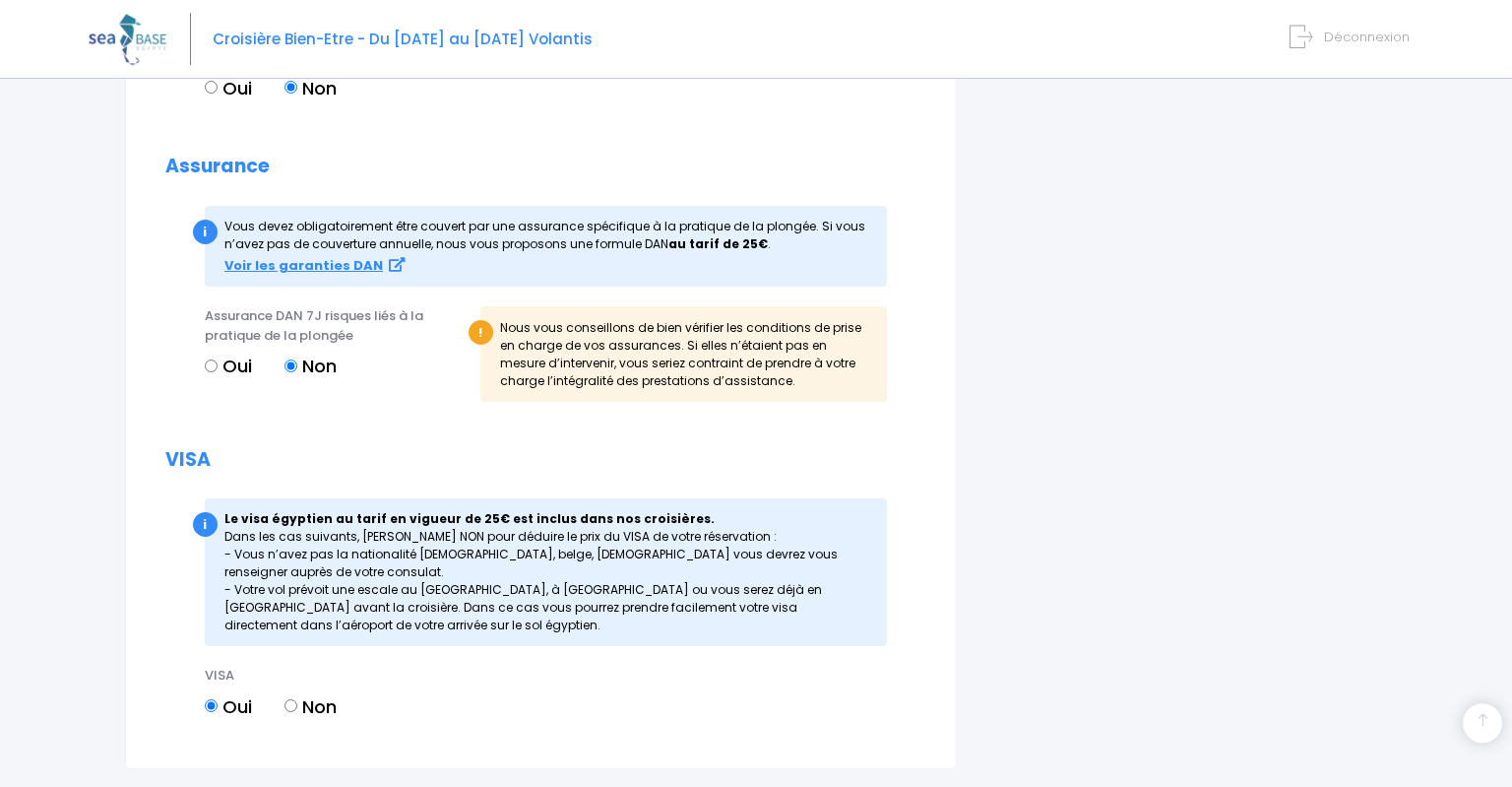 scroll, scrollTop: 2080, scrollLeft: 0, axis: vertical 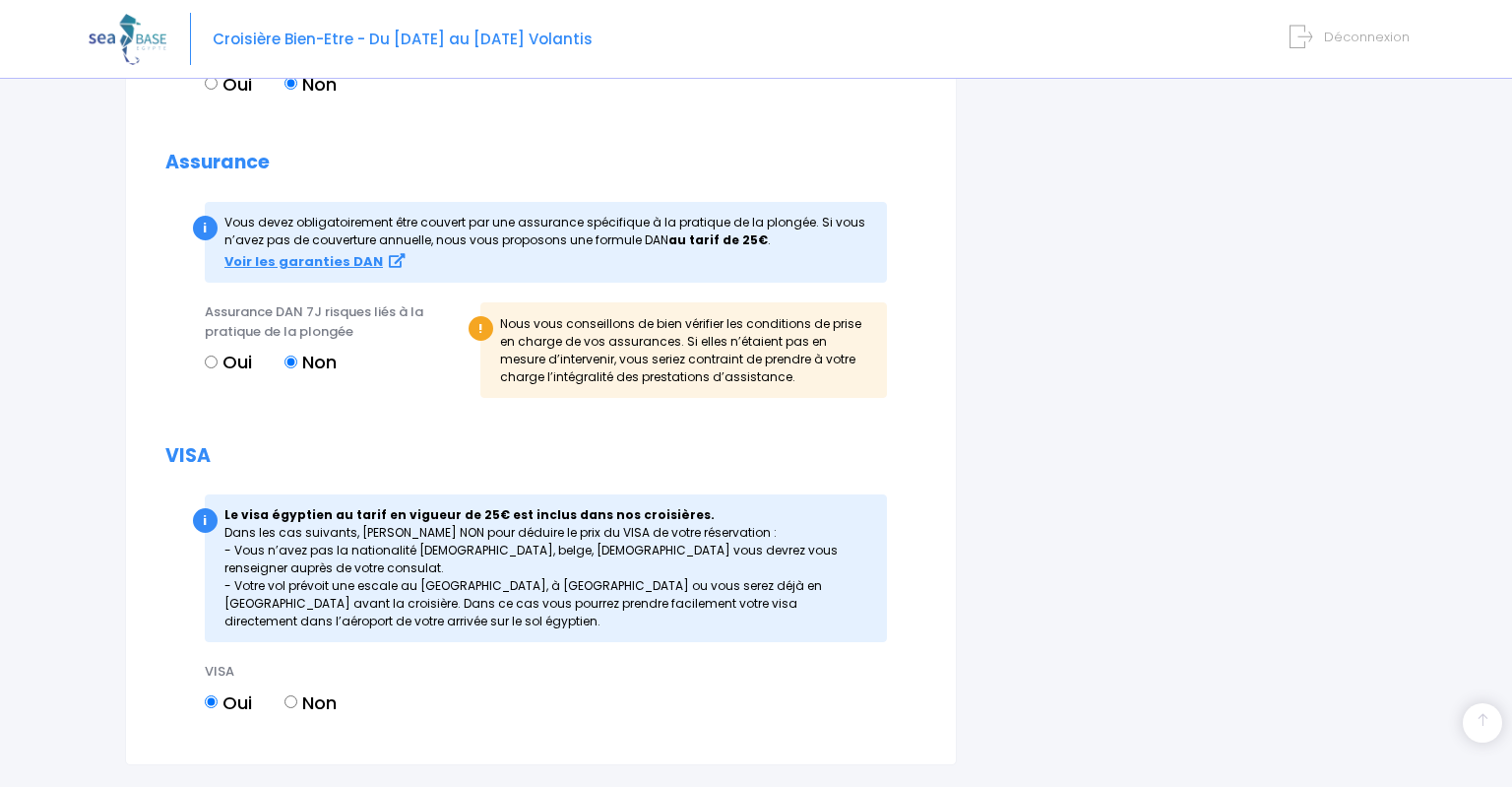 click on "Non" at bounding box center (290, 701) 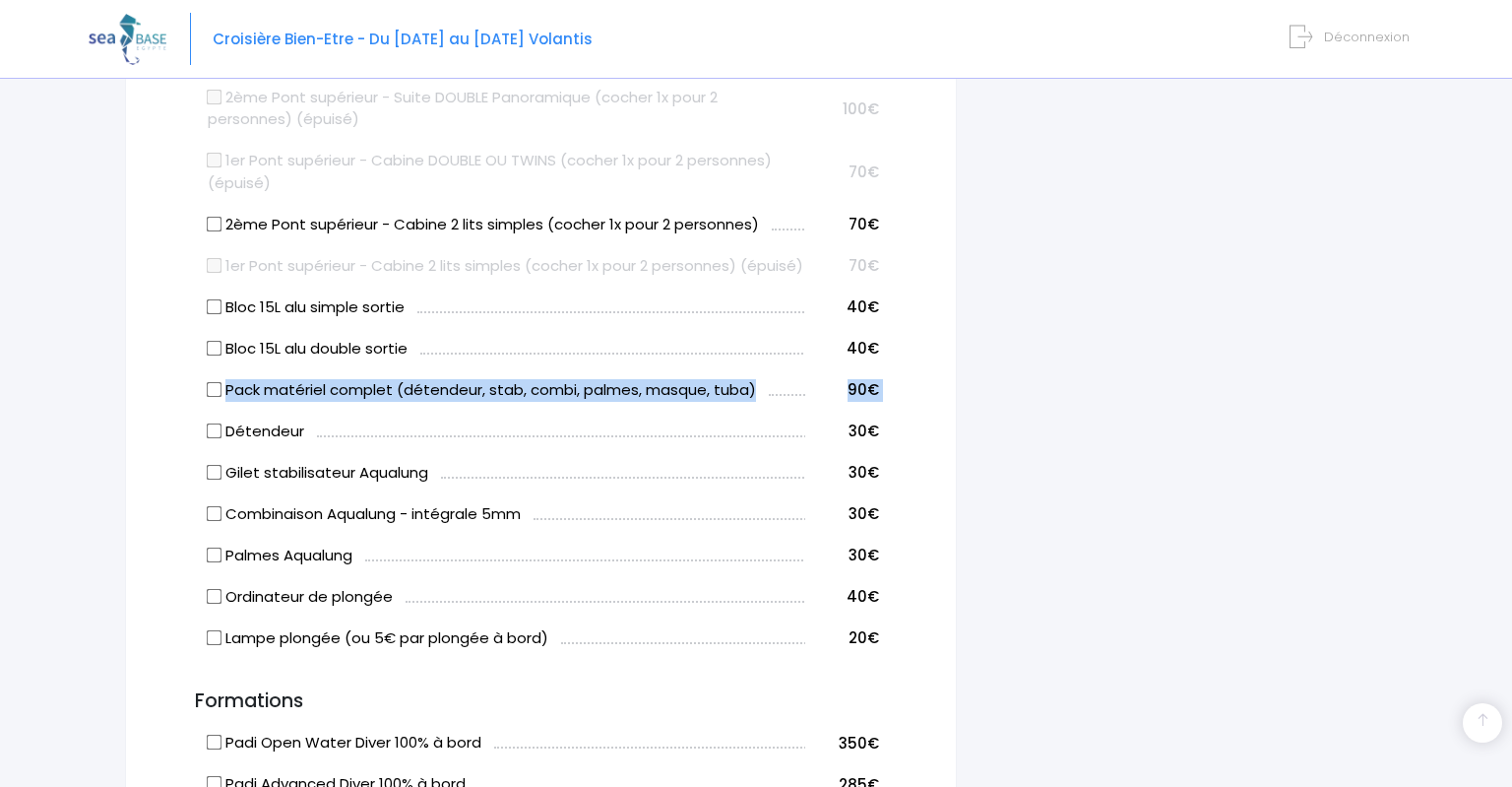 scroll, scrollTop: 1040, scrollLeft: 0, axis: vertical 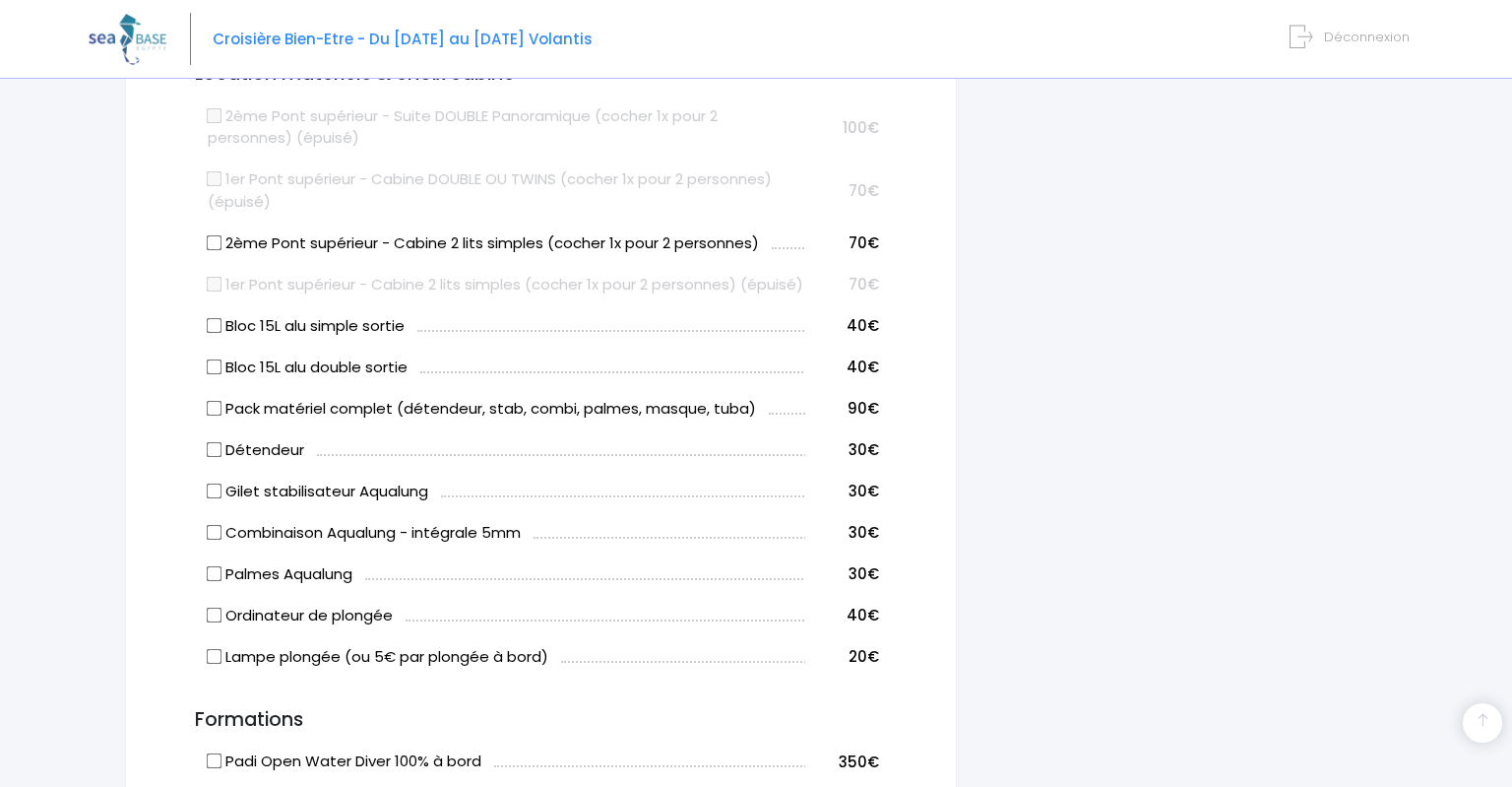 click on "i
Complétez votre réservation et réglez l'acompte avant le
[DATE]
Récapitulatif de votre réservation
VOS PARTICIPANTS
AJOUTER UN PARTICIPANT" at bounding box center [1187, 506] 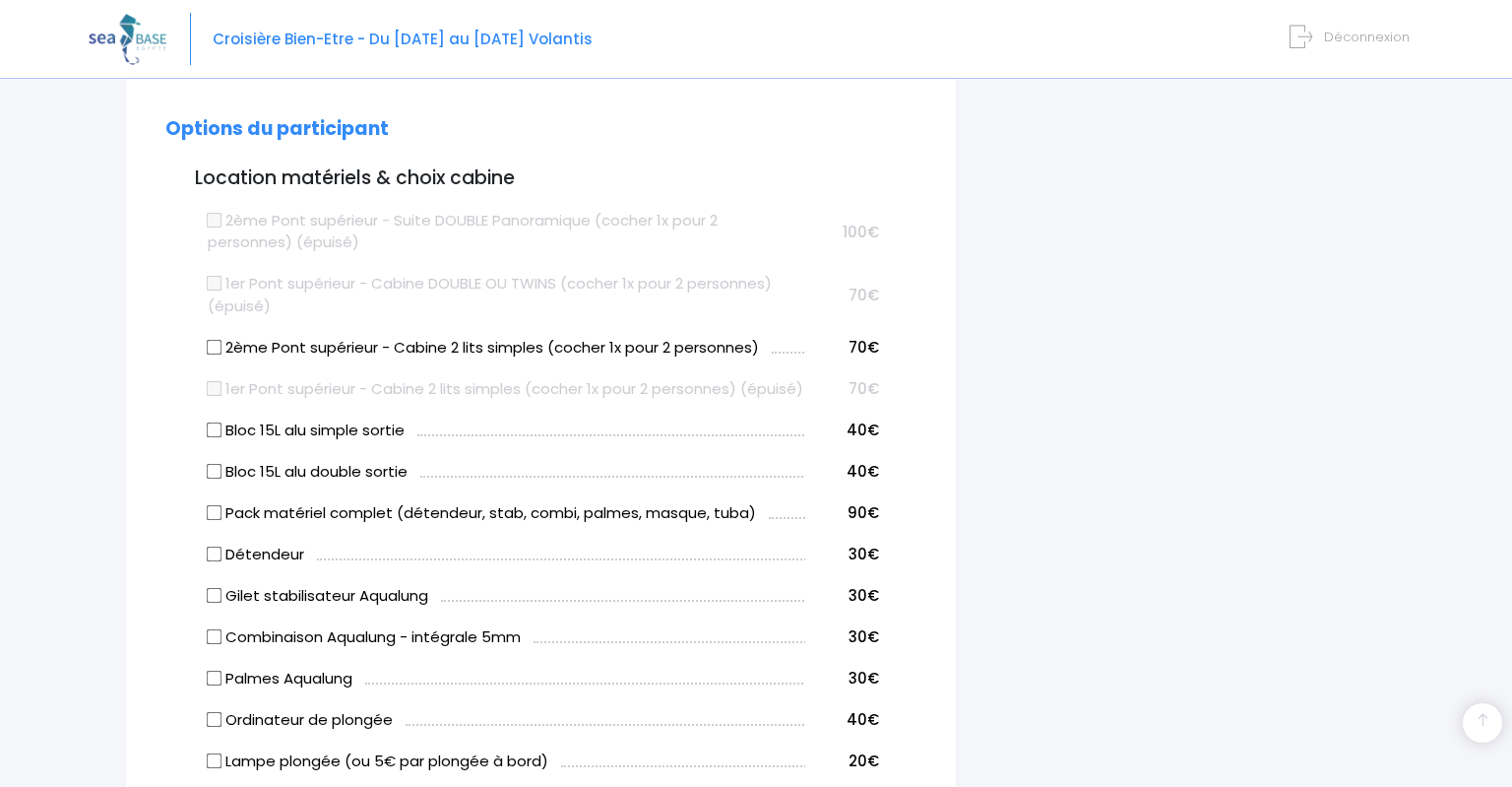 click on "Partir avec SEA BASE
Participants & Options
Informations de voyage
Paiement
Informations du participant
Genre
M.
Mme
Prénom Lucila Nom Jour" at bounding box center (756, 633) 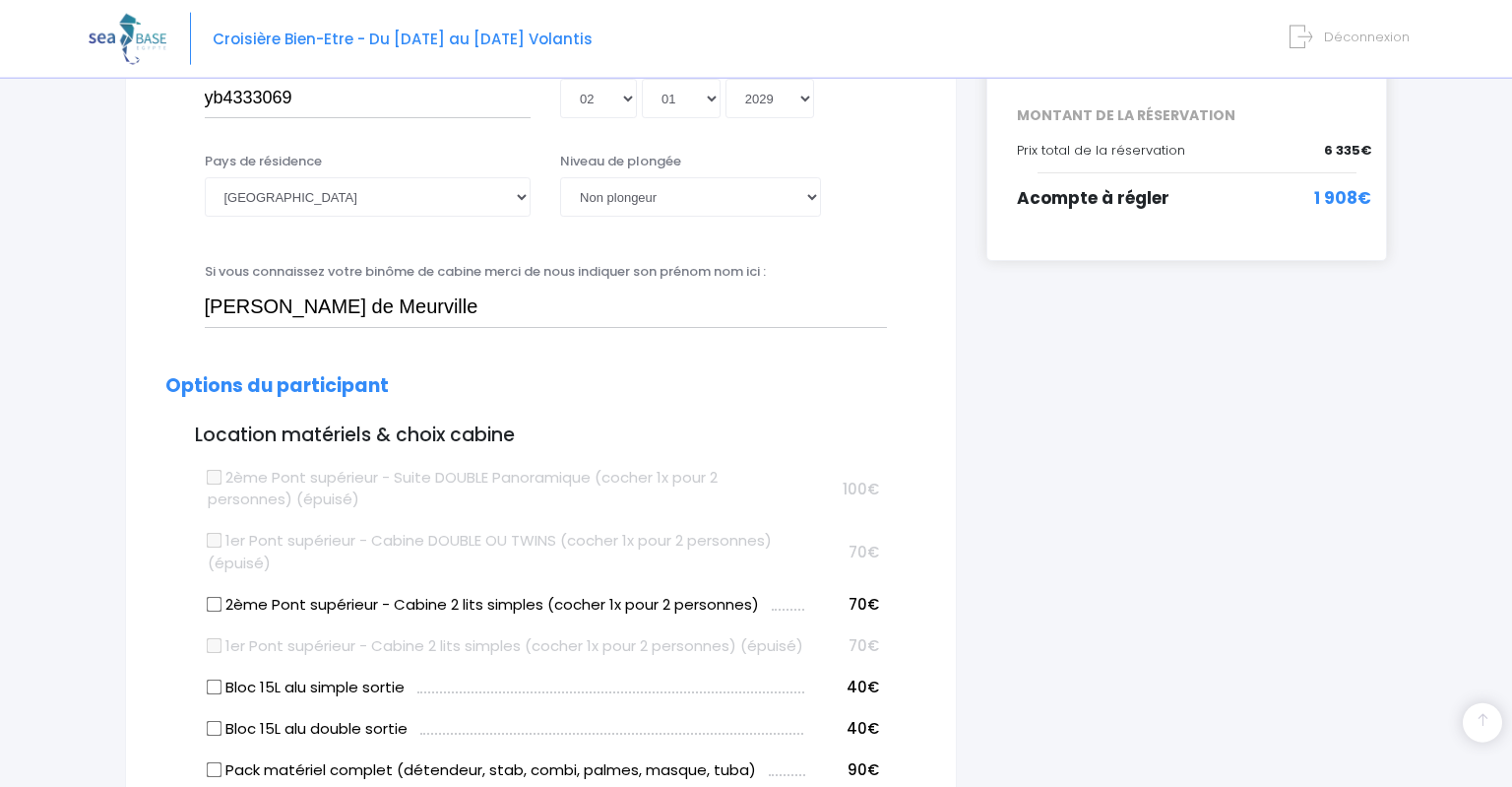 scroll, scrollTop: 831, scrollLeft: 0, axis: vertical 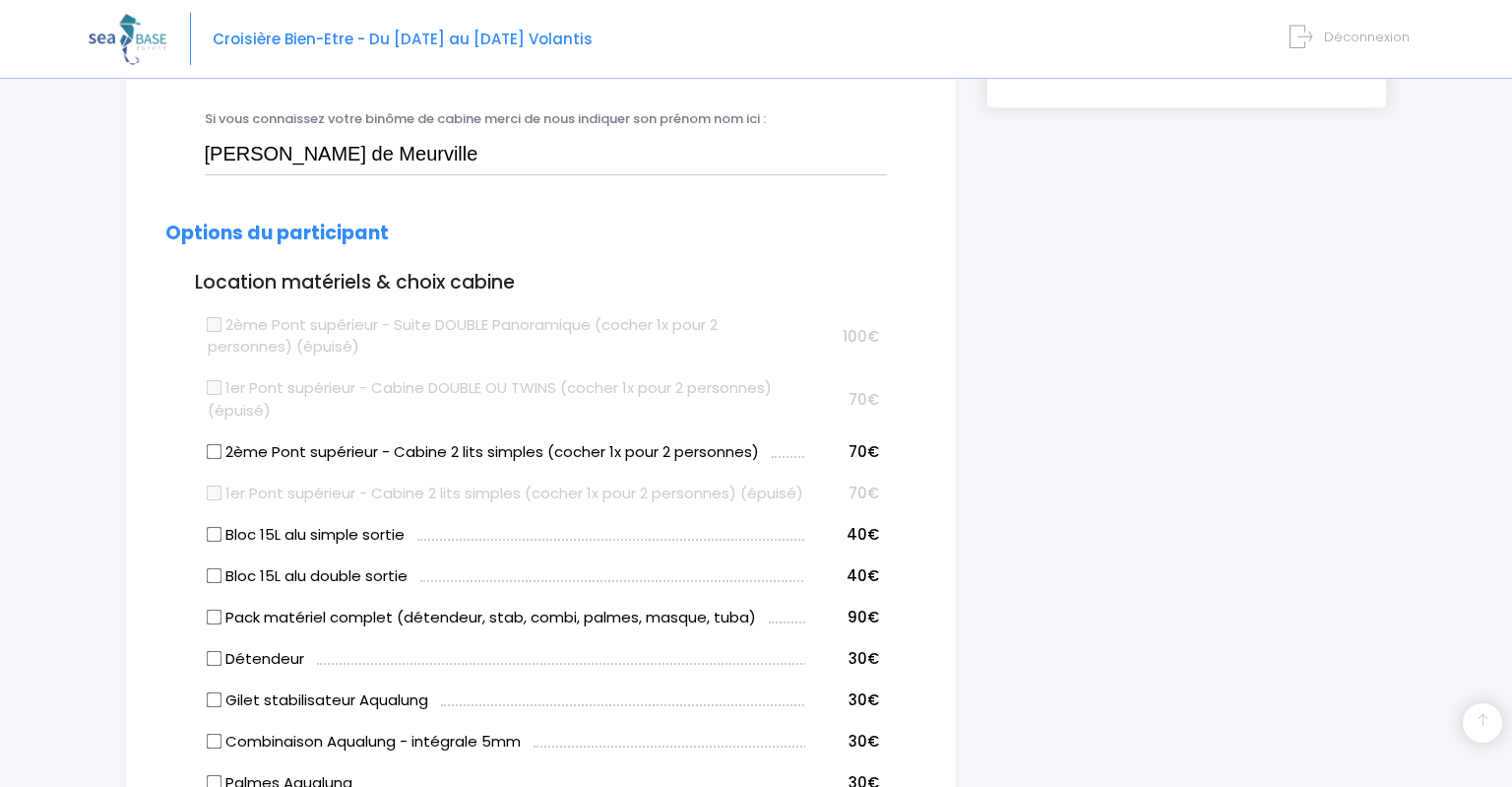 click on "Notre plateforme de réservation n'est pas compatible avec votre appareil.
Veuillez utiliser un ordinateur pour effectuer votre réservation.
Veuillez tourner votre tablette en mode paysage pour utiliser notre plateforme de réservation.
Partir avec SEA BASE M." at bounding box center (756, 691) 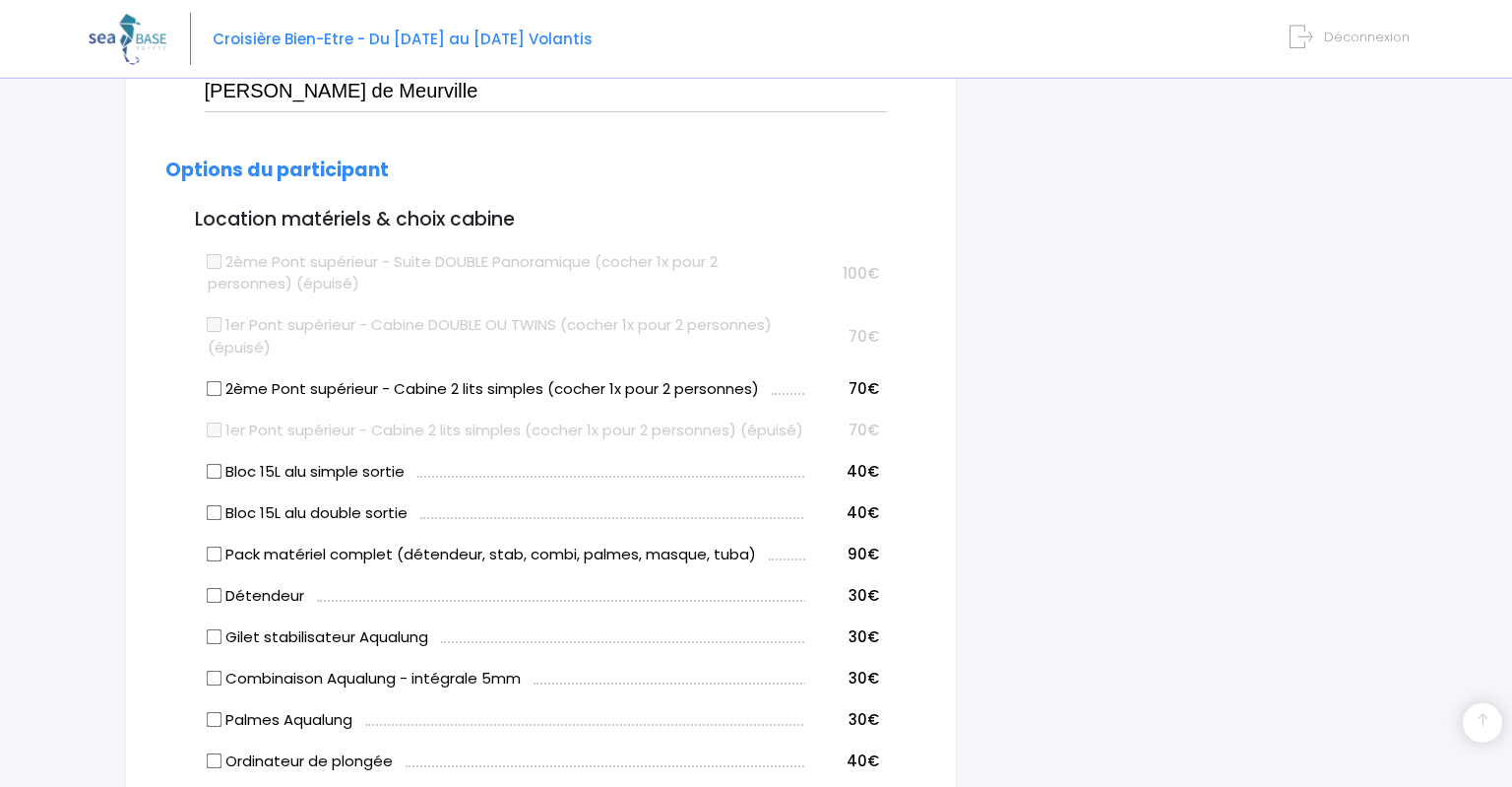 scroll, scrollTop: 936, scrollLeft: 0, axis: vertical 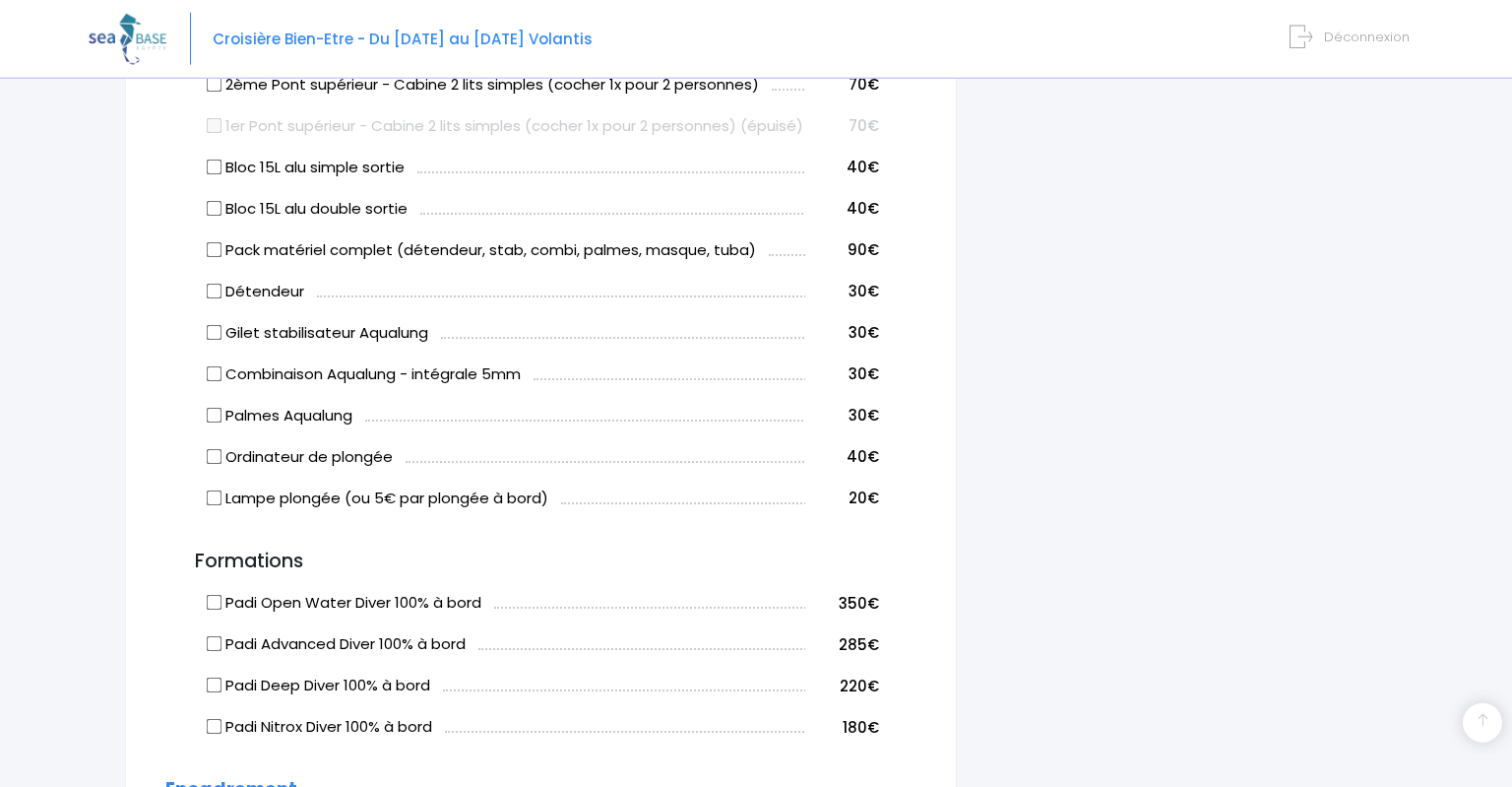 click on "Partir avec SEA BASE
Participants & Options
Informations de voyage
Paiement
Informations du participant
Genre
M.
Mme
Prénom Lucila Nom Jour" at bounding box center [756, 370] 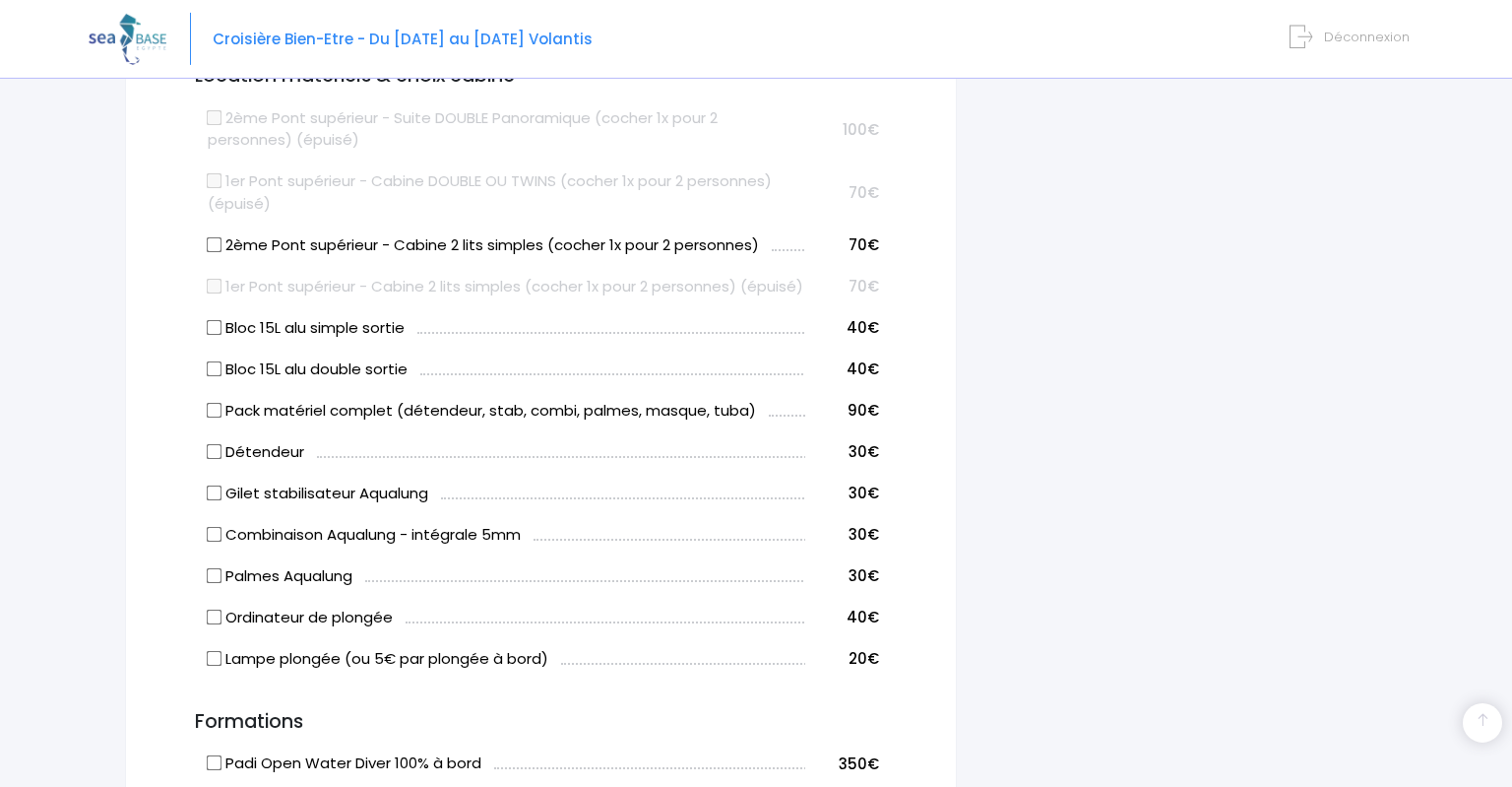 scroll, scrollTop: 991, scrollLeft: 0, axis: vertical 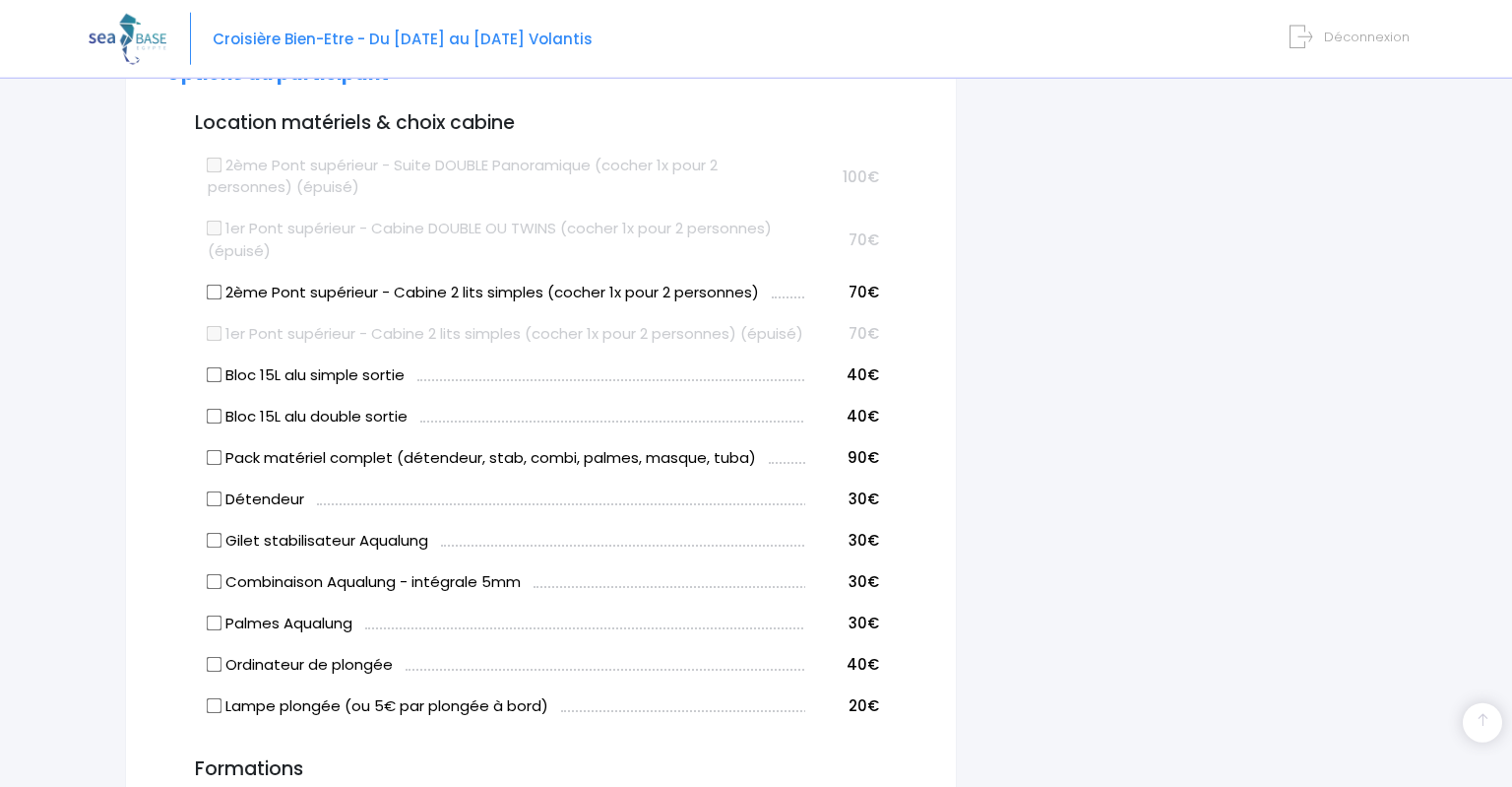 click on "Partir avec SEA BASE
Participants & Options
Informations de voyage
Paiement
Informations du participant
Genre
M.
Mme
Prénom Lucila Nom Jour" at bounding box center (756, 578) 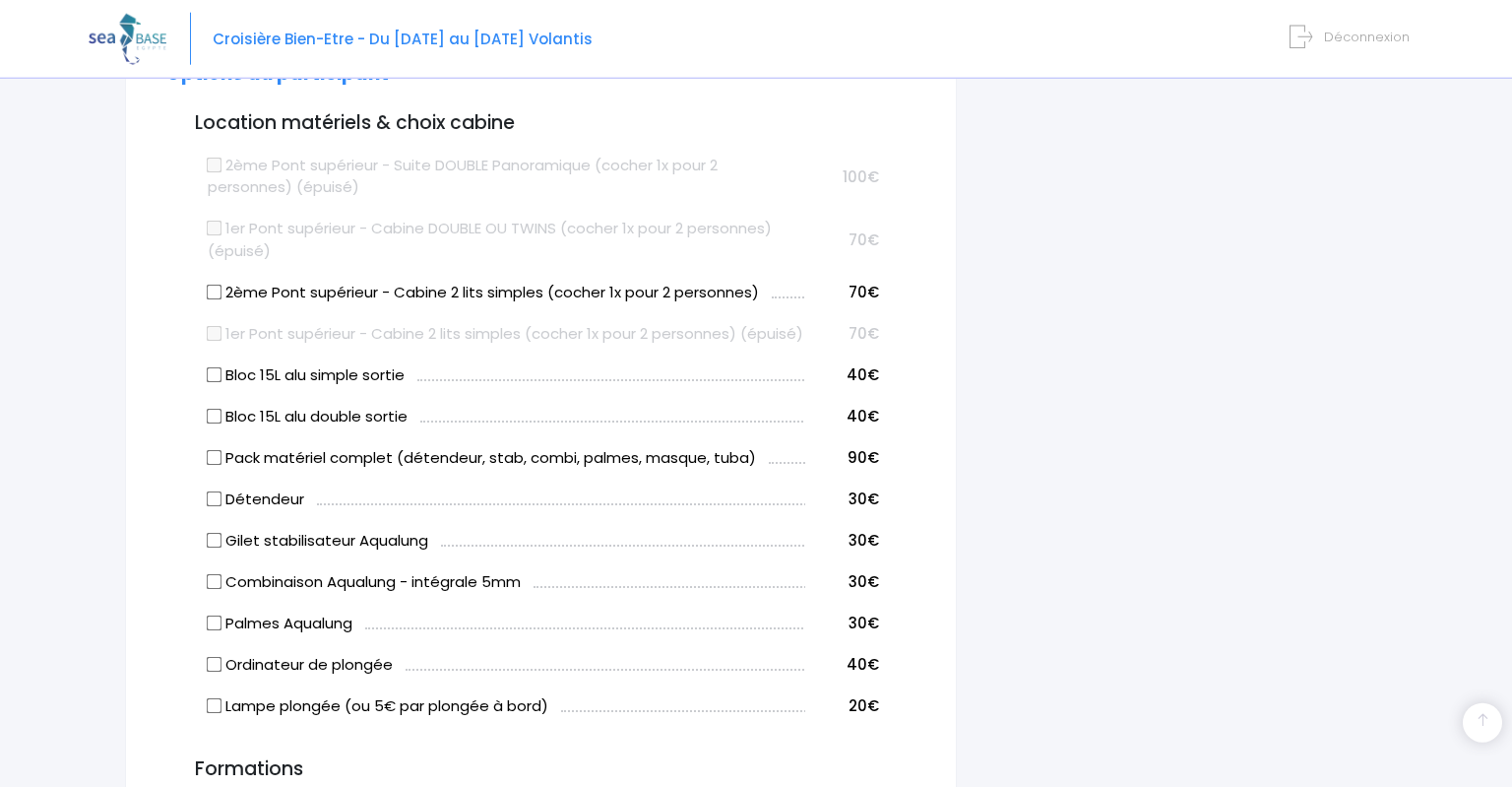click on "2ème Pont supérieur - Cabine 2 lits simples (cocher 1x pour 2 personnes)" at bounding box center (214, 292) 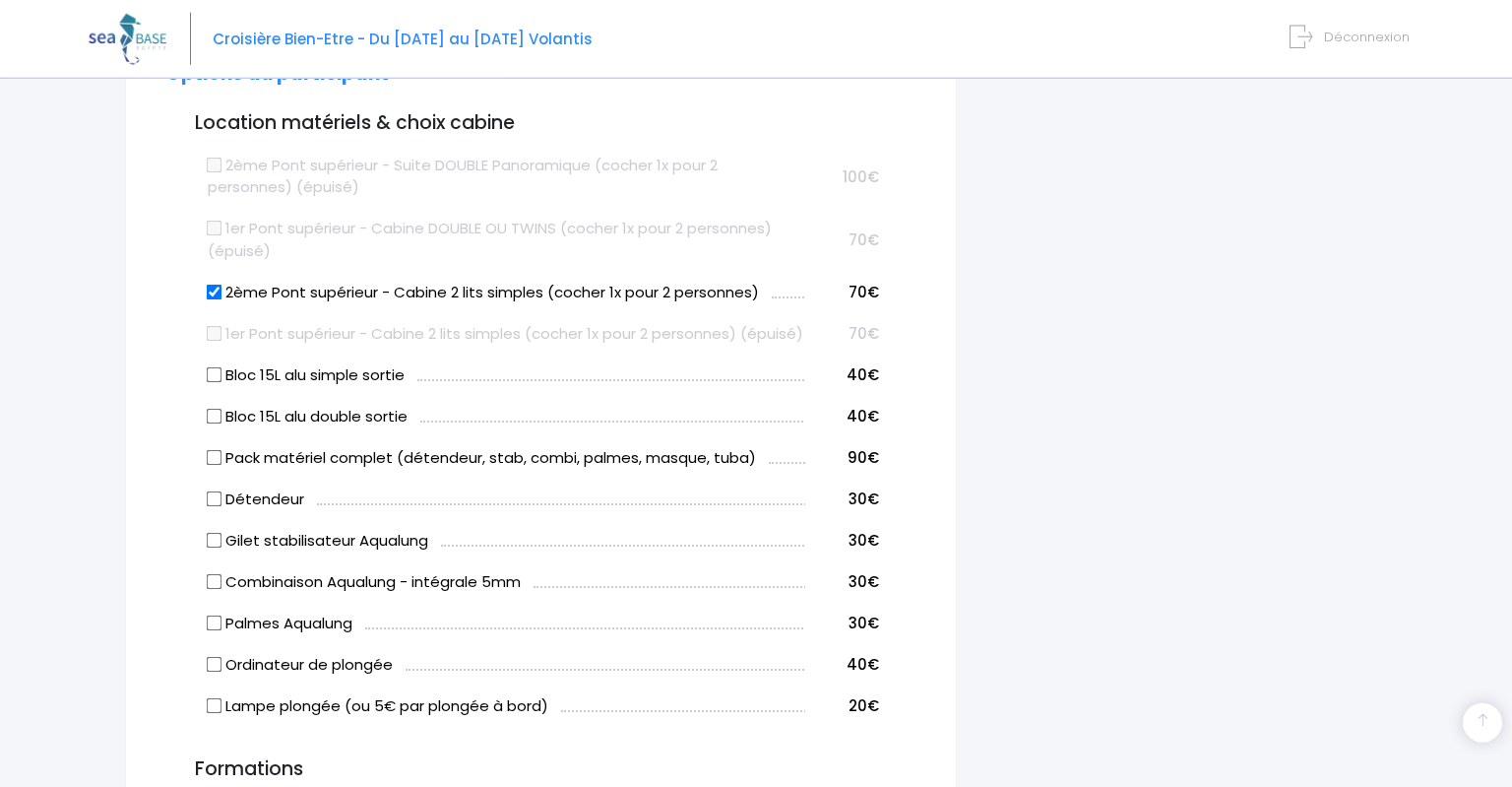 click on "Pack matériel complet (détendeur, stab, combi, palmes, masque, tuba)" at bounding box center [214, 457] 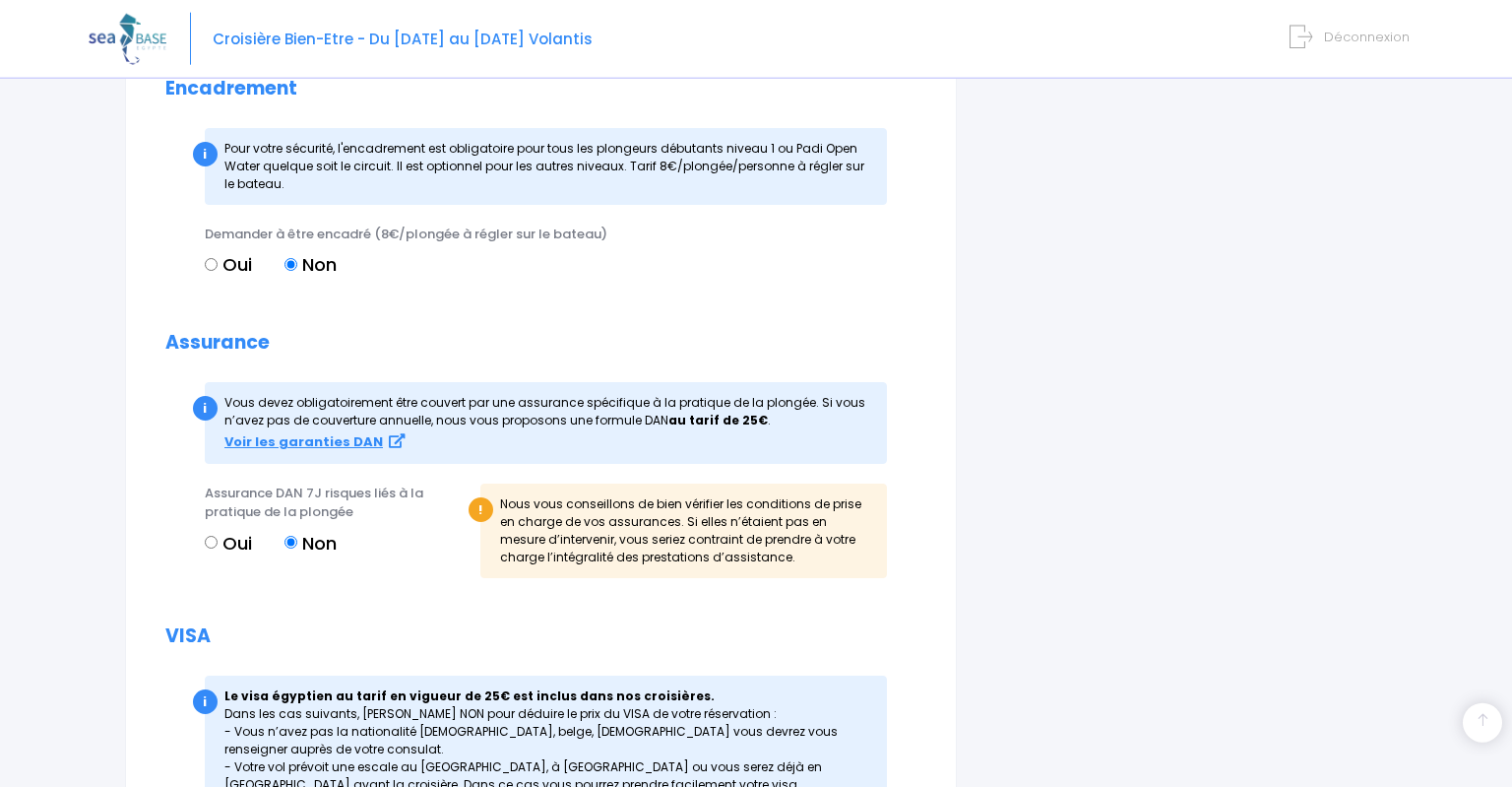 scroll, scrollTop: 2080, scrollLeft: 0, axis: vertical 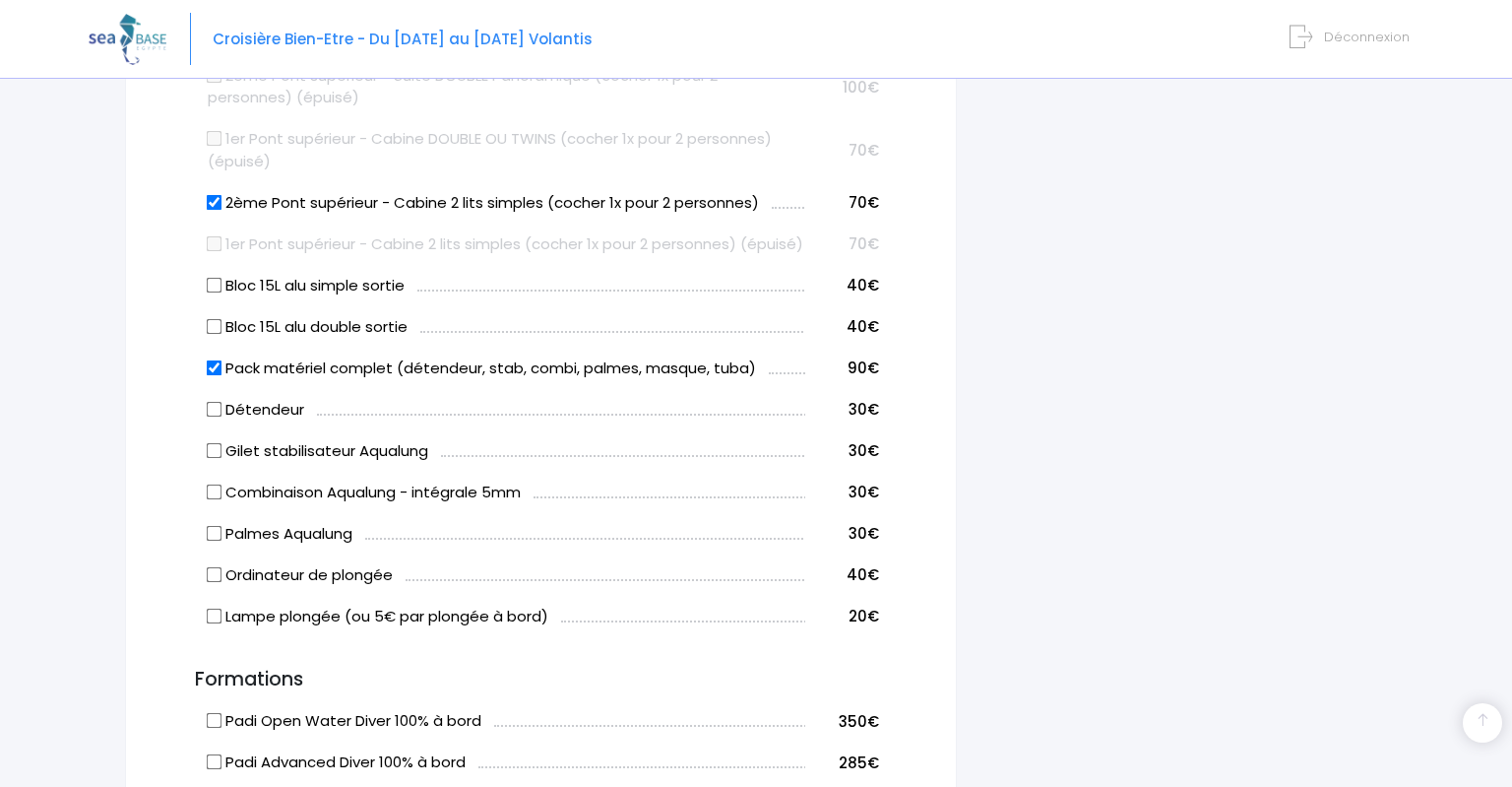 click on "Pack matériel complet (détendeur, stab, combi, palmes, masque, tuba)" at bounding box center (214, 367) 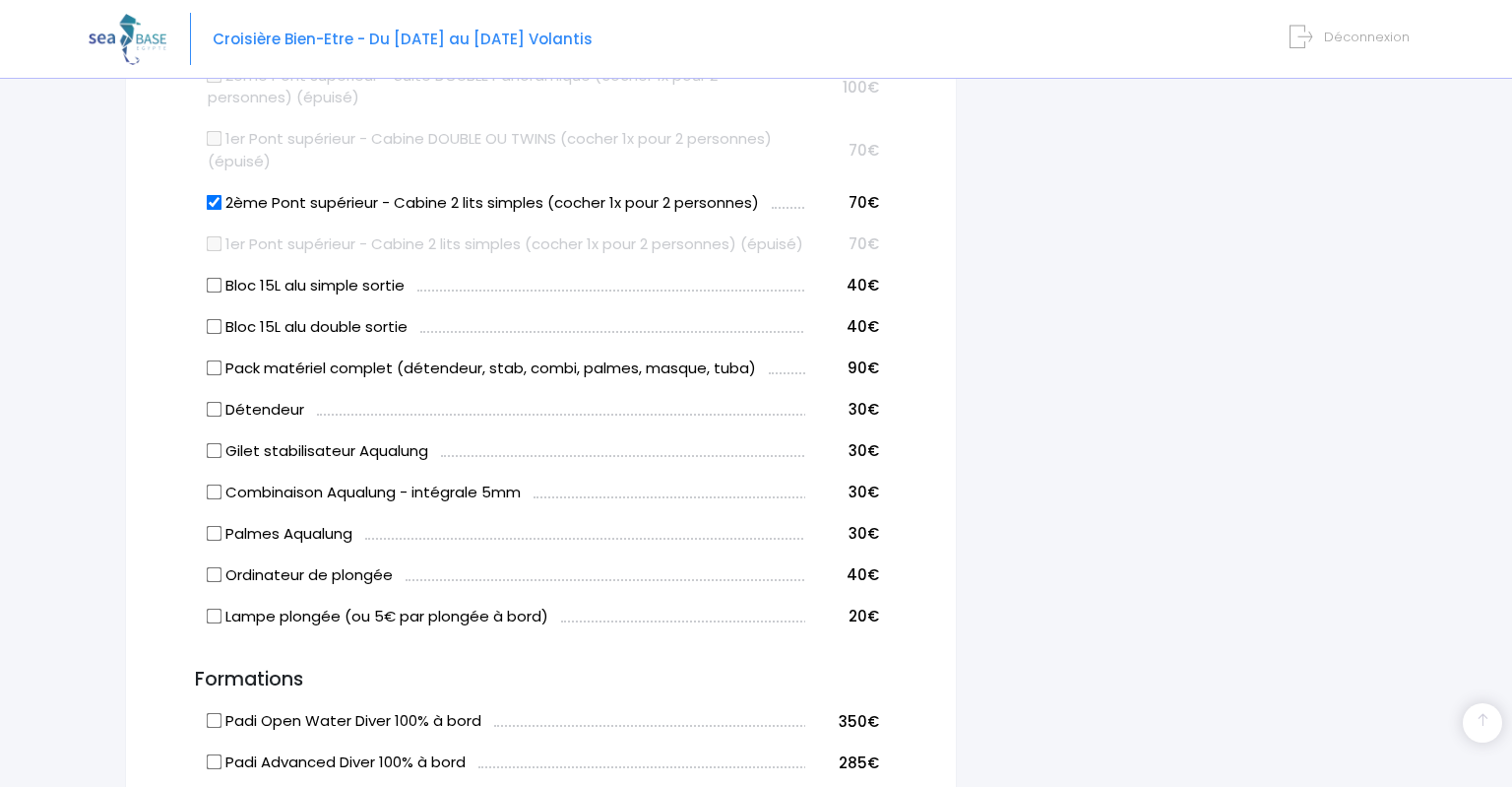 click on "2ème Pont supérieur - Cabine 2 lits simples (cocher 1x pour 2 personnes)" at bounding box center [214, 202] 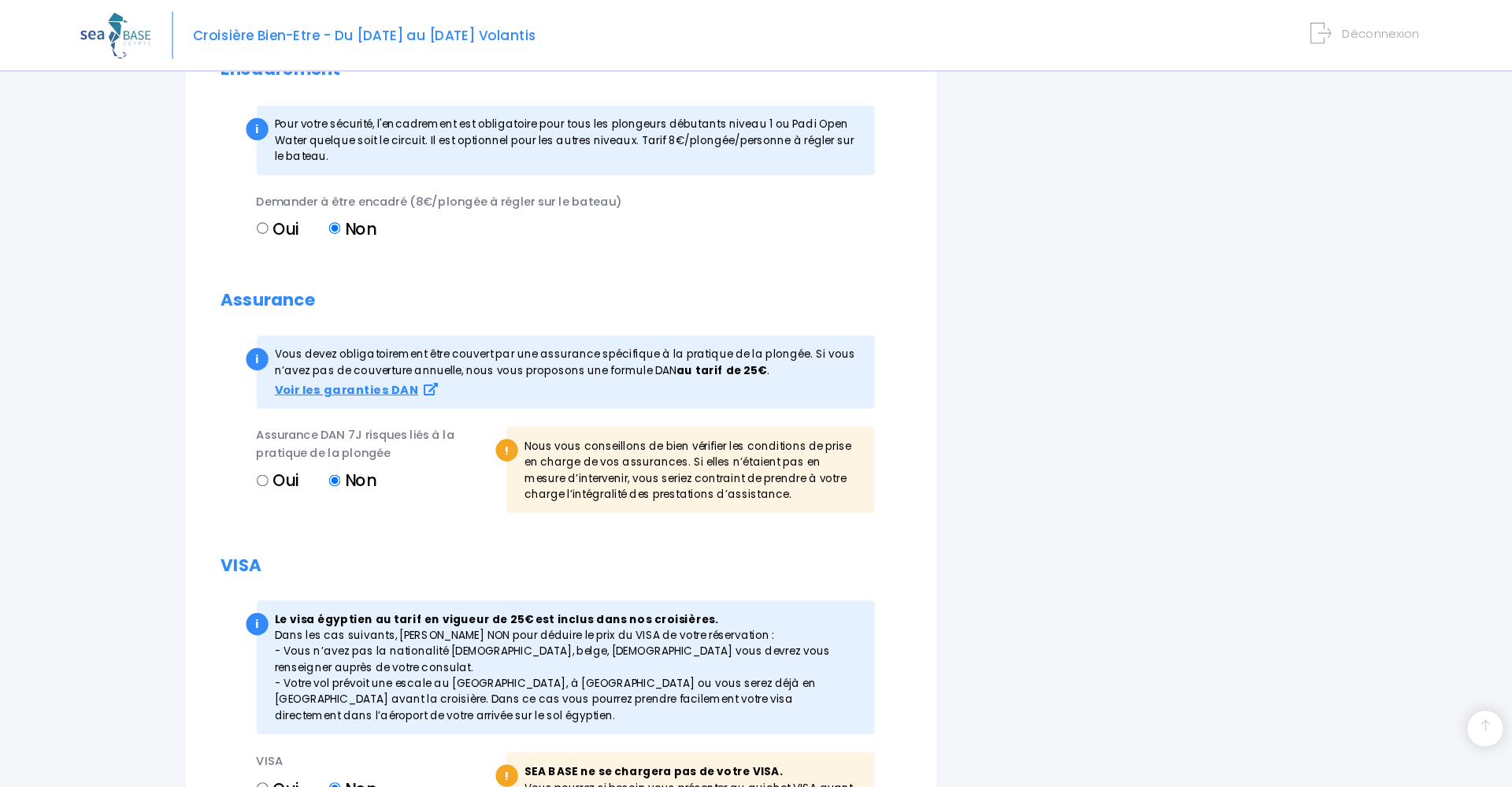 scroll, scrollTop: 1530, scrollLeft: 0, axis: vertical 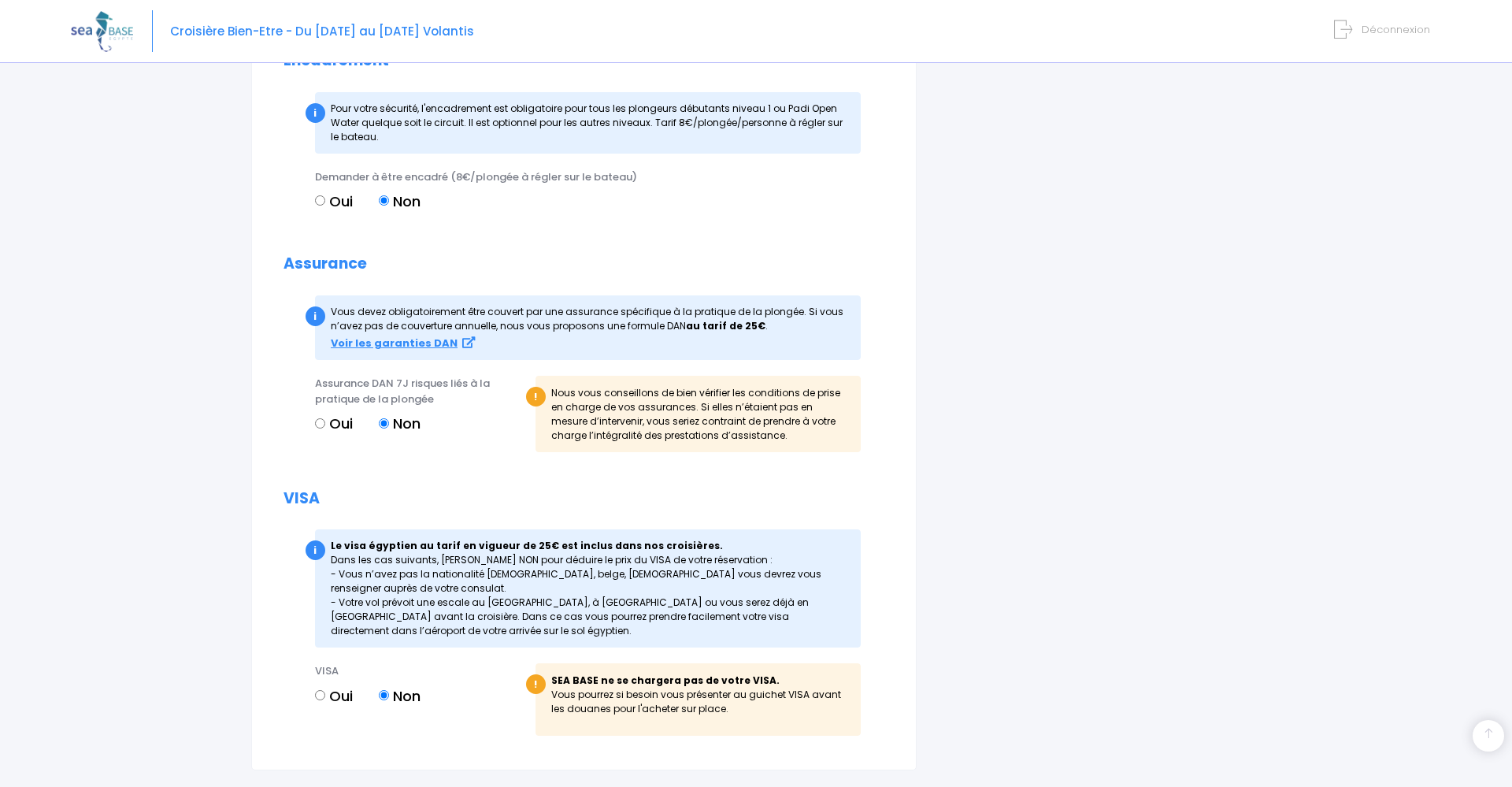 click on "Oui" at bounding box center (320, 695) 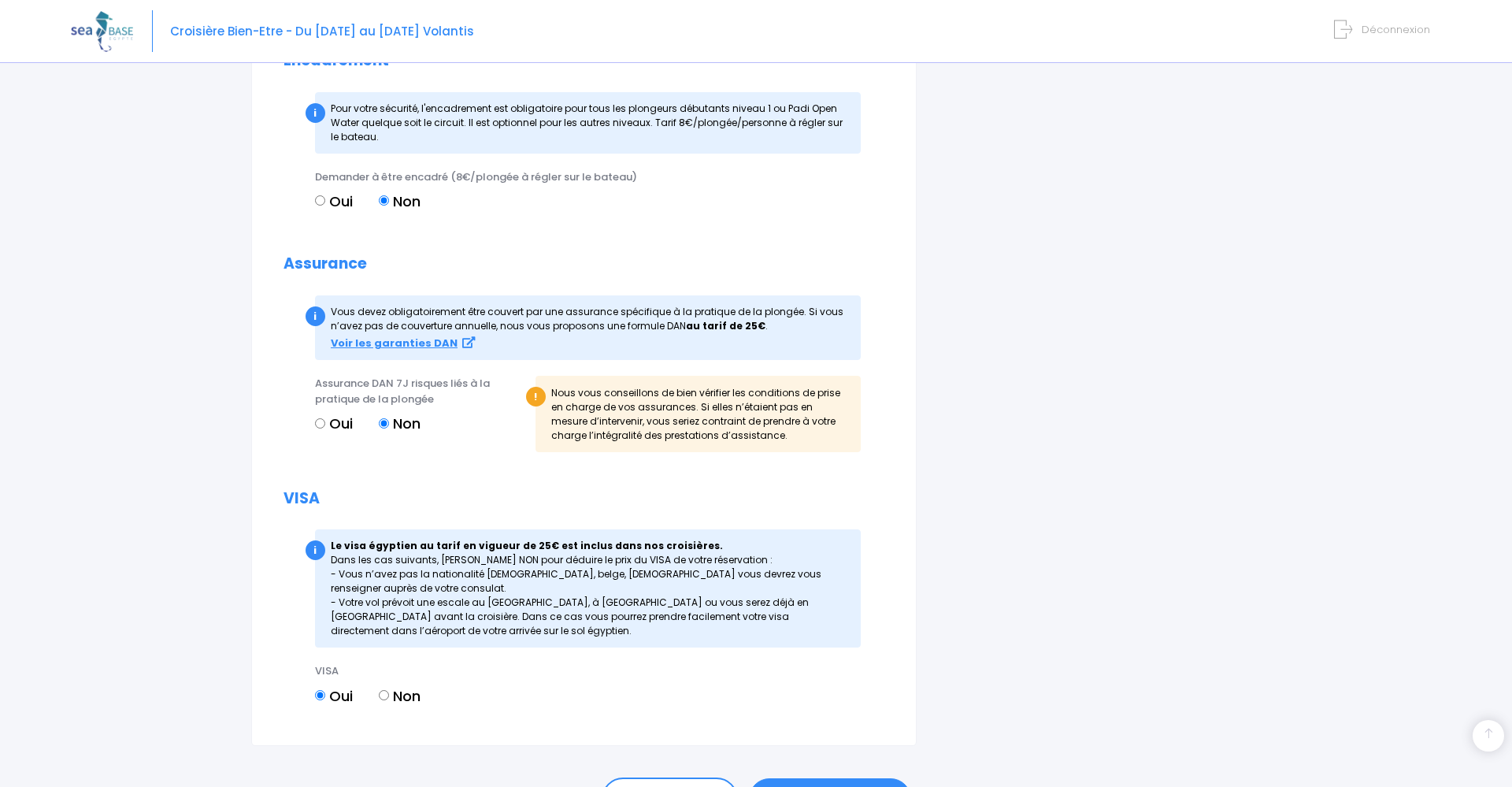 click on "Partir avec SEA BASE
Participants & Options
Informations de voyage
Paiement
Informations du participant
Genre
M.
Mme
Prénom Lucila Nom Jour" at bounding box center (756, -287) 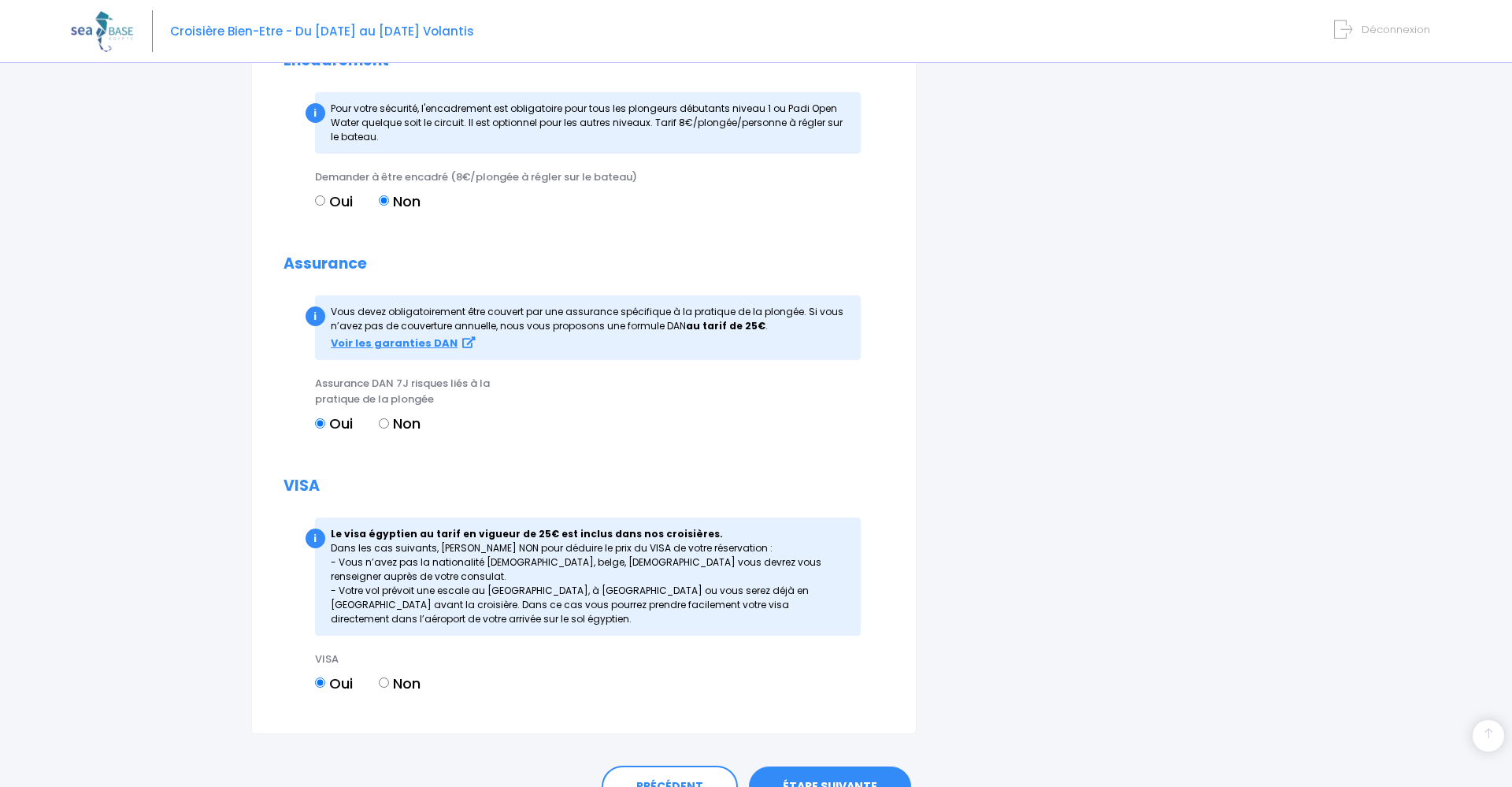 click on "Partir avec SEA BASE
Participants & Options
Informations de voyage
Paiement
Informations du participant
Genre
M.
Mme
Prénom Lucila Nom Jour" at bounding box center [756, -293] 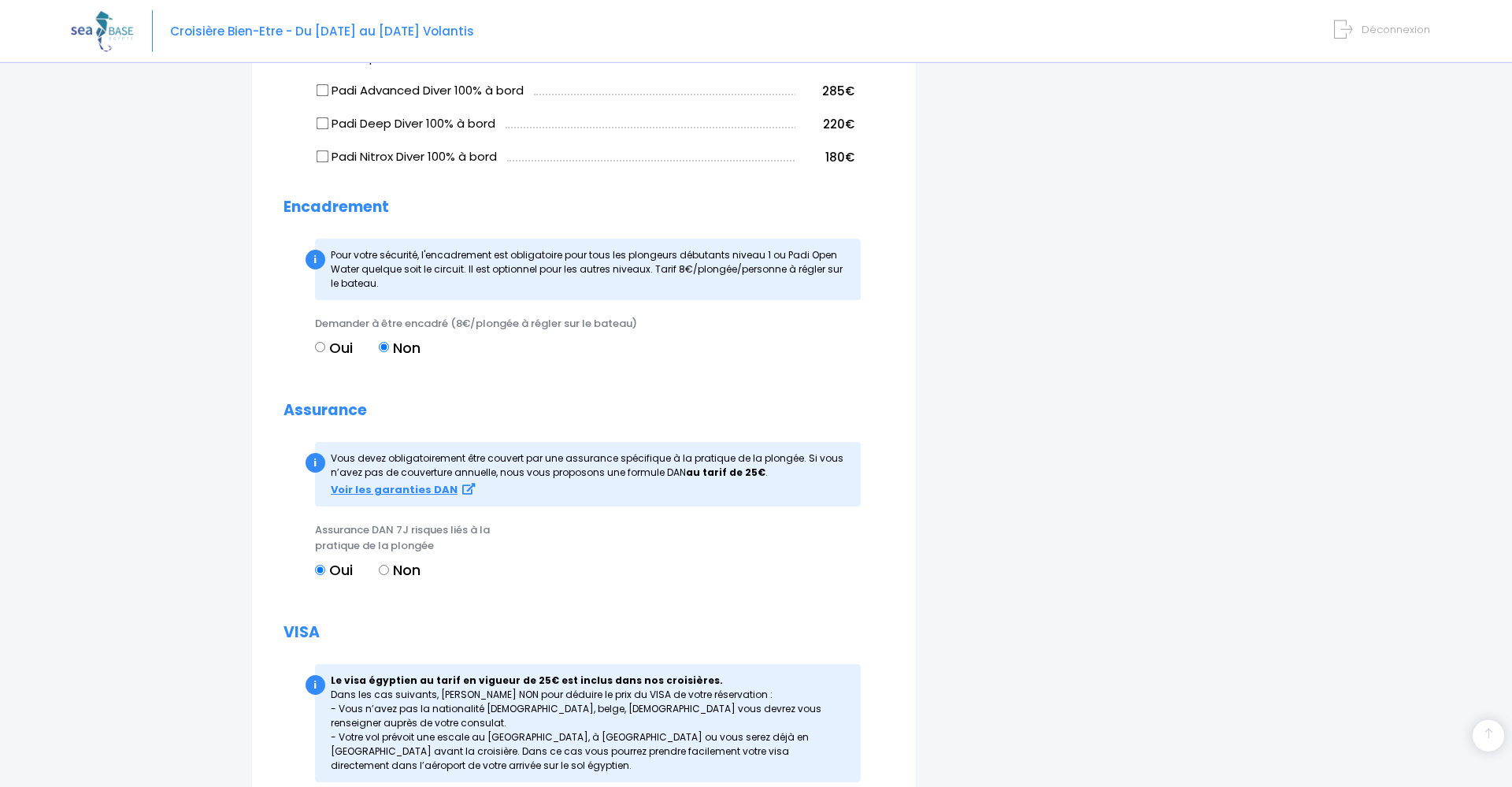 scroll, scrollTop: 1366, scrollLeft: 0, axis: vertical 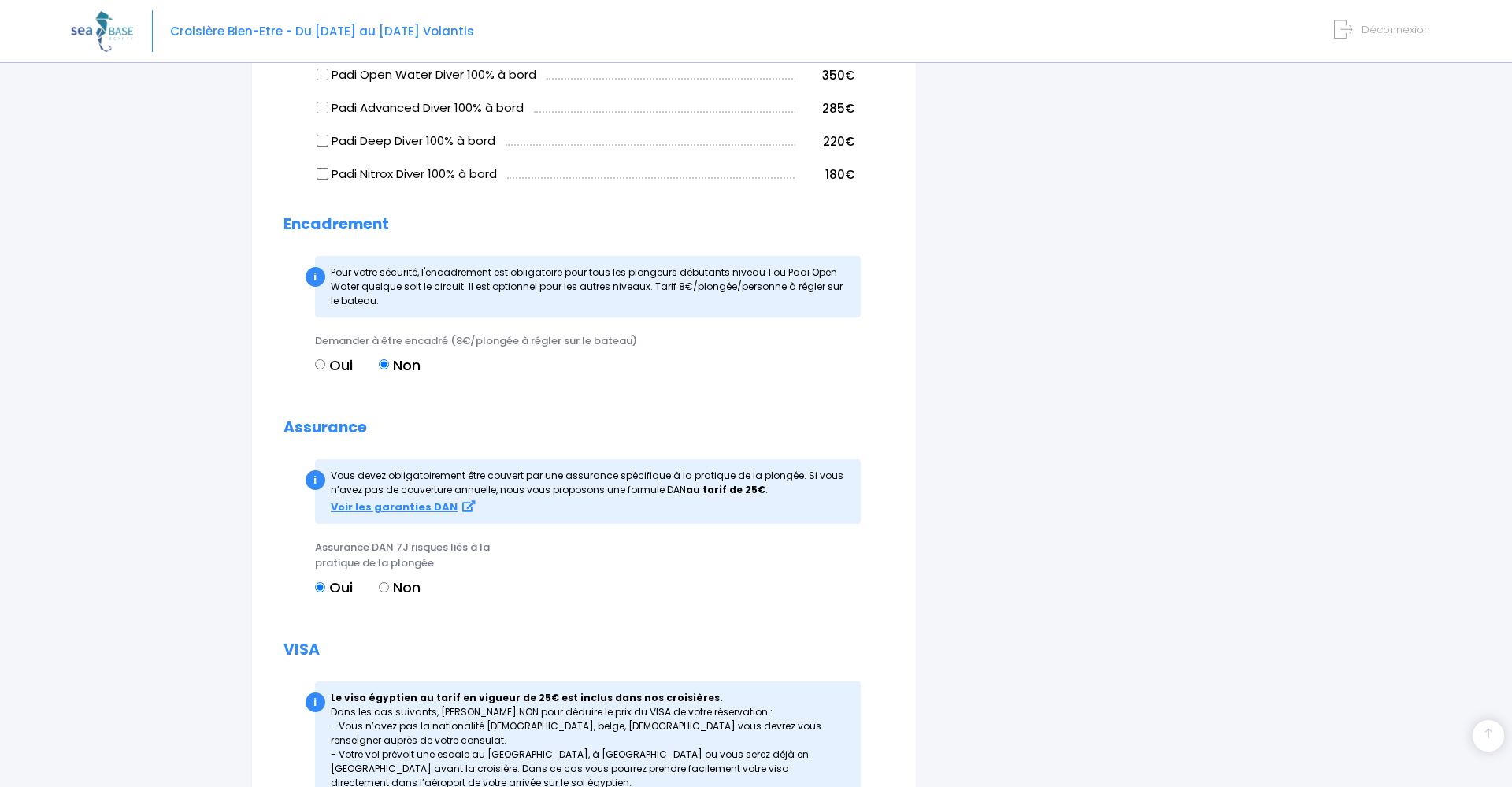 click on "Partir avec SEA BASE
Participants & Options
Informations de voyage
Paiement
Informations du participant
Genre
M.
Mme
Prénom Lucila Nom Jour" at bounding box center (756, -129) 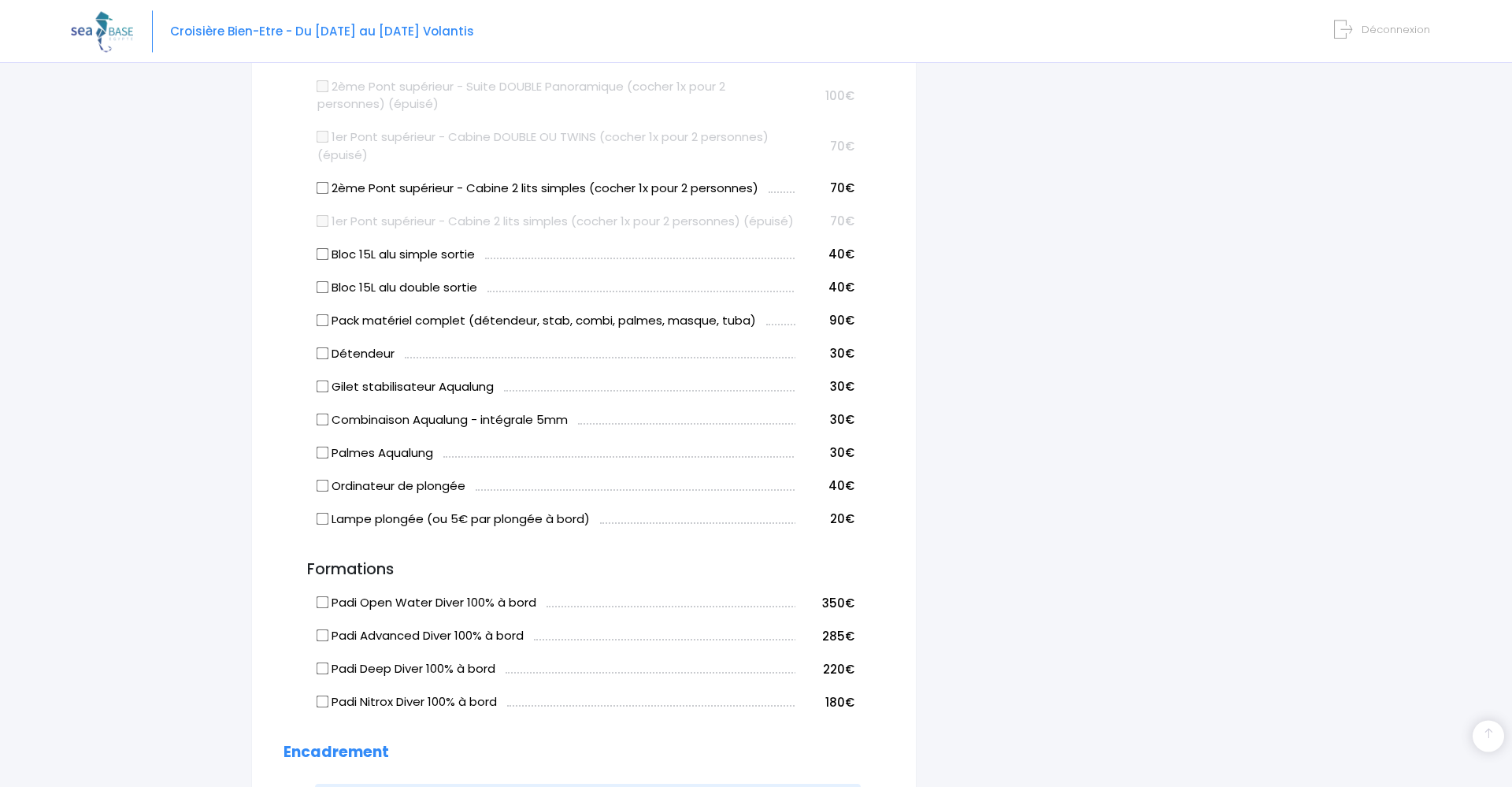 scroll, scrollTop: 804, scrollLeft: 0, axis: vertical 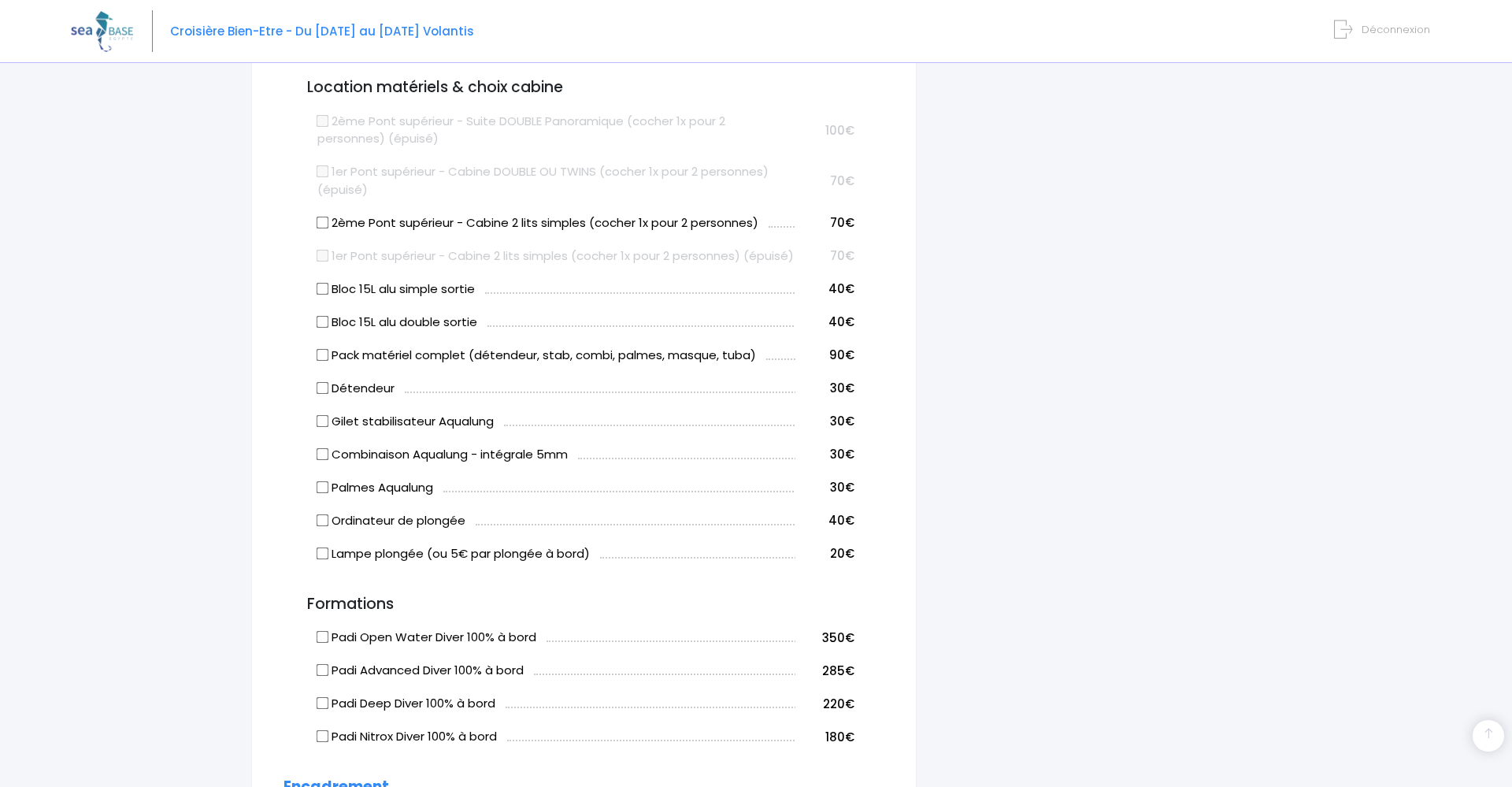 click on "Partir avec SEA BASE
Participants & Options
Informations de voyage
Paiement
Informations du participant
Genre
M.
Mme
Prénom Lucila Nom Jour" at bounding box center (756, 433) 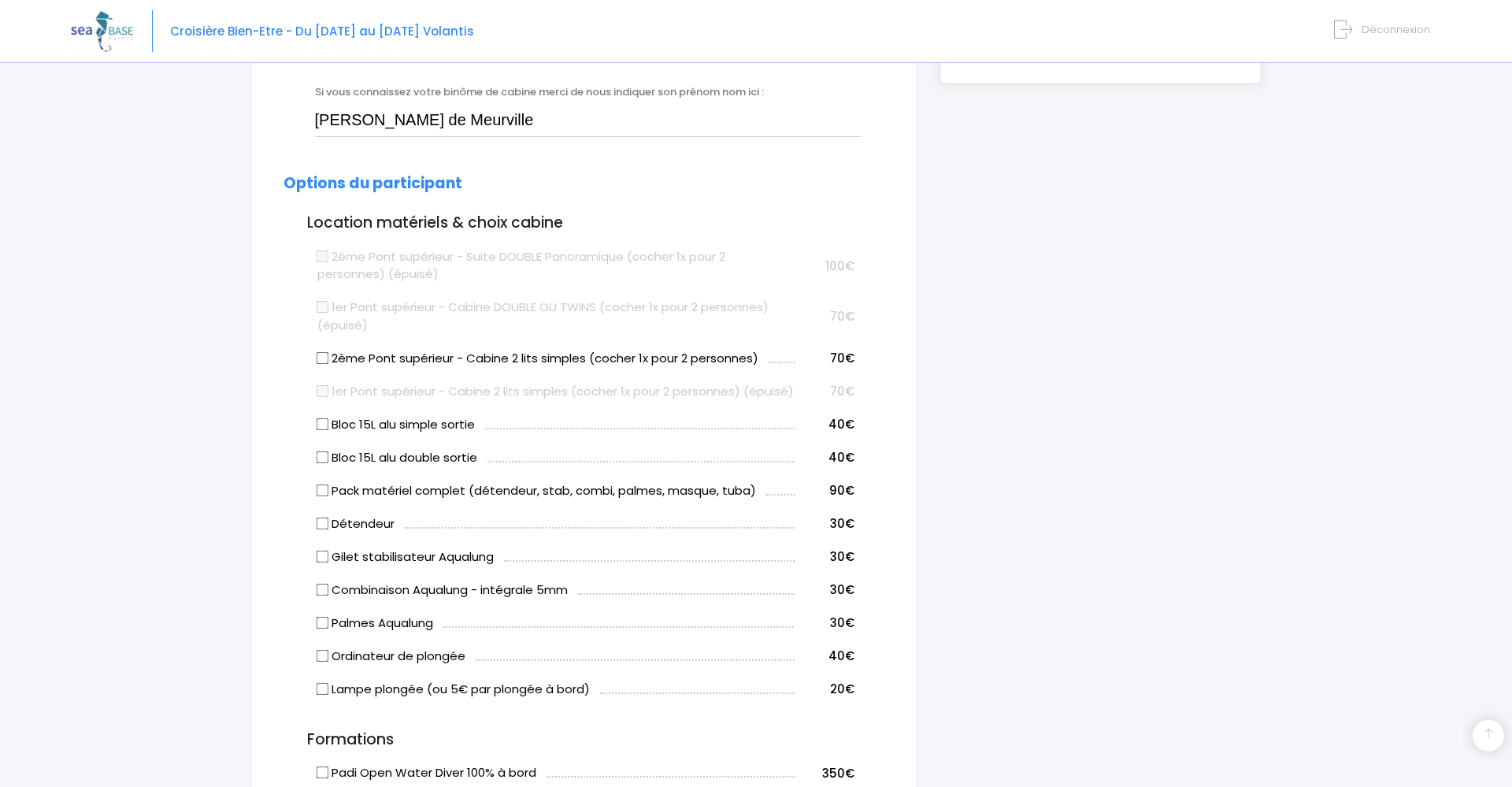 scroll, scrollTop: 321, scrollLeft: 0, axis: vertical 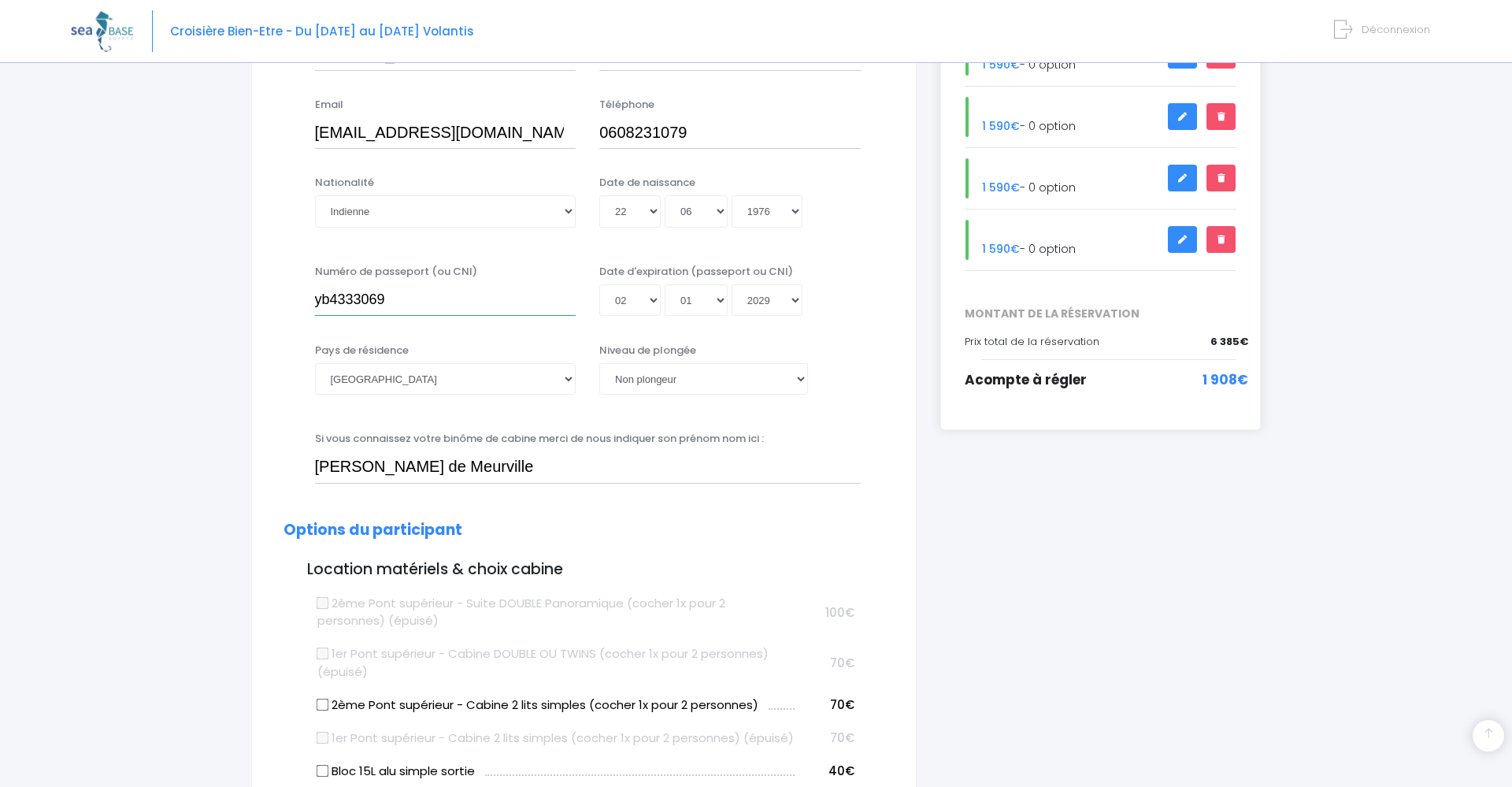 drag, startPoint x: 330, startPoint y: 302, endPoint x: 299, endPoint y: 306, distance: 31.256999 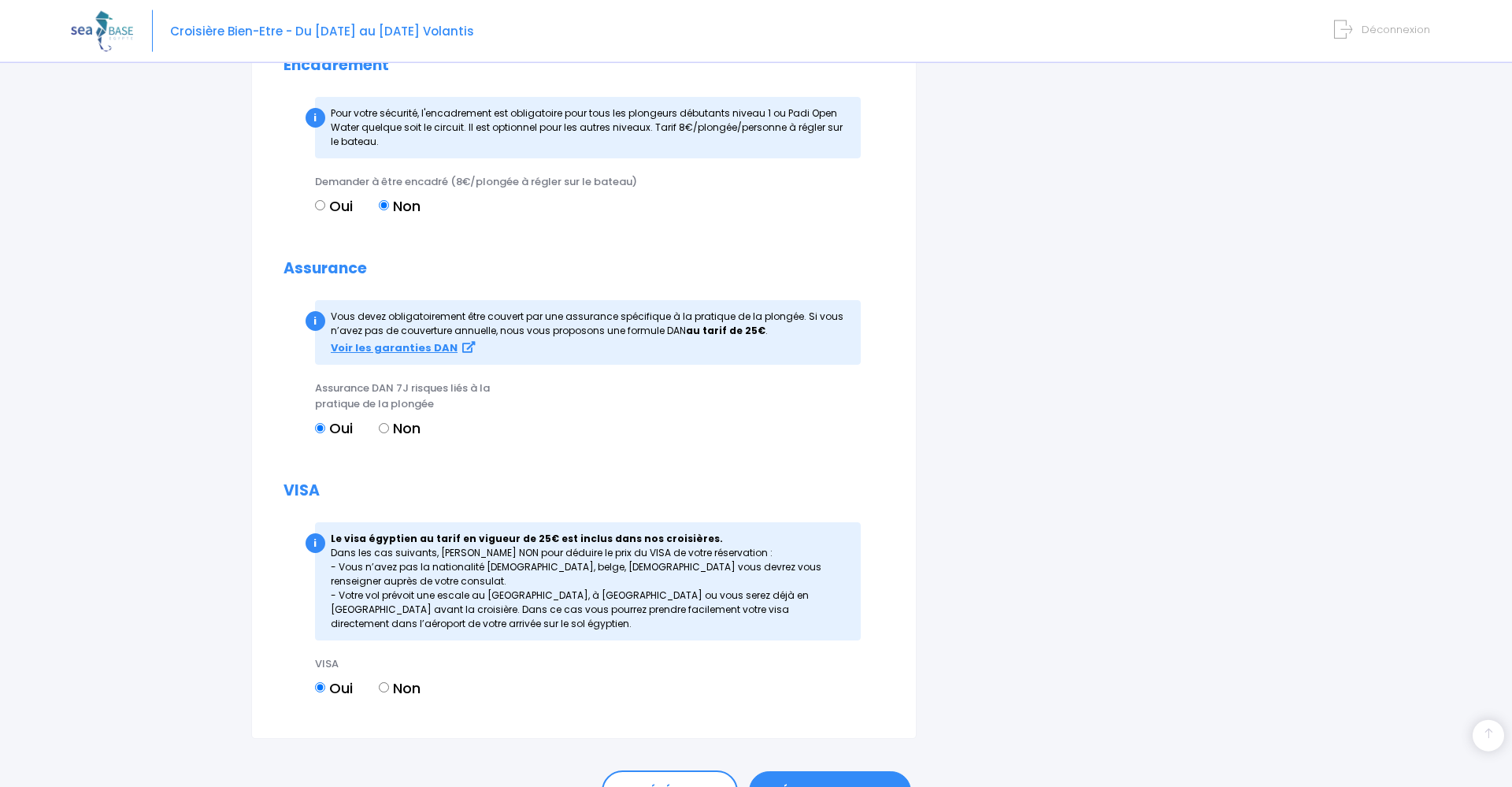 scroll, scrollTop: 1527, scrollLeft: 0, axis: vertical 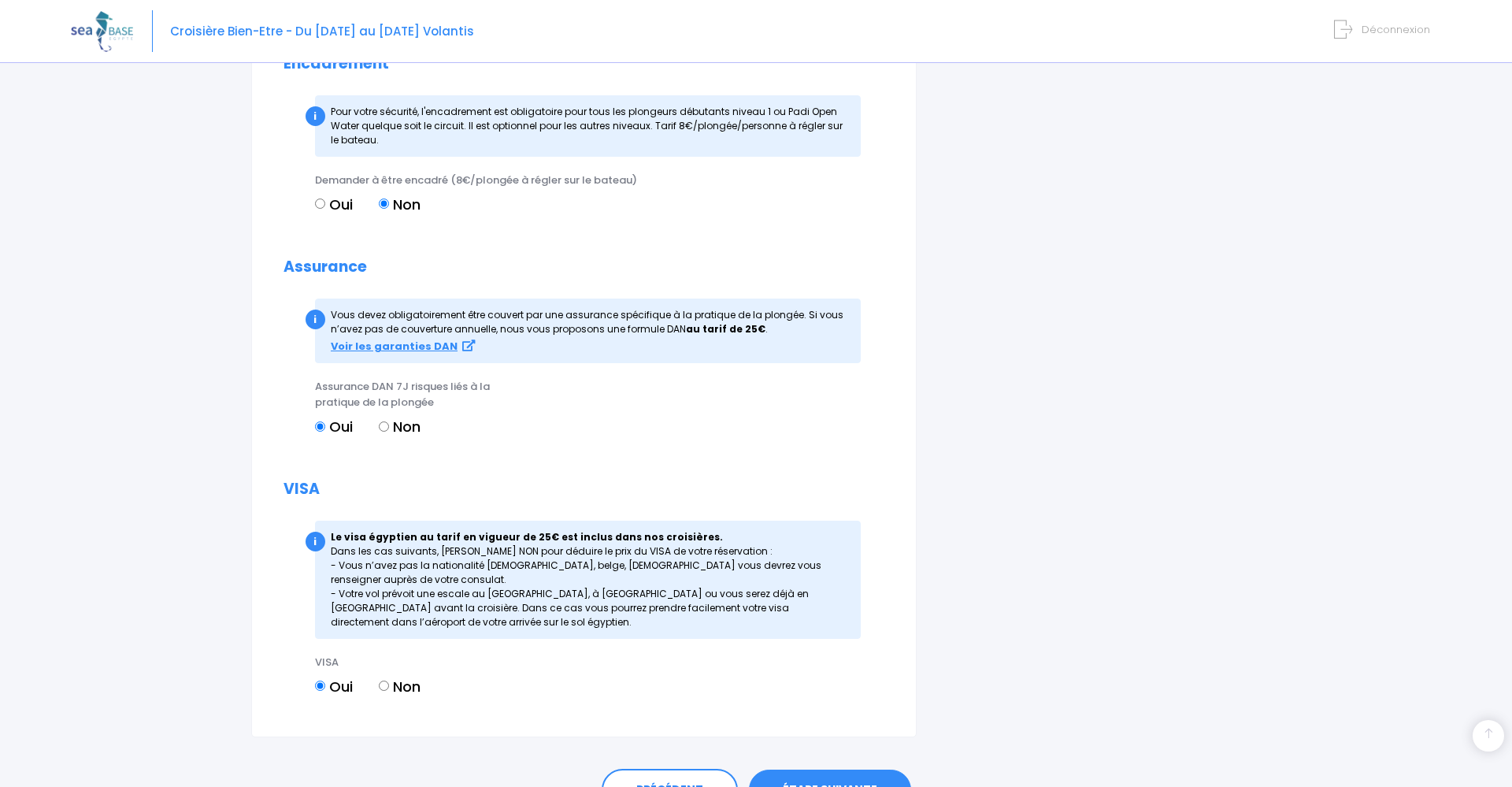 type on "YB4333069" 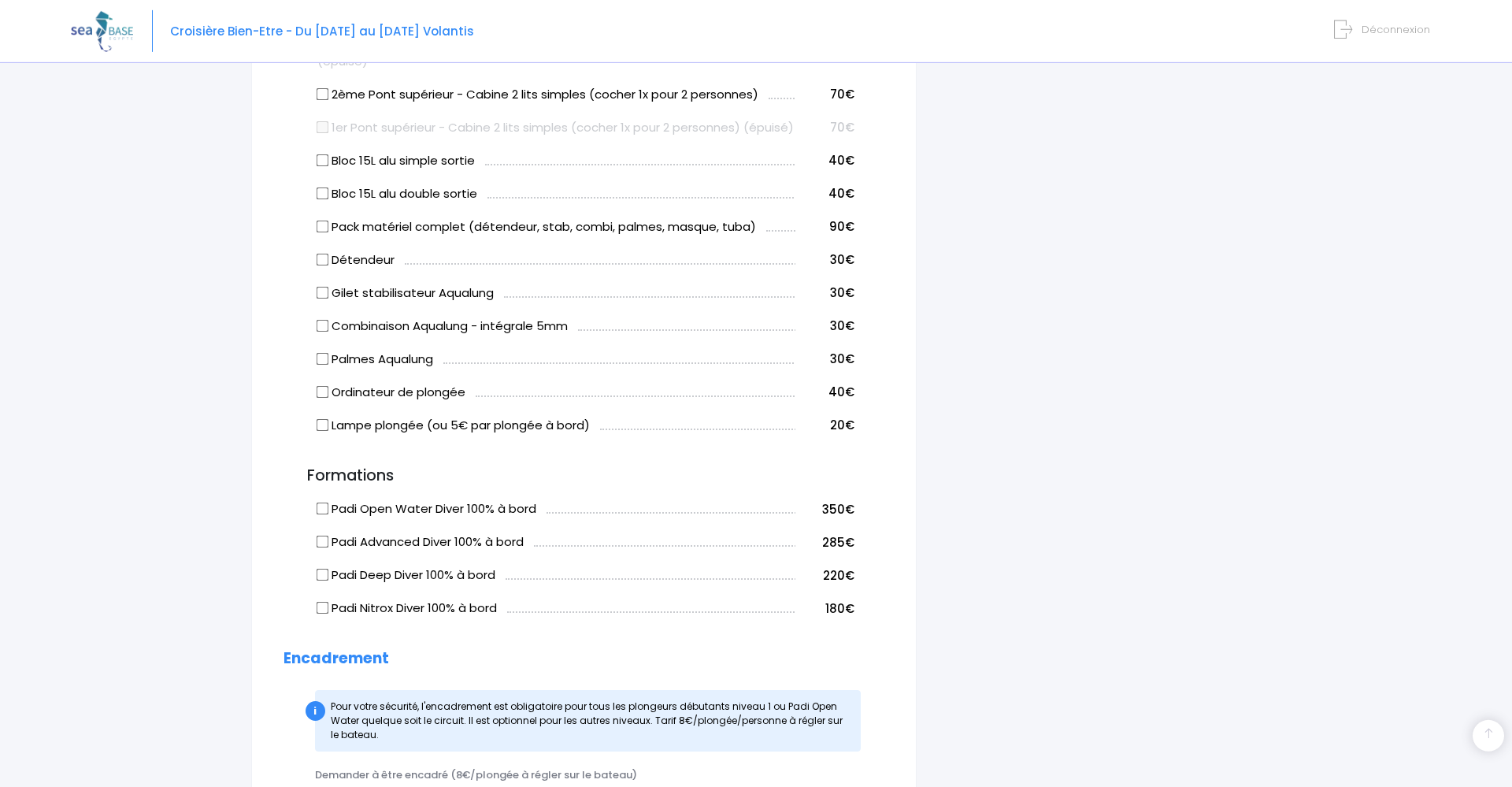 scroll, scrollTop: 1125, scrollLeft: 0, axis: vertical 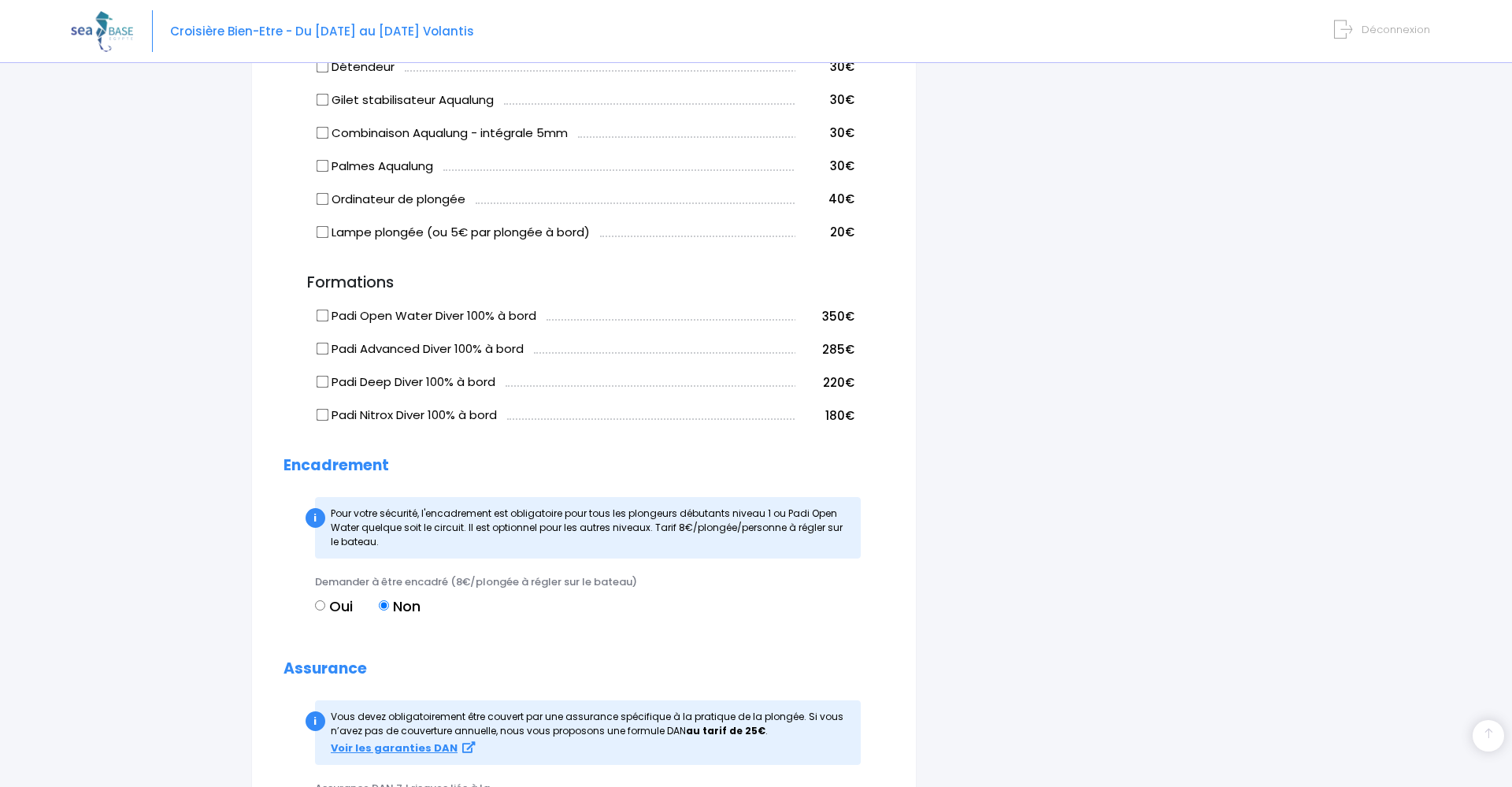 click on "Informations du participant
Genre
M.
Mme
Prénom
Lucila
Nom
Rolla
Email  Afghane" at bounding box center [584, 94] 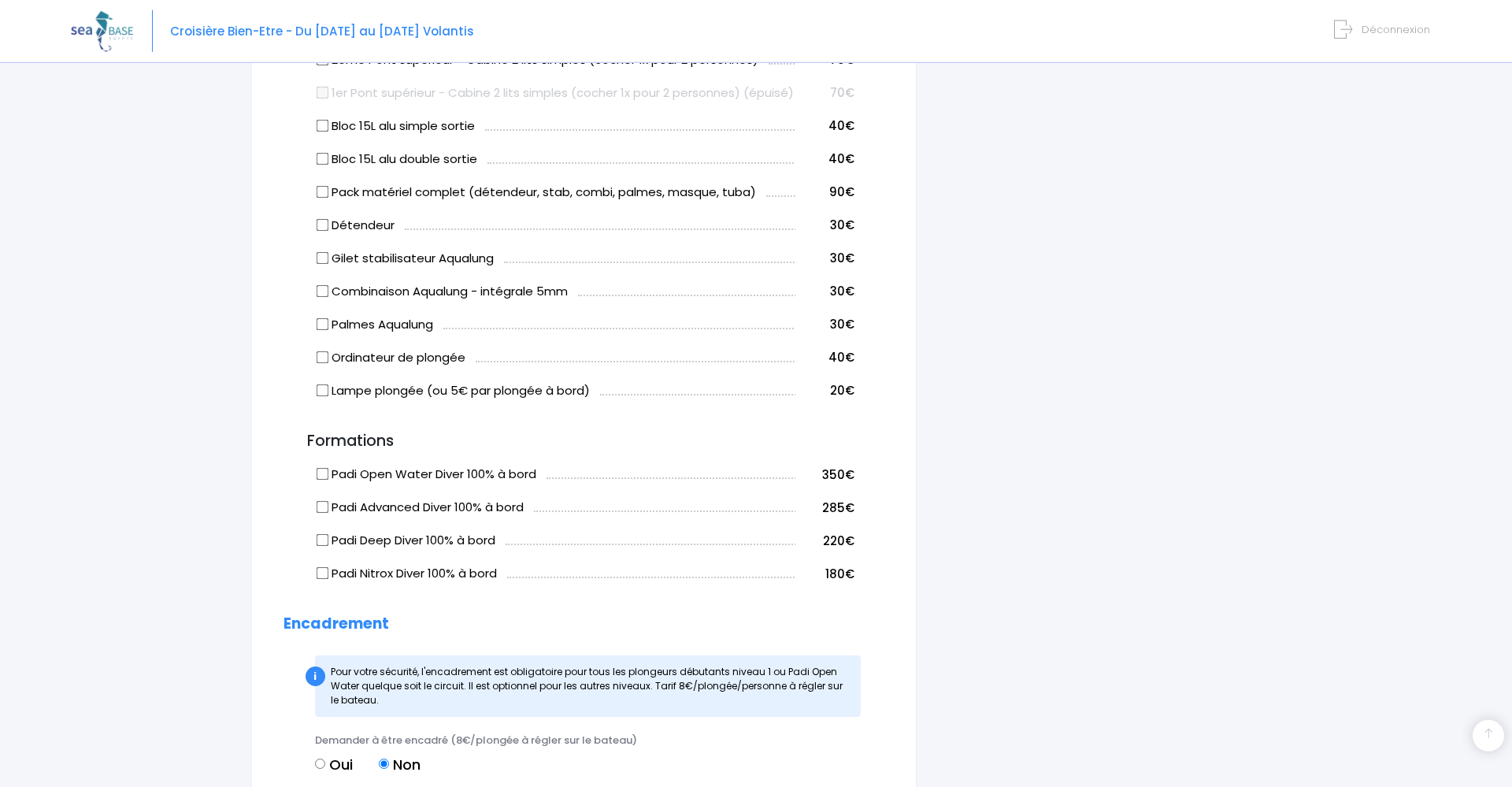 scroll, scrollTop: 989, scrollLeft: 0, axis: vertical 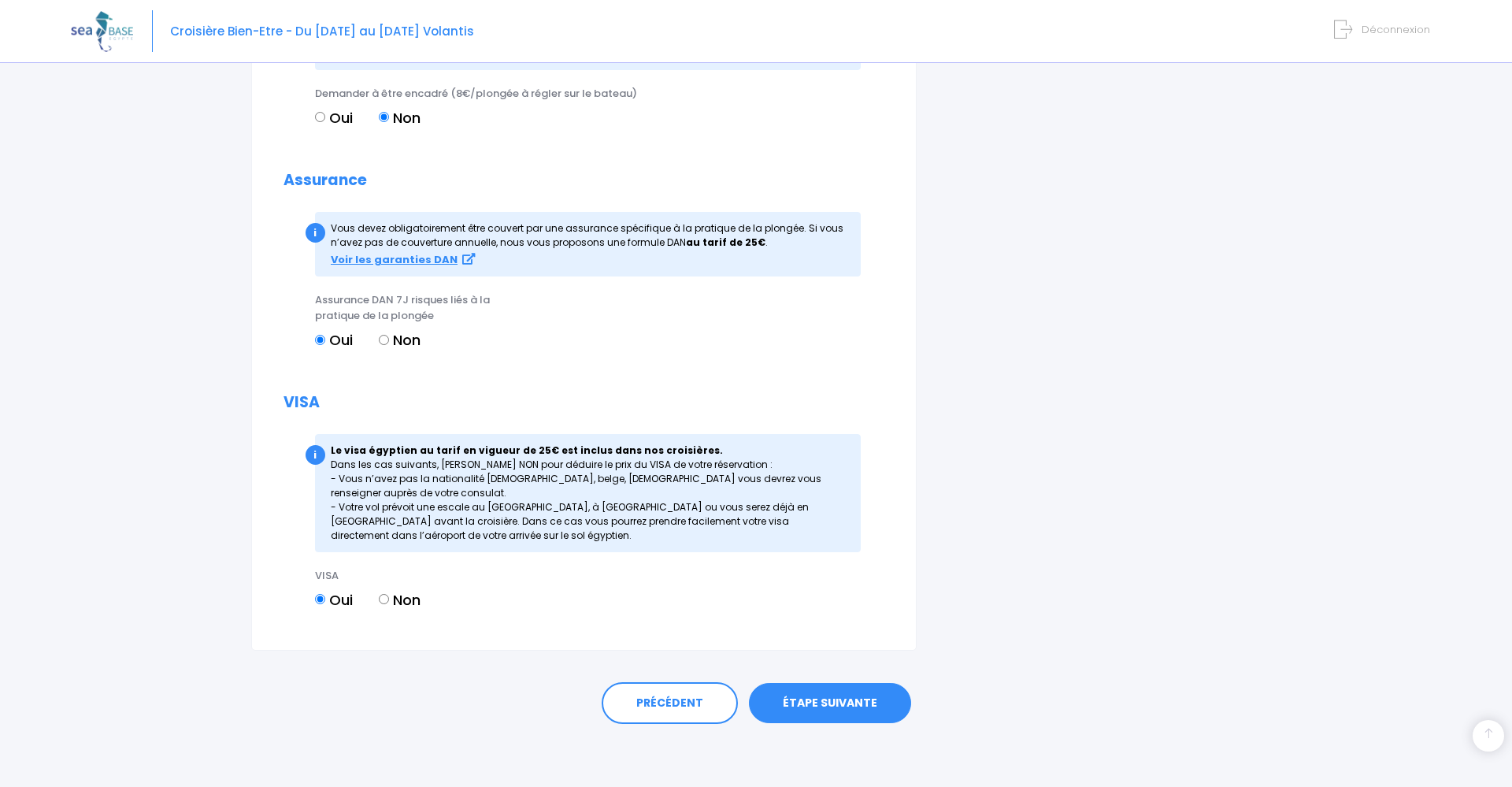 click on "i
Complétez votre réservation et réglez l'acompte avant le
31/08/2024
Récapitulatif de votre réservation
VOS PARTICIPANTS
AJOUTER UN PARTICIPANT" at bounding box center (1101, -395) 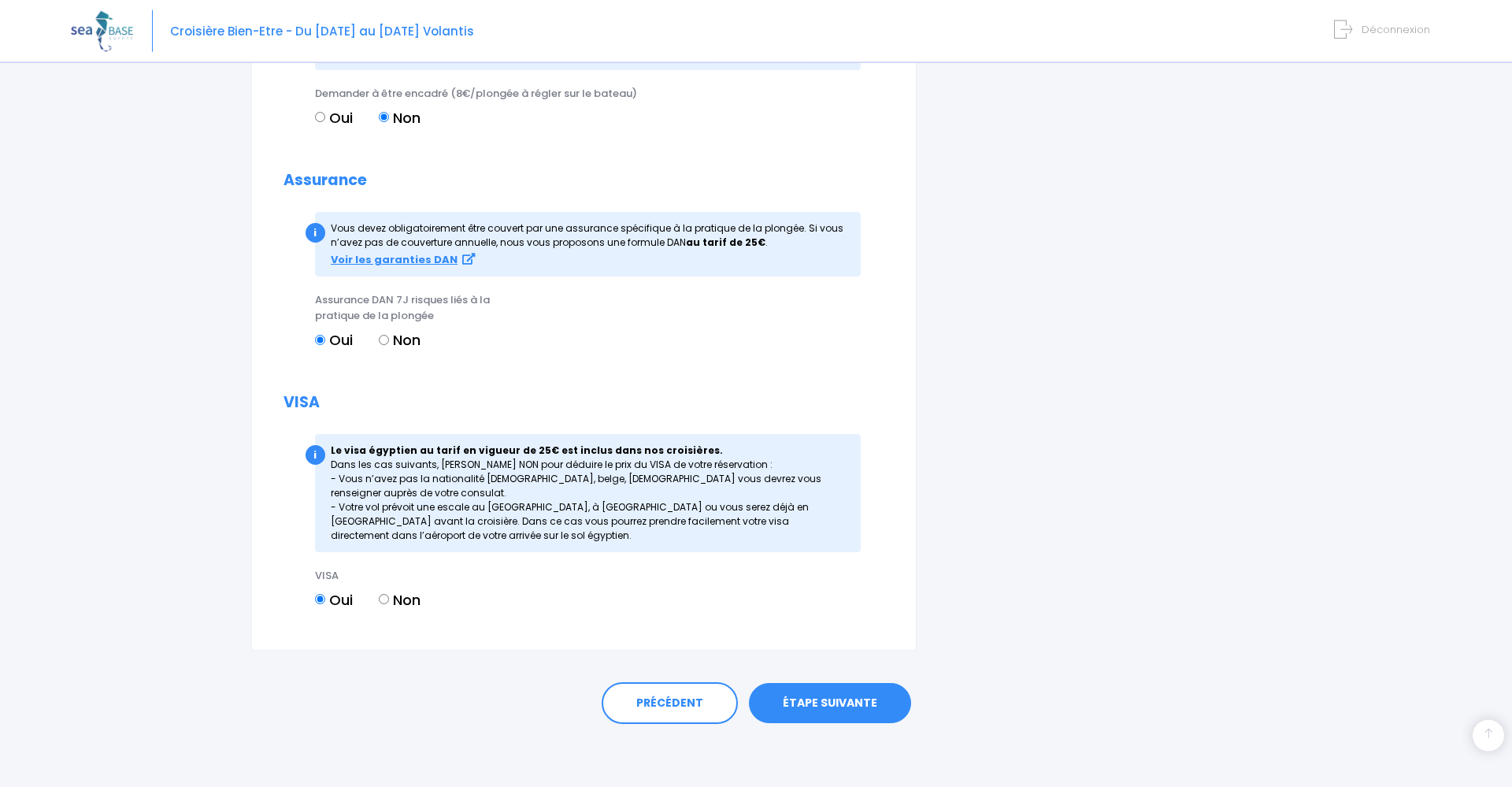 scroll, scrollTop: 1632, scrollLeft: 0, axis: vertical 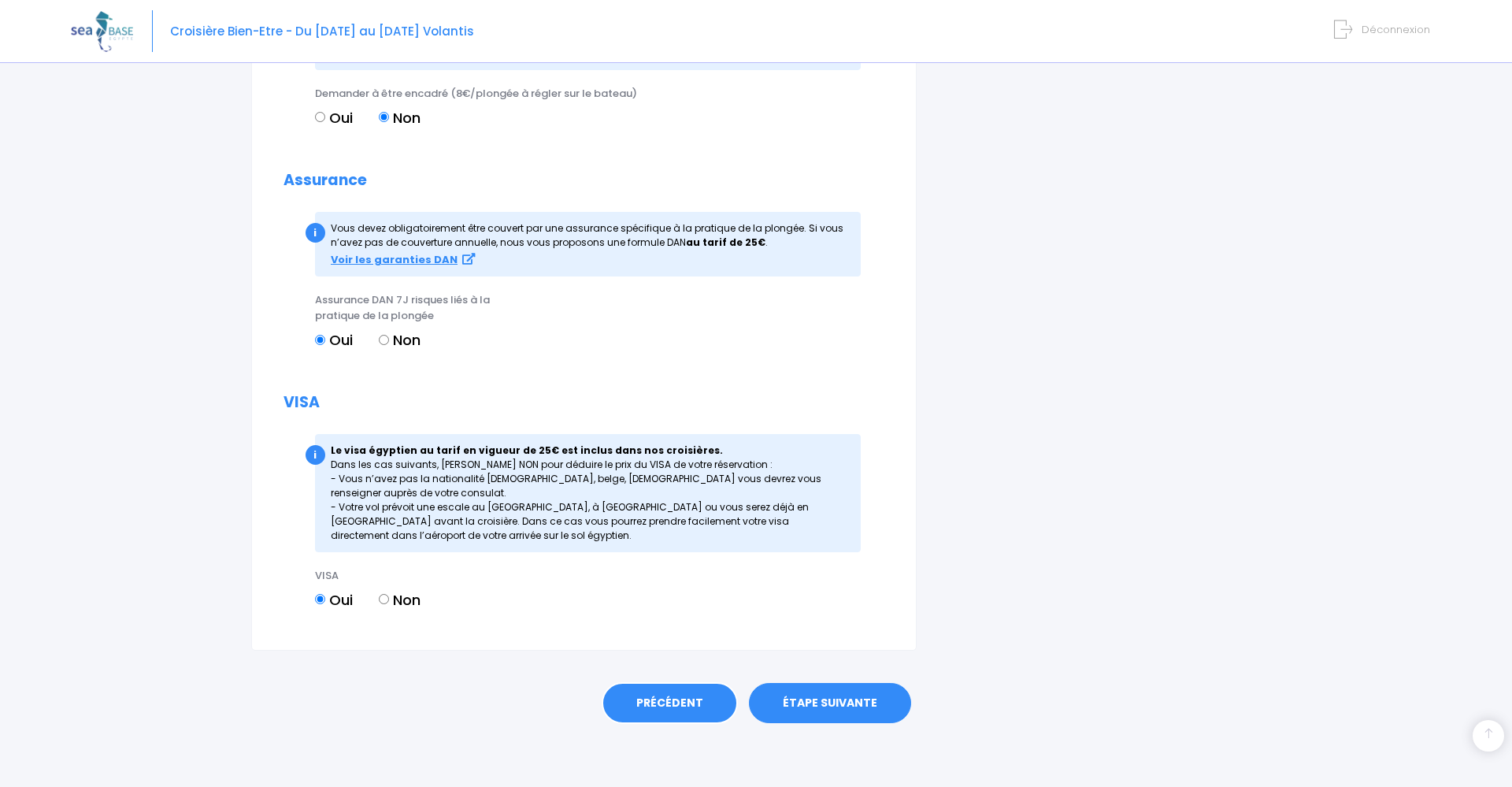 click on "PRÉCÉDENT" at bounding box center [669, 703] 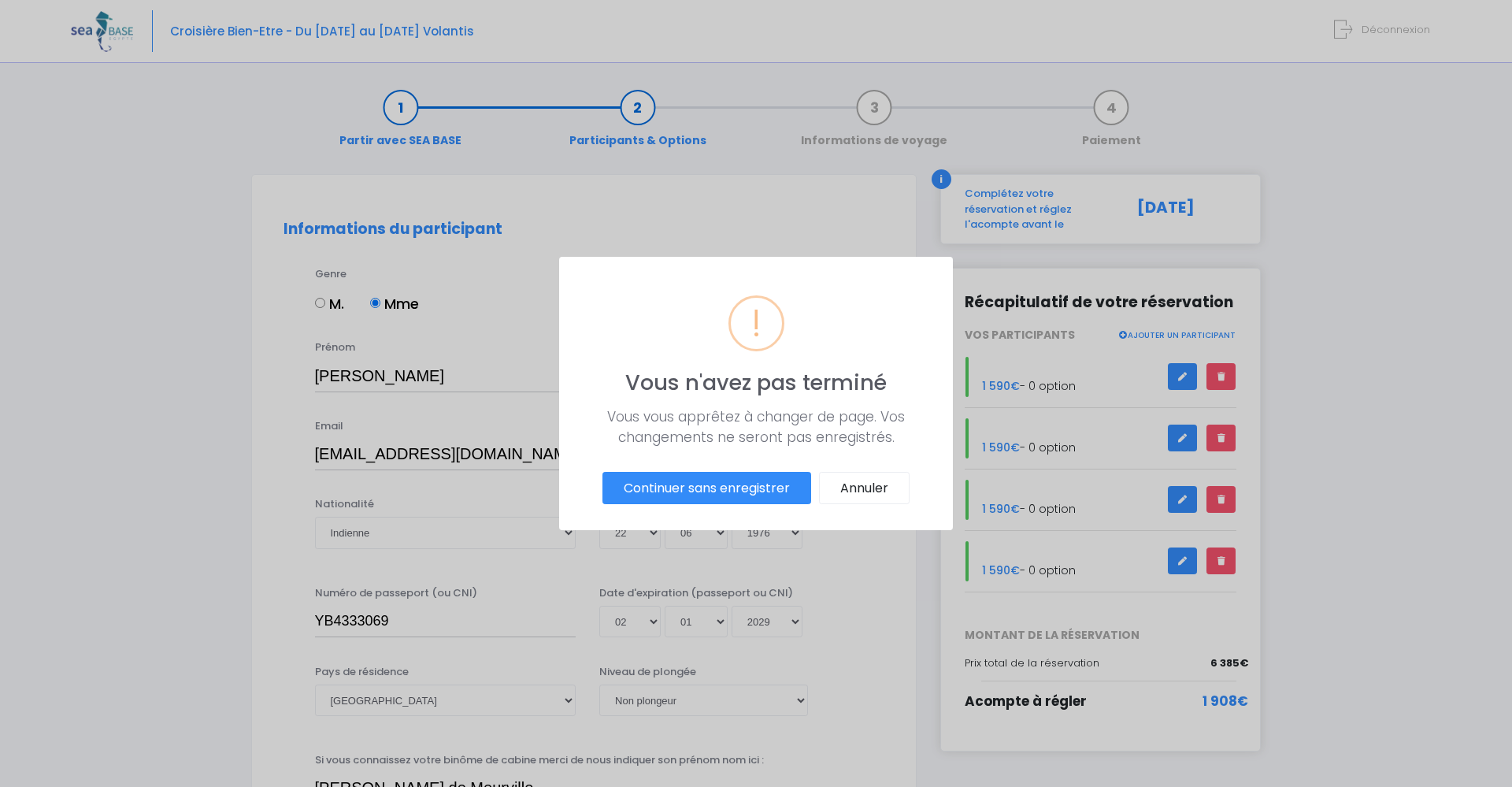 scroll, scrollTop: 0, scrollLeft: 0, axis: both 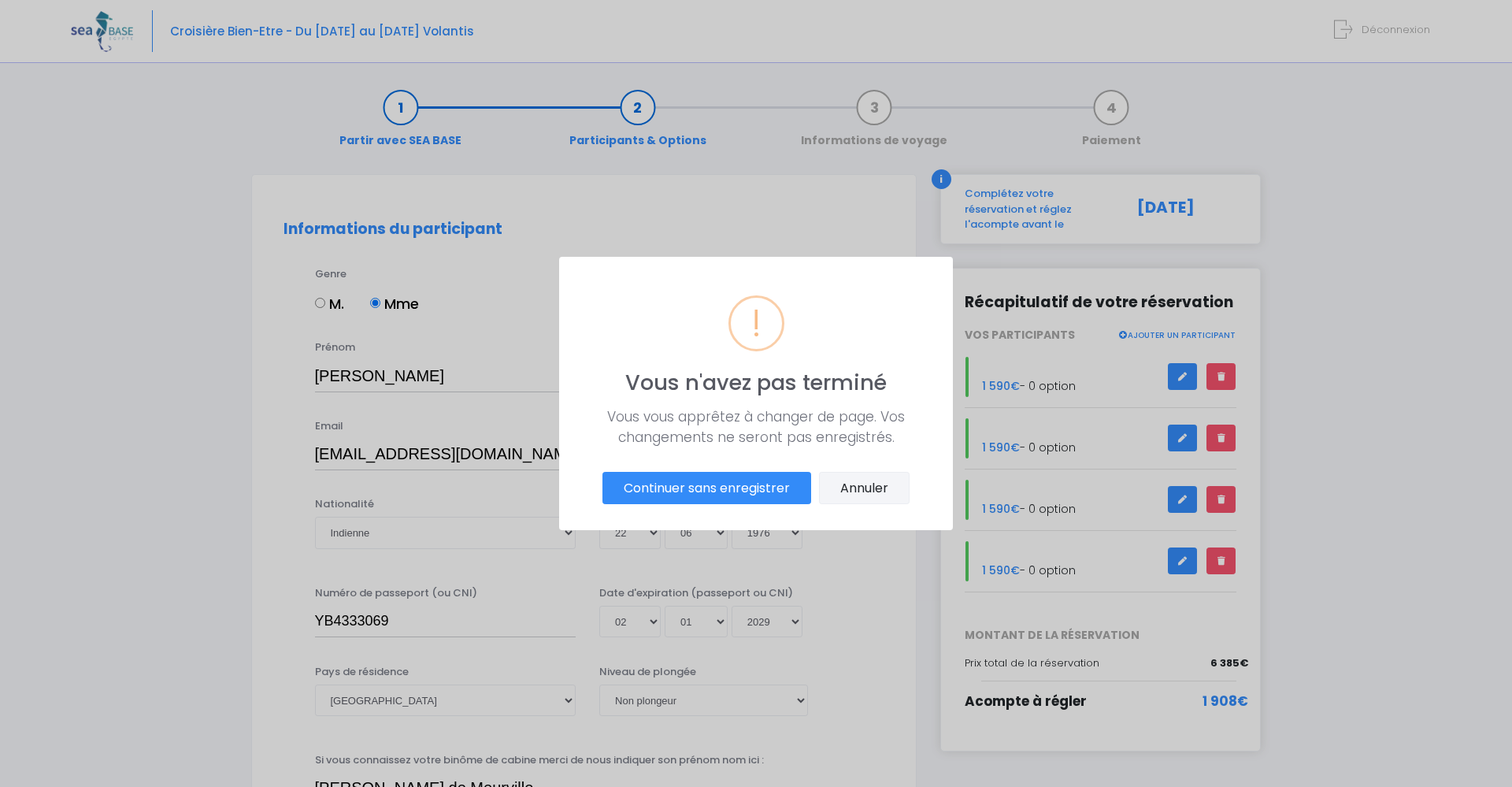 click on "Annuler" at bounding box center (864, 488) 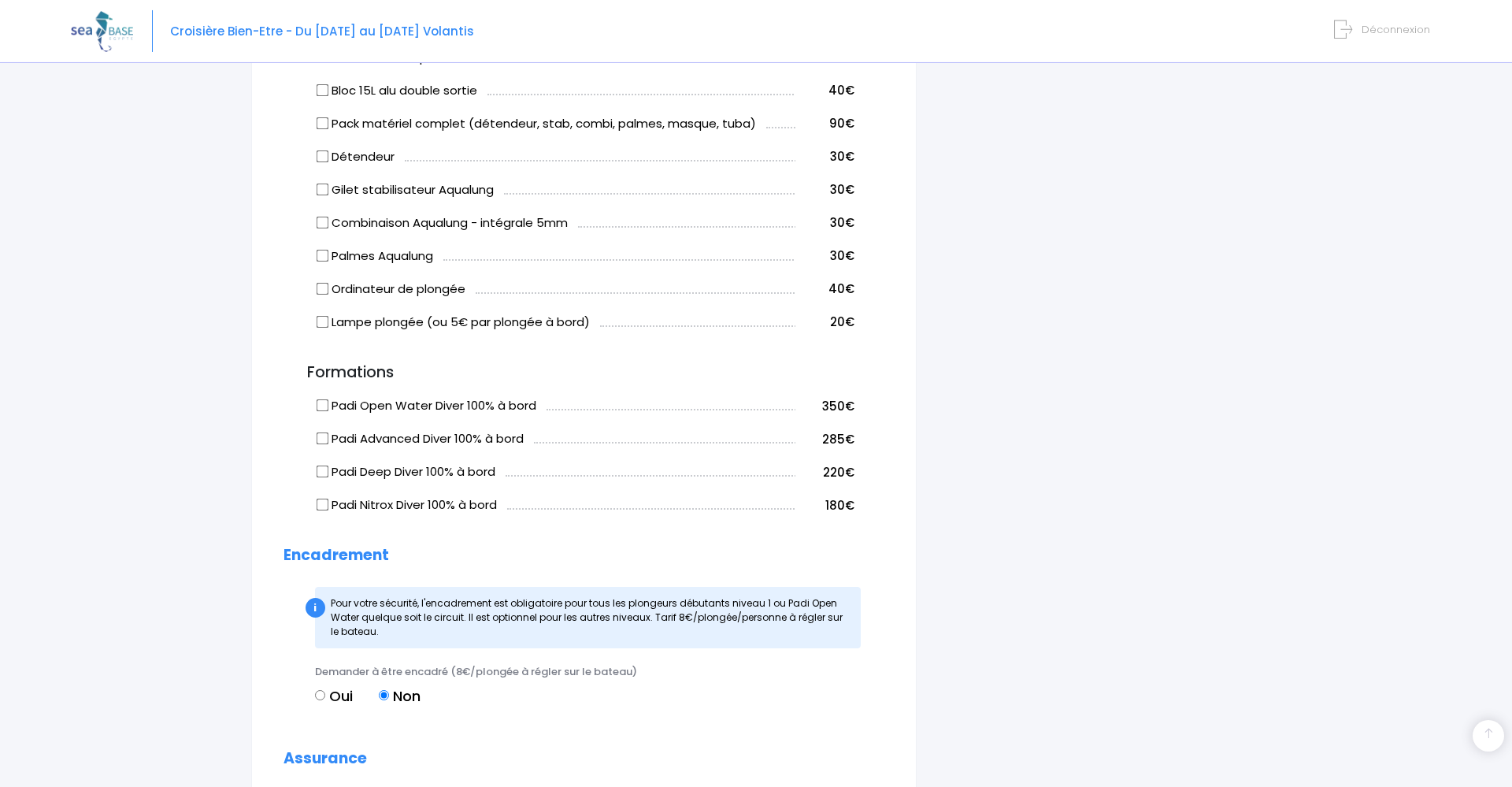 scroll, scrollTop: 989, scrollLeft: 0, axis: vertical 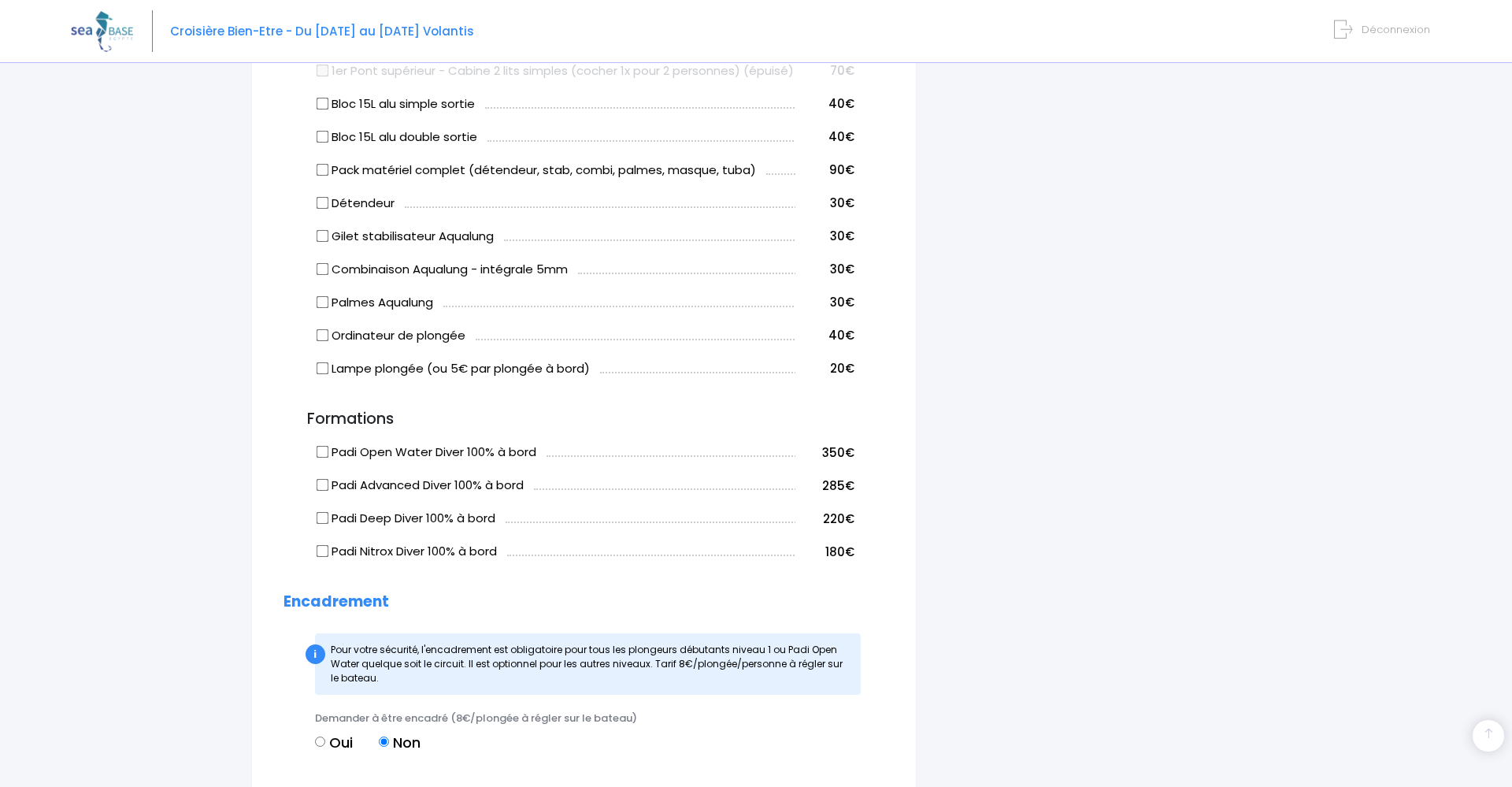 click on "i
Complétez votre réservation et réglez l'acompte avant le
31/08/2024
Récapitulatif de votre réservation
VOS PARTICIPANTS
AJOUTER UN PARTICIPANT" at bounding box center [1101, 230] 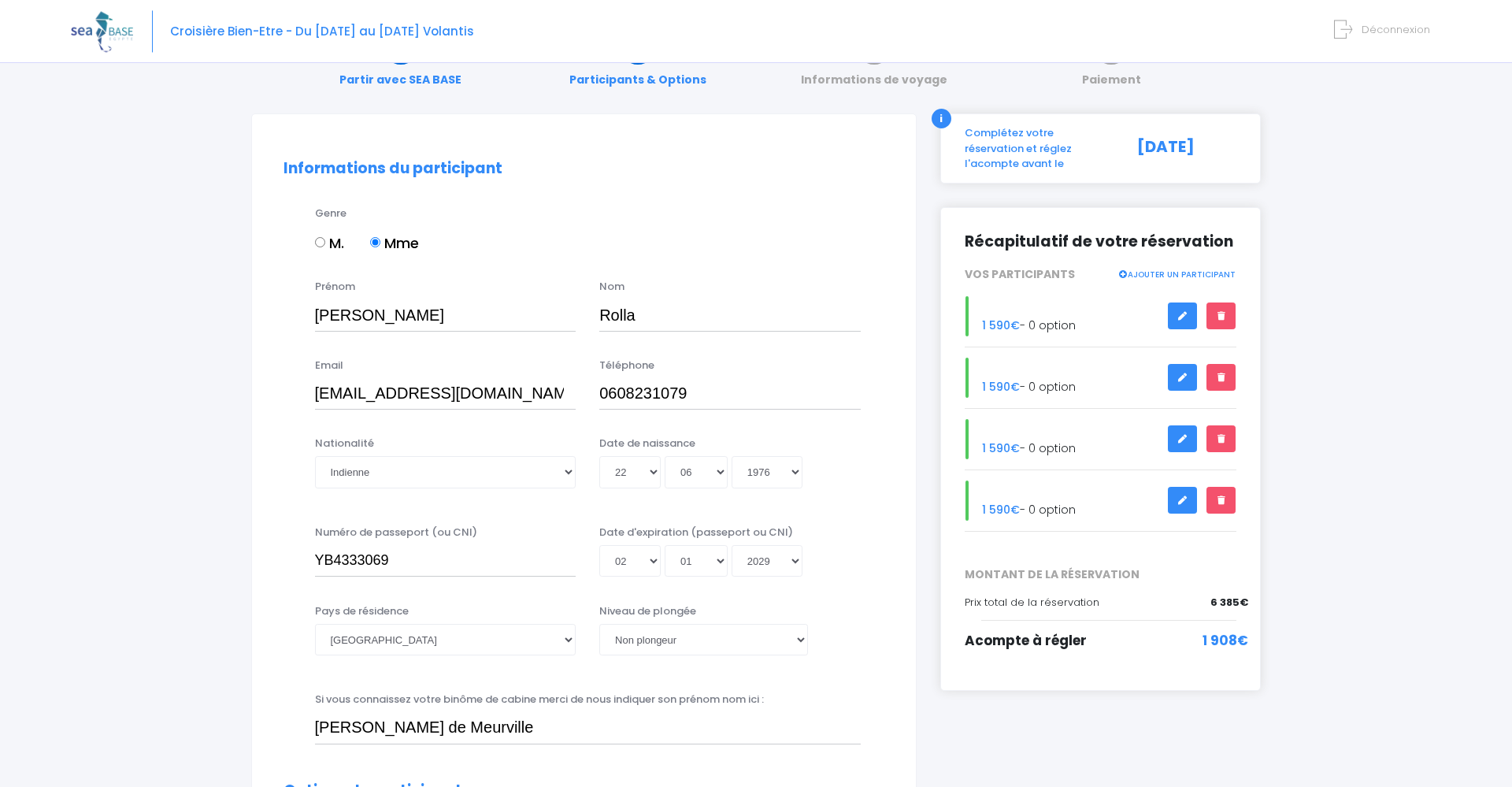 scroll, scrollTop: 0, scrollLeft: 0, axis: both 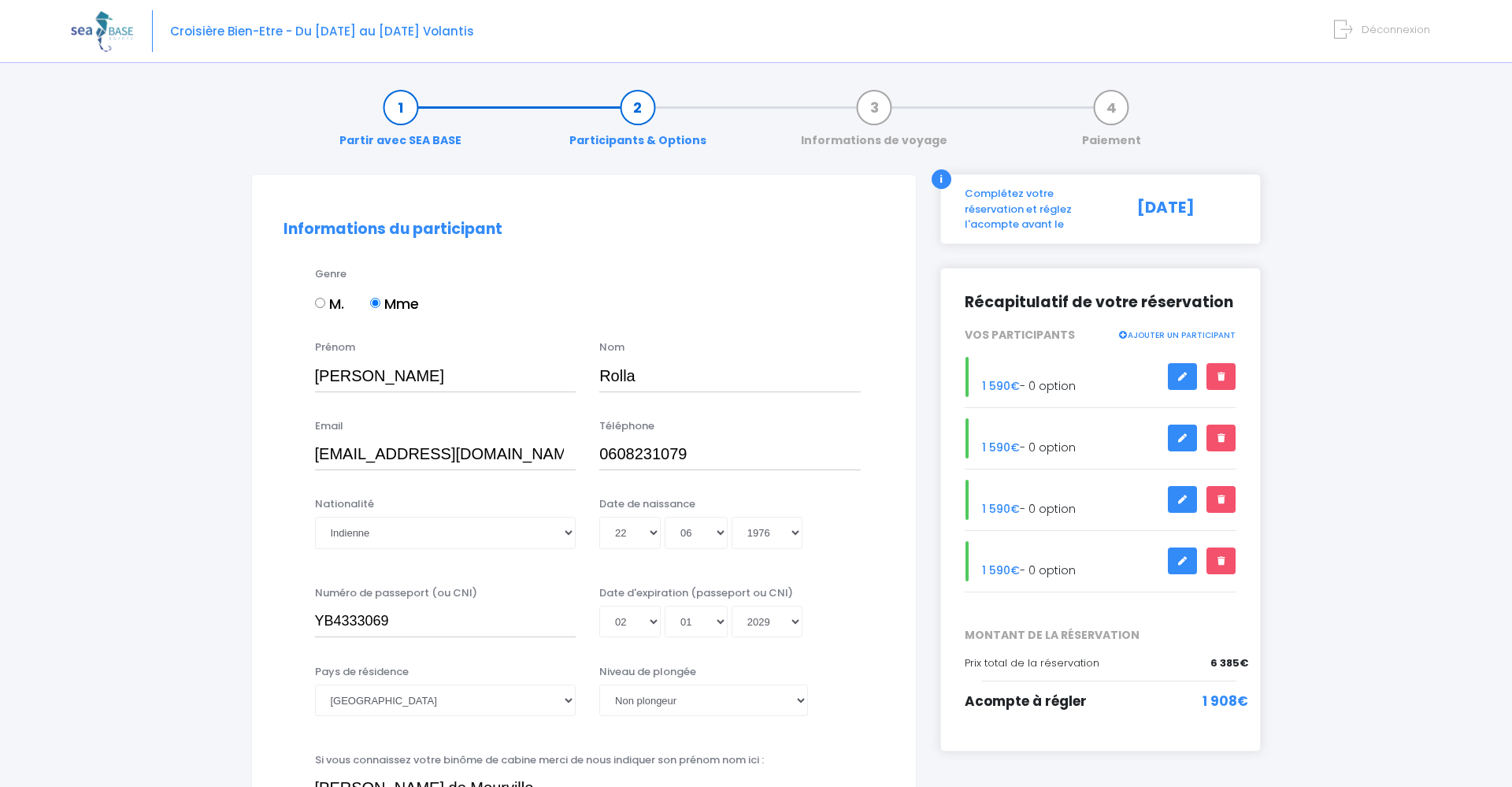 click on "Partir avec SEA BASE" at bounding box center [400, 124] 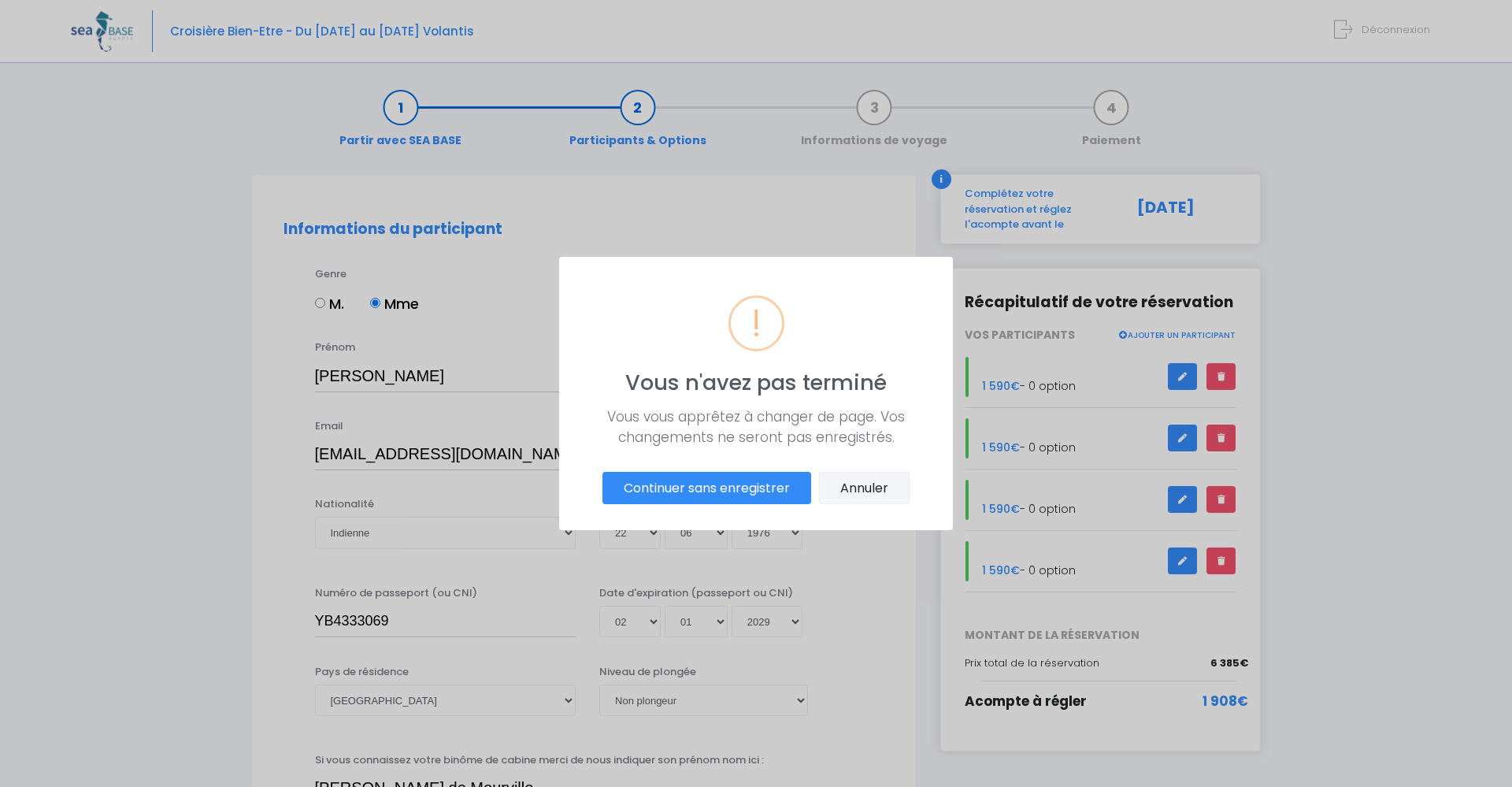 click on "Annuler" at bounding box center (864, 488) 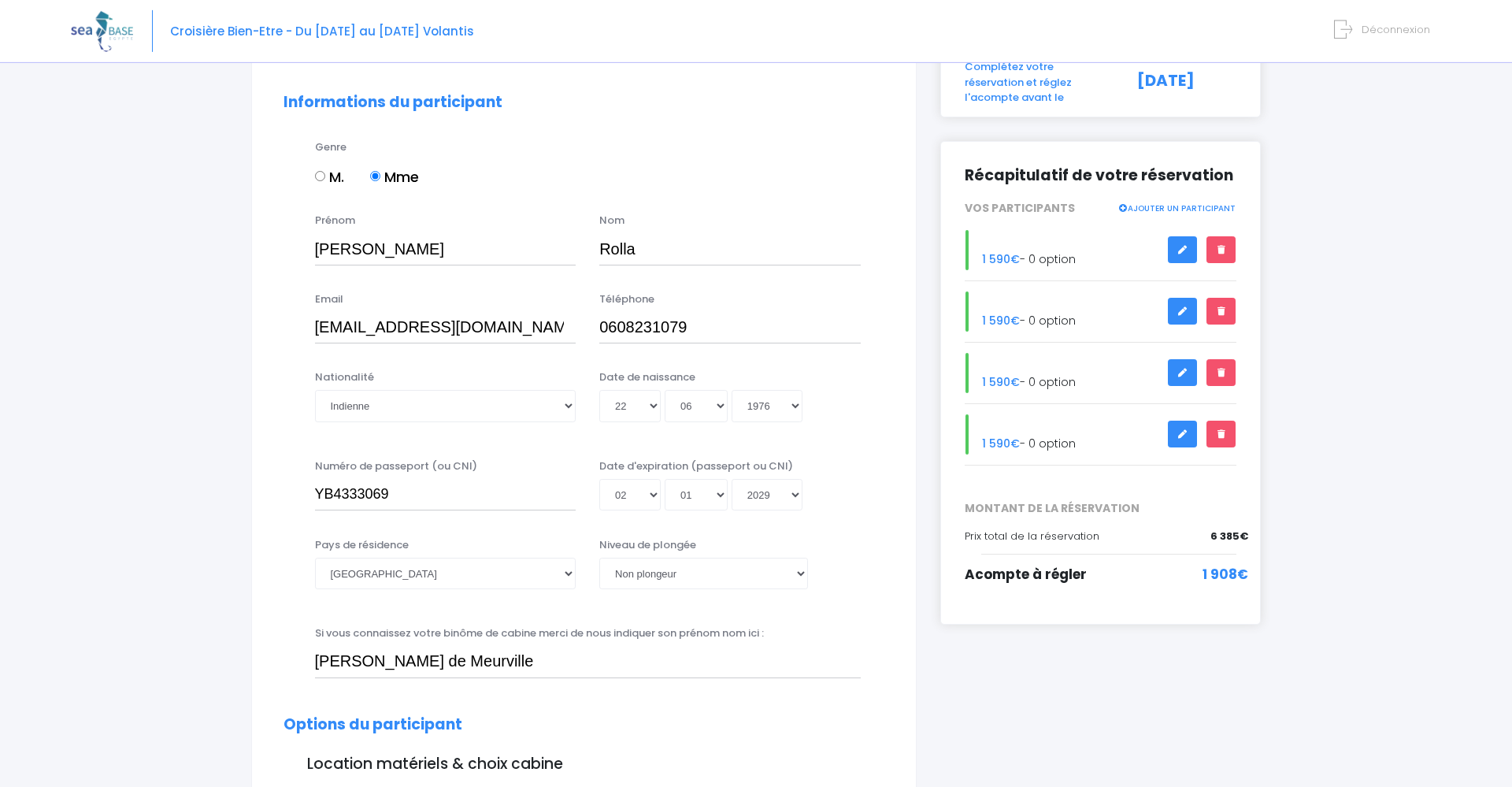 scroll, scrollTop: 161, scrollLeft: 0, axis: vertical 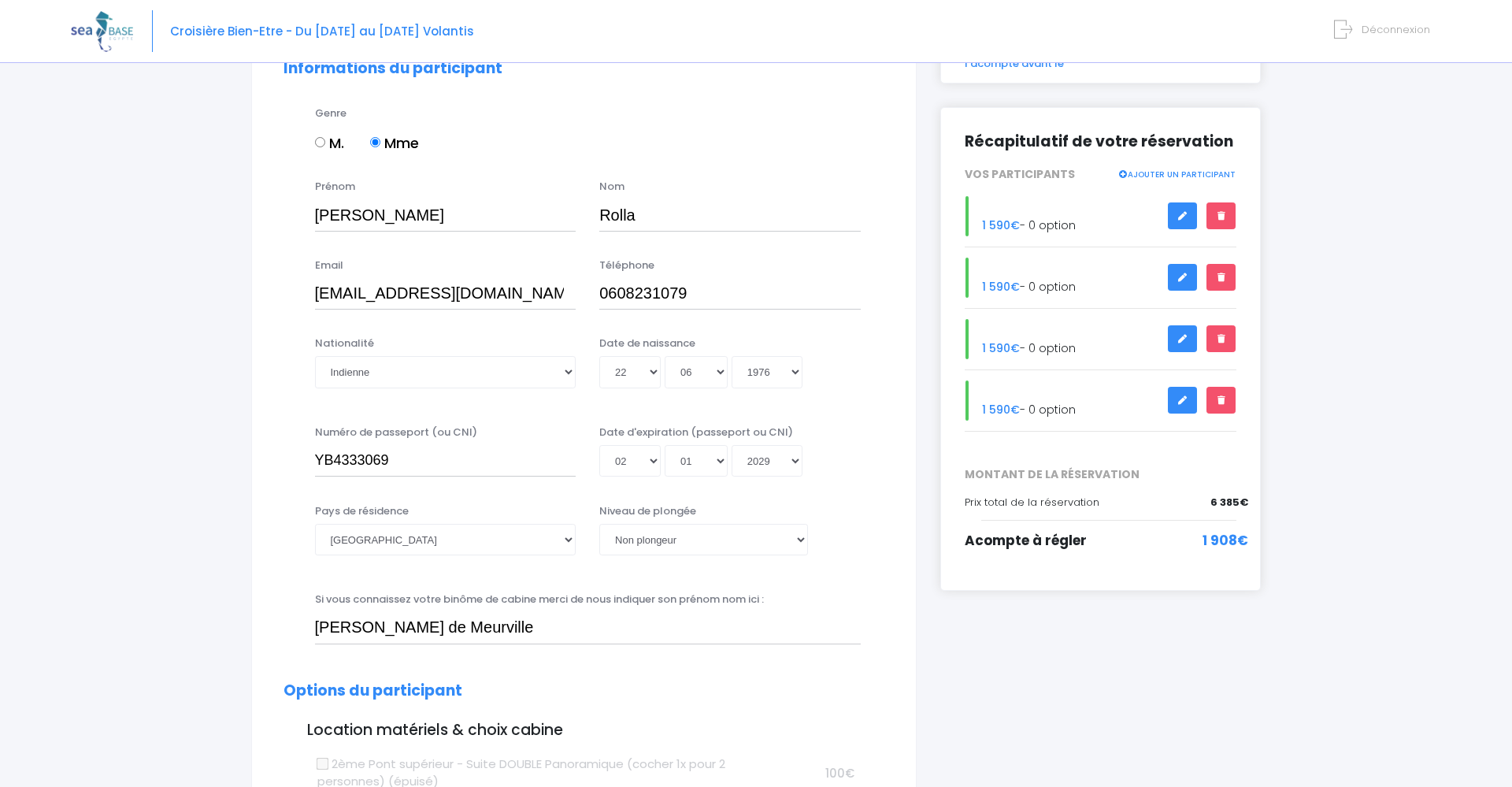 click on "Partir avec SEA BASE
Participants & Options
Informations de voyage
Paiement
Informations du participant
Genre
M.
Mme
Prénom Lucila Nom Jour" at bounding box center (756, 1076) 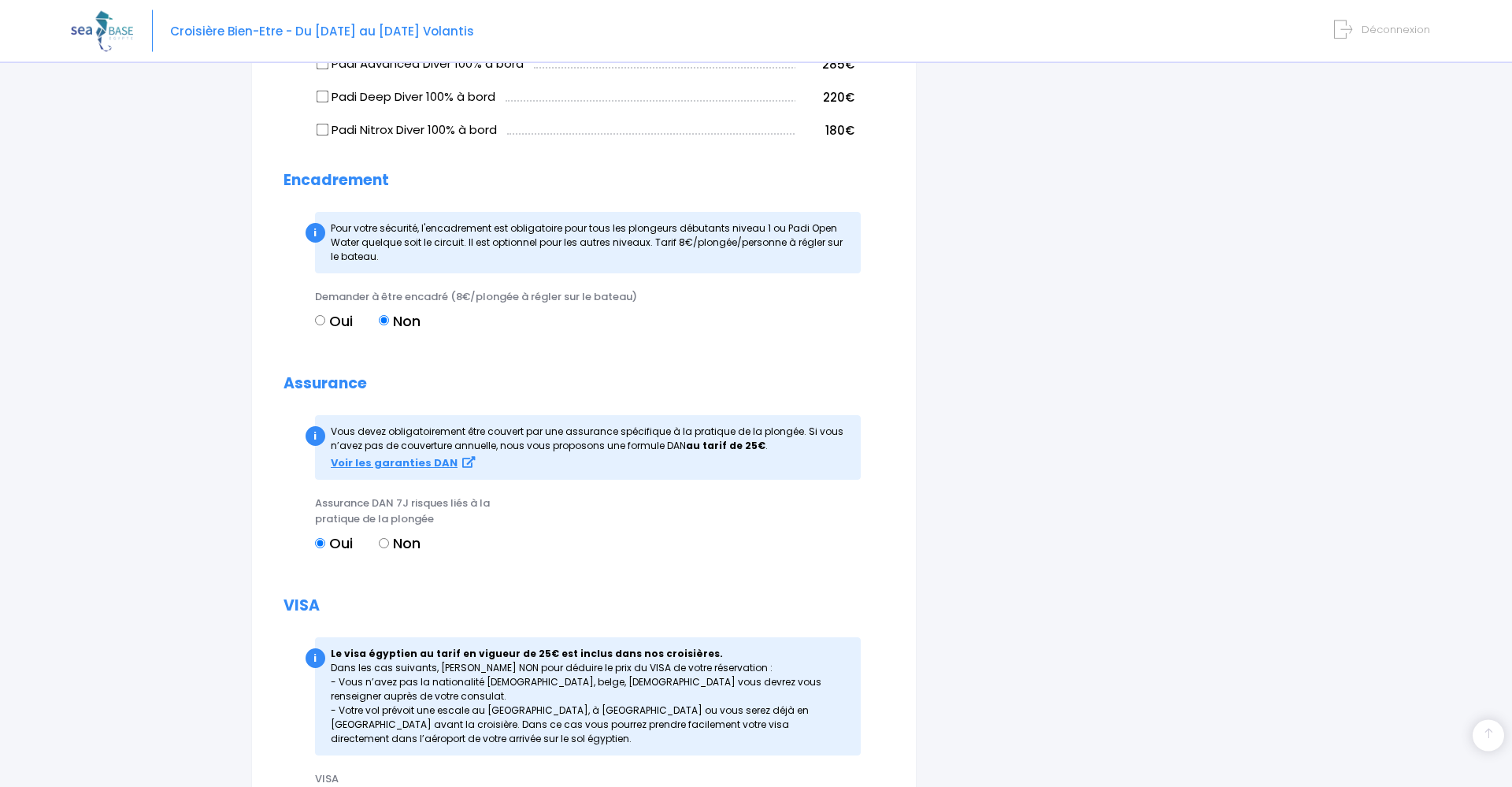 scroll, scrollTop: 1446, scrollLeft: 0, axis: vertical 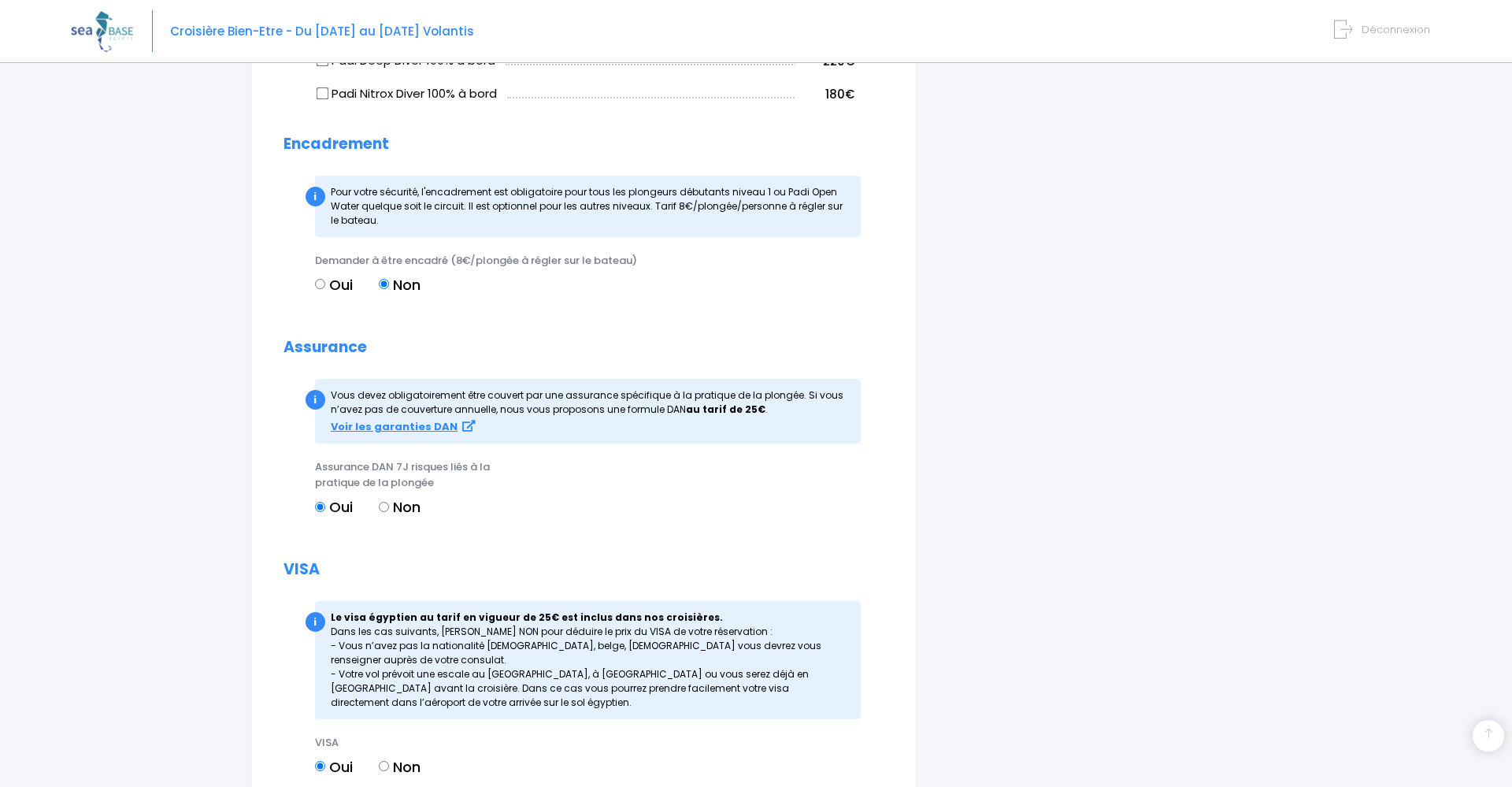 click on "Oui" at bounding box center (320, 284) 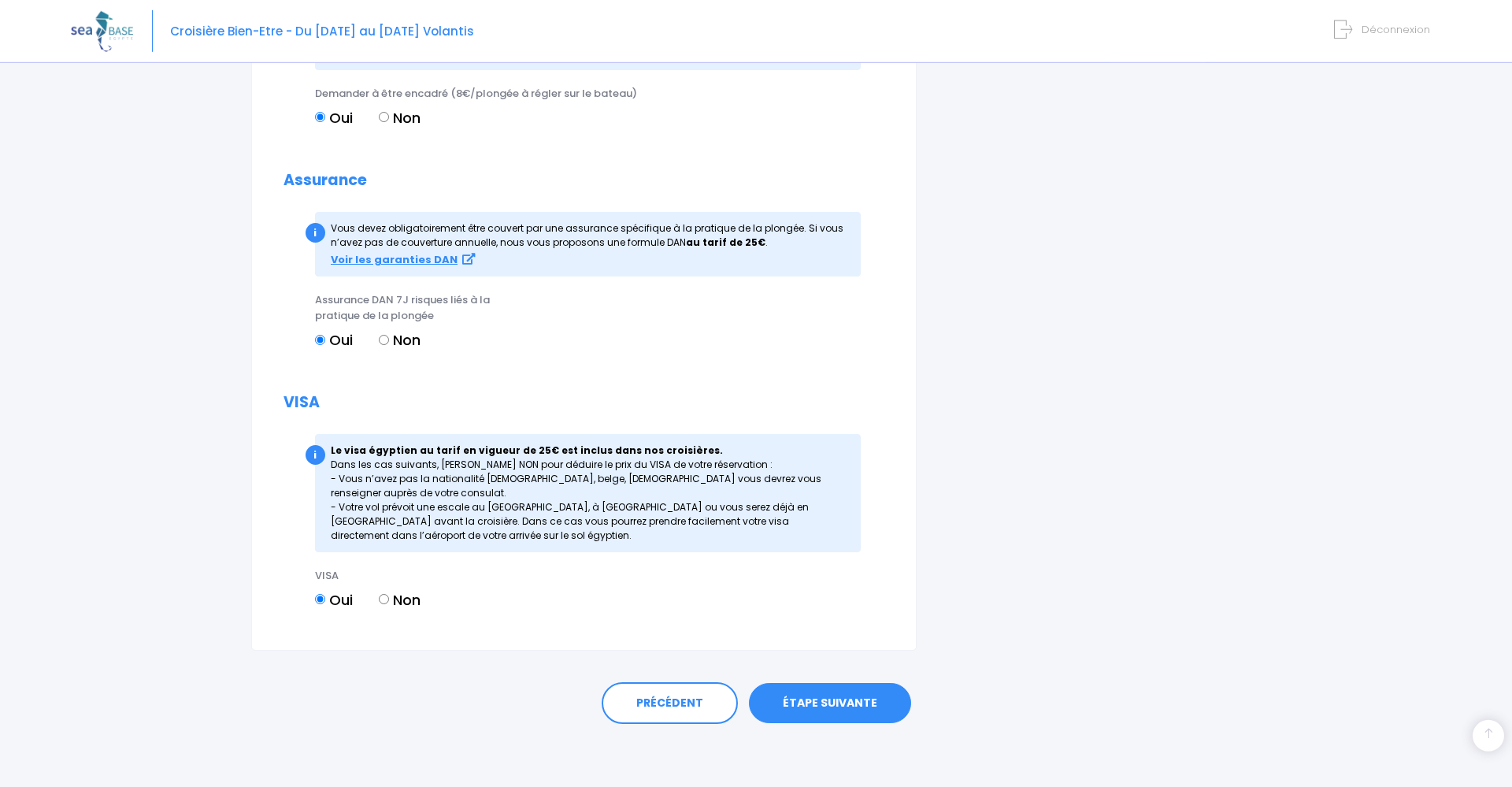 scroll, scrollTop: 1632, scrollLeft: 0, axis: vertical 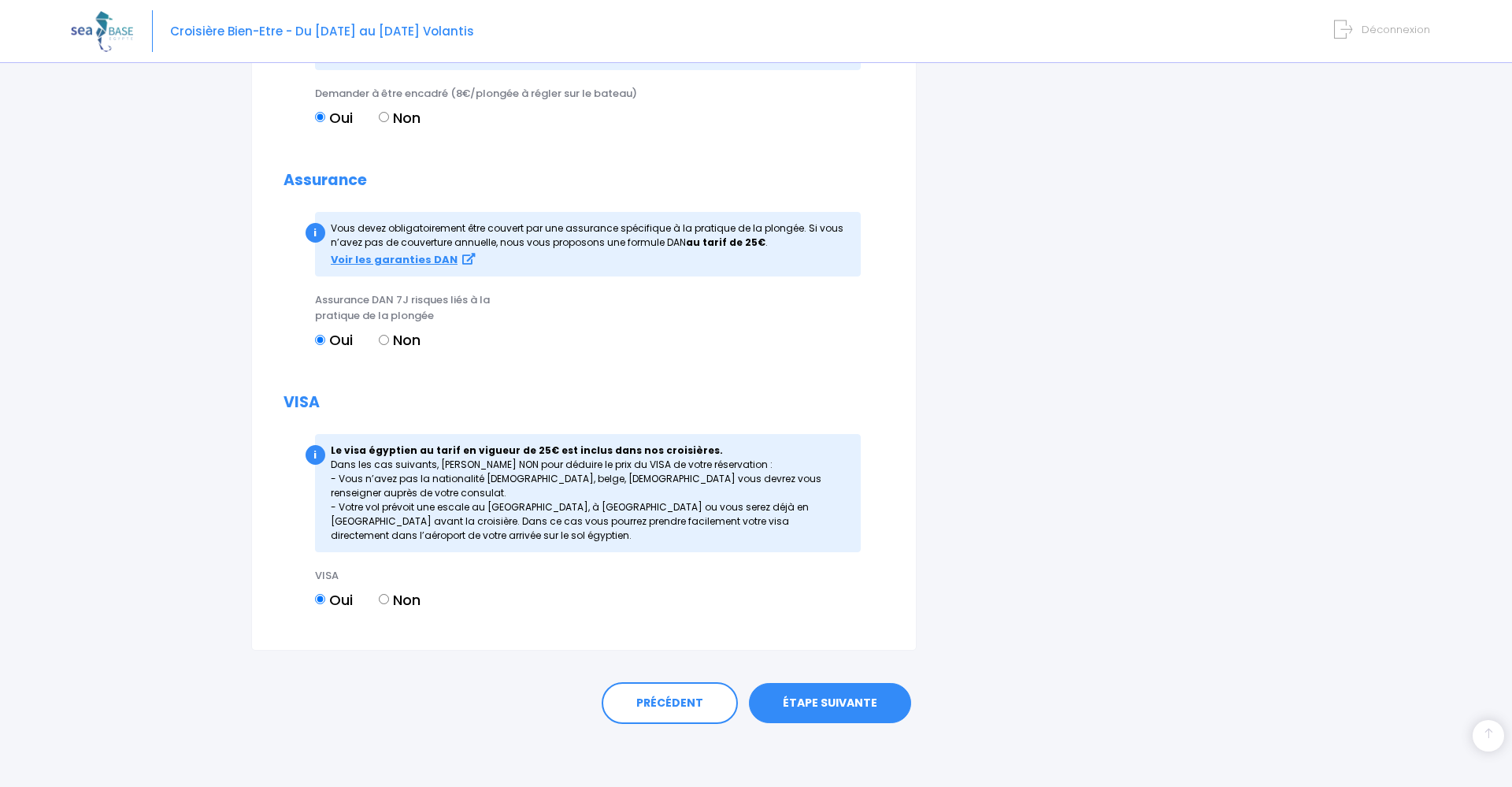 click on "ÉTAPE SUIVANTE" at bounding box center (830, 703) 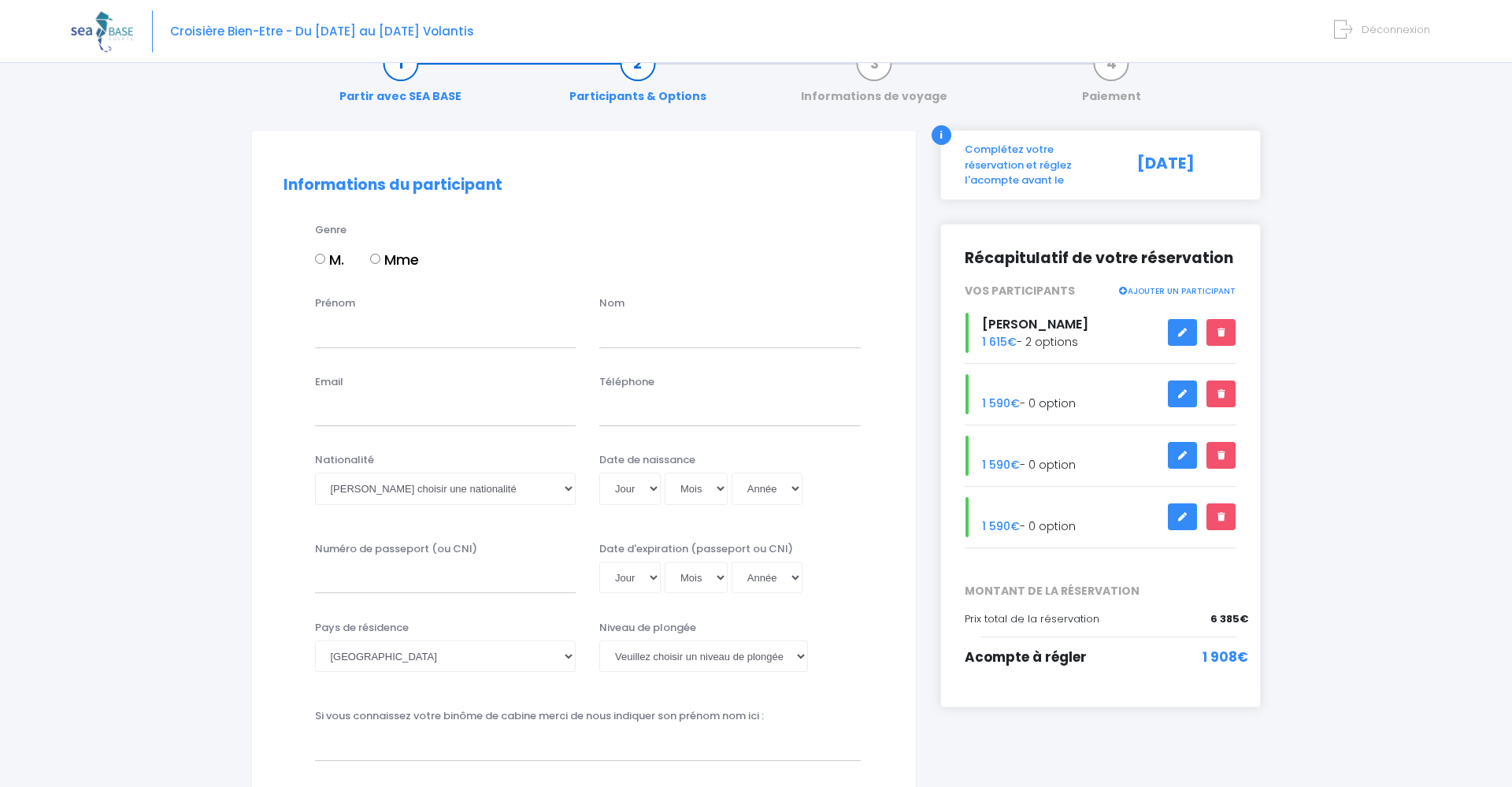 scroll, scrollTop: 80, scrollLeft: 0, axis: vertical 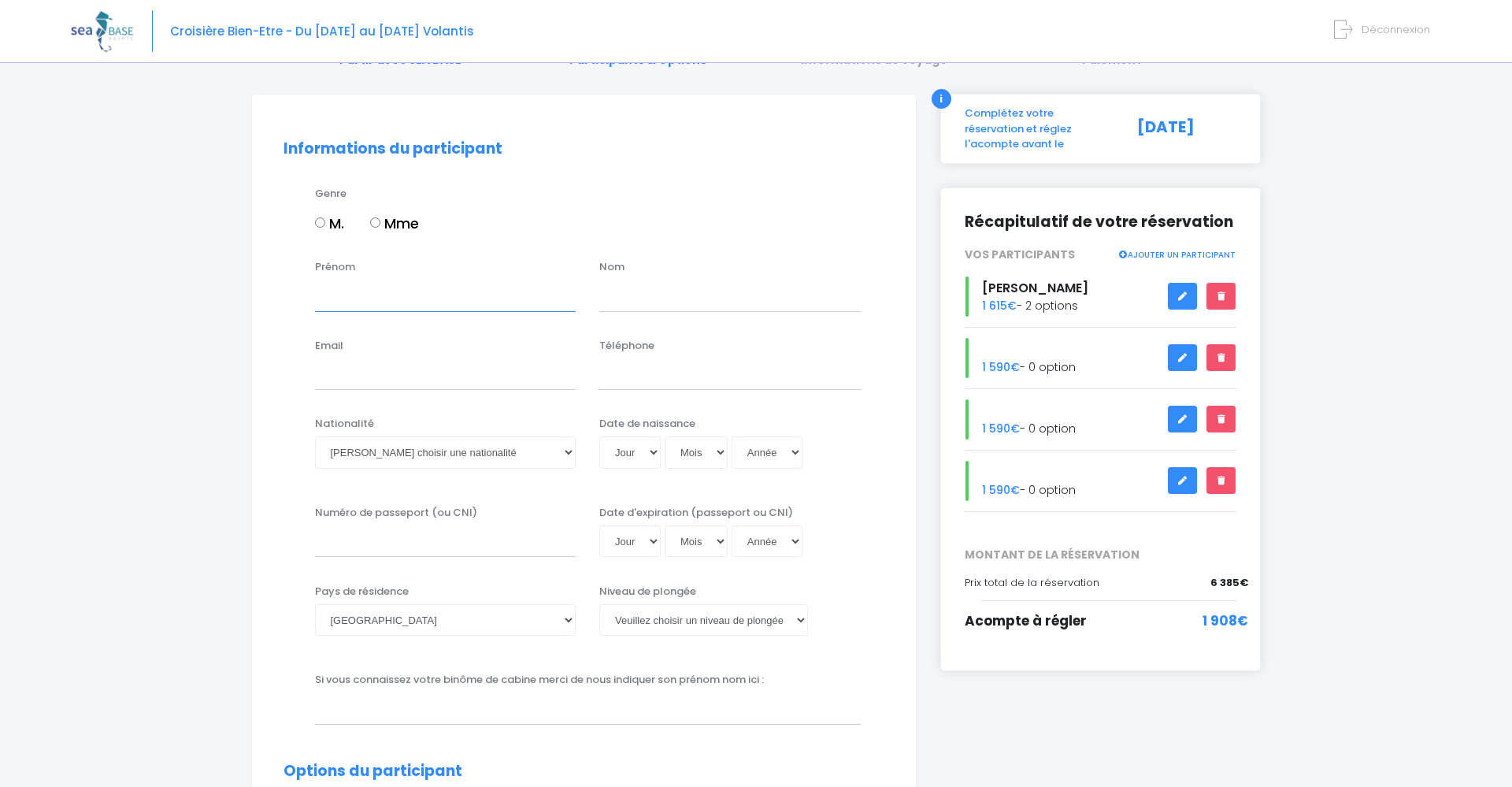 click on "Prénom" at bounding box center (446, 295) 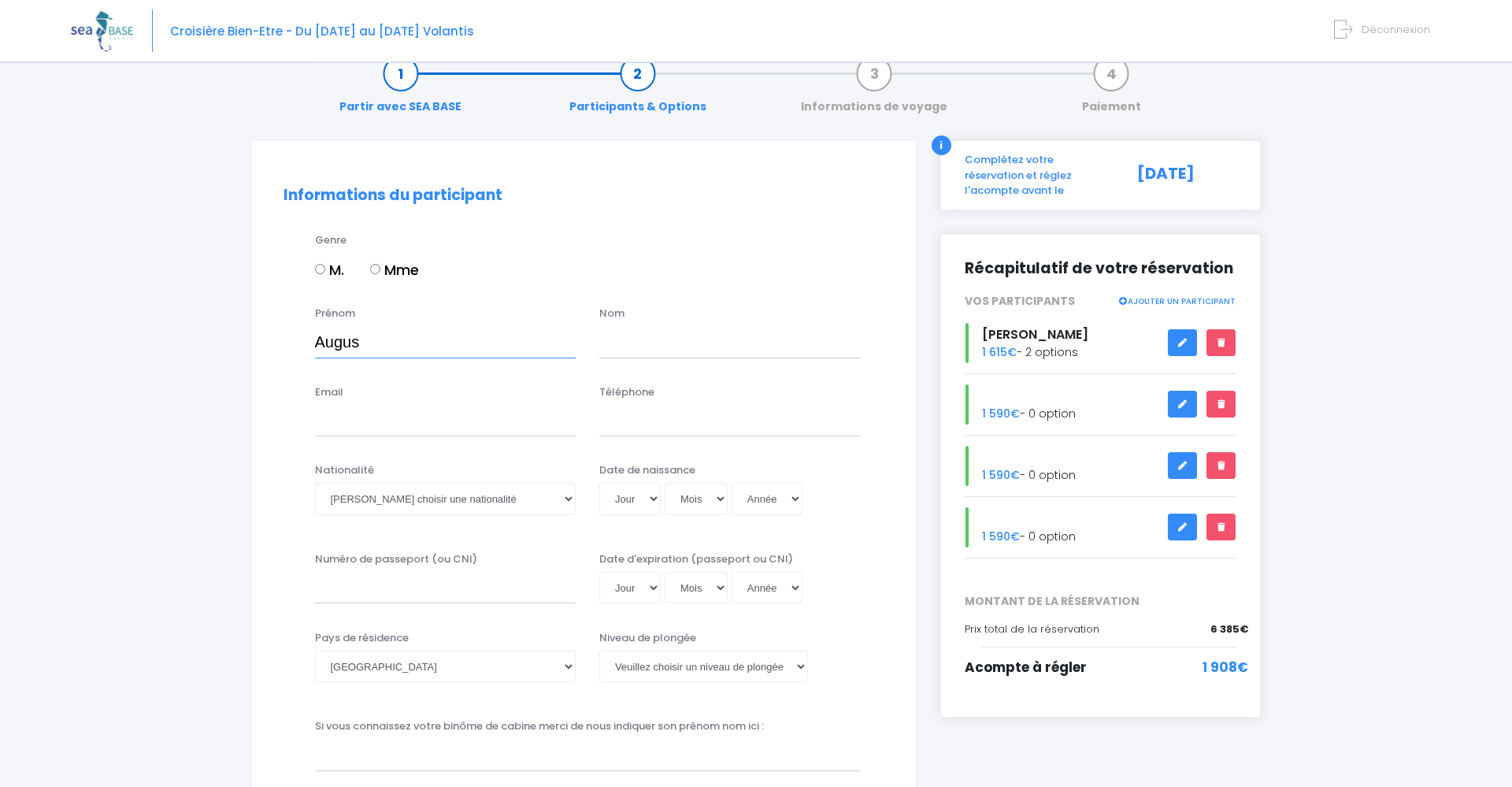 scroll, scrollTop: 0, scrollLeft: 0, axis: both 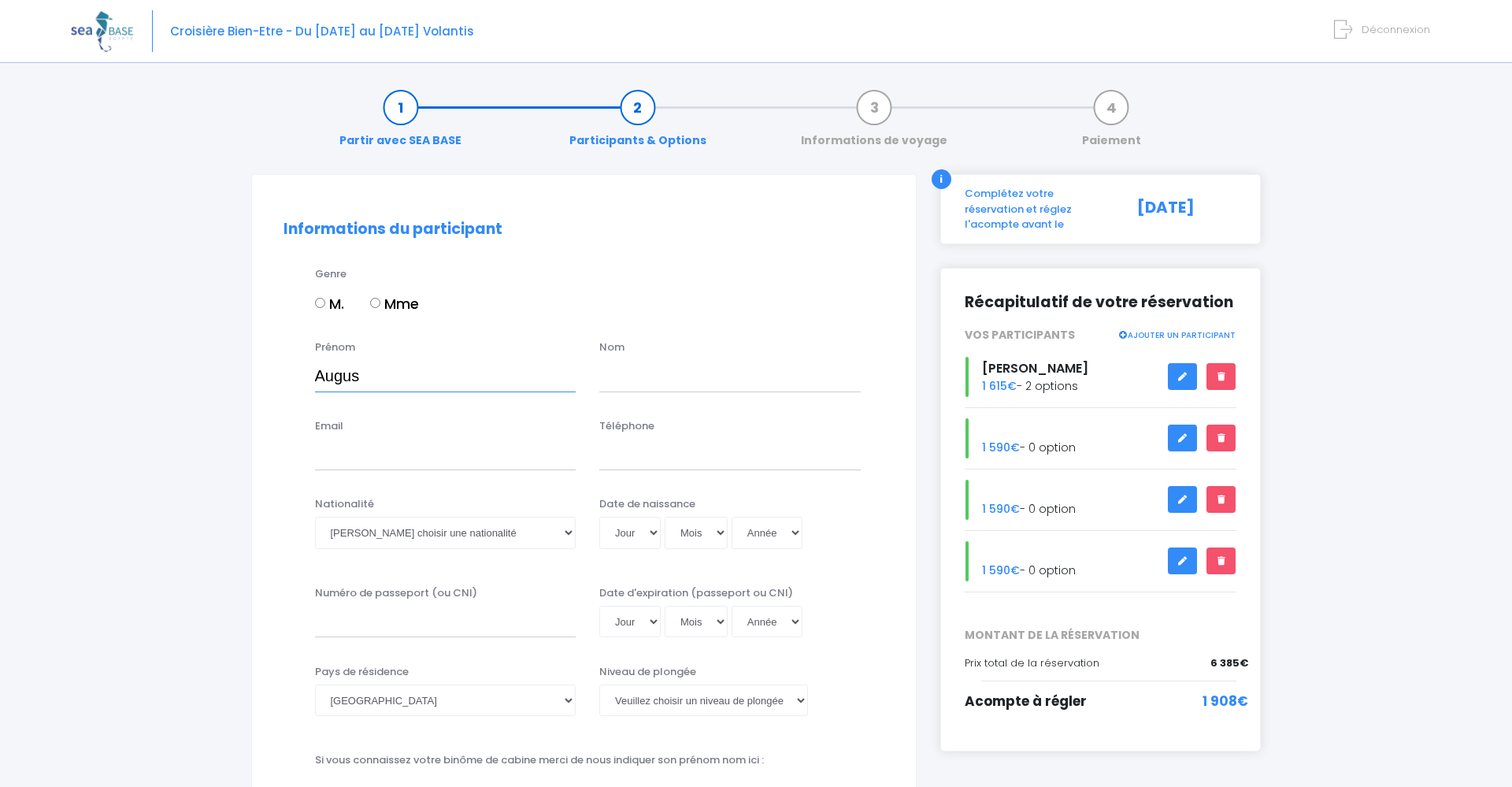 type on "Augus" 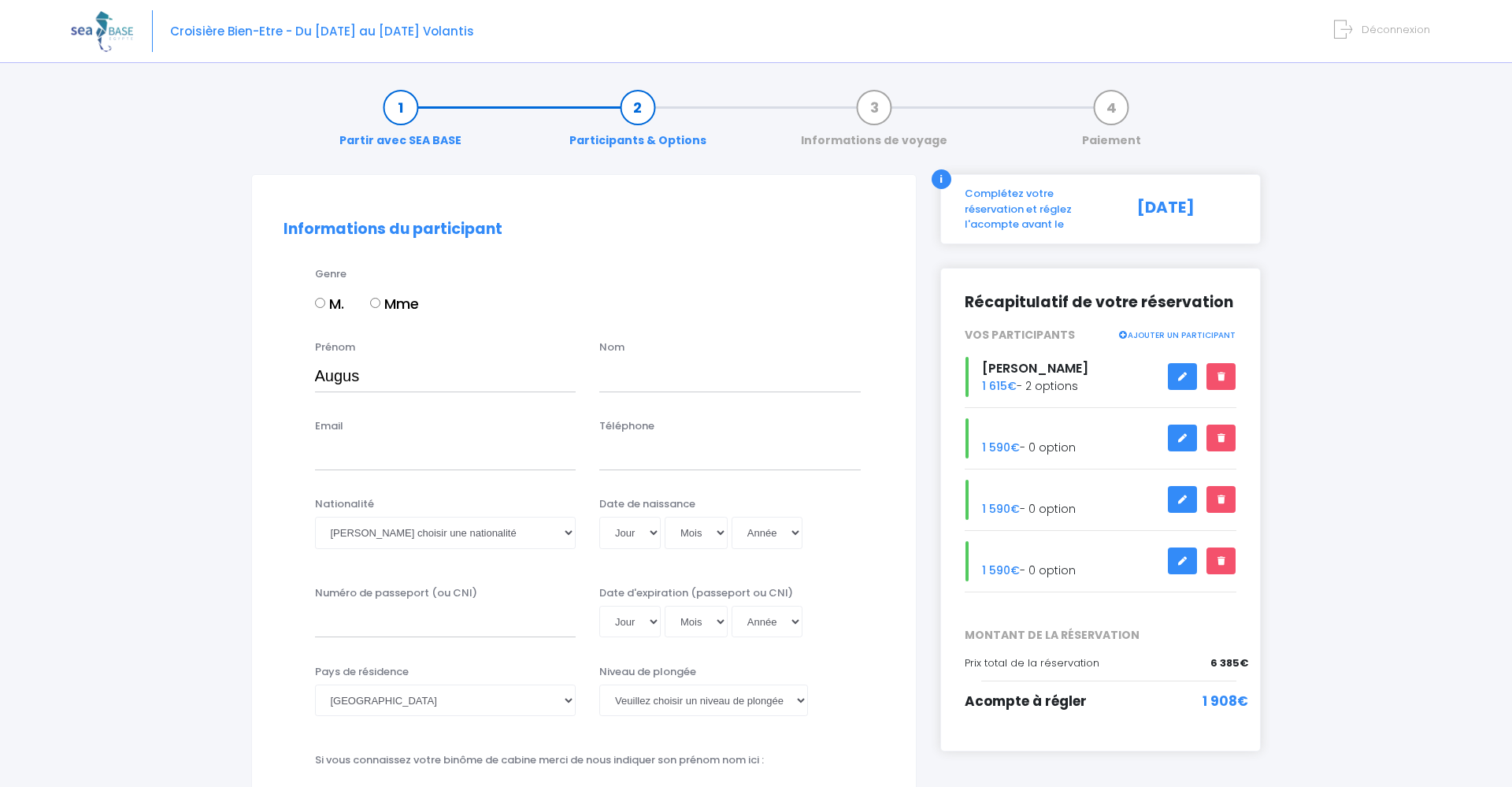 click at bounding box center [1183, 377] 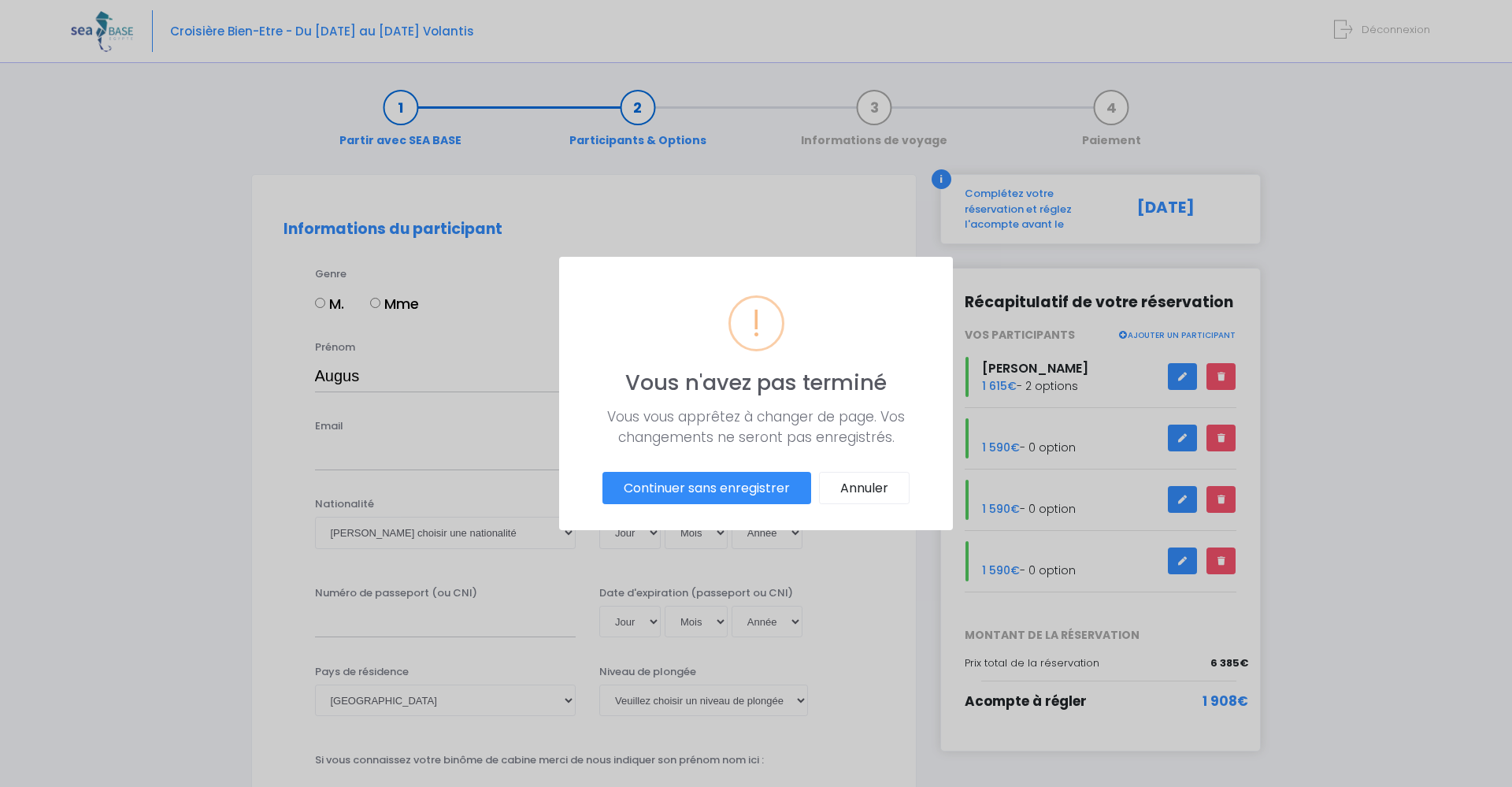 click on "Continuer sans enregistrer" at bounding box center [706, 488] 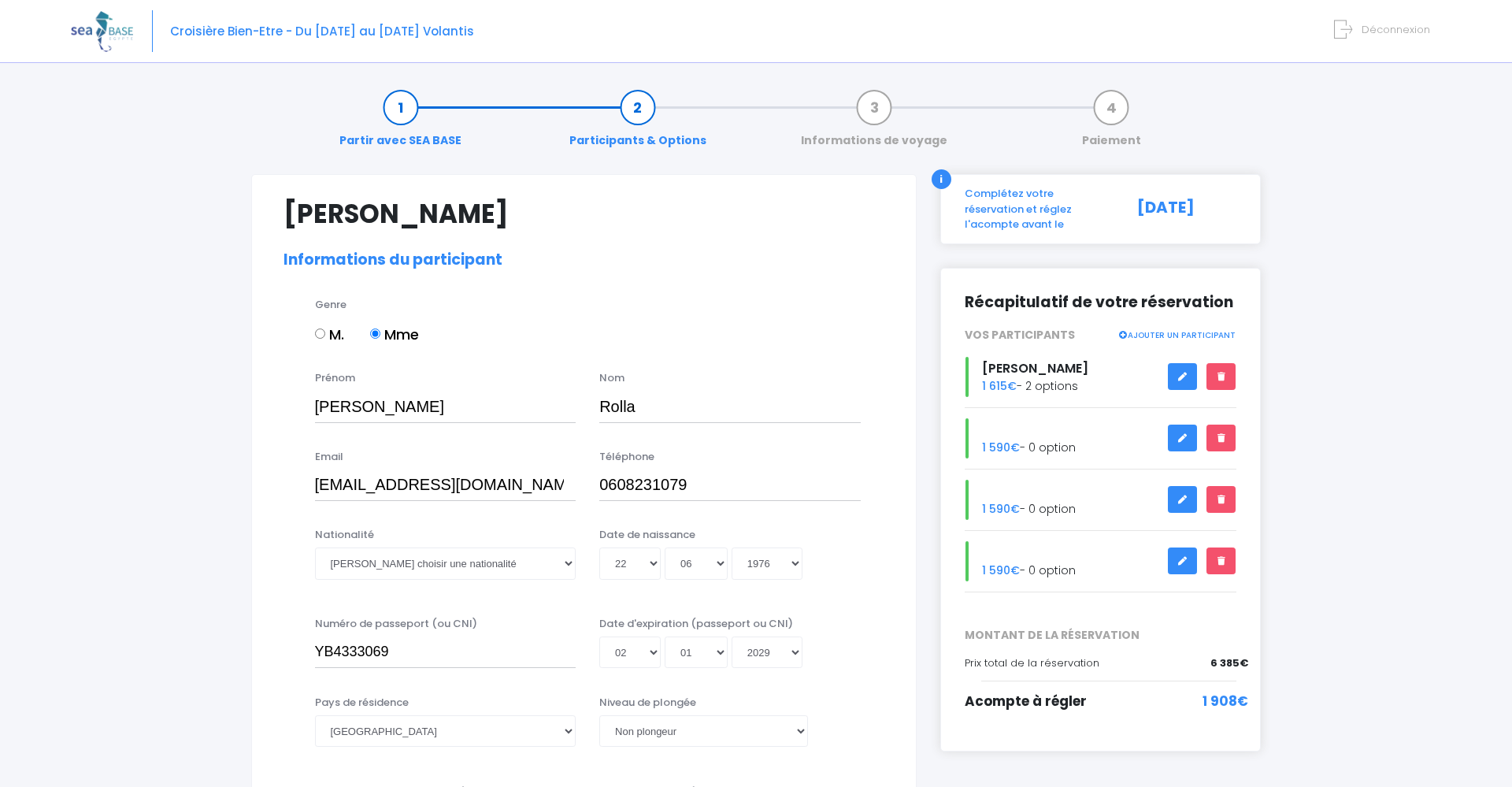 select on "Non plongeur" 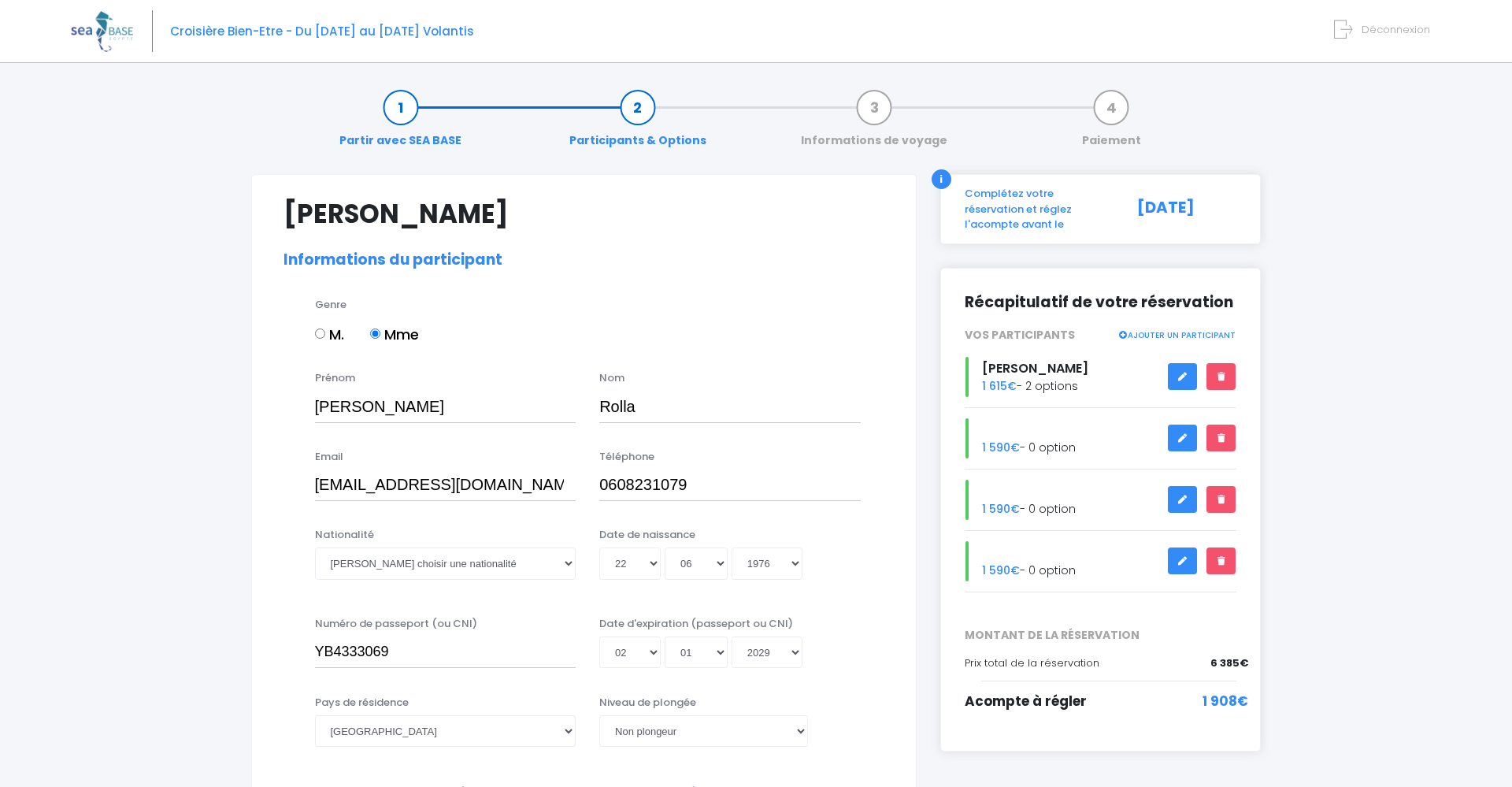 click on "Partir avec SEA BASE
Participants & Options
Informations de voyage
Paiement
[PERSON_NAME]
Informations du participant
Genre
M.
Mme
Prénom Nom" at bounding box center [756, 1252] 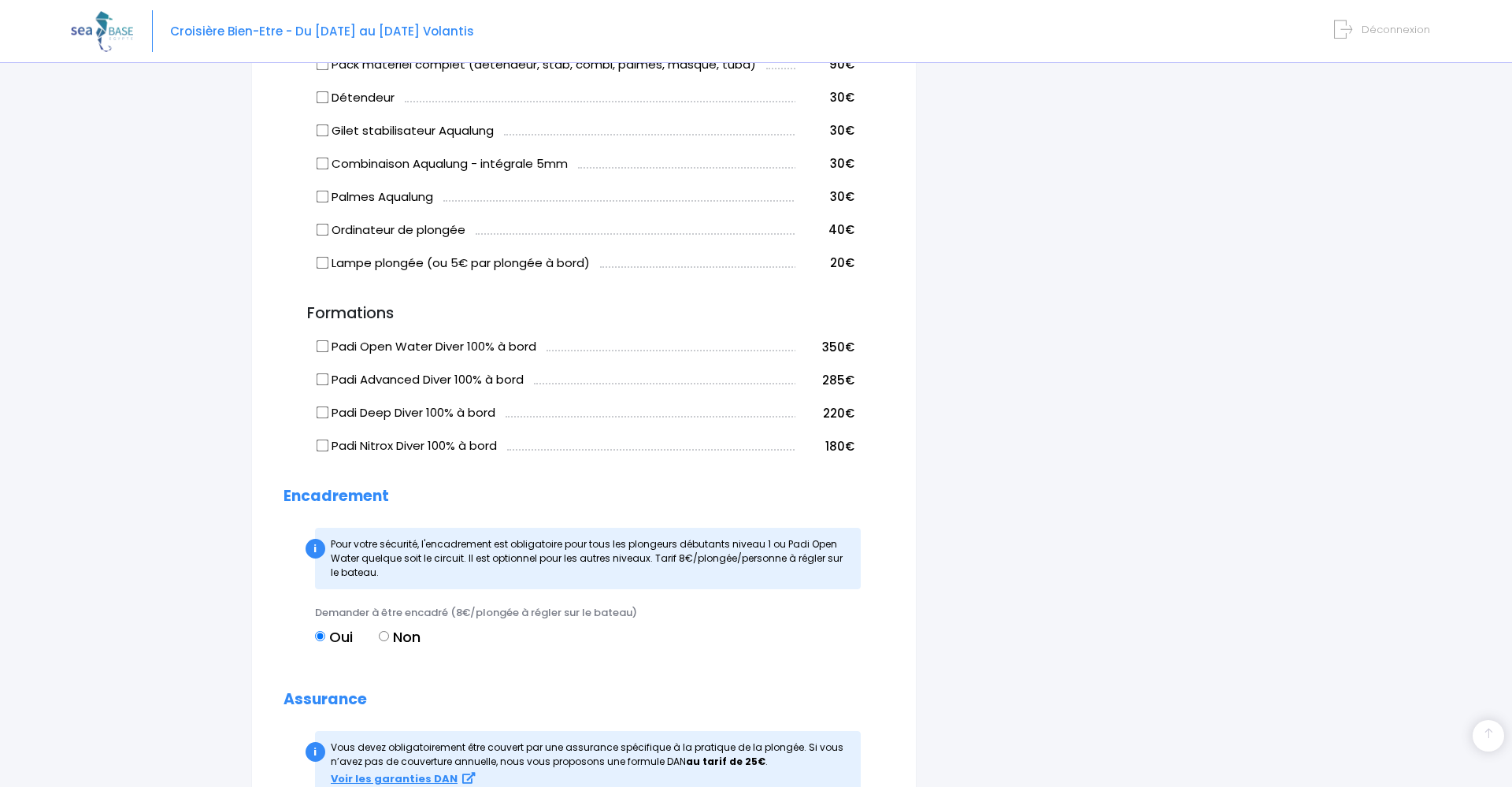 scroll, scrollTop: 1662, scrollLeft: 0, axis: vertical 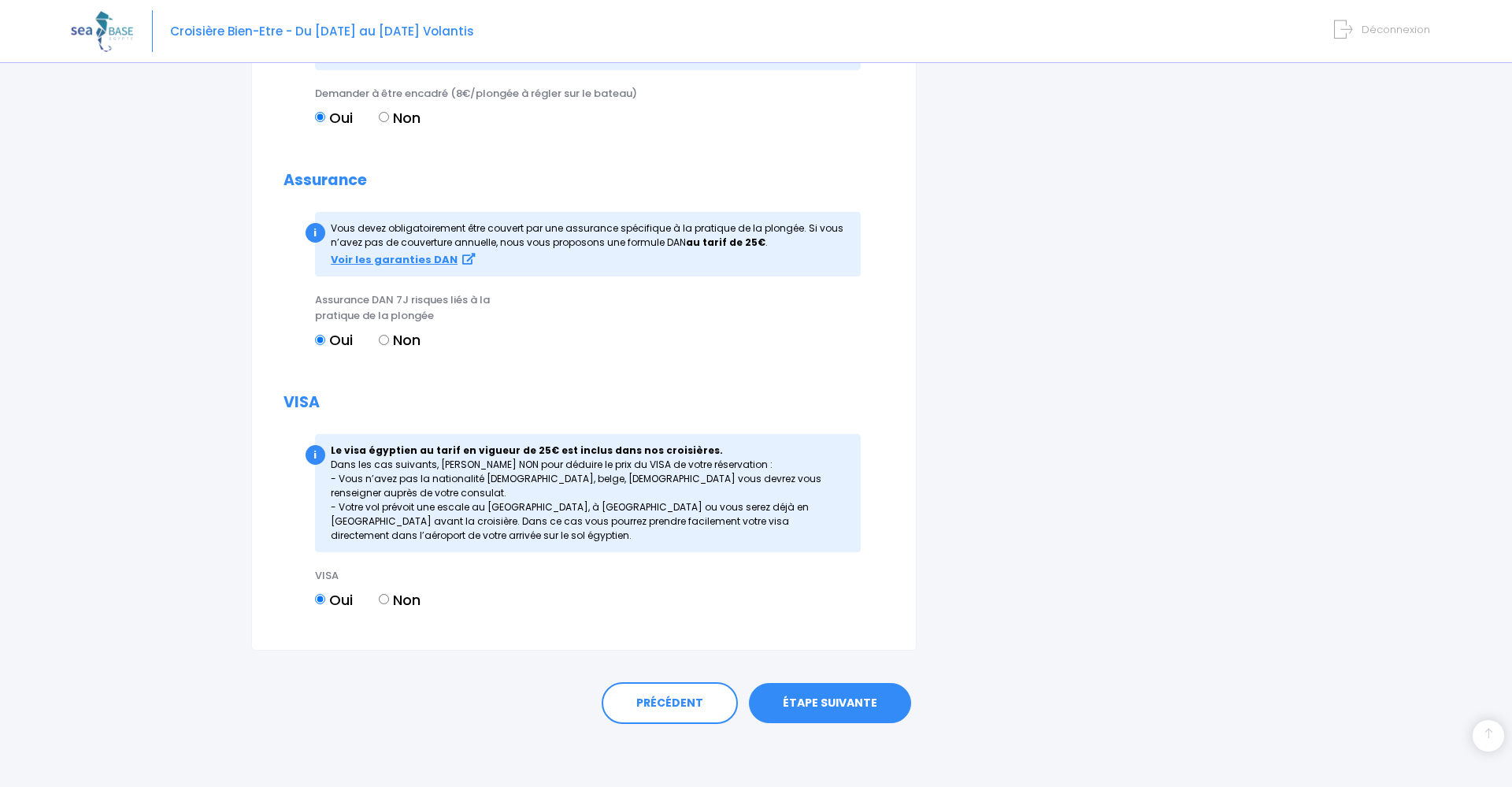 click on "Non" at bounding box center (384, 599) 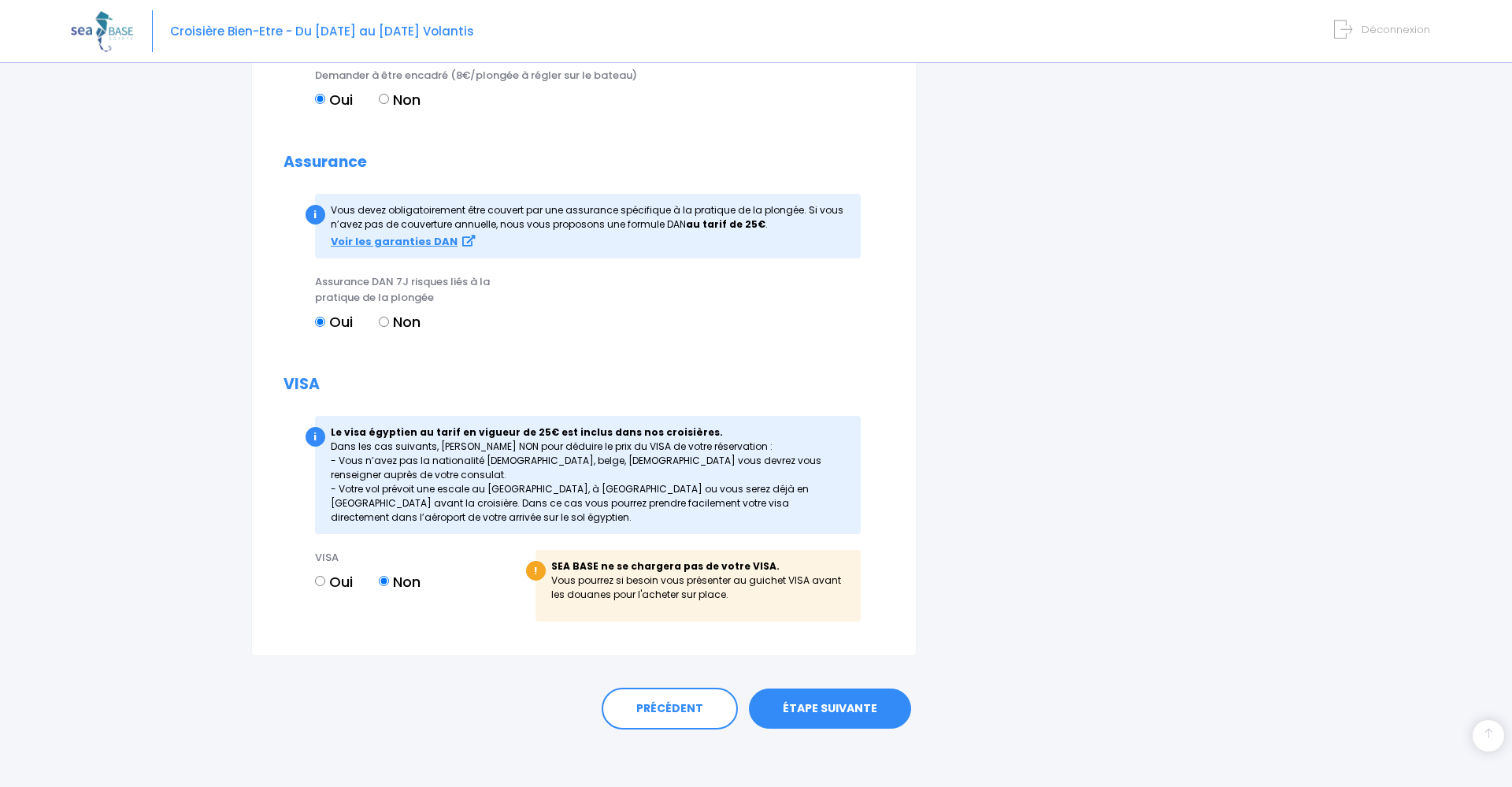 click on "i
Complétez votre réservation et réglez l'acompte avant le
[DATE]
Récapitulatif de votre réservation
VOS PARTICIPANTS
AJOUTER UN PARTICIPANT" at bounding box center [1101, -416] 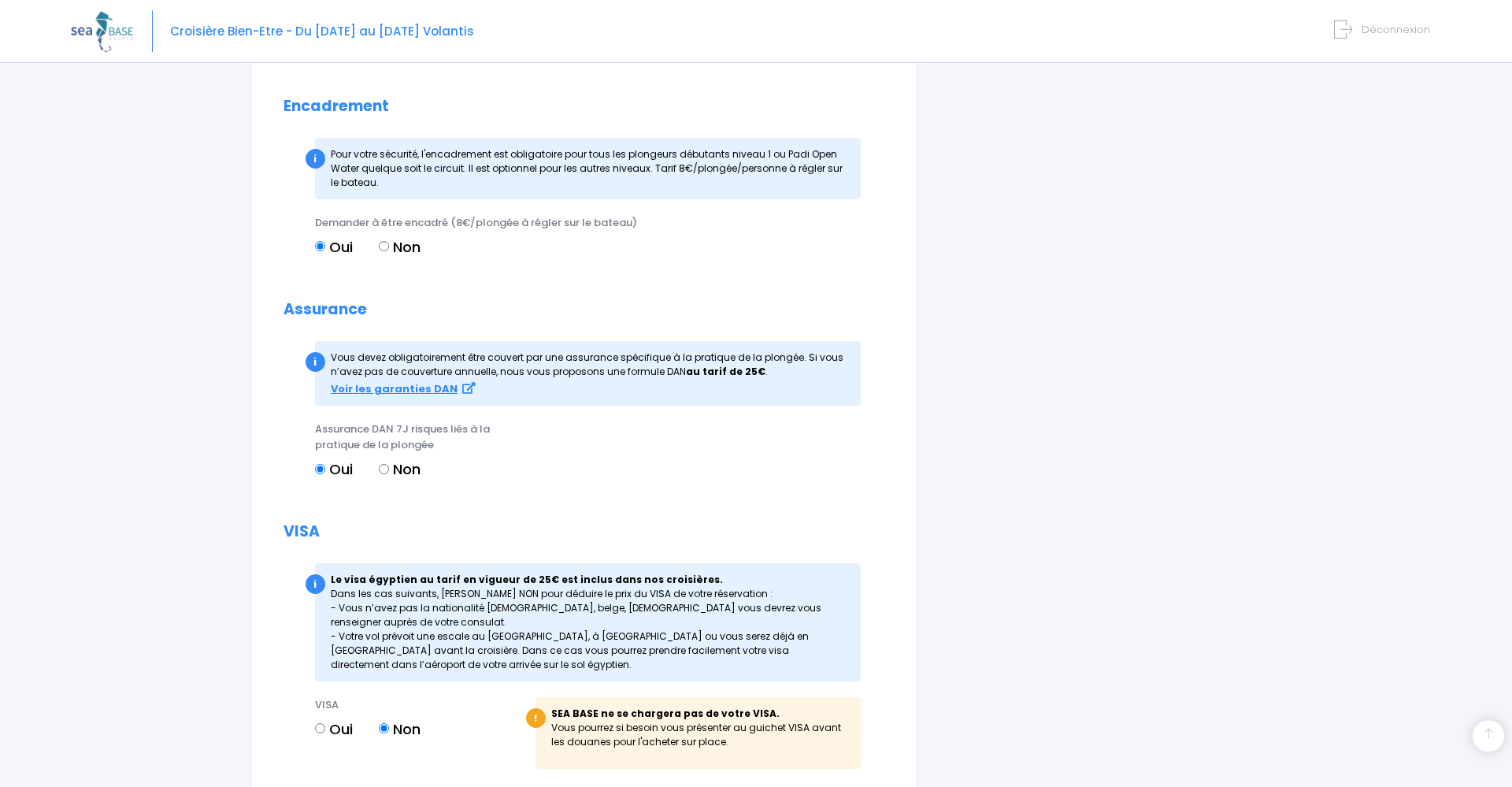 scroll, scrollTop: 1502, scrollLeft: 0, axis: vertical 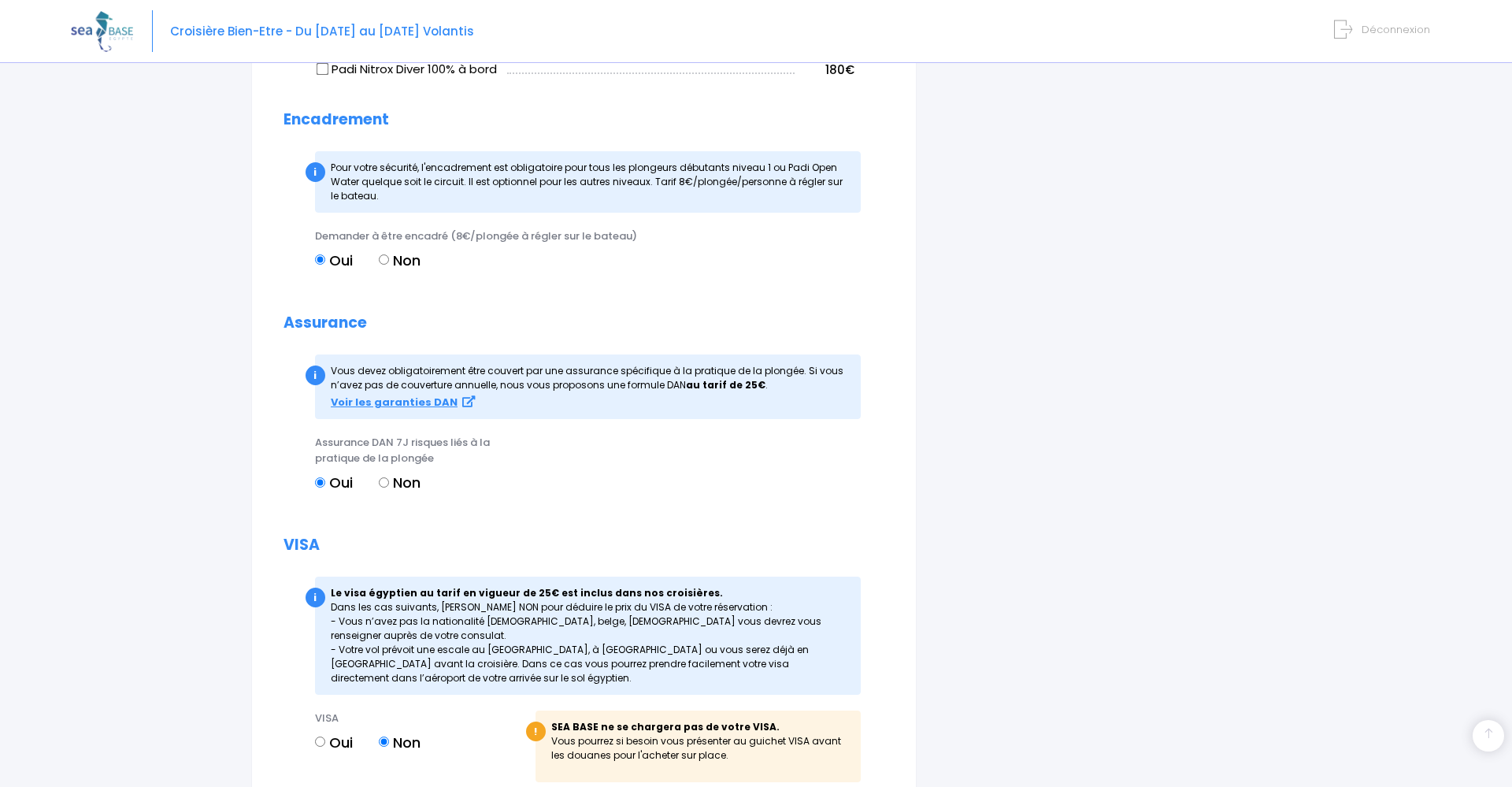 click on "Partir avec SEA BASE
Participants & Options
Informations de voyage
Paiement
Lucila Rolla
Informations du participant
Genre
M.
Mme
Prénom Nom" at bounding box center [756, -238] 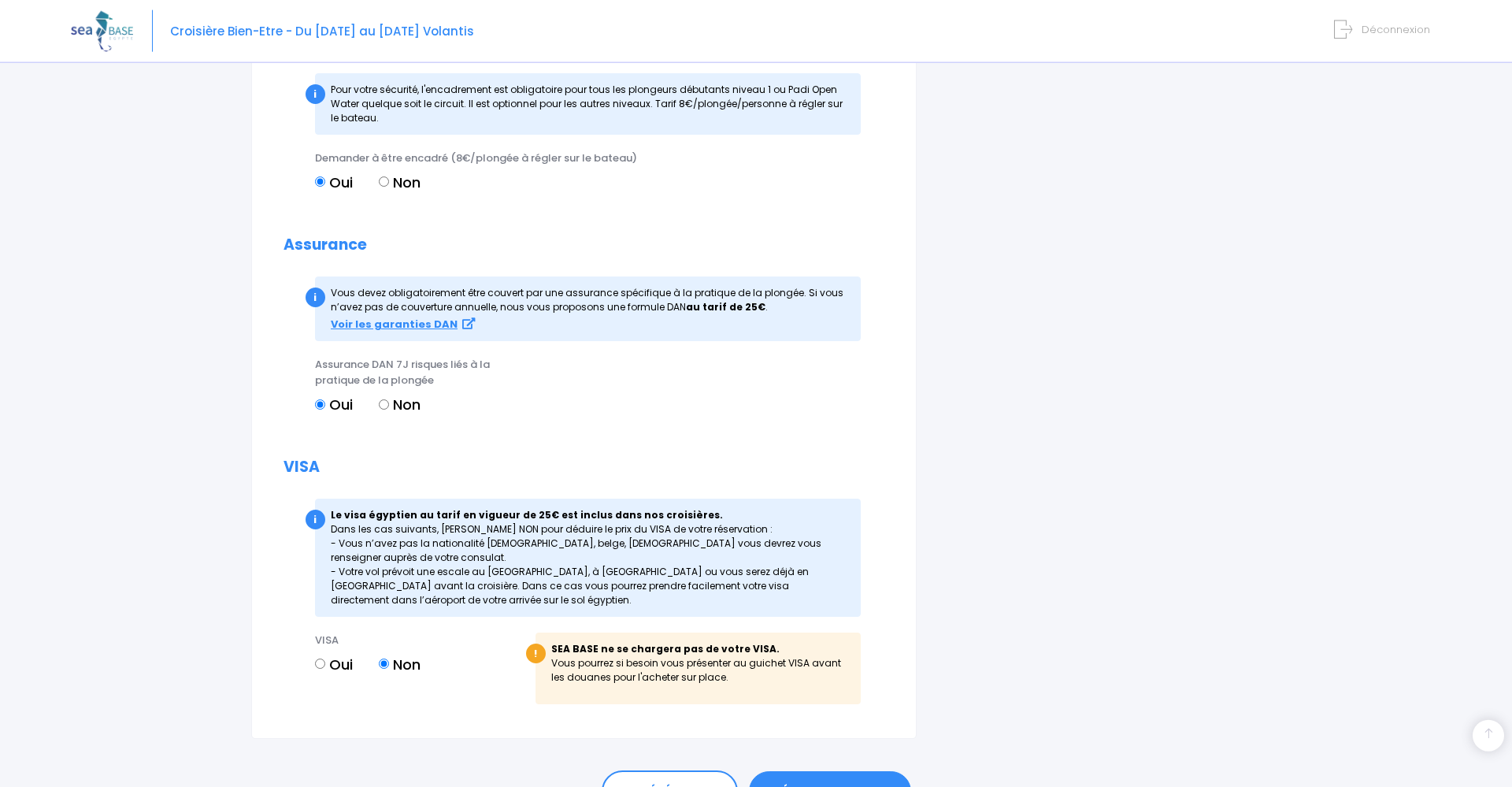 scroll, scrollTop: 1662, scrollLeft: 0, axis: vertical 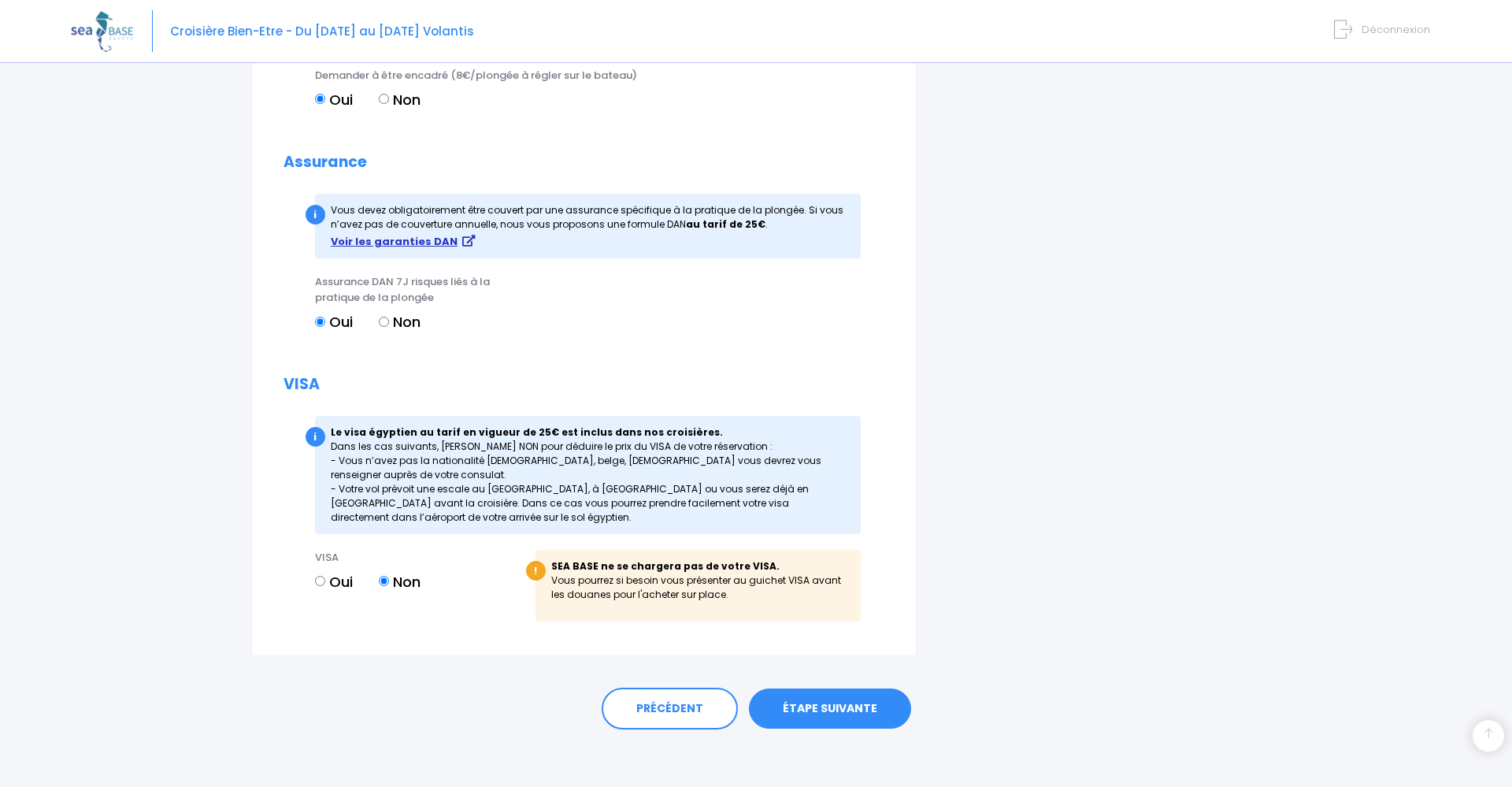 click on "Voir les garanties DAN" at bounding box center (394, 241) 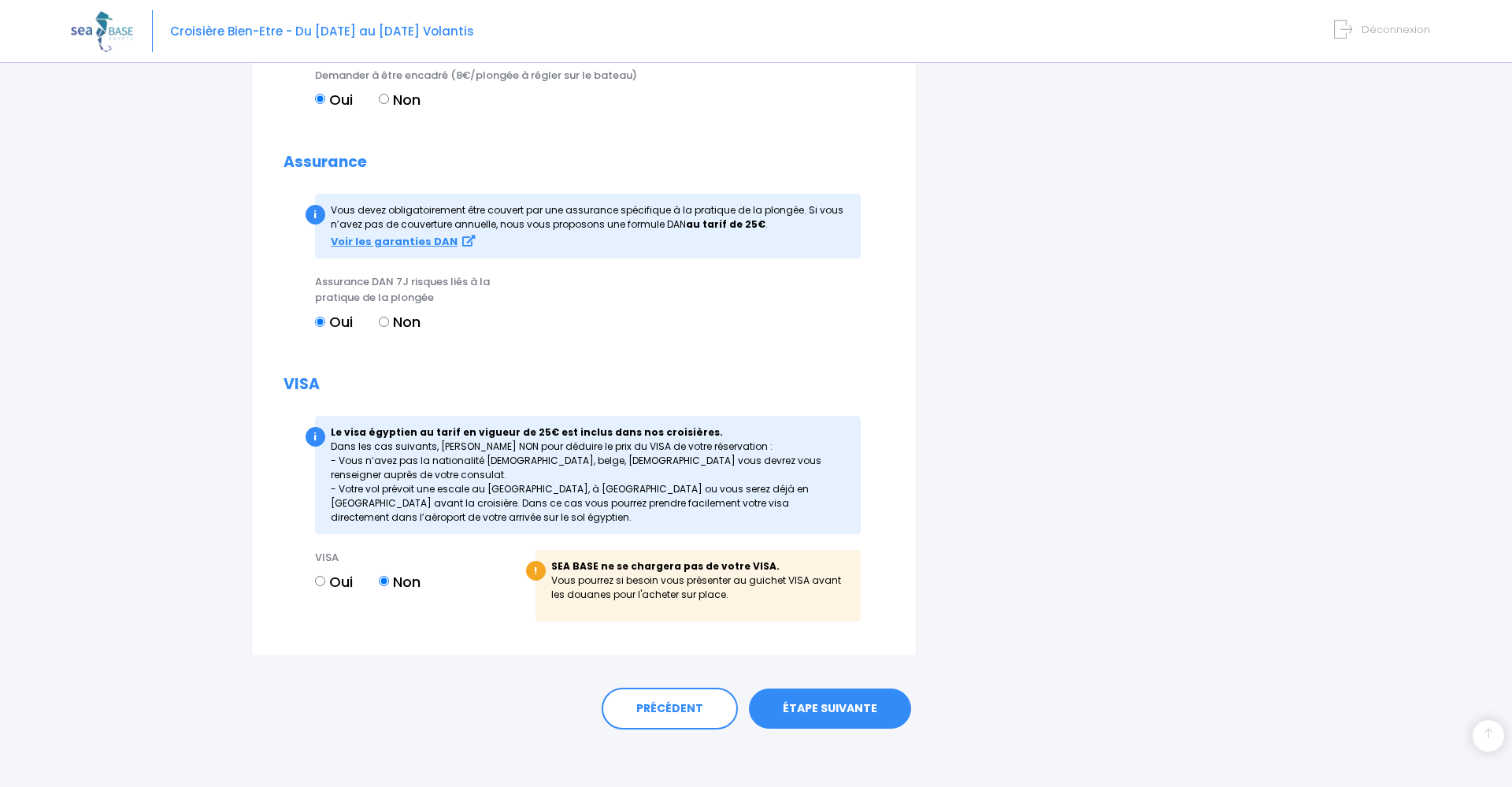 click on "Non" at bounding box center [384, 321] 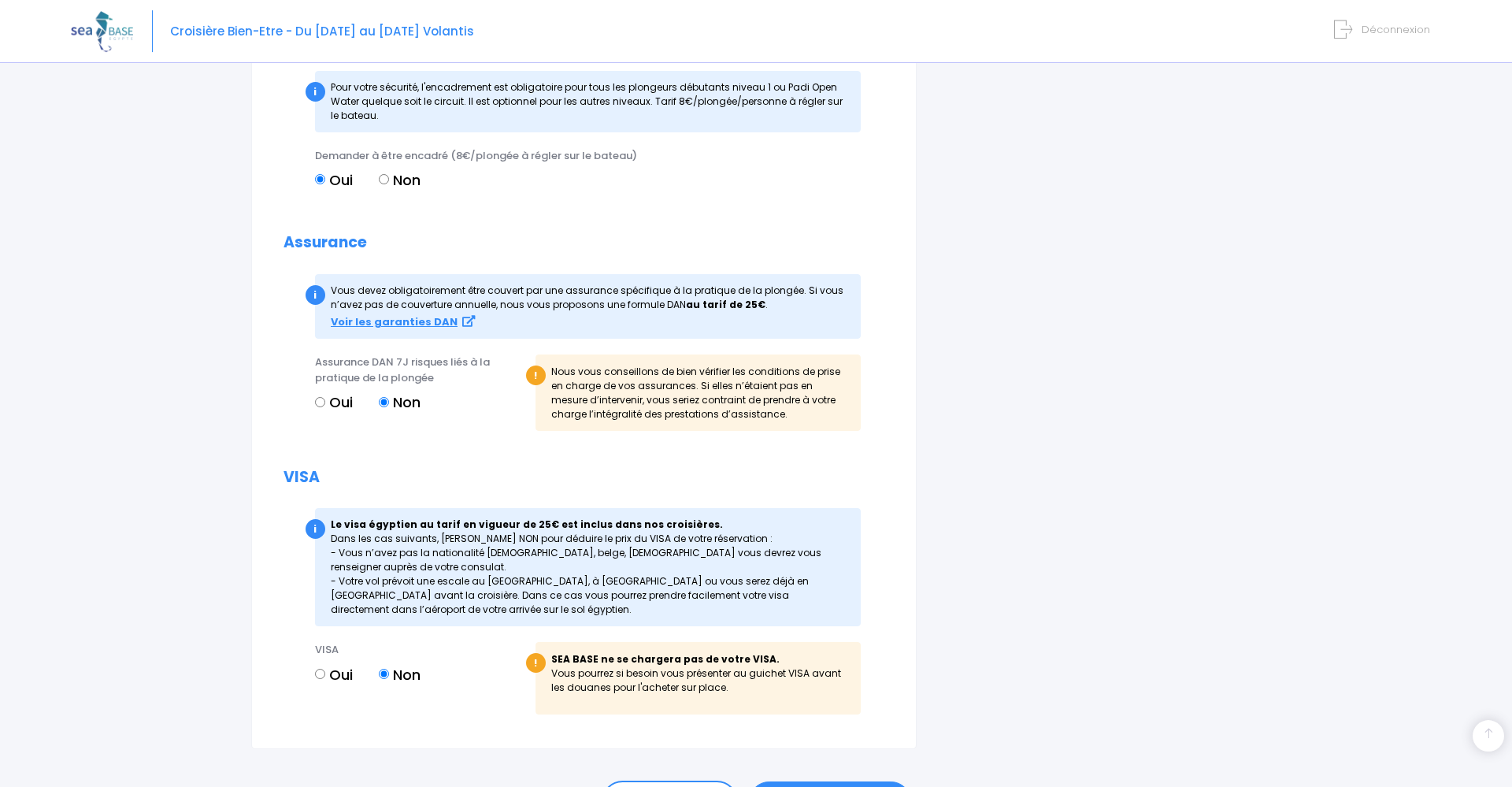 scroll, scrollTop: 1591, scrollLeft: 0, axis: vertical 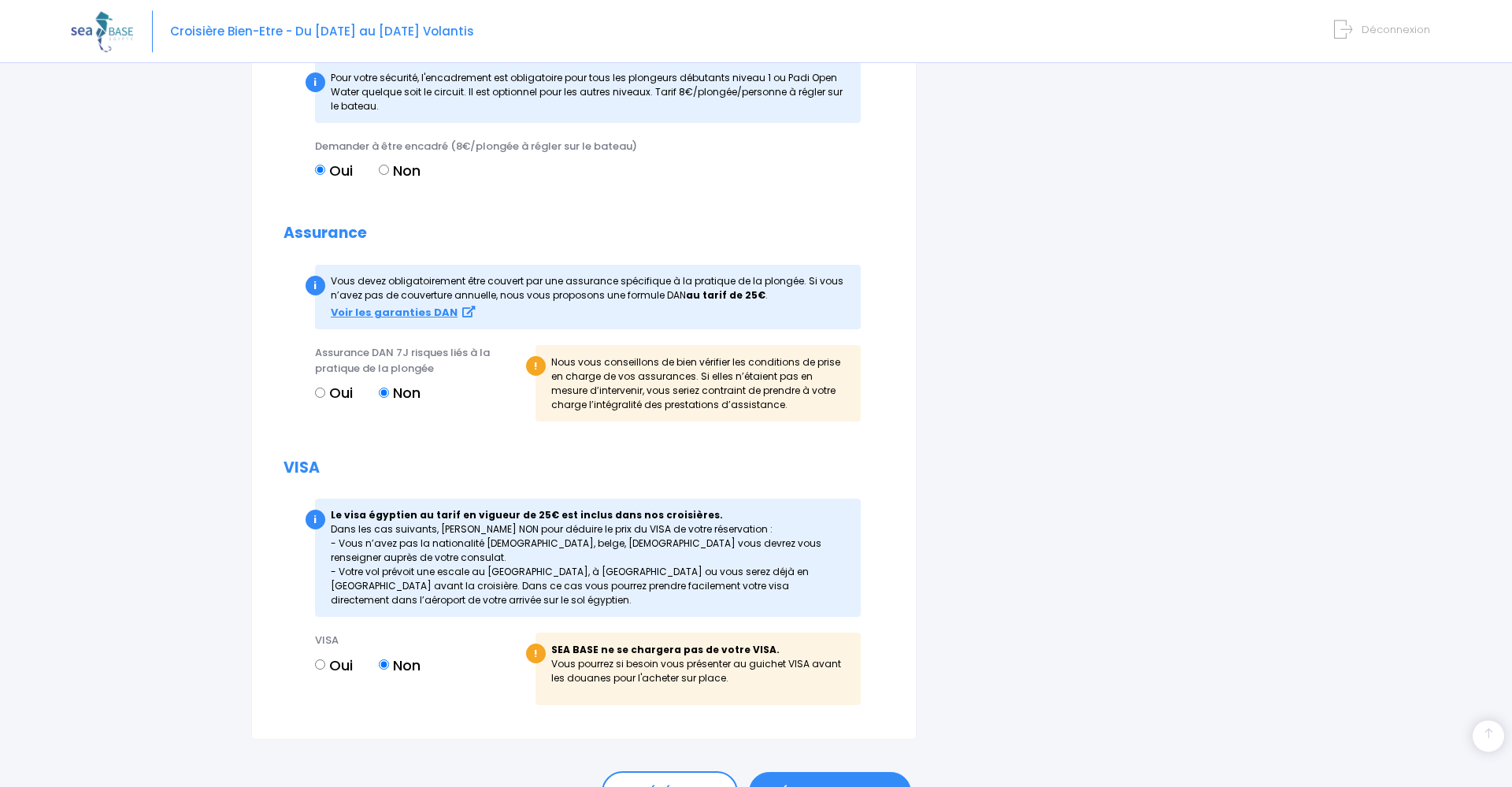 click on "Oui" at bounding box center (320, 392) 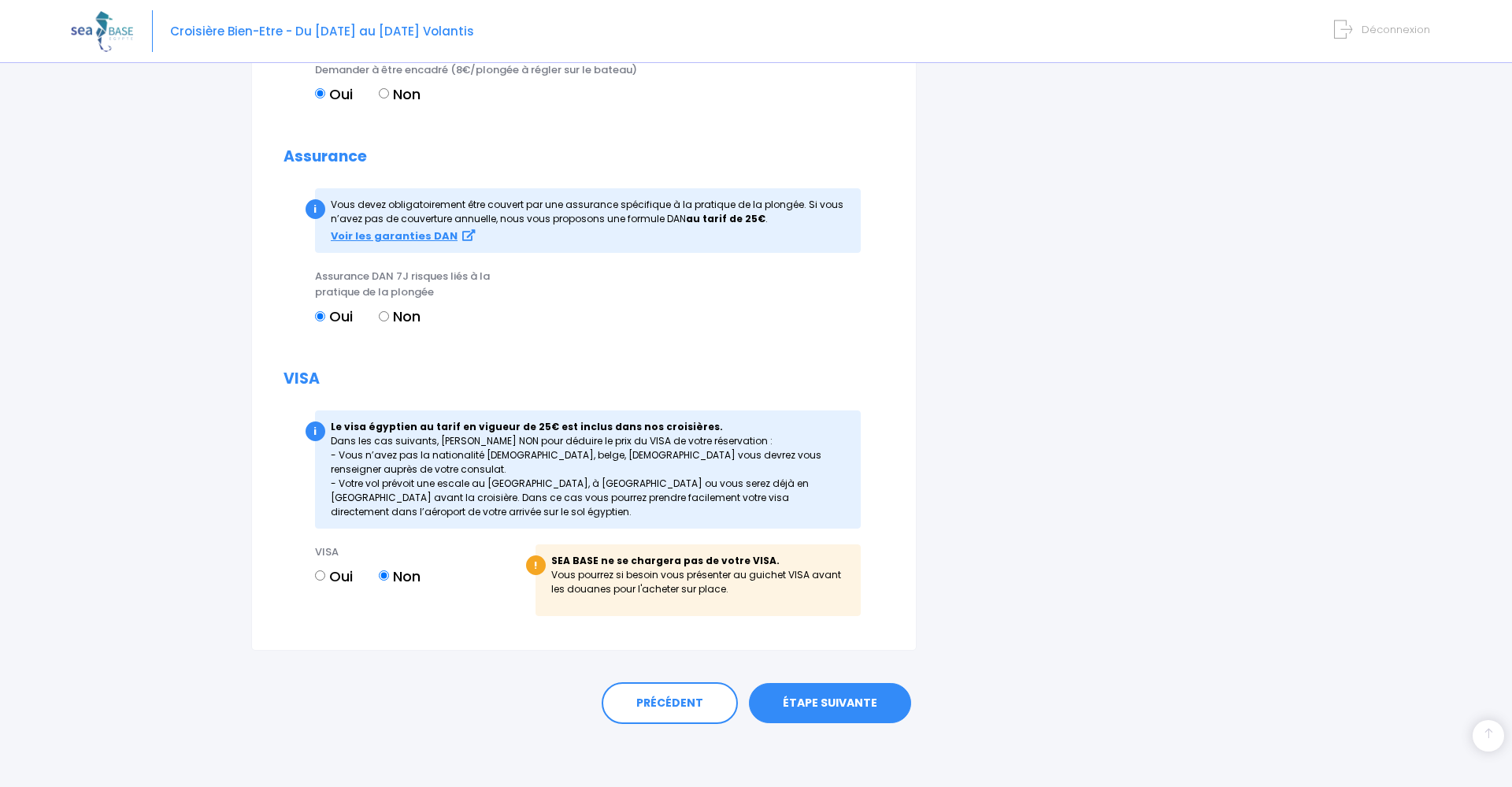click on "ÉTAPE SUIVANTE" at bounding box center (830, 703) 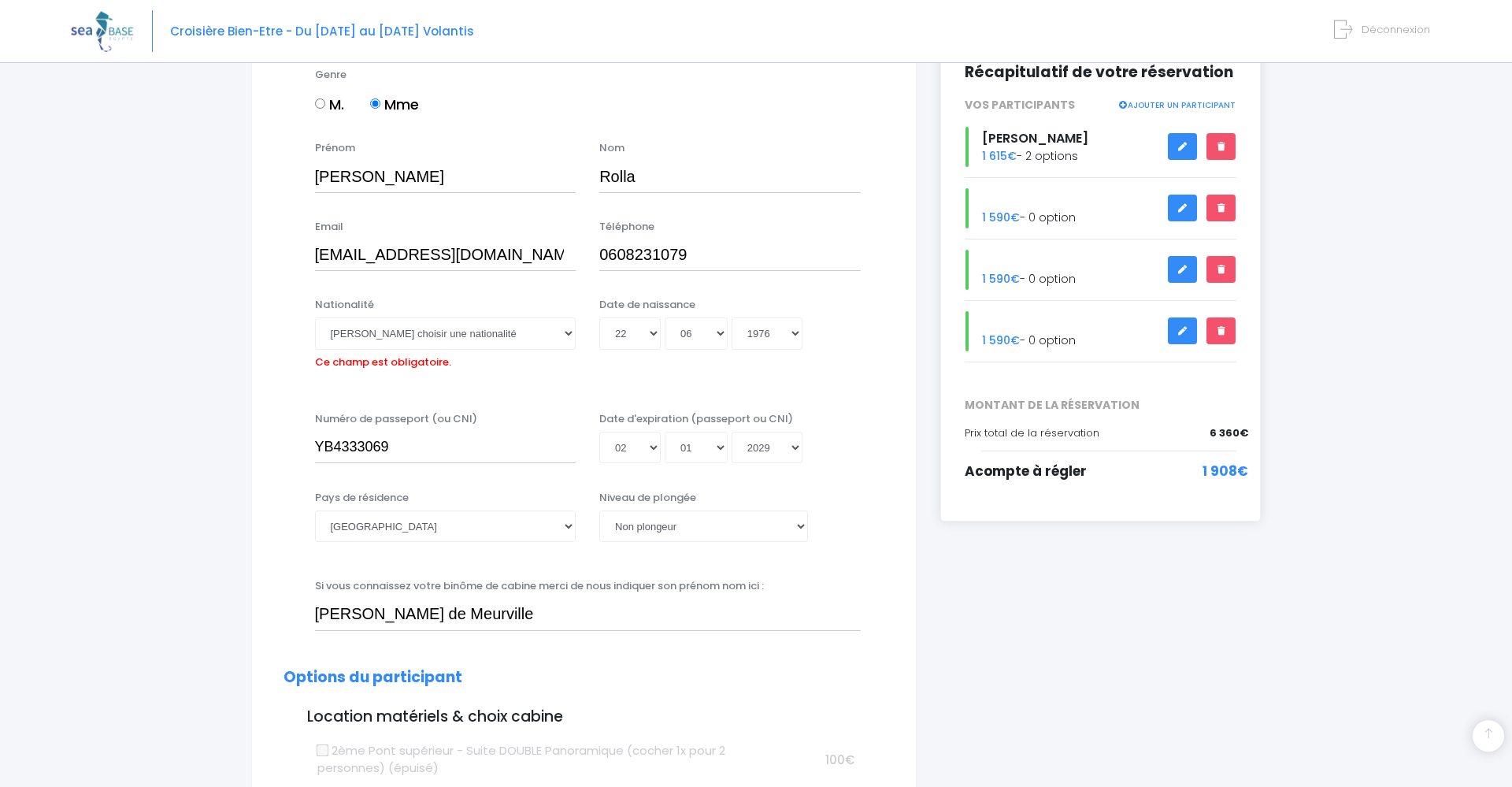 scroll, scrollTop: 229, scrollLeft: 0, axis: vertical 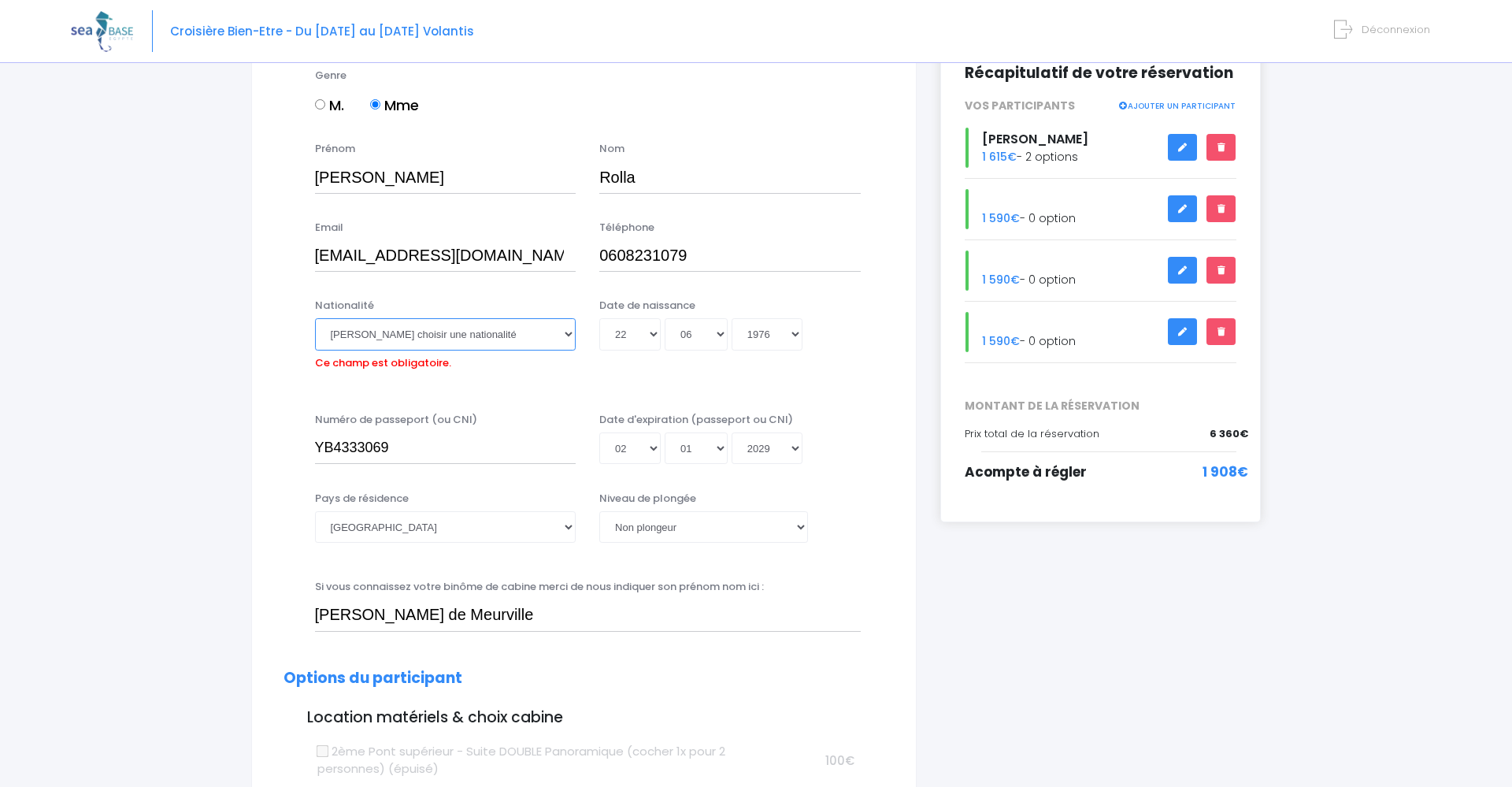 click on "Veuillez choisir une nationalité
[DEMOGRAPHIC_DATA]
Algerienne
Allemande
[GEOGRAPHIC_DATA]
[GEOGRAPHIC_DATA]
[GEOGRAPHIC_DATA]
Antiguaise et barbudienne
[GEOGRAPHIC_DATA] [GEOGRAPHIC_DATA] [DEMOGRAPHIC_DATA] Autrichienne Azerbaïdjanaise Bahamienne" at bounding box center (446, 334) 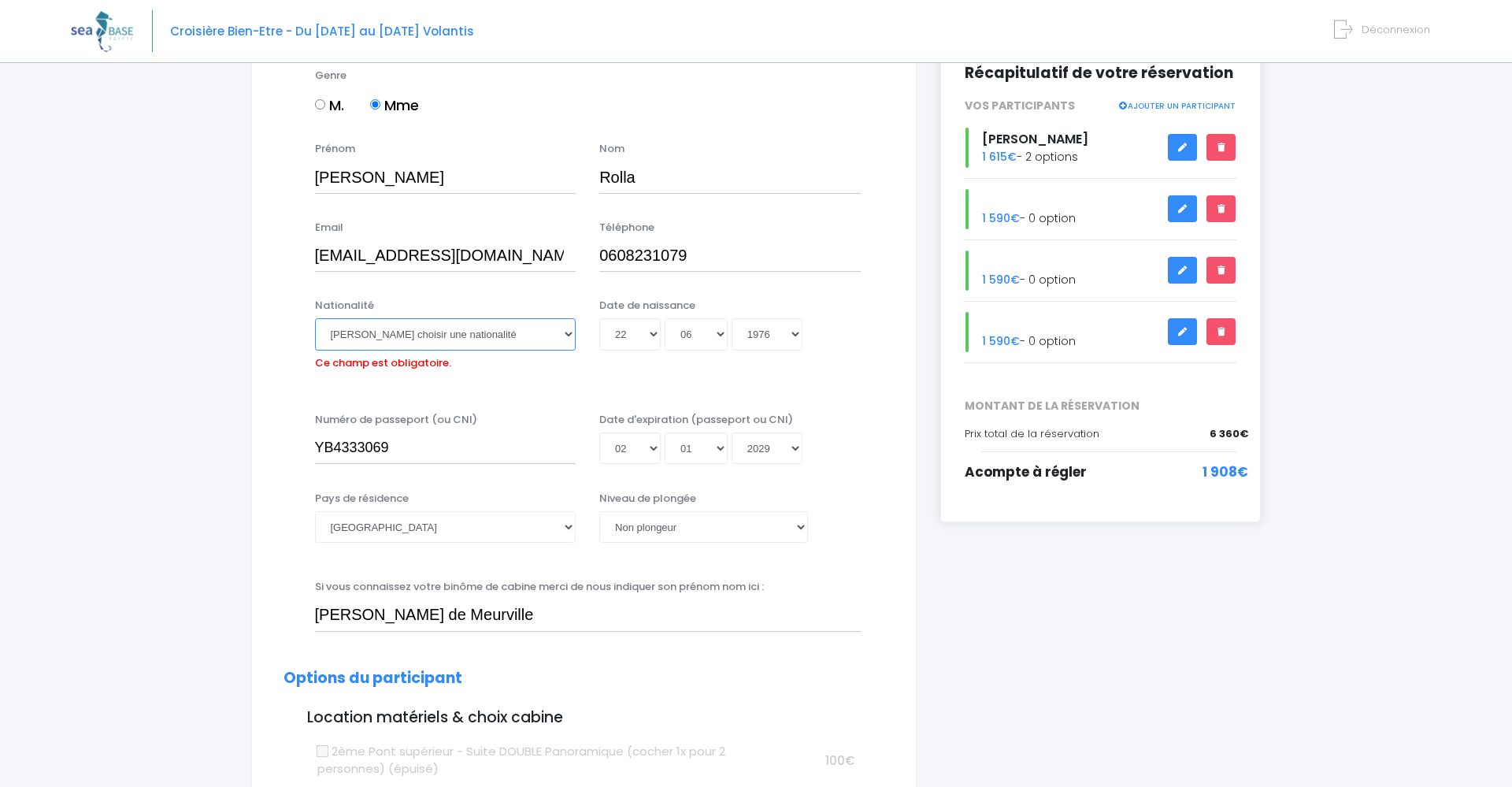 select on "[DEMOGRAPHIC_DATA]" 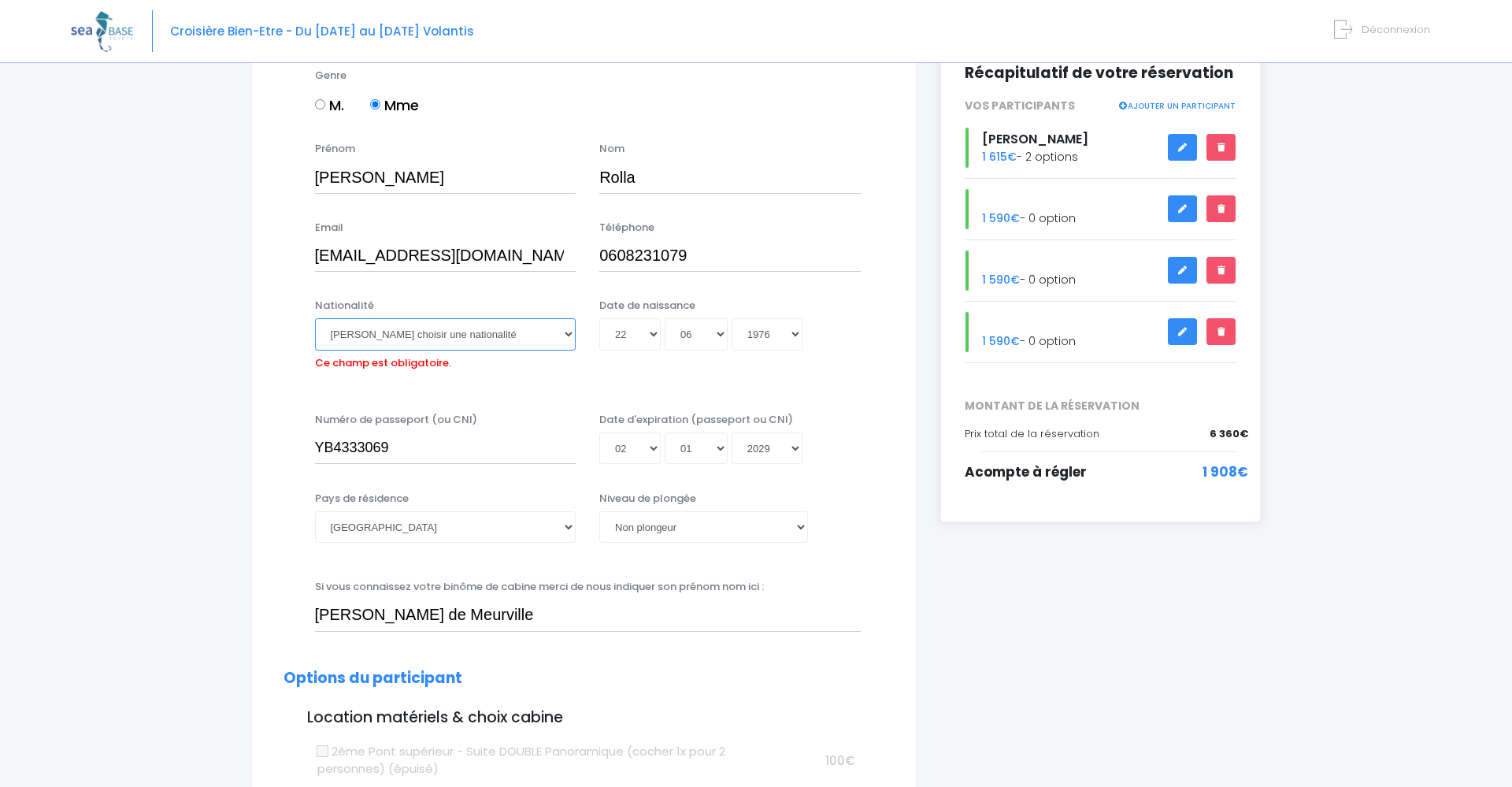 click on "[DEMOGRAPHIC_DATA]" at bounding box center [0, 0] 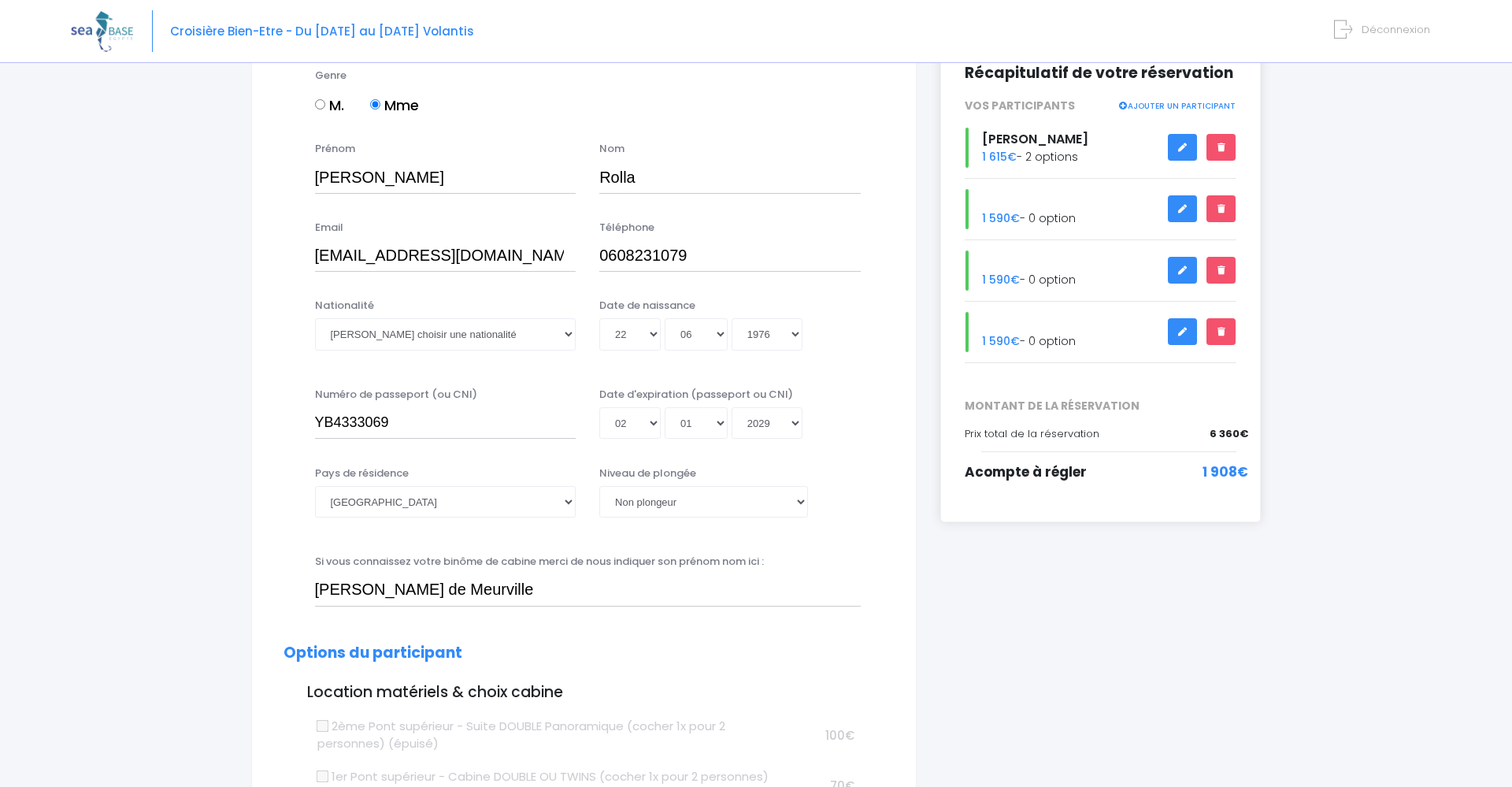 click on "i
Complétez votre réservation et réglez l'acompte avant le
[DATE]
Récapitulatif de votre réservation
VOS PARTICIPANTS
AJOUTER UN PARTICIPANT" at bounding box center [1101, 1017] 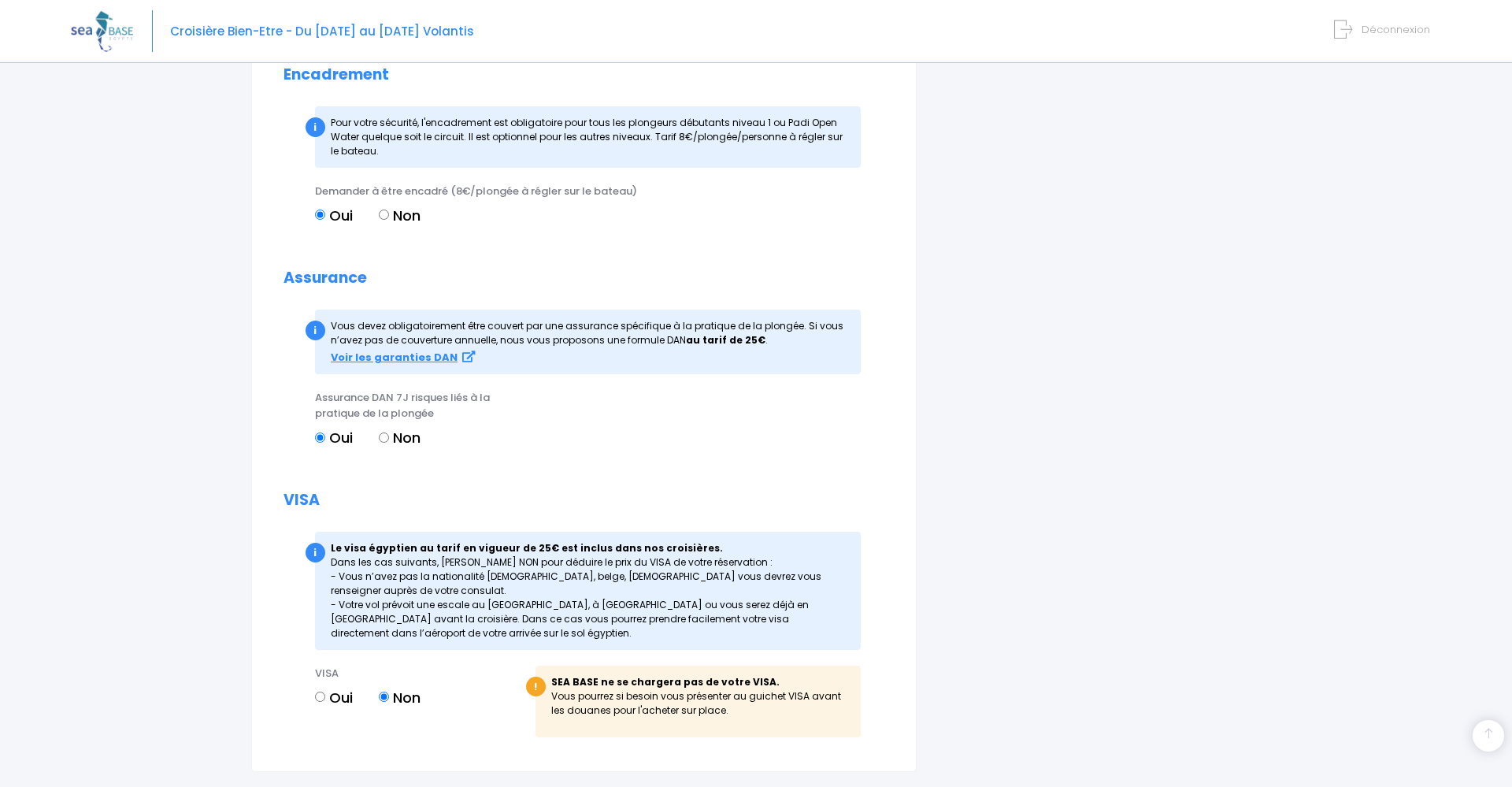 scroll, scrollTop: 1686, scrollLeft: 0, axis: vertical 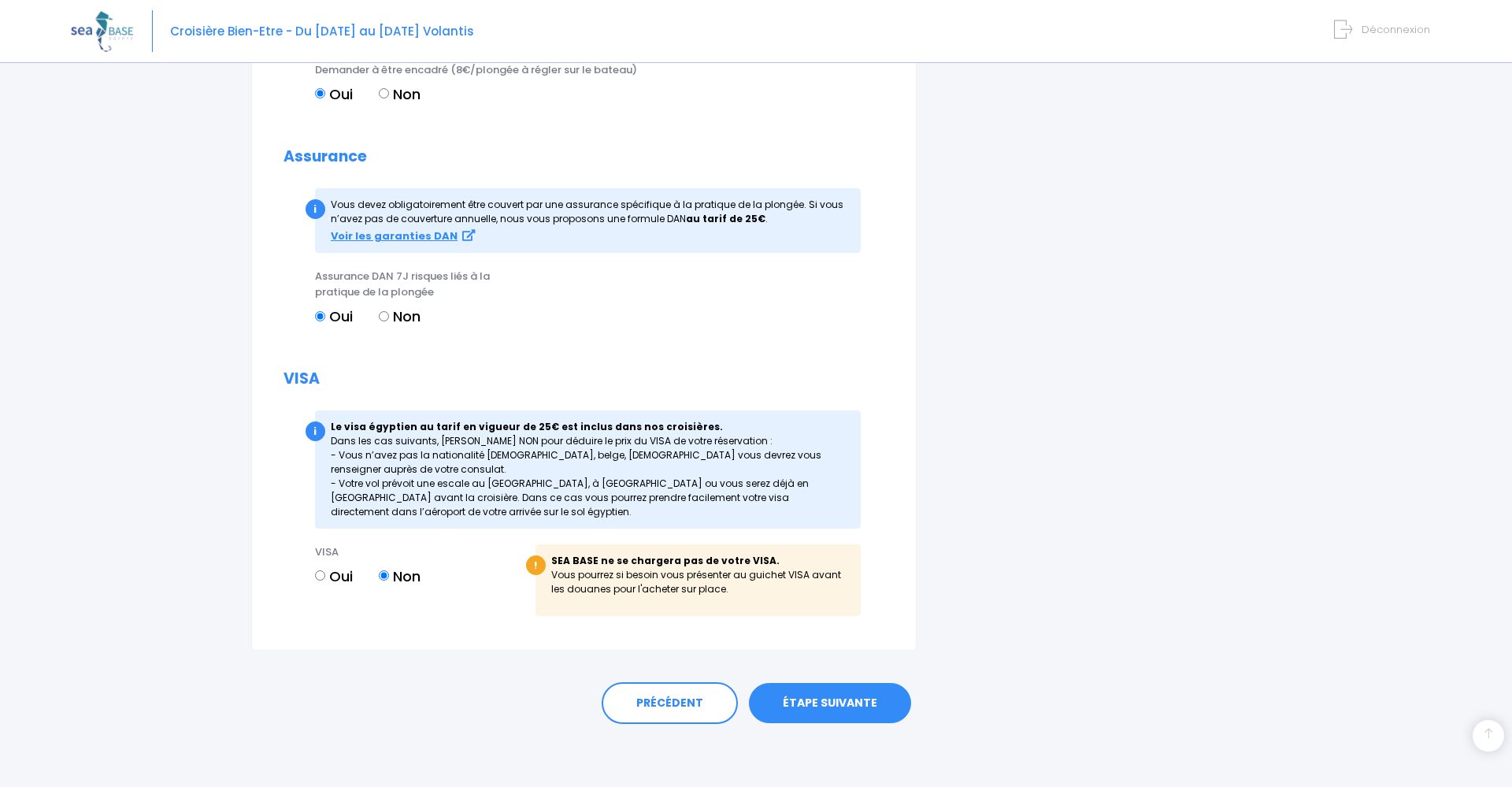 click on "ÉTAPE SUIVANTE" at bounding box center [830, 703] 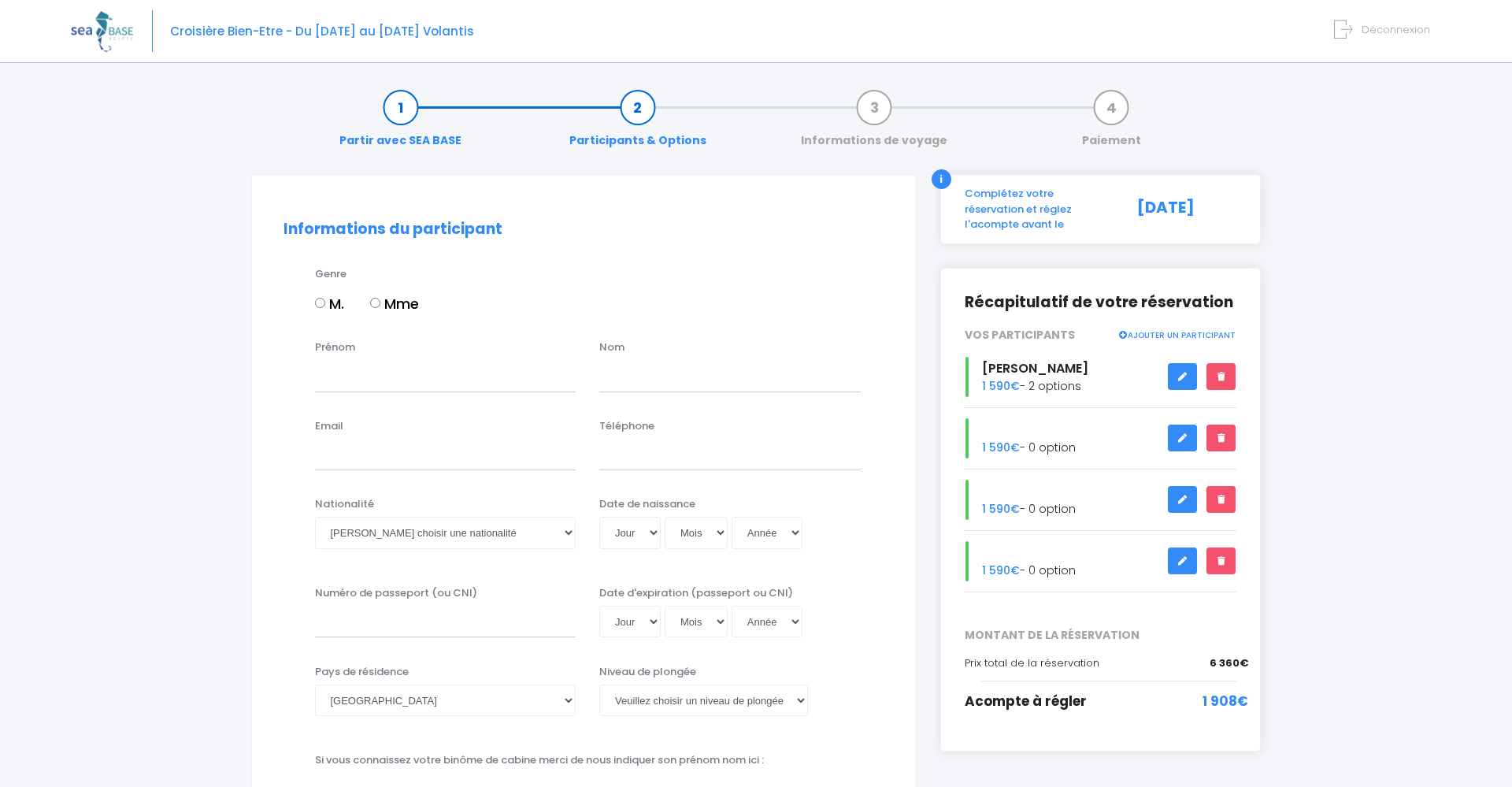 scroll, scrollTop: 0, scrollLeft: 0, axis: both 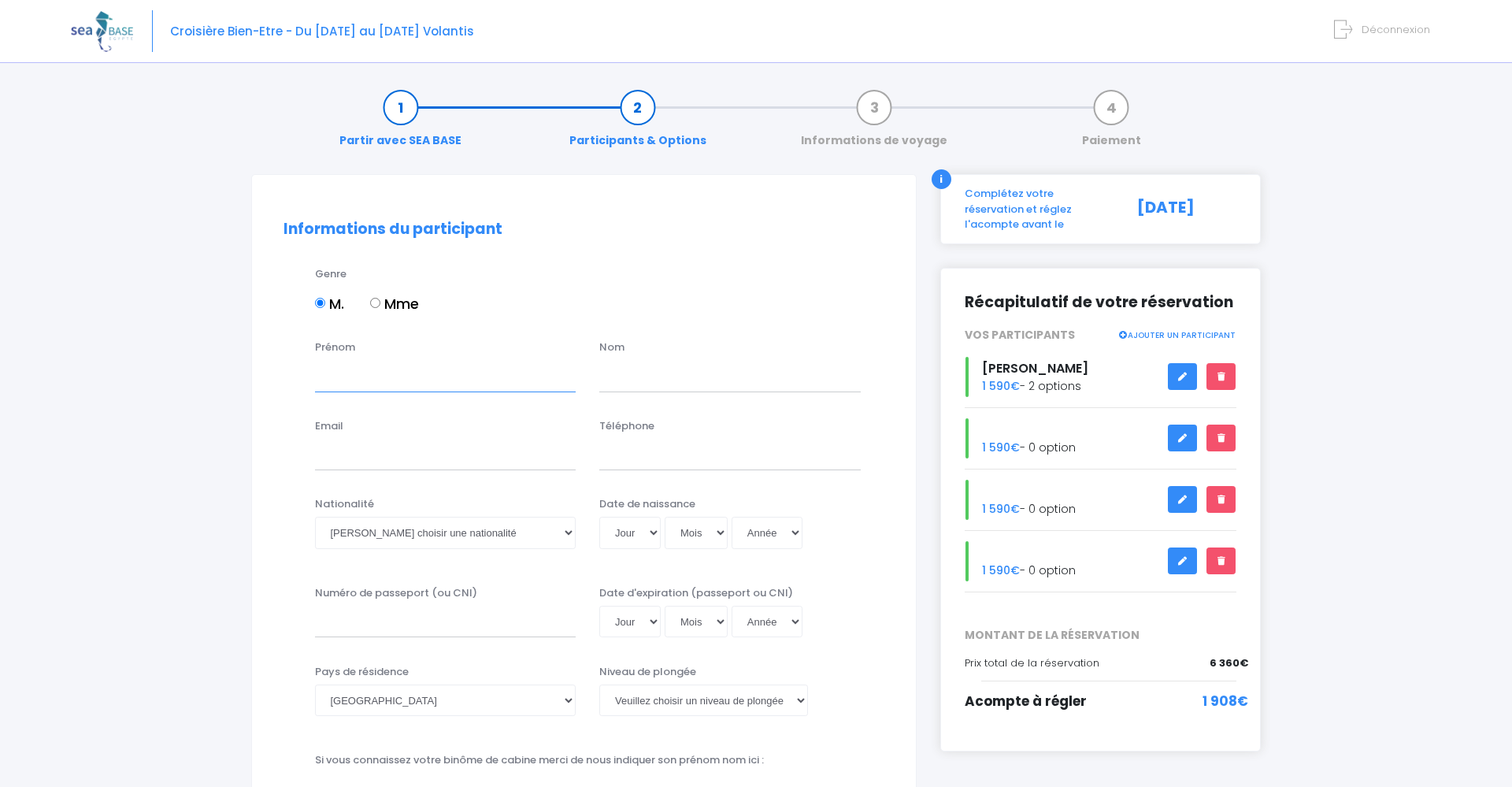 click on "Prénom" at bounding box center [446, 376] 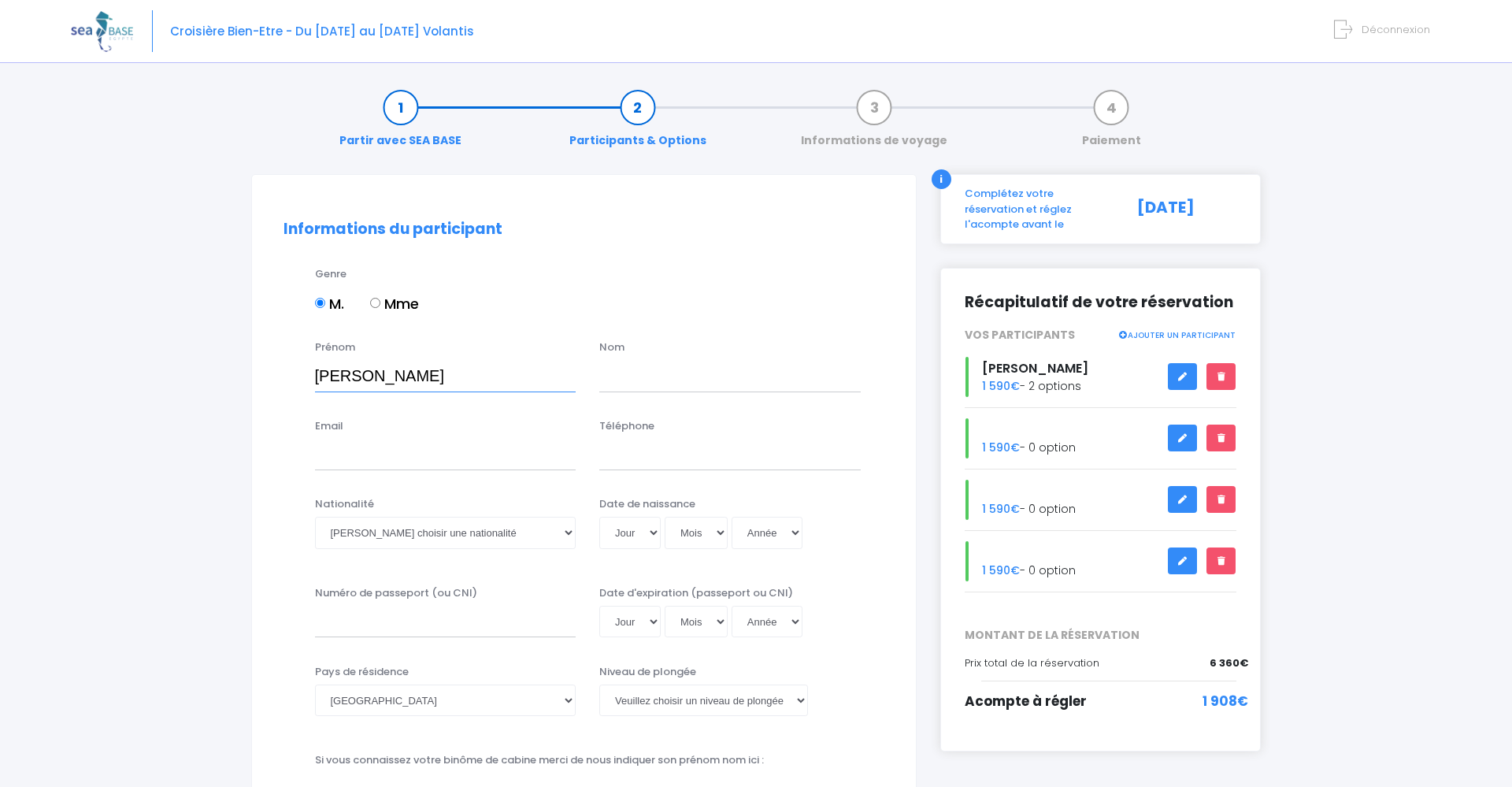 type on "Augusto" 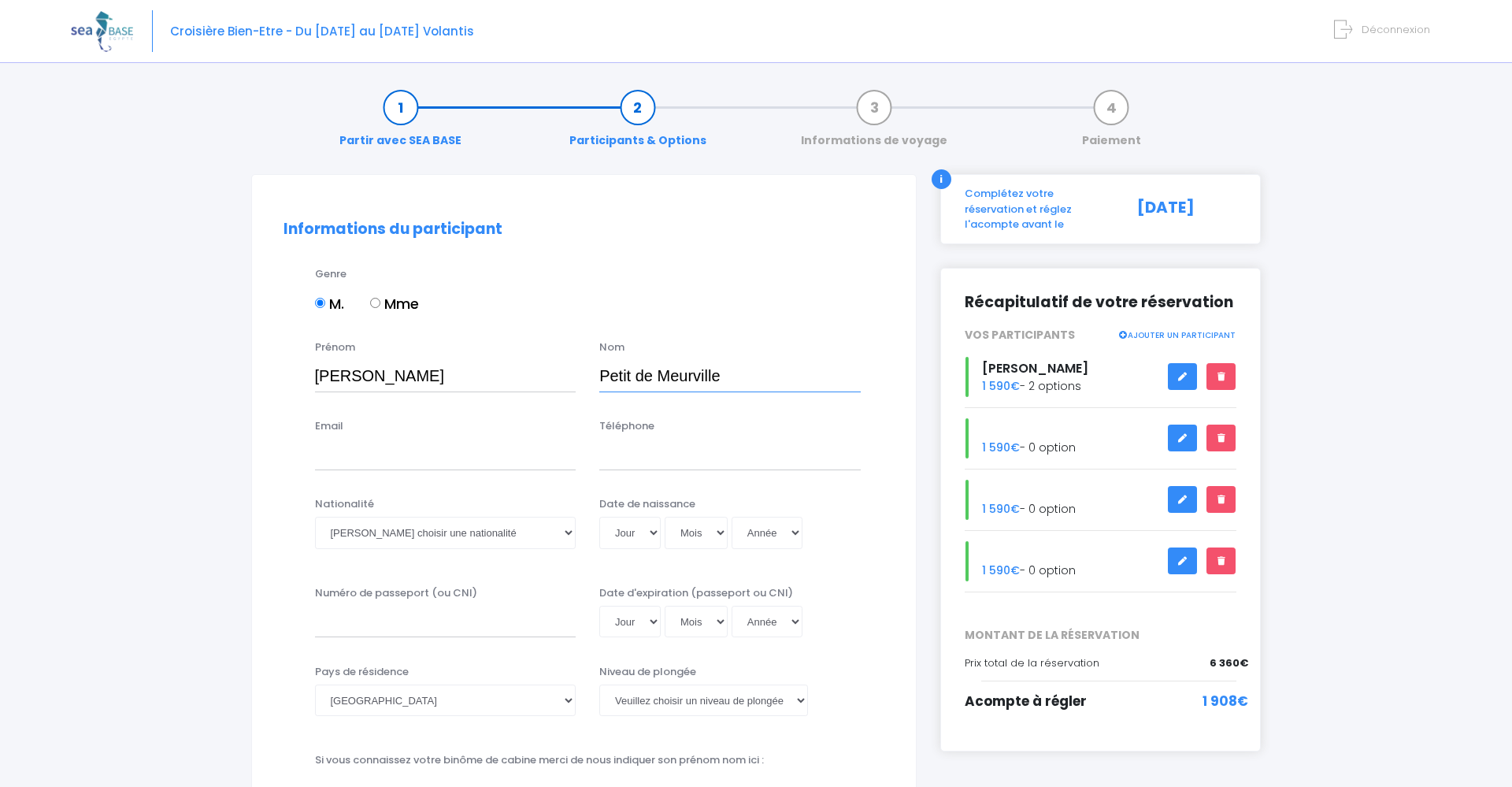 type on "Petit de Meurville" 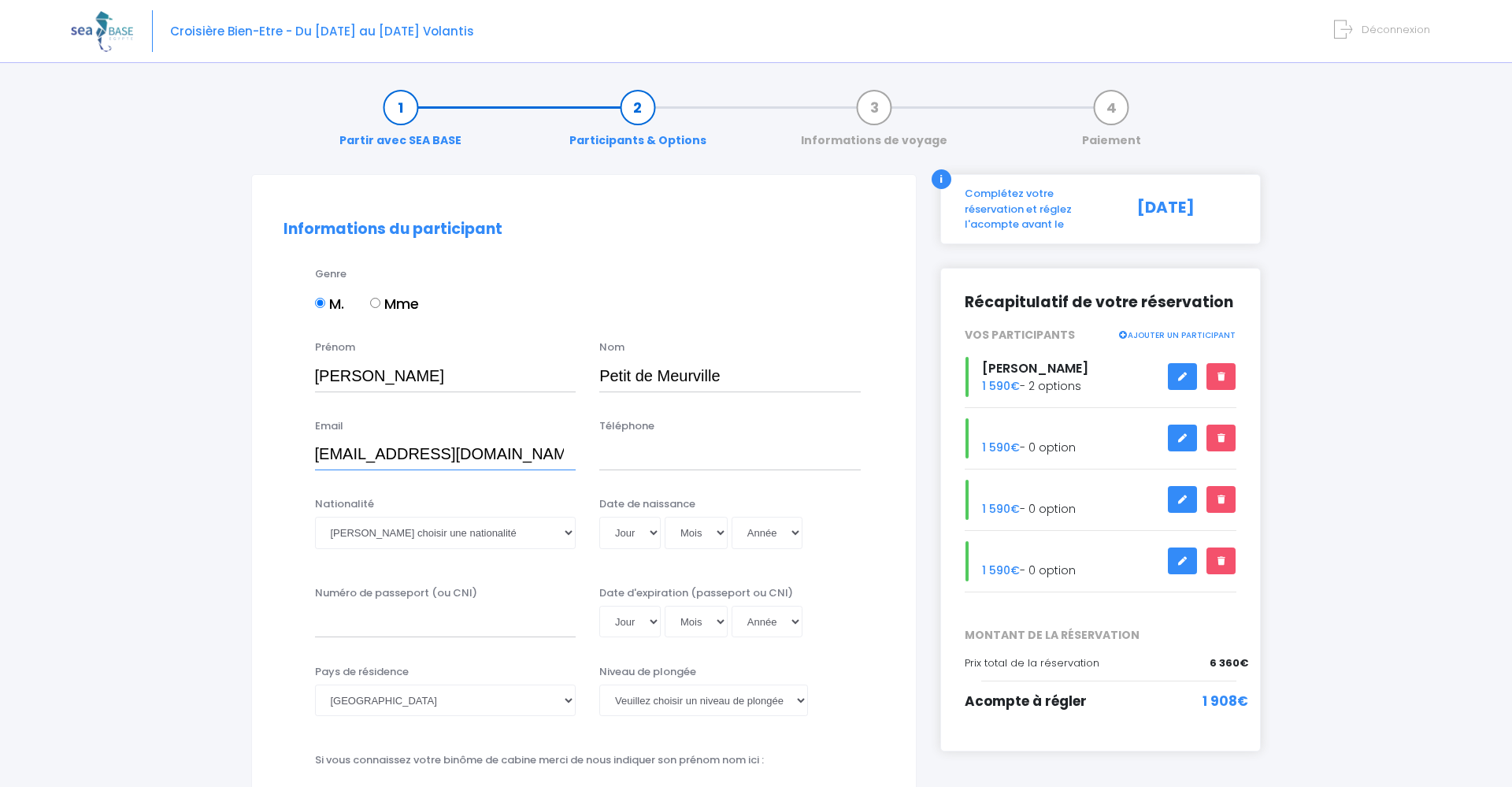 type on "augupetit@gmail.com" 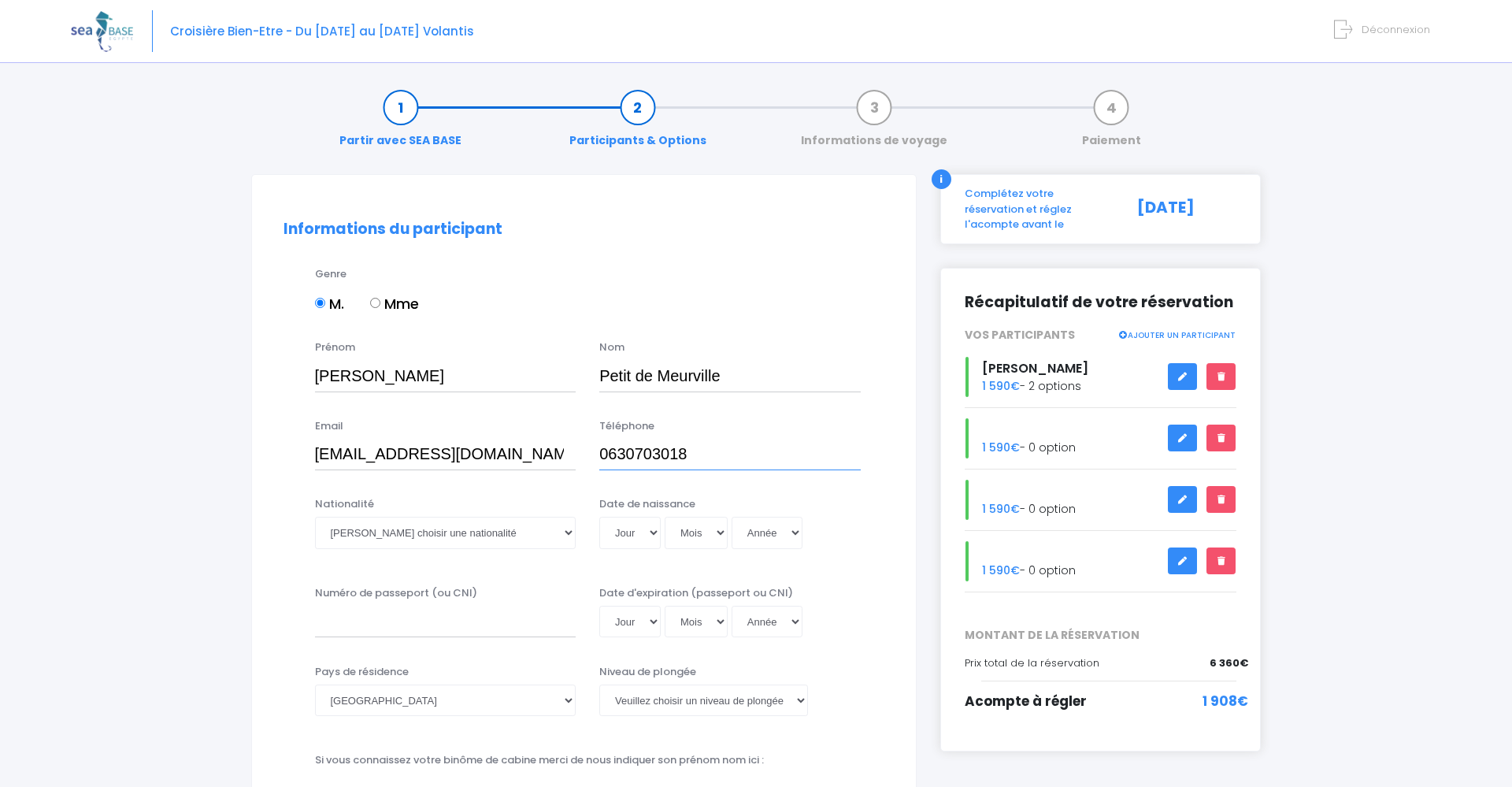 type on "0630703018" 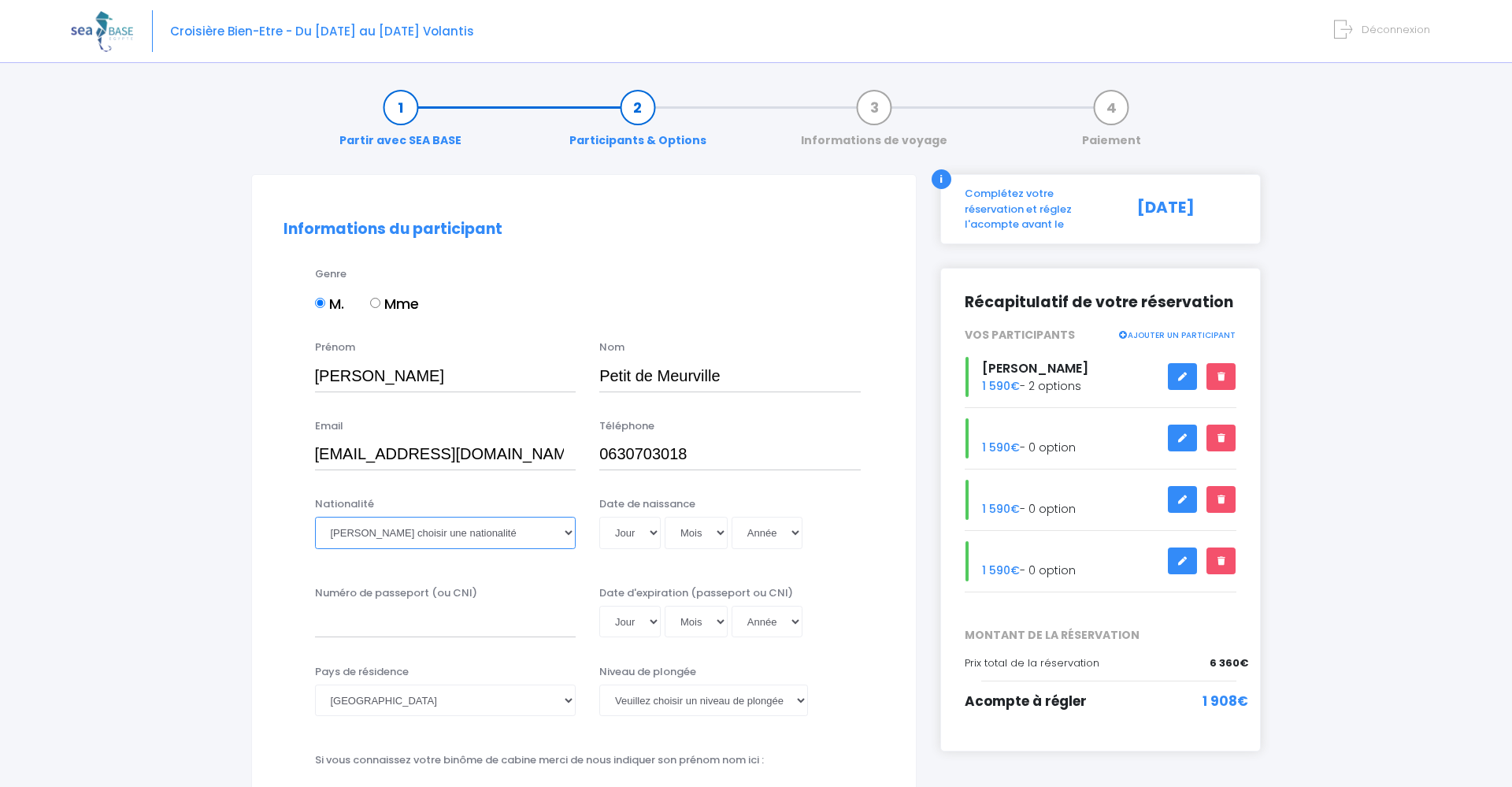 click on "Veuillez choisir une nationalité
[DEMOGRAPHIC_DATA]
Algerienne
Allemande
[GEOGRAPHIC_DATA]
[GEOGRAPHIC_DATA]
[GEOGRAPHIC_DATA]
Antiguaise et barbudienne
[GEOGRAPHIC_DATA] [GEOGRAPHIC_DATA] [DEMOGRAPHIC_DATA] Autrichienne Azerbaïdjanaise Bahamienne" at bounding box center (446, 533) 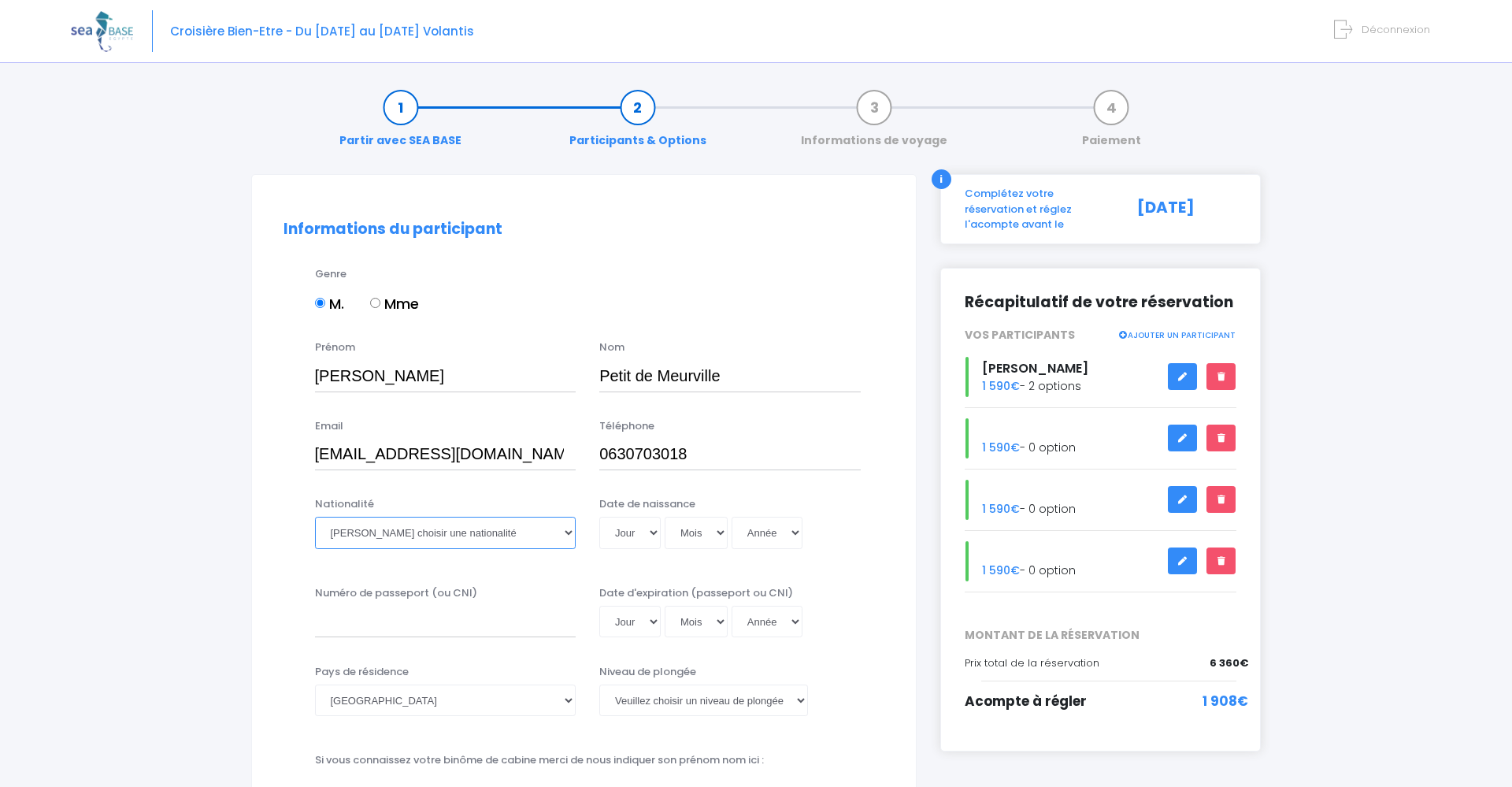 select on "Argentine" 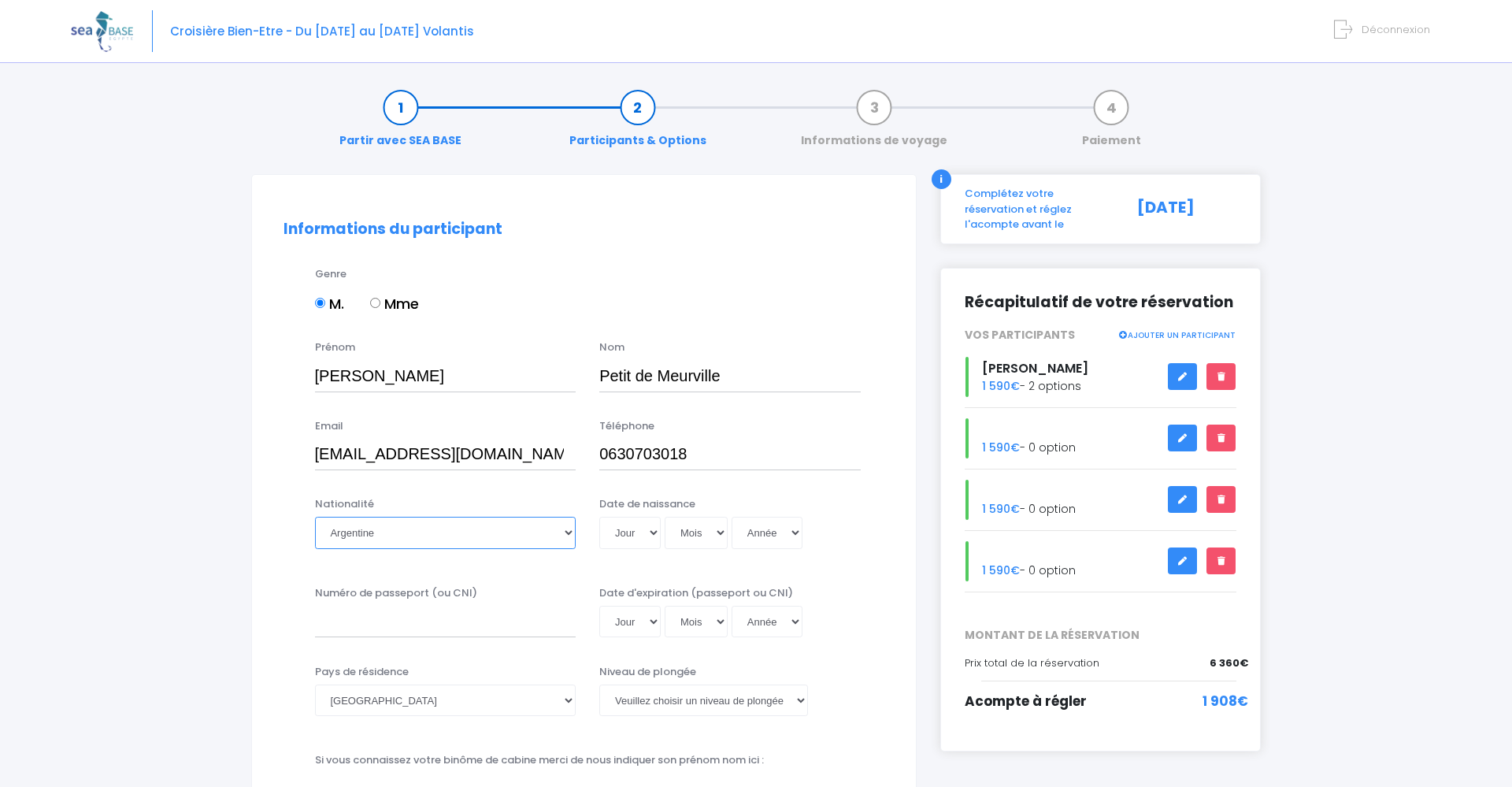 click on "Argentine" at bounding box center (0, 0) 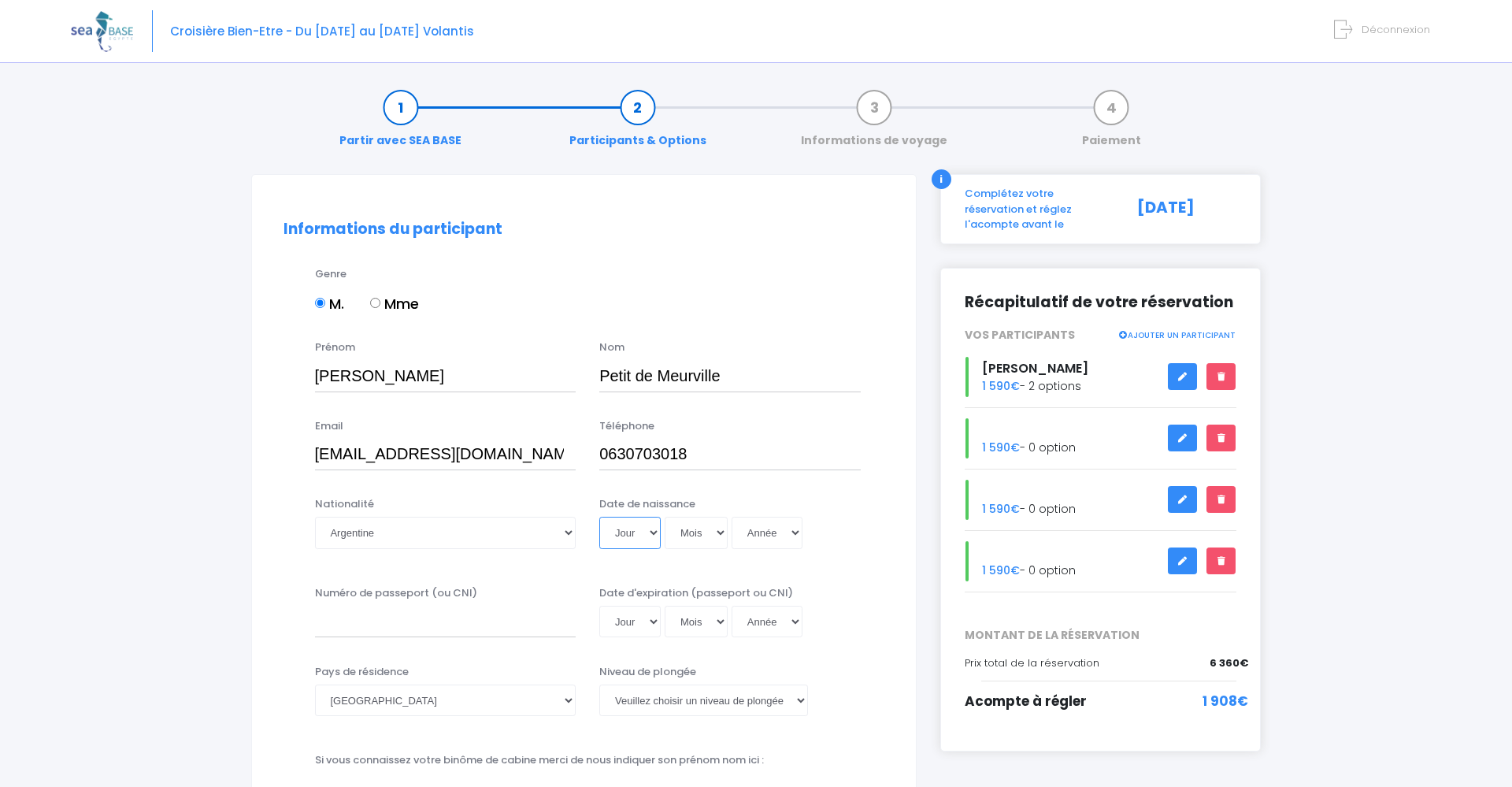 click on "Jour 01 02 03 04 05 06 07 08 09 10 11 12 13 14 15 16 17 18 19 20 21 22 23 24 25 26 27 28 29 30 31" at bounding box center [630, 533] 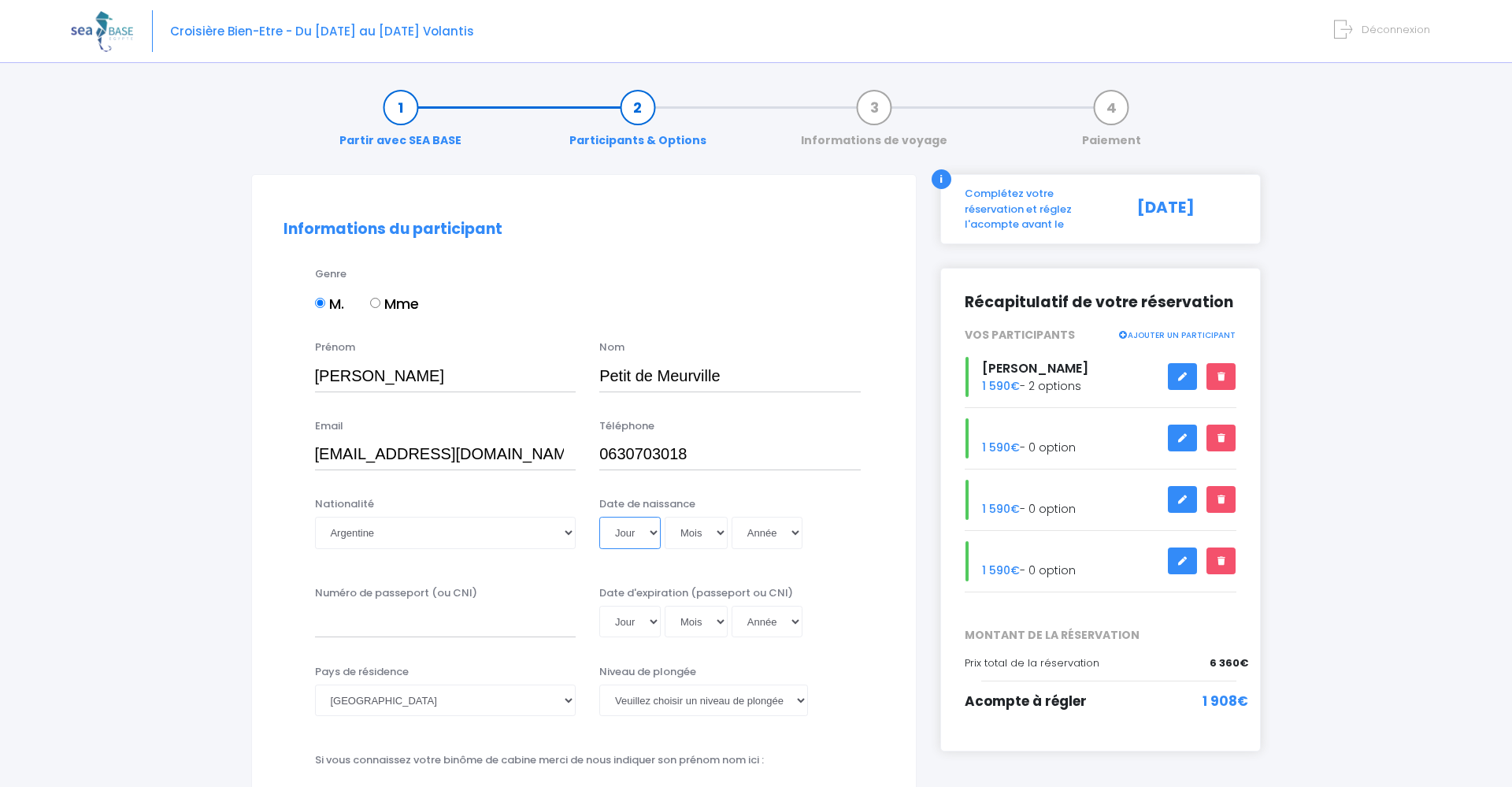 select on "03" 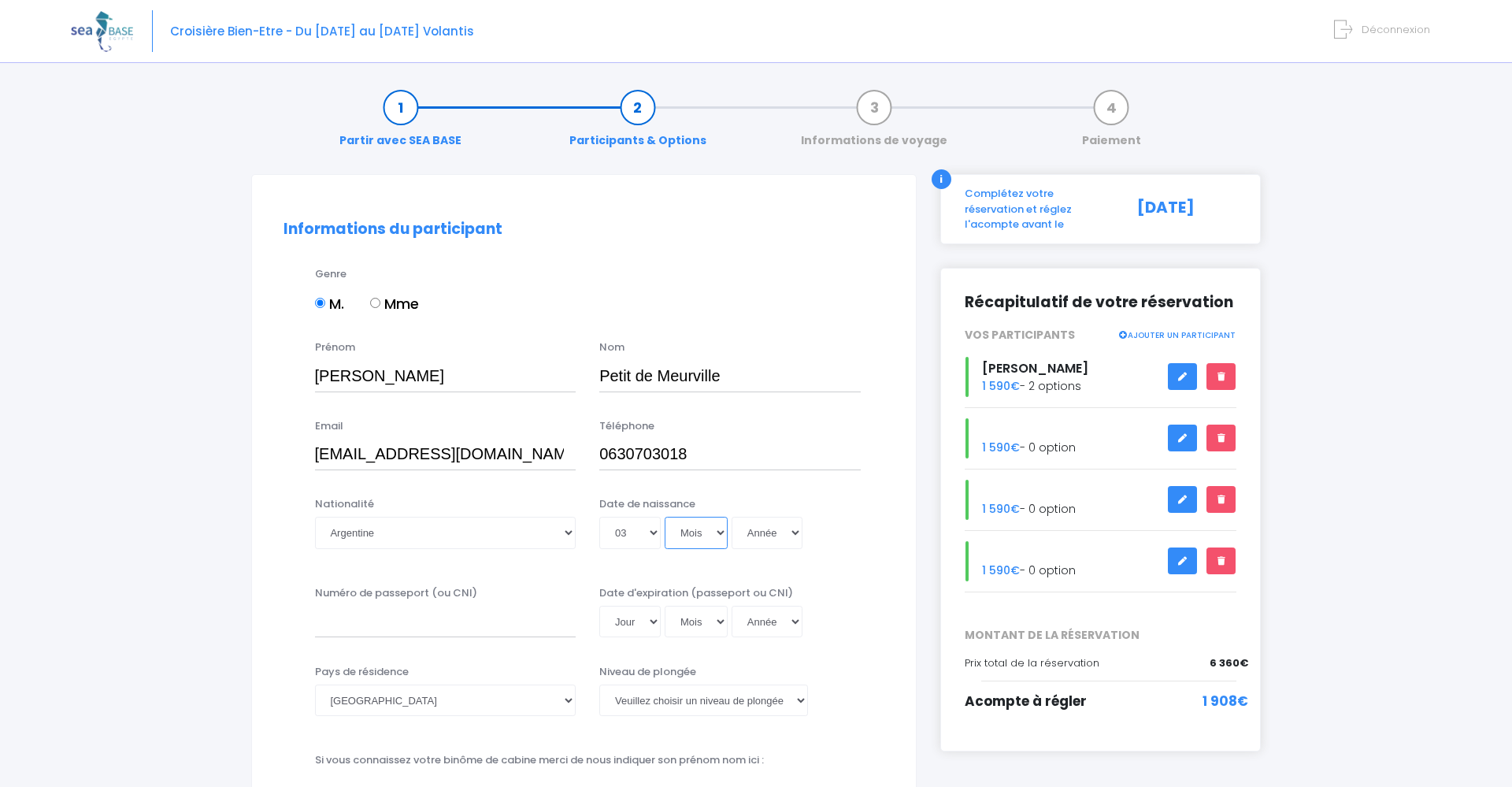 click on "Mois 01 02 03 04 05 06 07 08 09 10 11 12" at bounding box center (696, 533) 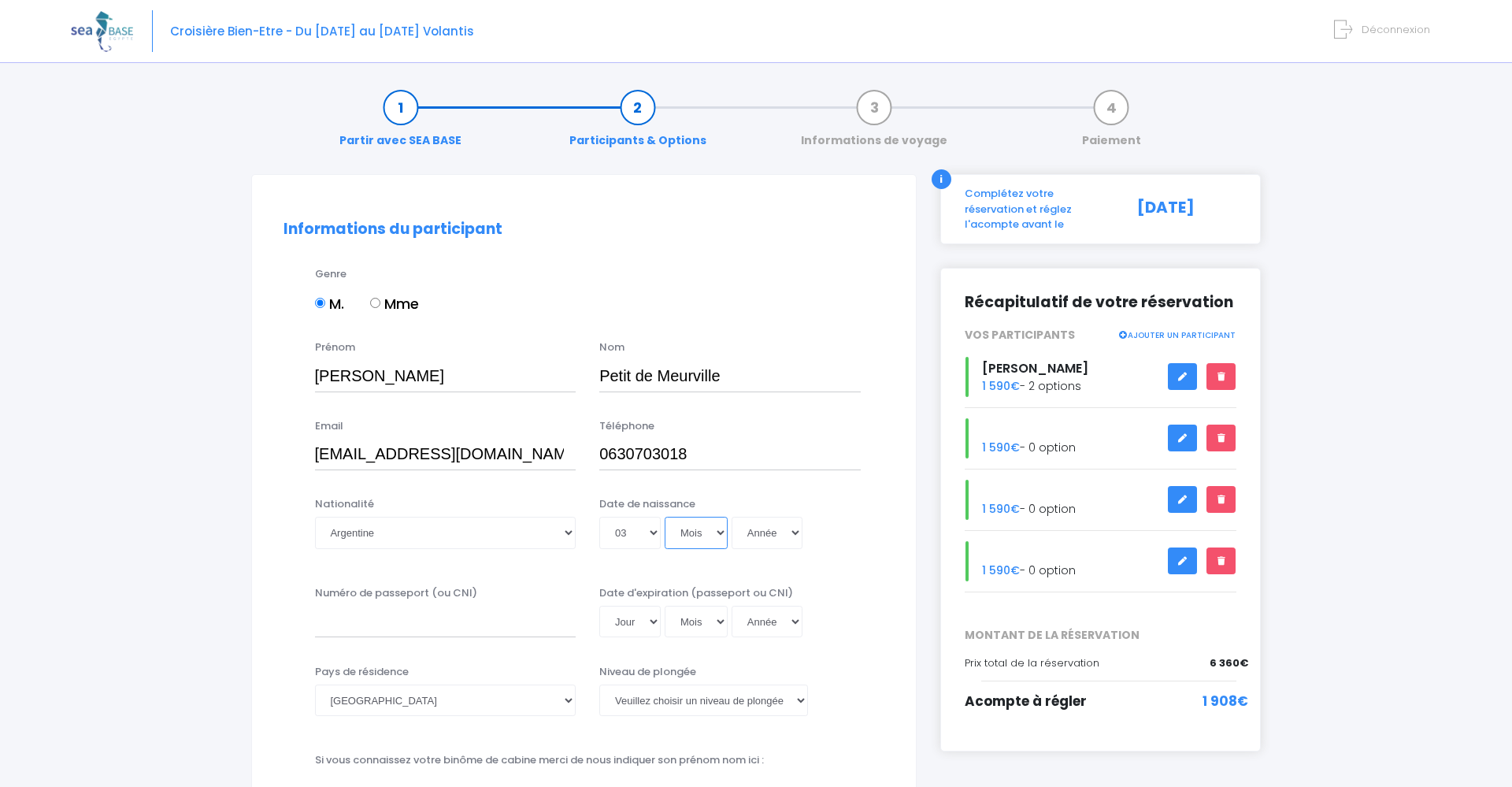 select on "11" 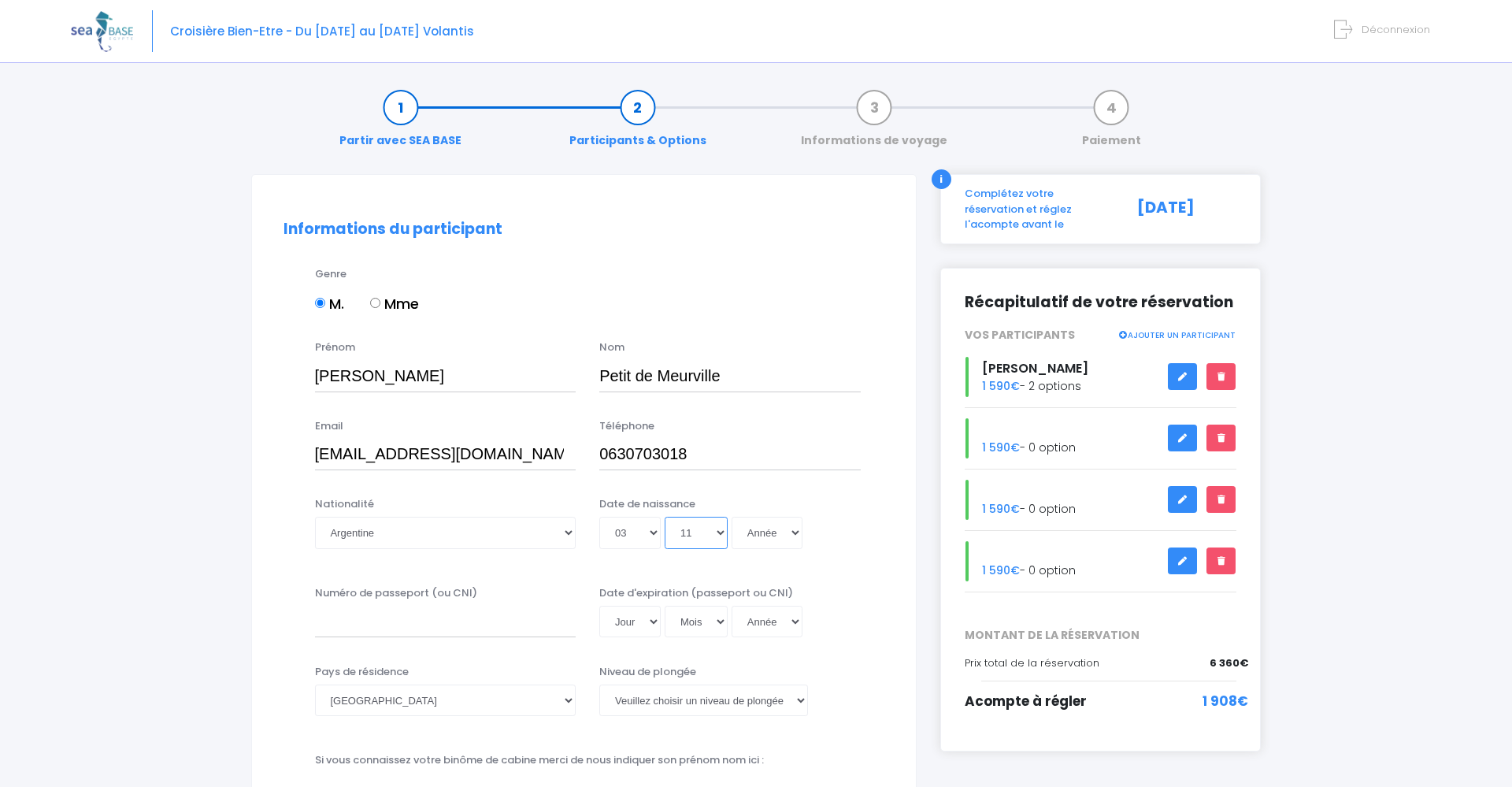 click on "11" at bounding box center [0, 0] 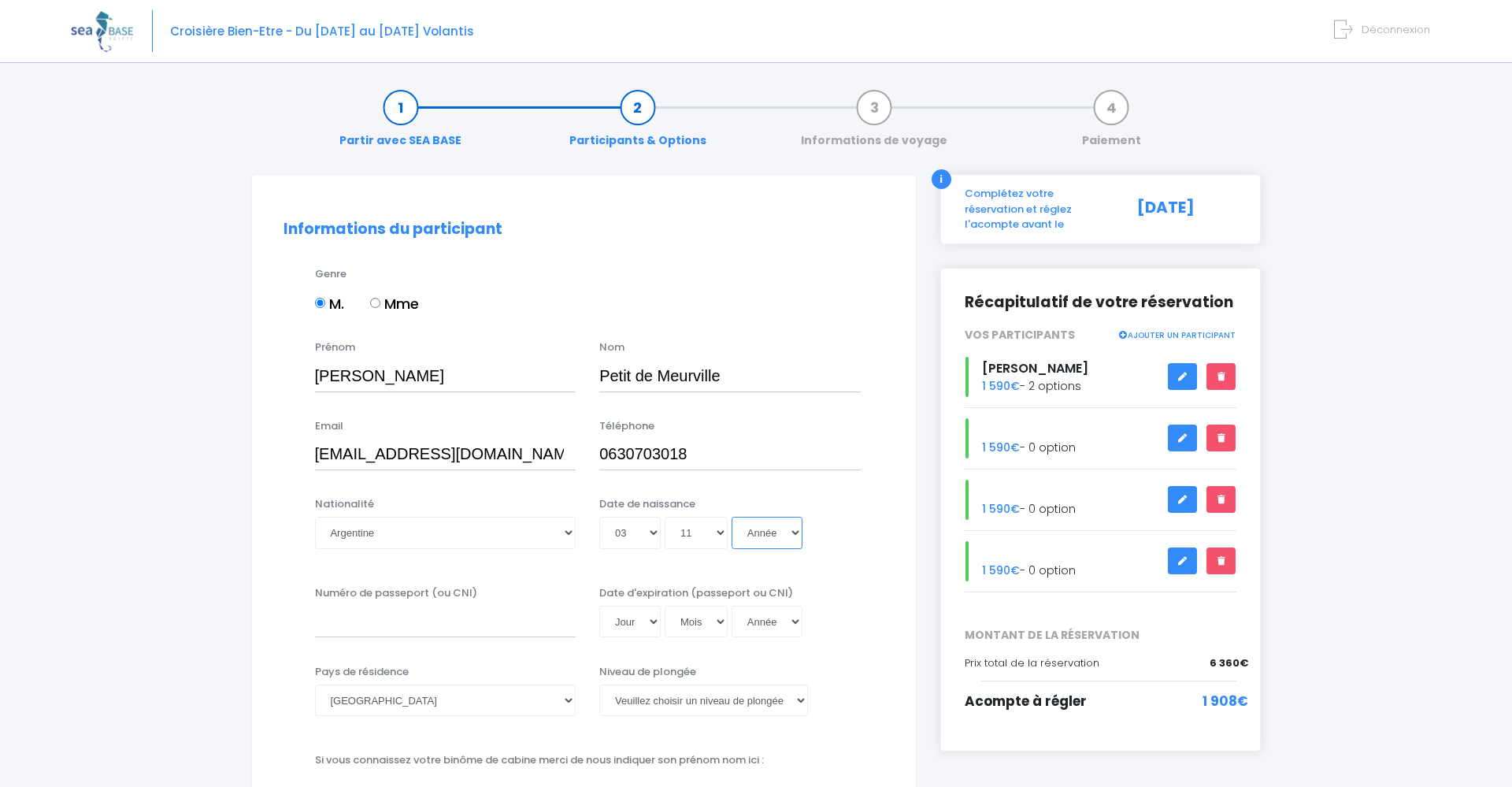 click on "Année 2045 2044 2043 2042 2041 2040 2039 2038 2037 2036 2035 2034 2033 2032 2031 2030 2029 2028 2027 2026 2025 2024 2023 2022 2021 2020 2019 2018 2017 2016 2015 2014 2013 2012 2011 2010 2009 2008 2007 2006 2005 2004 2003 2002 2001 2000 1999 1998 1997 1996 1995 1994 1993 1992 1991 1990 1989 1988 1987 1986 1985 1984 1983 1982 1981 1980 1979 1978 1977 1976 1975 1974 1973 1972 1971 1970 1969 1968 1967 1966 1965 1964 1963 1962 1961 1960 1959 1958 1957 1956 1955 1954 1953 1952 1951 1950 1949 1948 1947 1946 1945 1944 1943 1942 1941 1940 1939 1938 1937 1936 1935 1934 1933 1932 1931 1930 1929 1928 1927 1926 1925 1924 1923 1922 1921 1920 1919 1918 1917 1916 1915 1914 1913 1912 1911 1910 1909 1908 1907 1906 1905 1904 1903 1902 1901 1900" at bounding box center [767, 533] 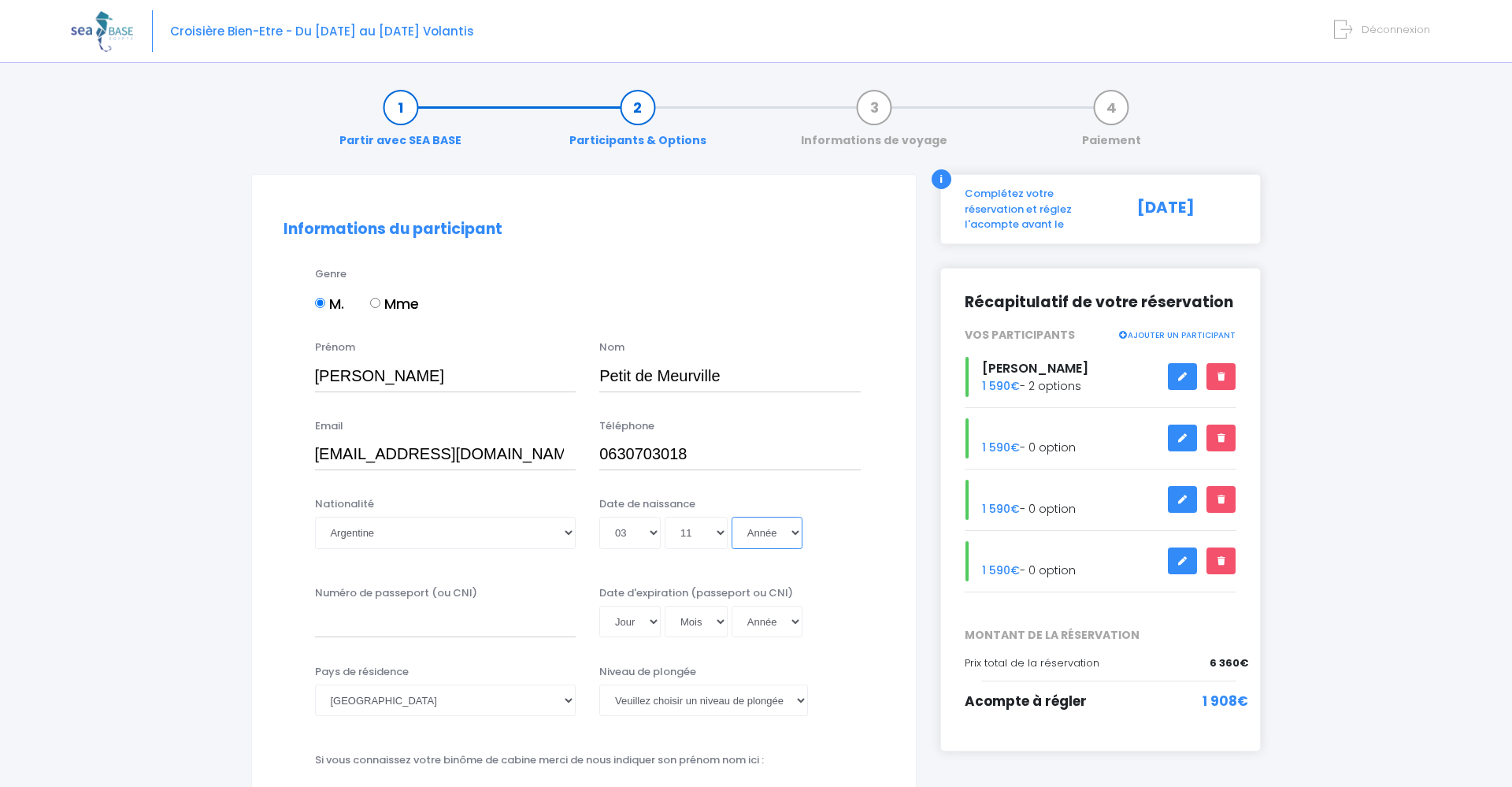 select on "1974" 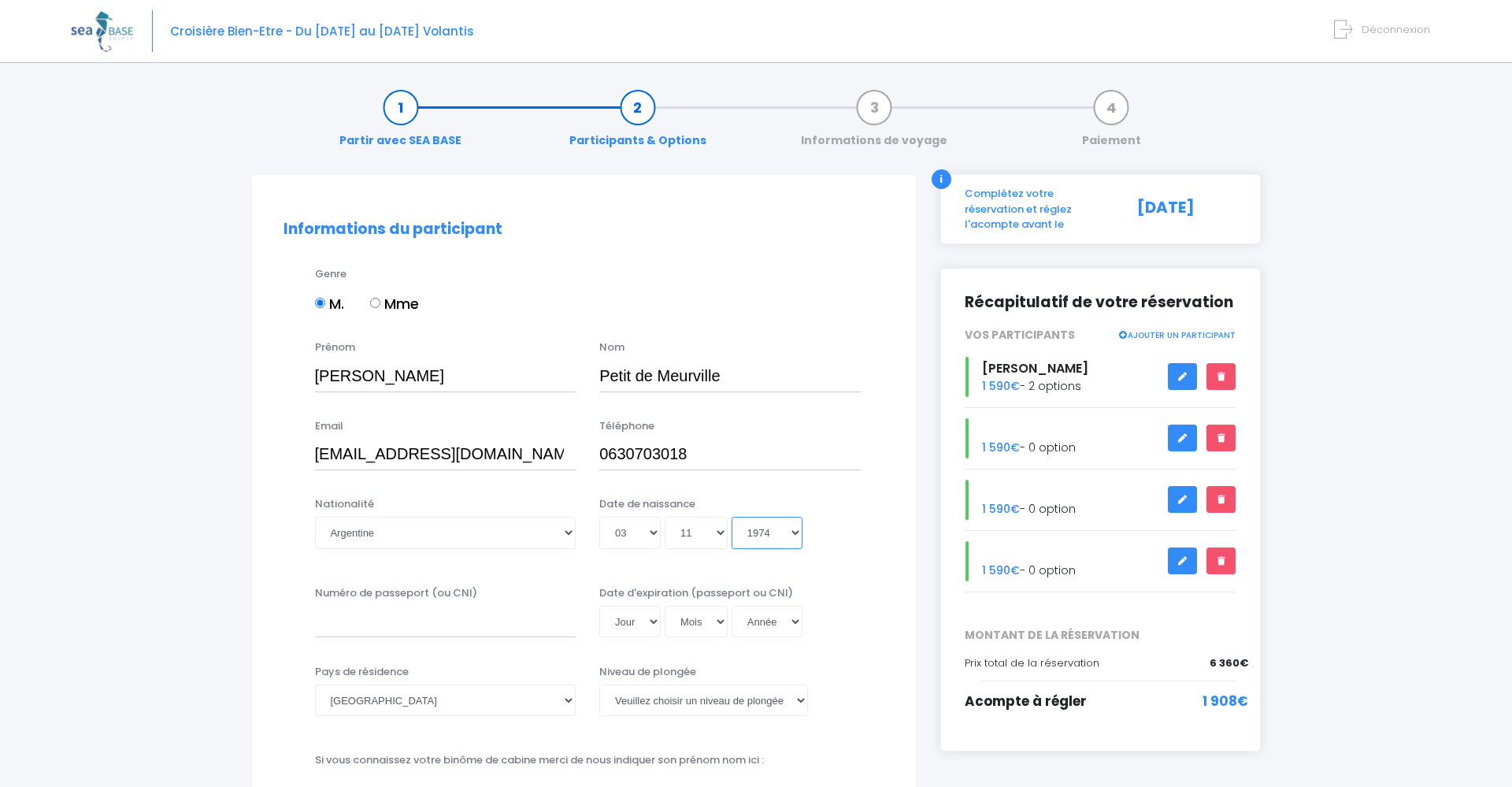 click on "1974" at bounding box center [0, 0] 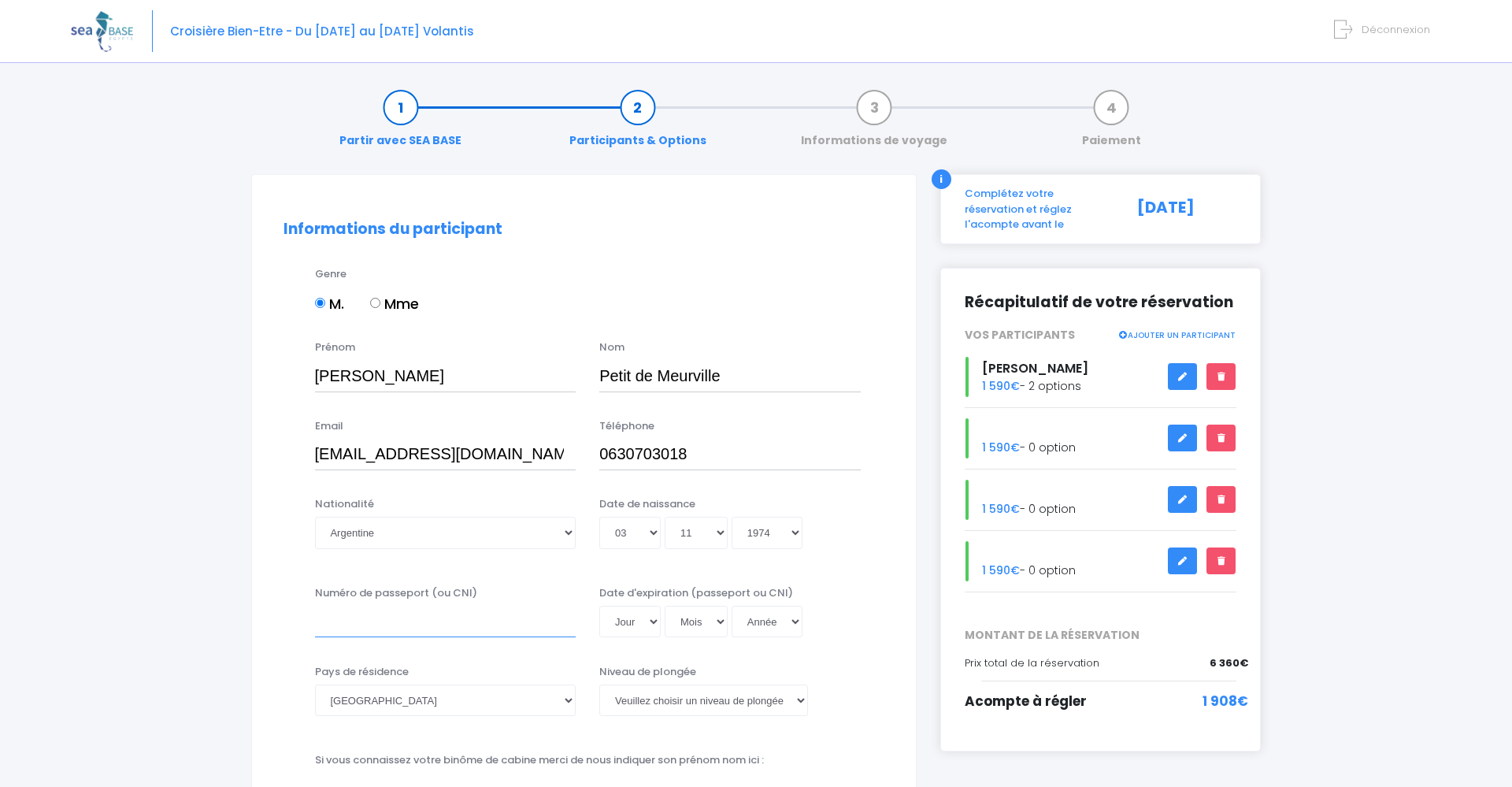 click on "Numéro de passeport (ou CNI)" at bounding box center [446, 622] 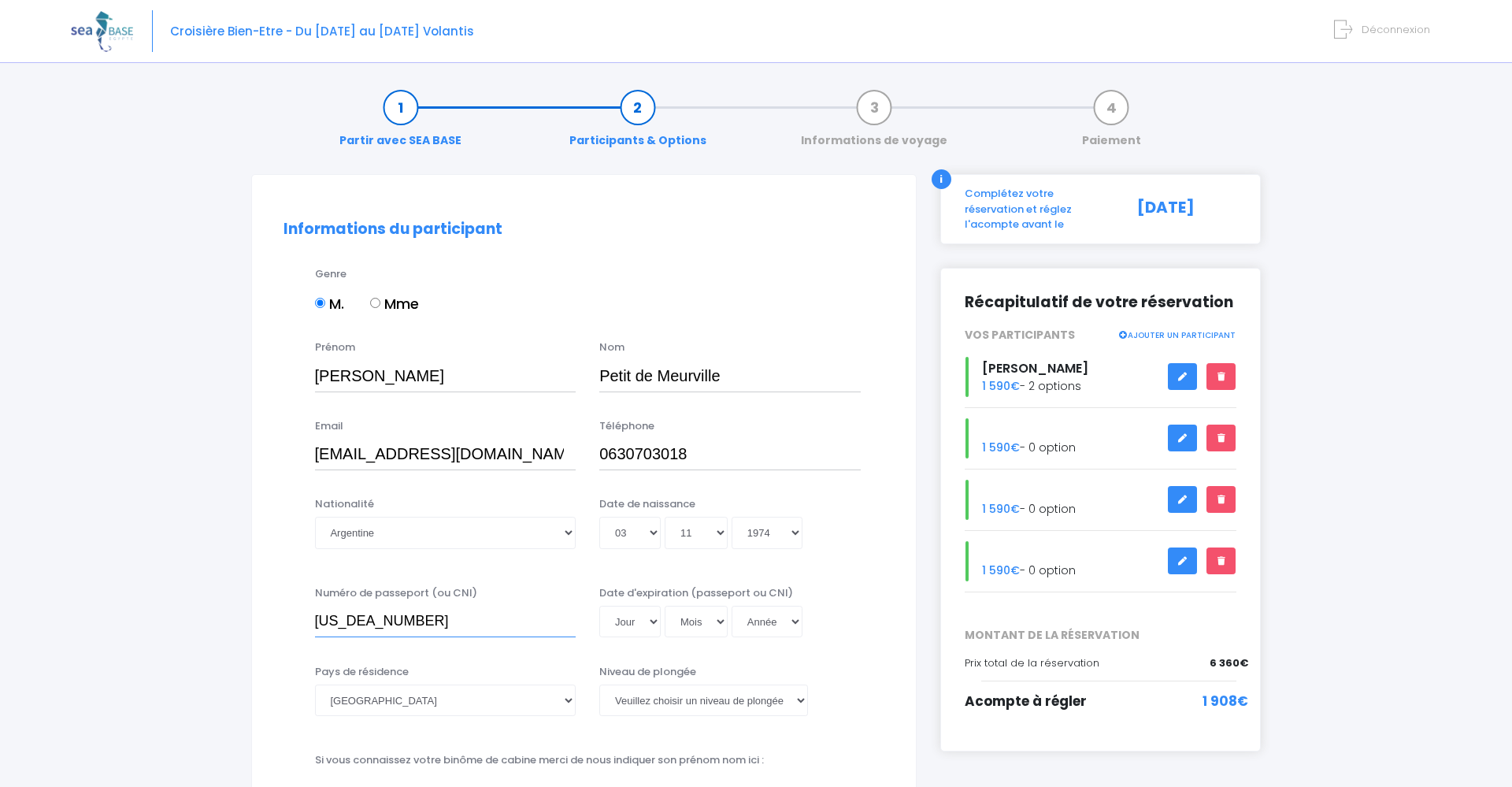 type on "AA1844504" 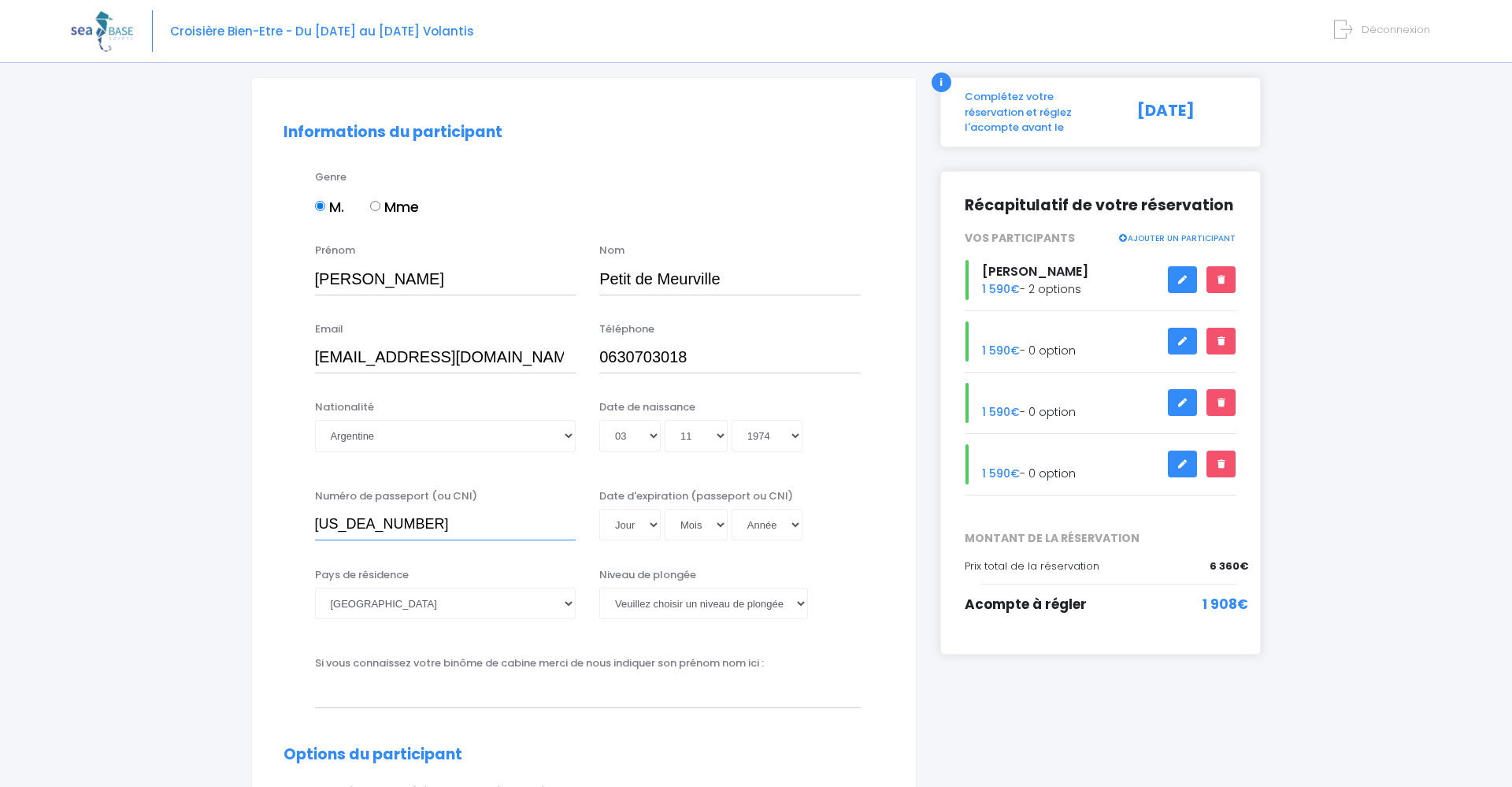 scroll, scrollTop: 161, scrollLeft: 0, axis: vertical 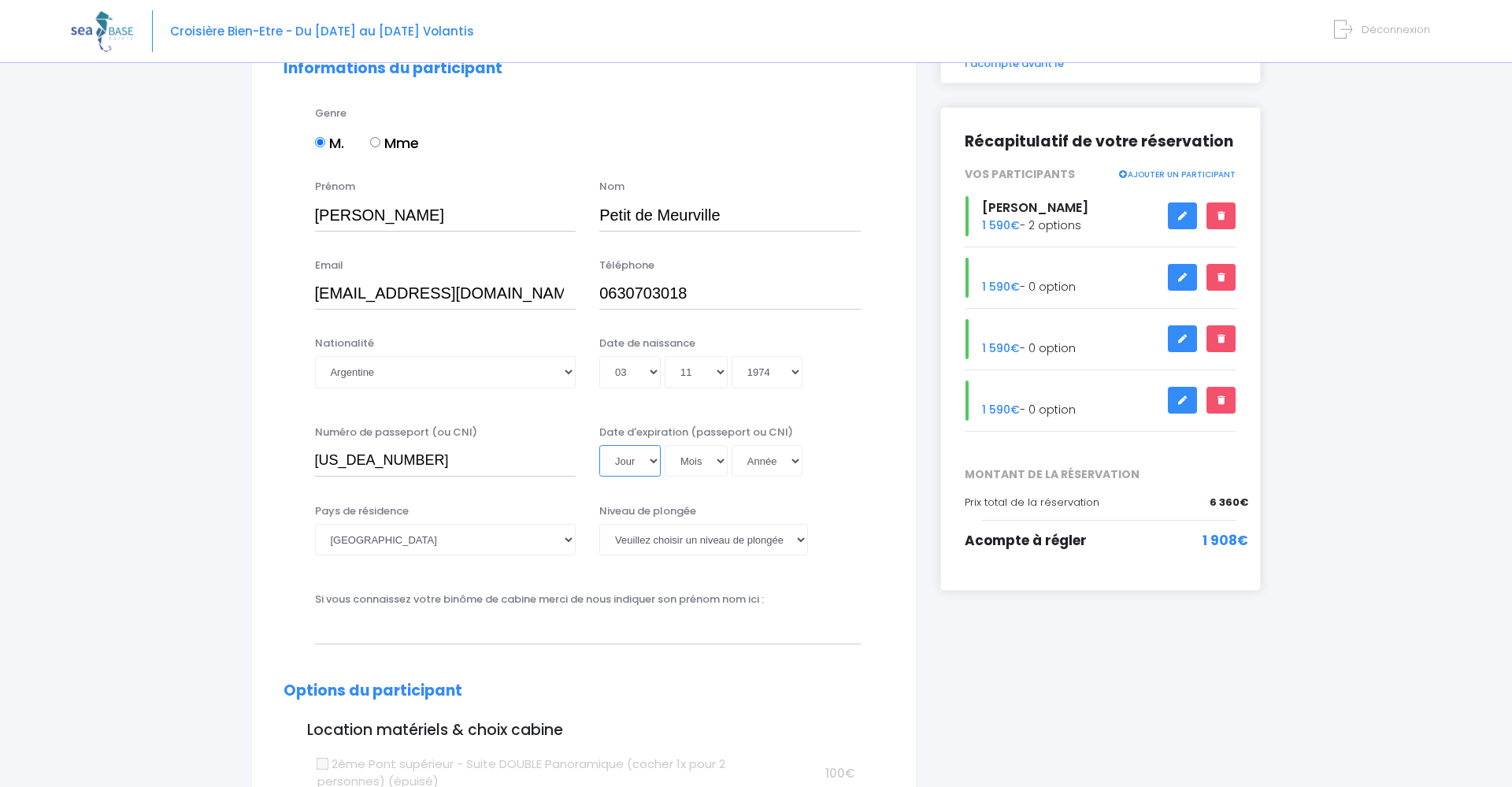 click on "Jour 01 02 03 04 05 06 07 08 09 10 11 12 13 14 15 16 17 18 19 20 21 22 23 24 25 26 27 28 29 30 31" at bounding box center [630, 461] 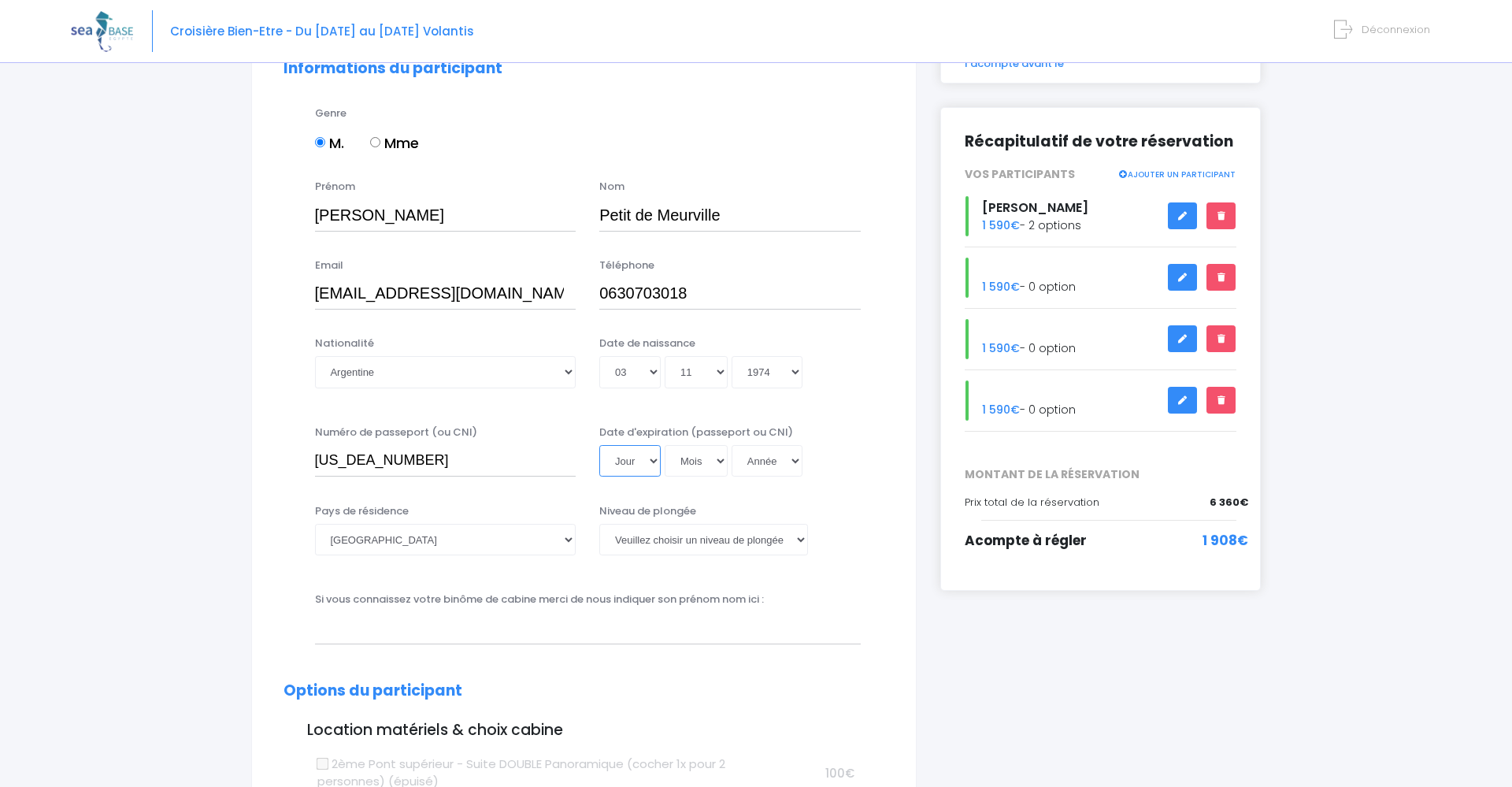 select on "09" 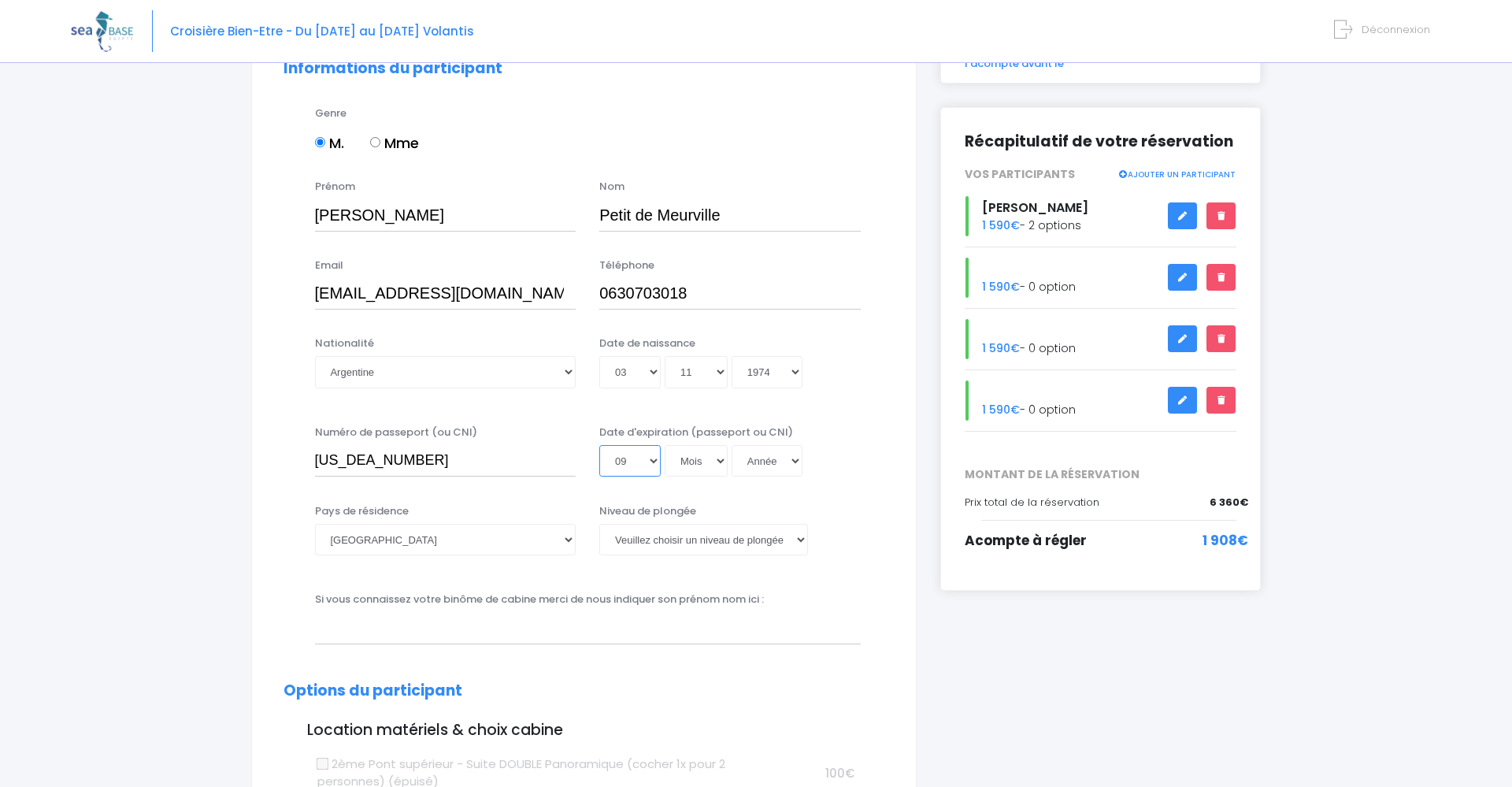 click on "09" at bounding box center [0, 0] 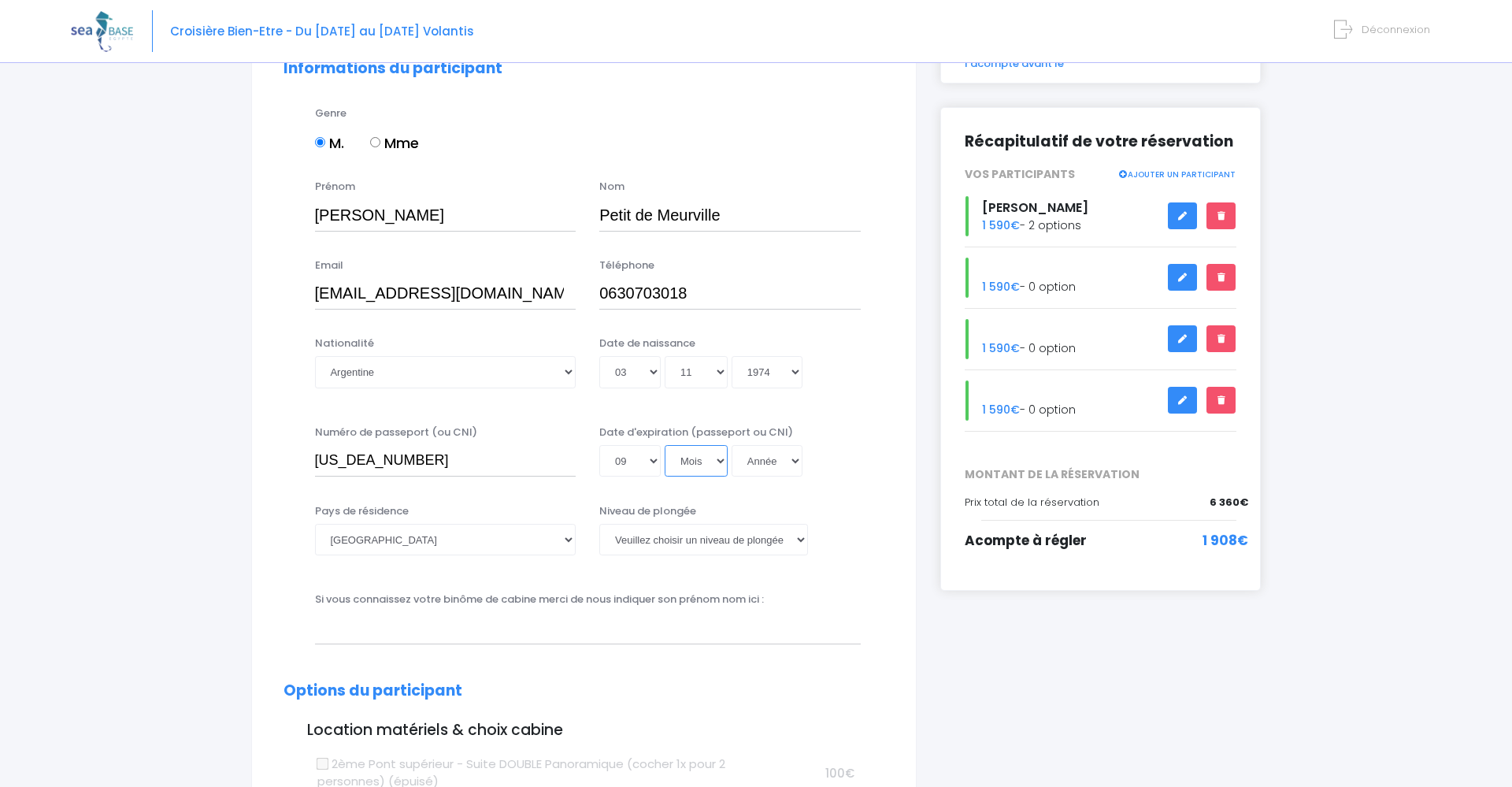 click on "Mois 01 02 03 04 05 06 07 08 09 10 11 12" at bounding box center [696, 461] 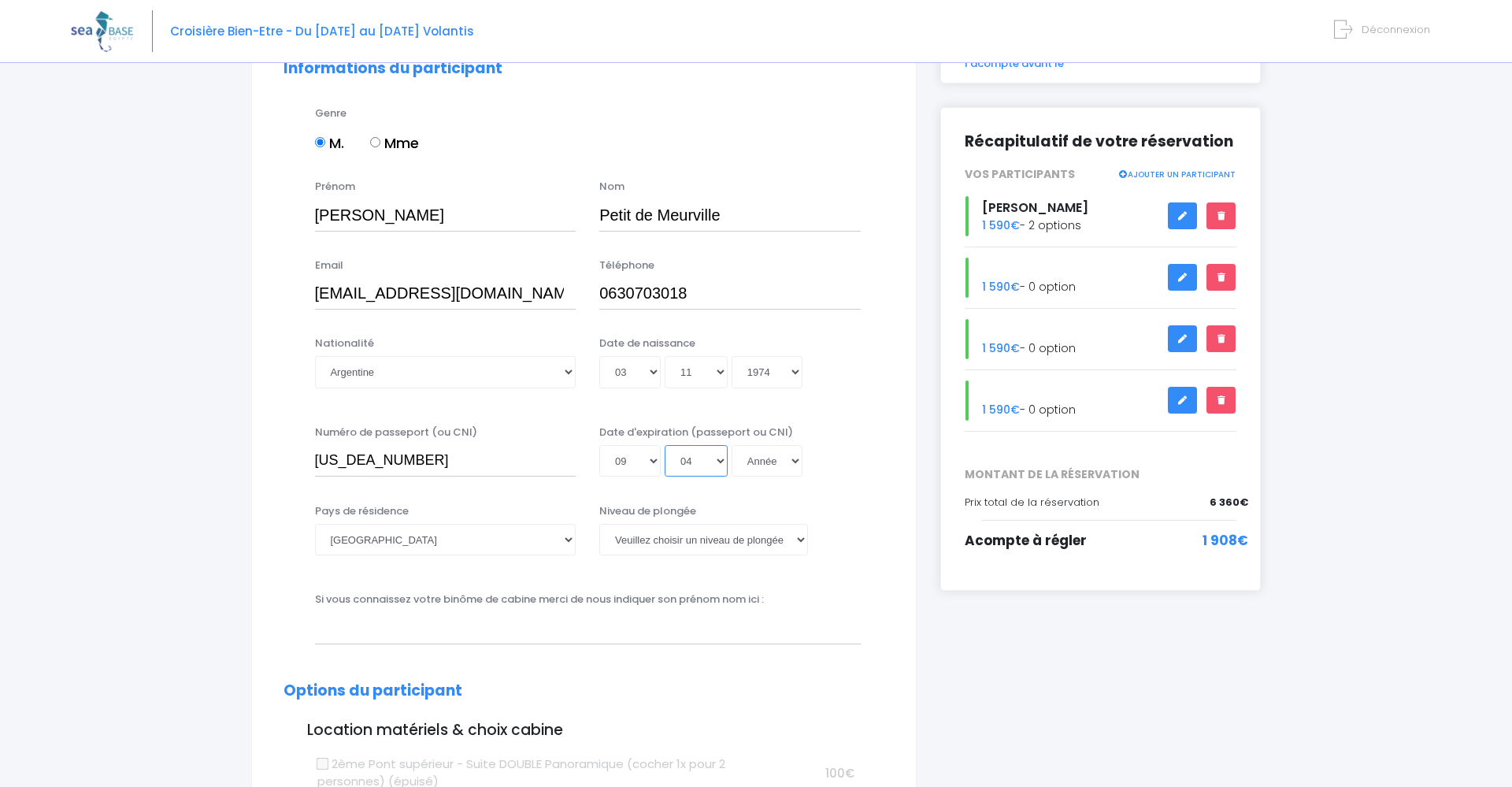 click on "04" at bounding box center (0, 0) 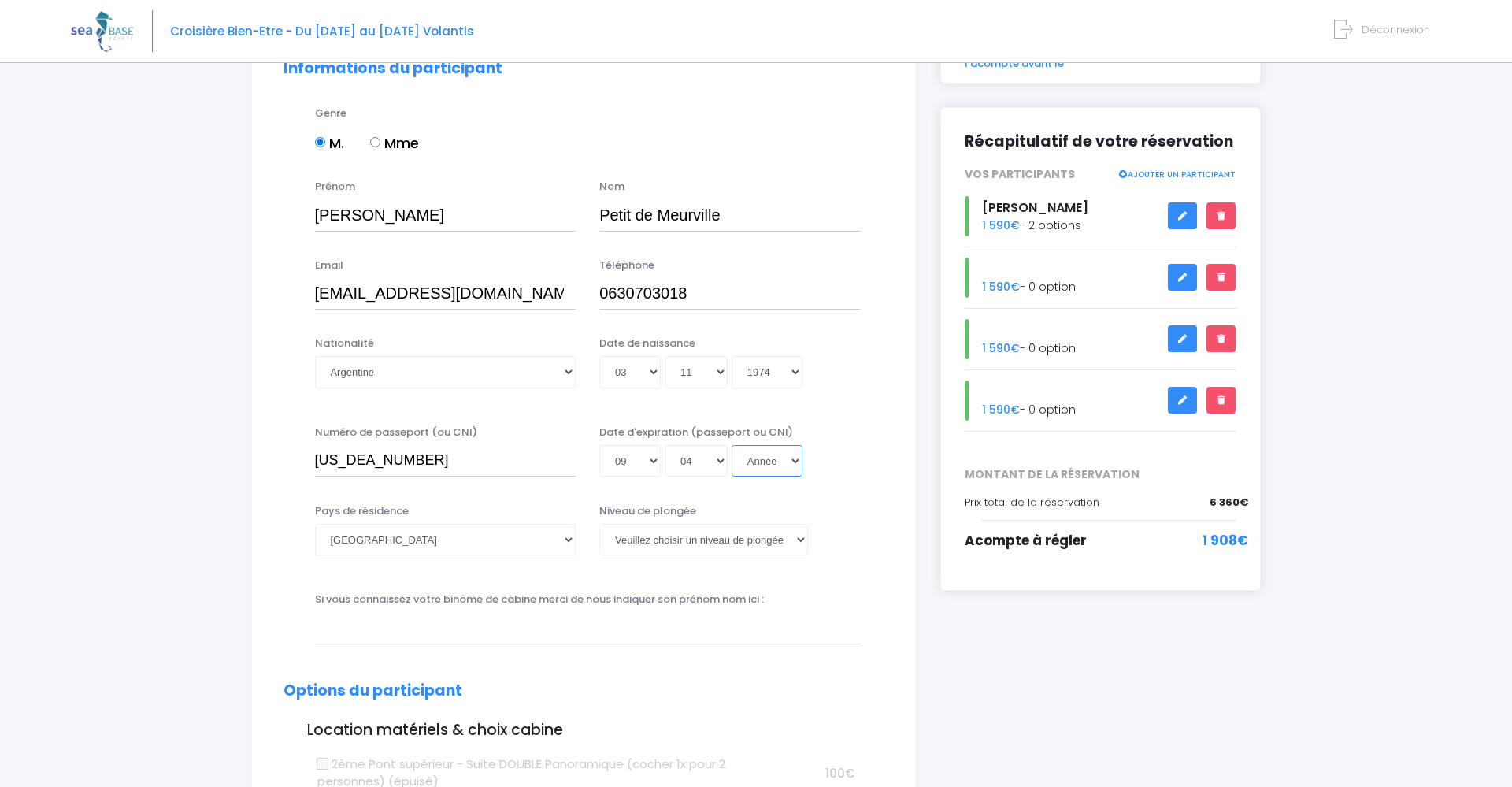 click on "Année 2045 2044 2043 2042 2041 2040 2039 2038 2037 2036 2035 2034 2033 2032 2031 2030 2029 2028 2027 2026 2025 2024 2023 2022 2021 2020 2019 2018 2017 2016 2015 2014 2013 2012 2011 2010 2009 2008 2007 2006 2005 2004 2003 2002 2001 2000 1999 1998 1997 1996 1995 1994 1993 1992 1991 1990 1989 1988 1987 1986 1985 1984 1983 1982 1981 1980 1979 1978 1977 1976 1975 1974 1973 1972 1971 1970 1969 1968 1967 1966 1965 1964 1963 1962 1961 1960 1959 1958 1957 1956 1955 1954 1953 1952 1951 1950 1949 1948 1947 1946 1945 1944 1943 1942 1941 1940 1939 1938 1937 1936 1935 1934 1933 1932 1931 1930 1929 1928 1927 1926 1925 1924 1923 1922 1921 1920 1919 1918 1917 1916 1915 1914 1913 1912 1911 1910 1909 1908 1907 1906 1905 1904 1903 1902 1901 1900" at bounding box center (767, 461) 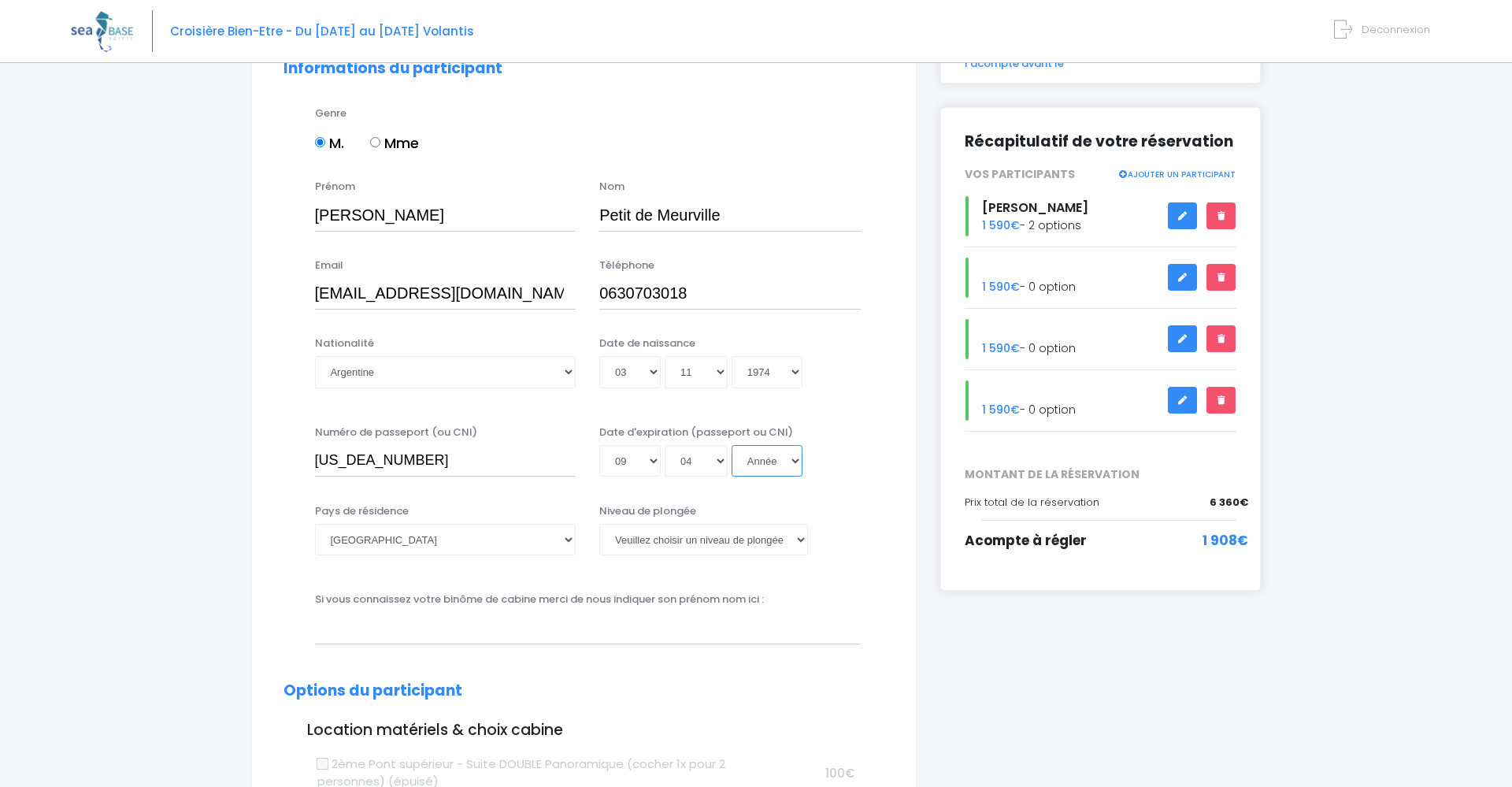 select on "2033" 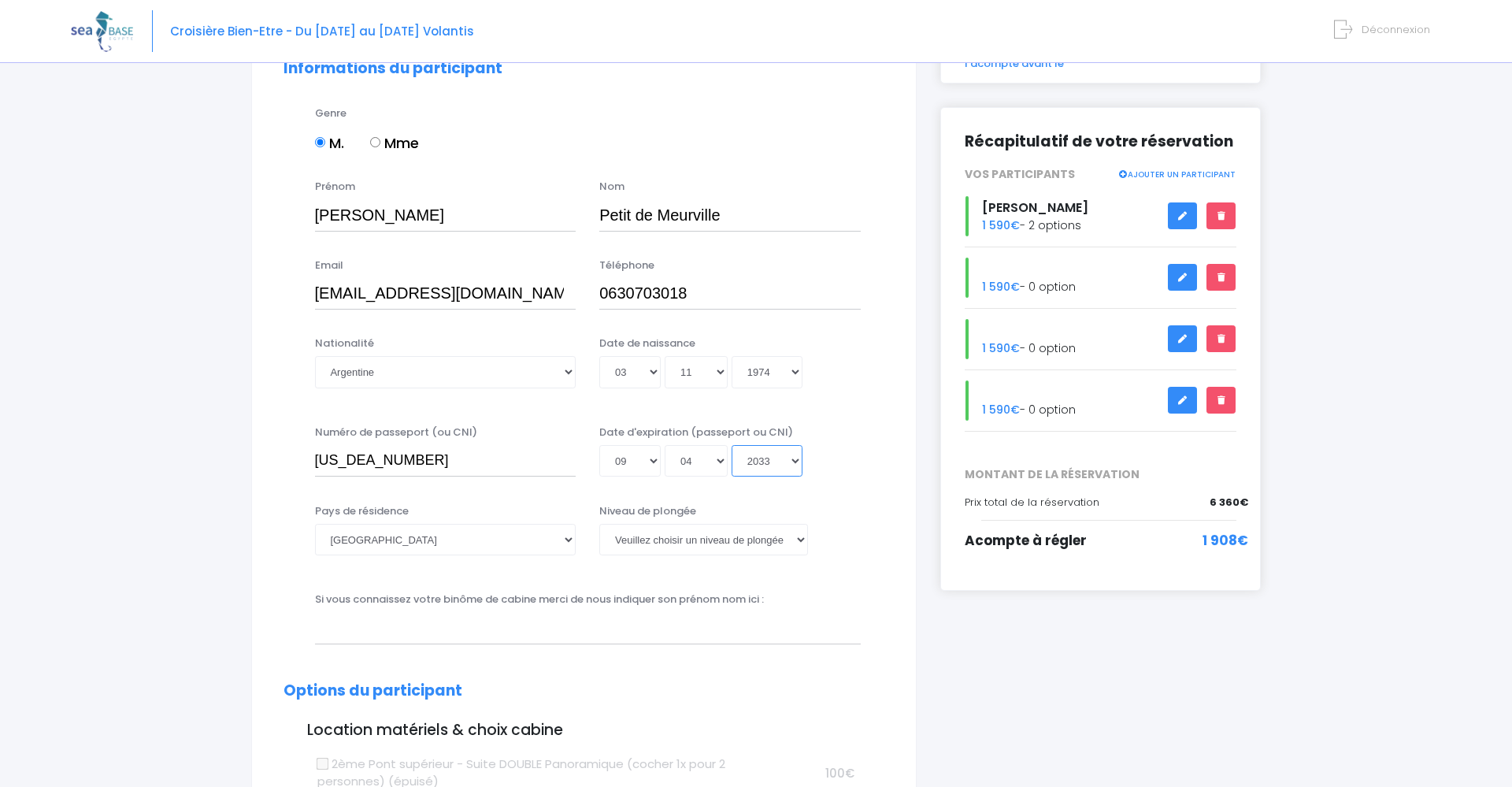 click on "2033" at bounding box center [0, 0] 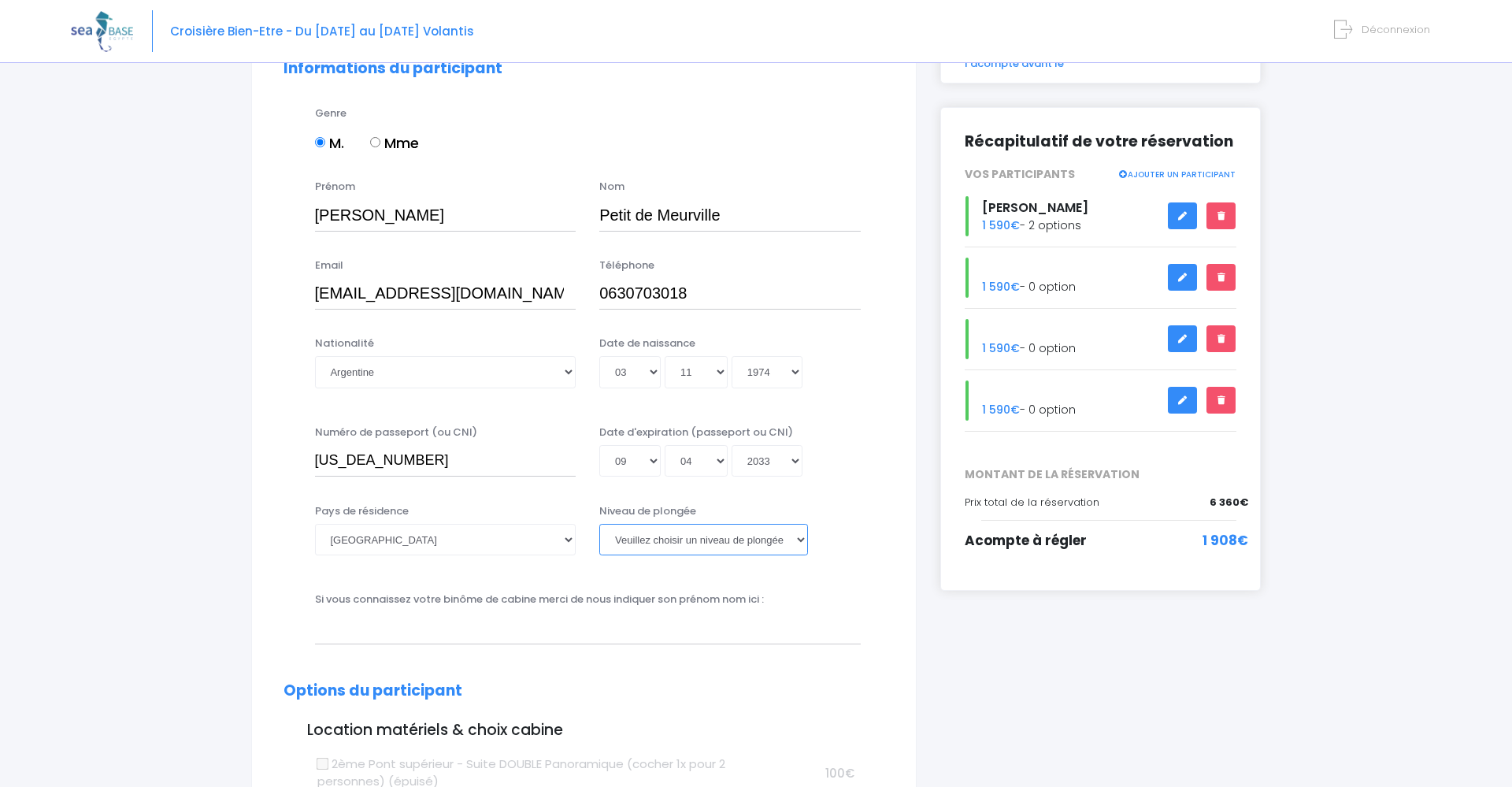 click on "Veuillez choisir un niveau de plongée
Non plongeur
Junior OW diver
Adventure OW diver
Open Water diver
Advanced OW diver
Deep diver
Rescue diver
Dive Master
Instructeur
MSDT
IDC Staff
Master instructeur
Course Director
N1
N2
N3
N4 PA40 MF1 MF2 PE40 Autre" at bounding box center (703, 540) 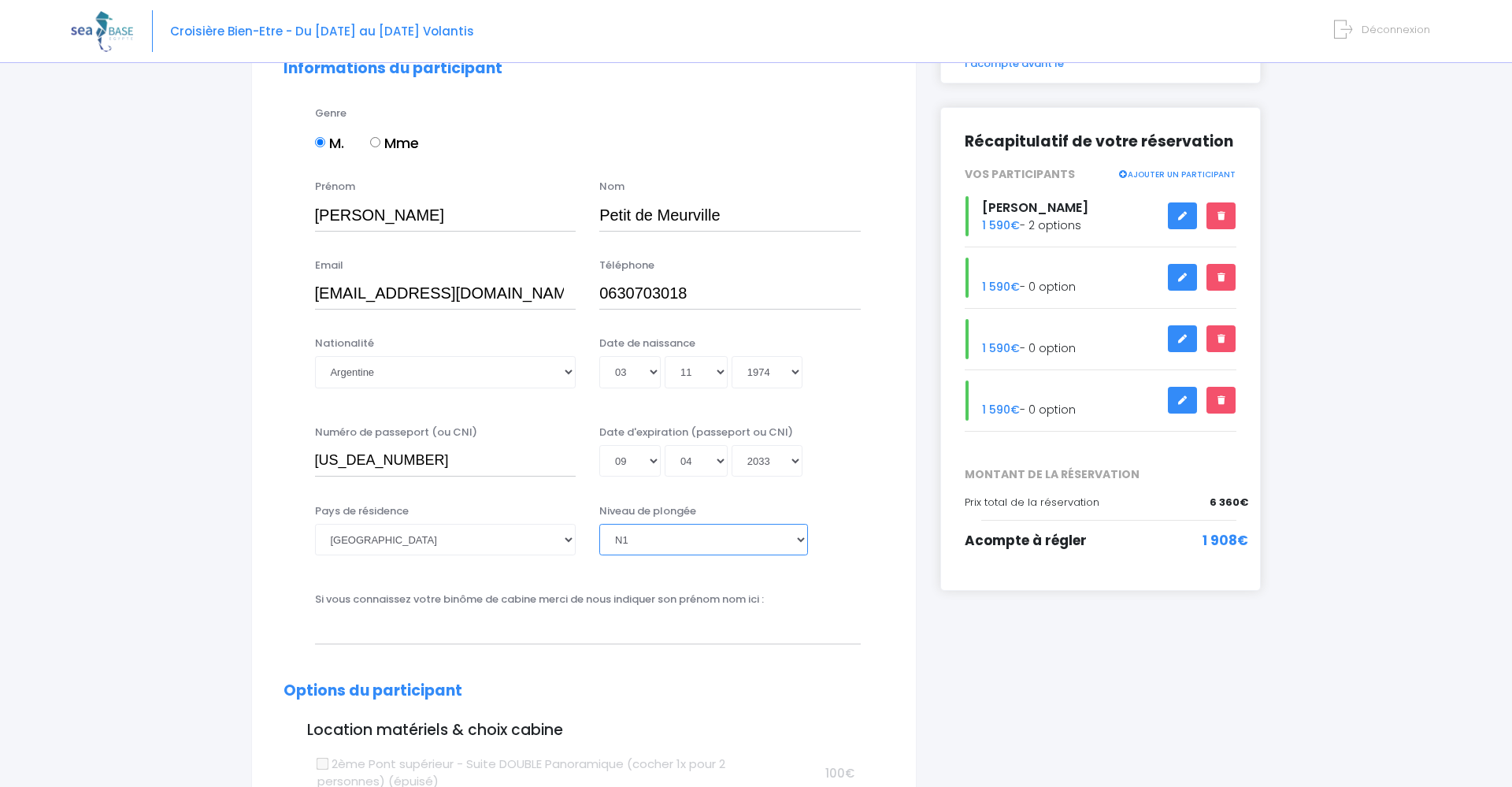 click on "N1" at bounding box center (0, 0) 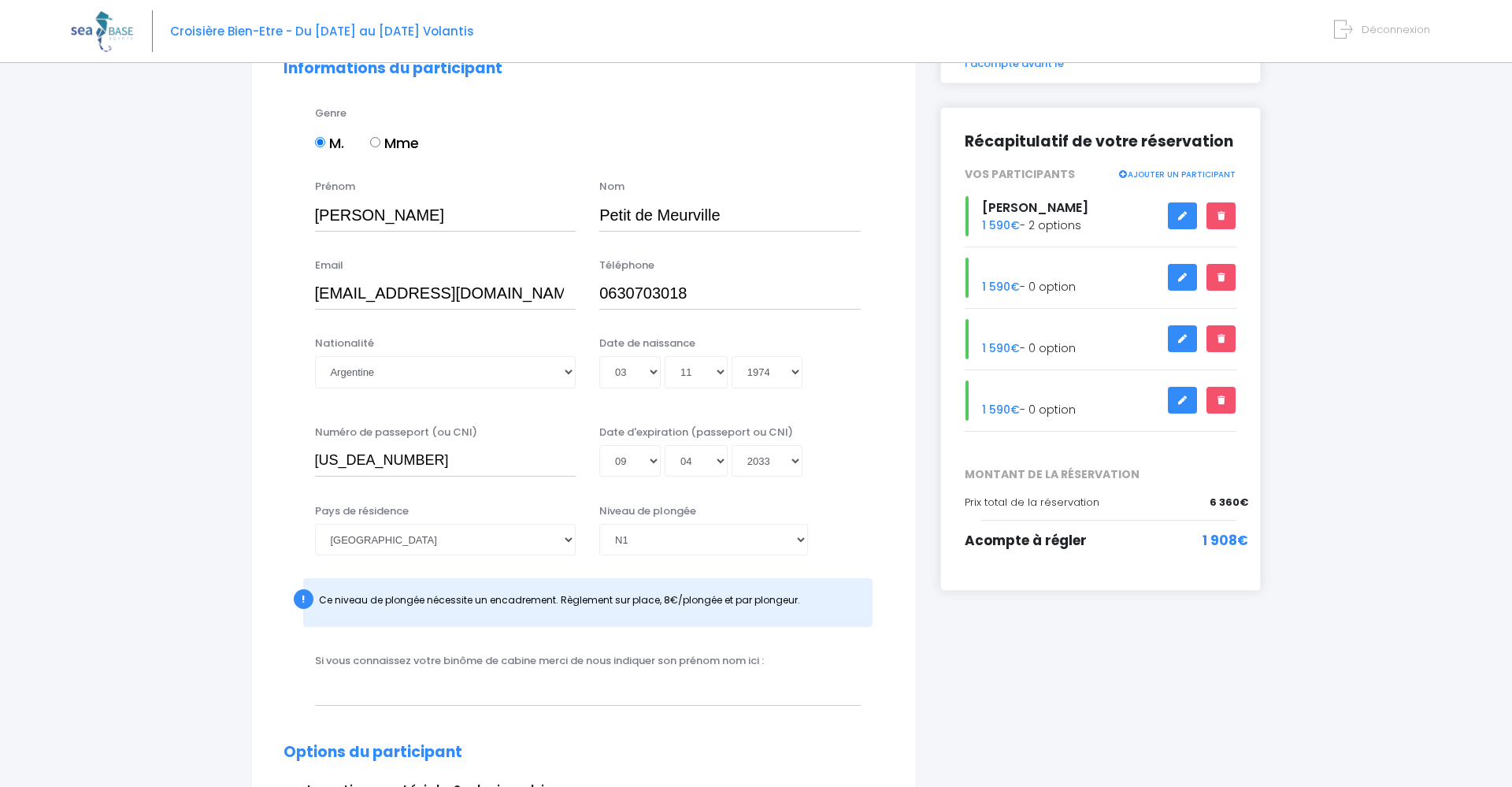 click on "Informations du participant
Genre
M.
Mme
Prénom
Augusto
Nom
Petit de Meurville
Email  Téléphone  01" at bounding box center [584, 1106] 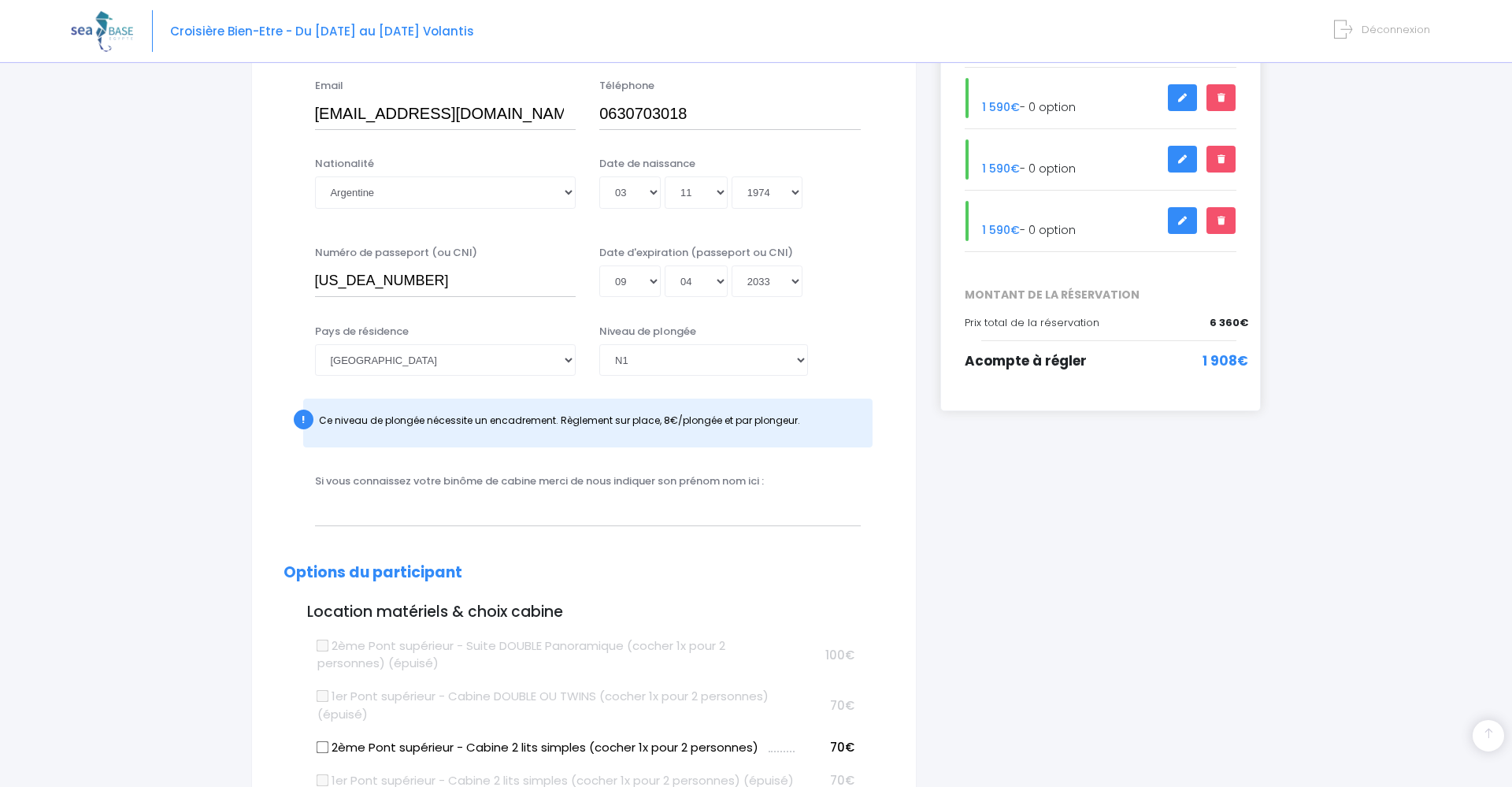 scroll, scrollTop: 402, scrollLeft: 0, axis: vertical 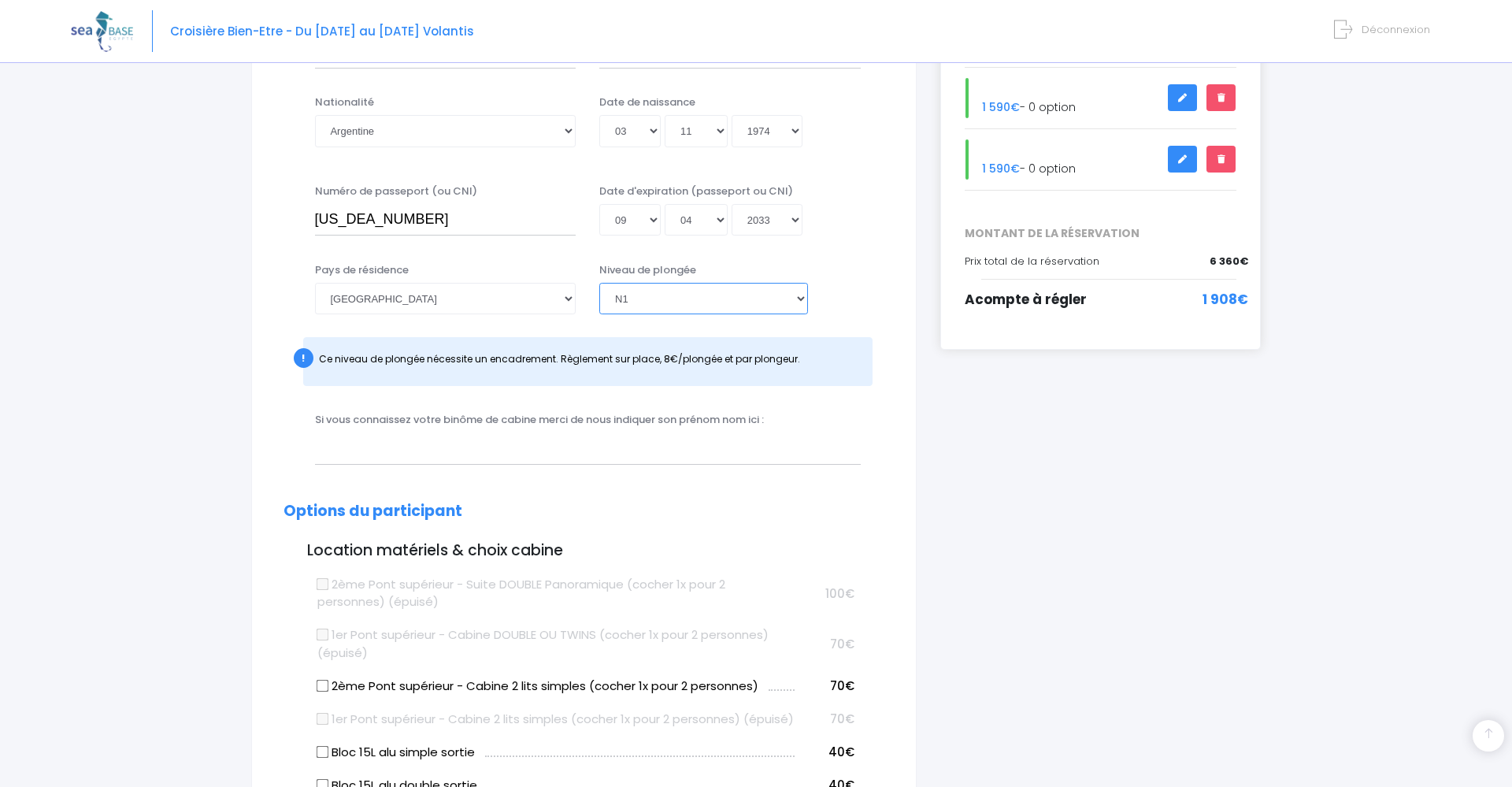 click on "Veuillez choisir un niveau de plongée
Non plongeur
Junior OW diver
Adventure OW diver
Open Water diver
Advanced OW diver
Deep diver
Rescue diver
Dive Master
Instructeur
MSDT
IDC Staff
Master instructeur
Course Director
N1
N2
N3
N4 PA40 MF1 MF2 PE40 Autre" at bounding box center (703, 299) 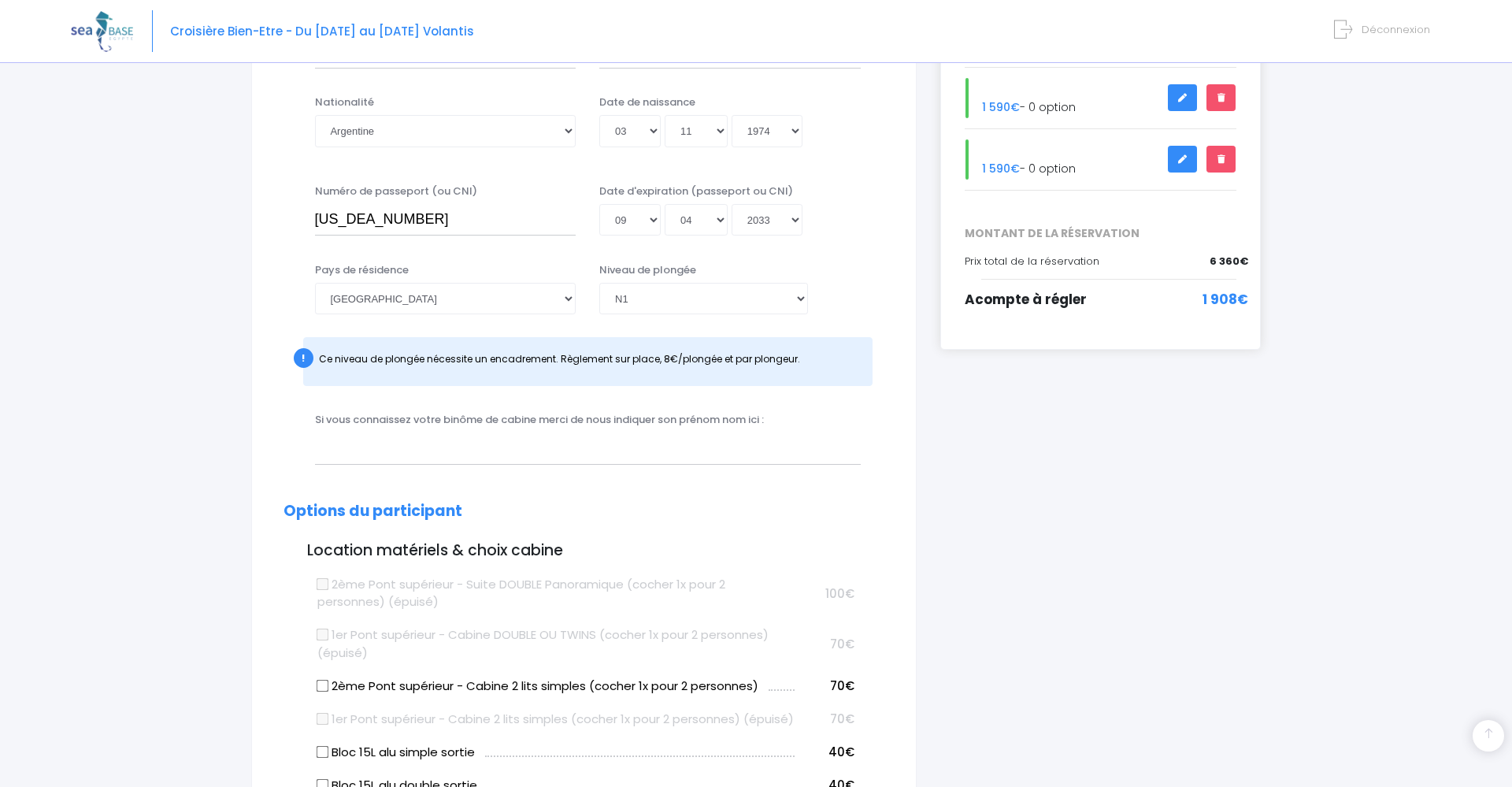 click on "i
Complétez votre réservation et réglez l'acompte avant le
[DATE]
Récapitulatif de votre réservation
VOS PARTICIPANTS
AJOUTER UN PARTICIPANT" at bounding box center [1101, 854] 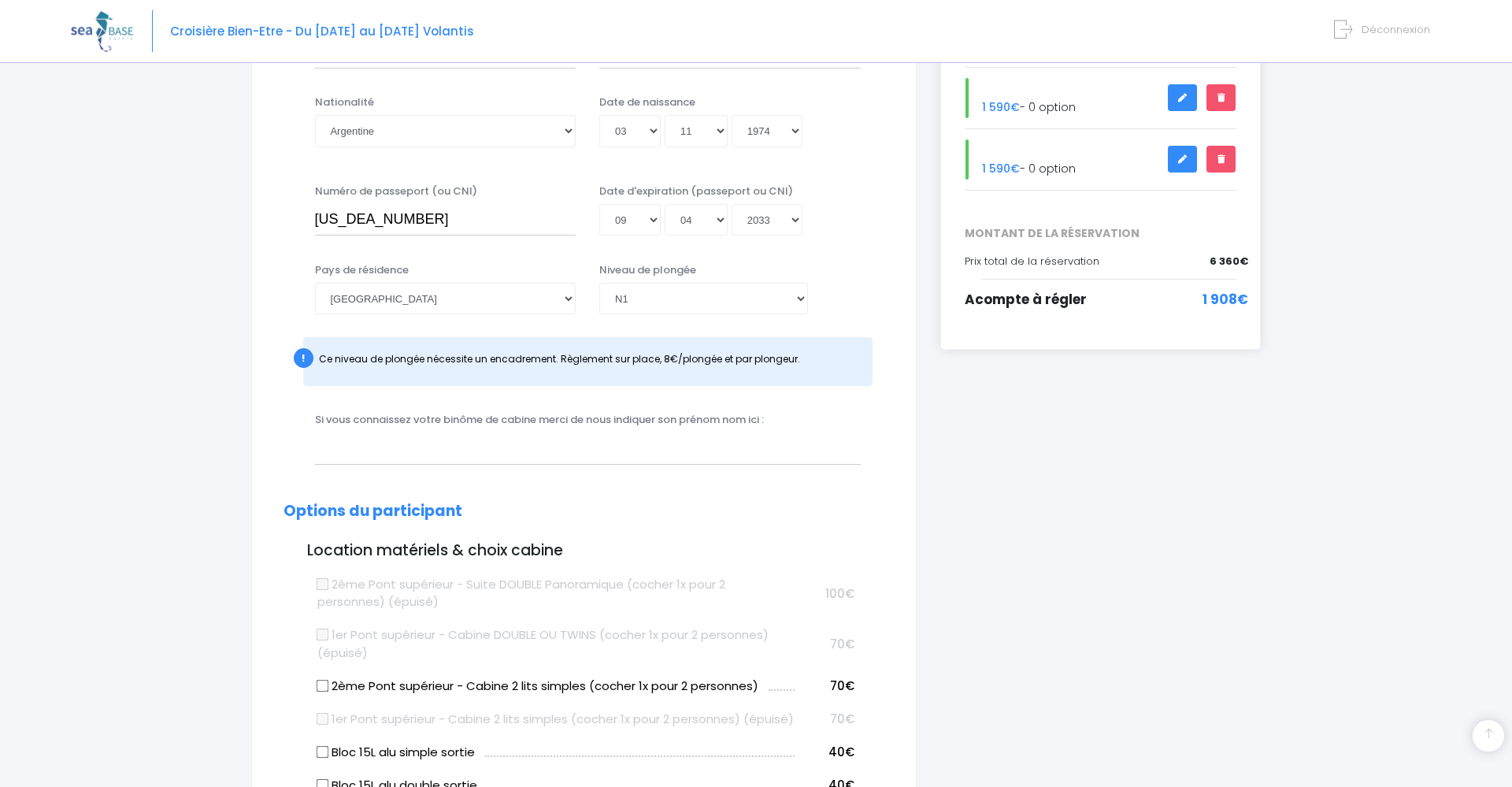 click on "Partir avec SEA BASE
Participants & Options
Informations de voyage
Paiement
Informations du participant
Genre
M.
Mme
Prénom Augusto Nom 01" at bounding box center (756, 872) 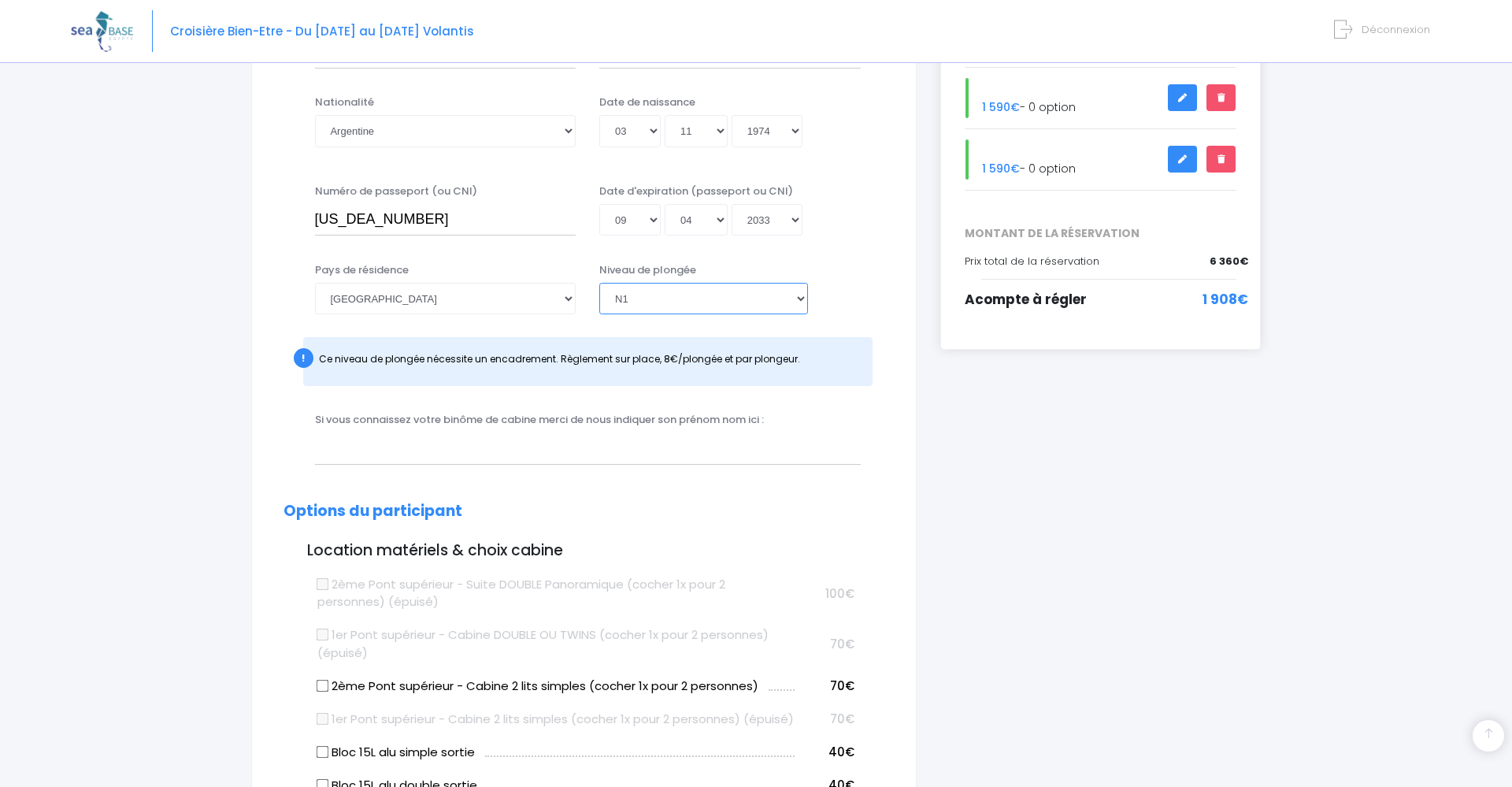 click on "[PERSON_NAME] choisir un niveau de plongée
Non plongeur
Junior OW diver
Adventure OW diver
Open Water diver
Advanced OW diver
Deep diver
Rescue diver
Dive Master
Instructeur
MSDT
IDC Staff
Master instructeur
Course Director
N1
N2
N3
N4 PA40 MF1 MF2 PE40 Autre" at bounding box center [703, 299] 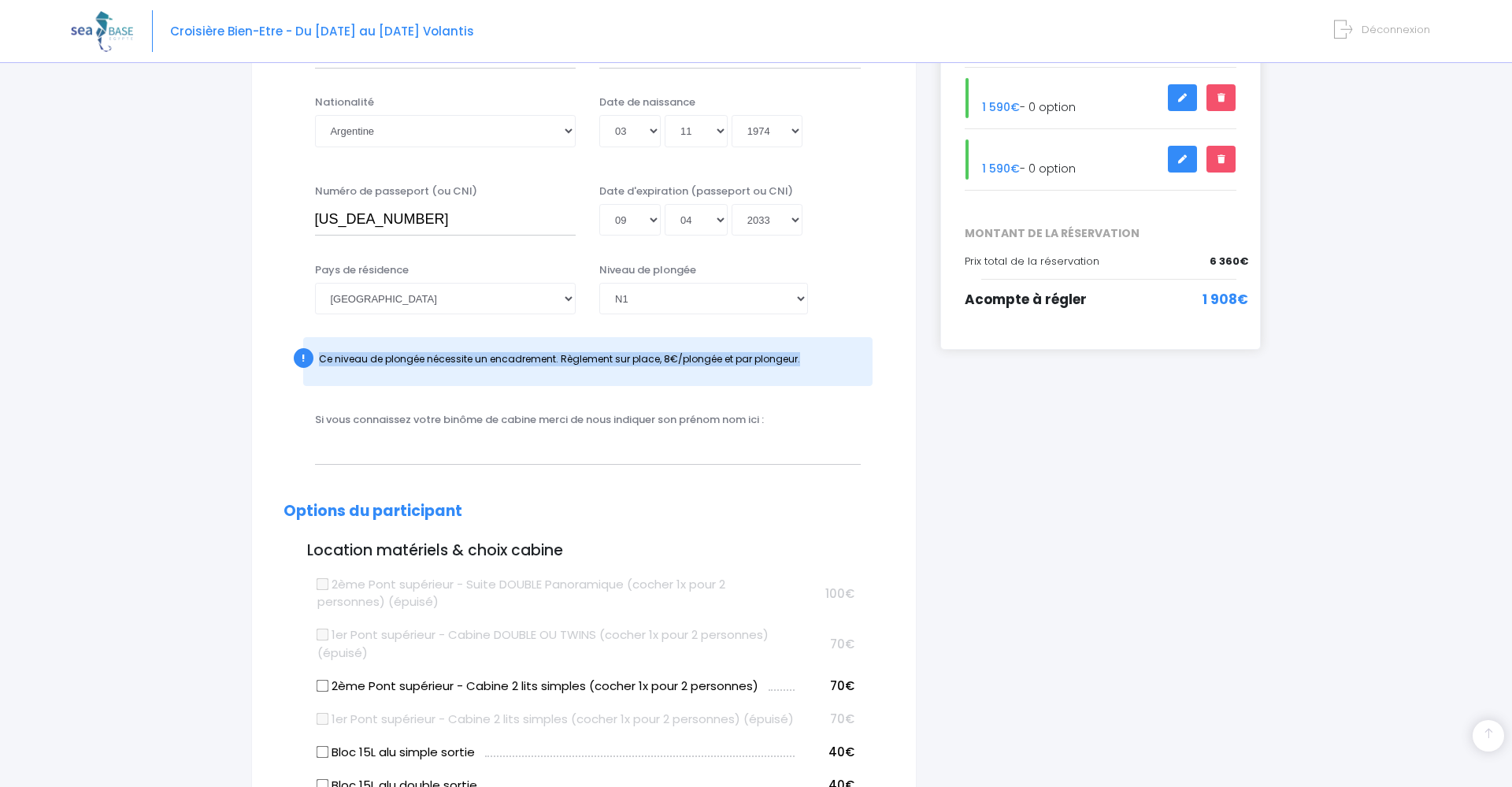 drag, startPoint x: 799, startPoint y: 359, endPoint x: 314, endPoint y: 366, distance: 485.051 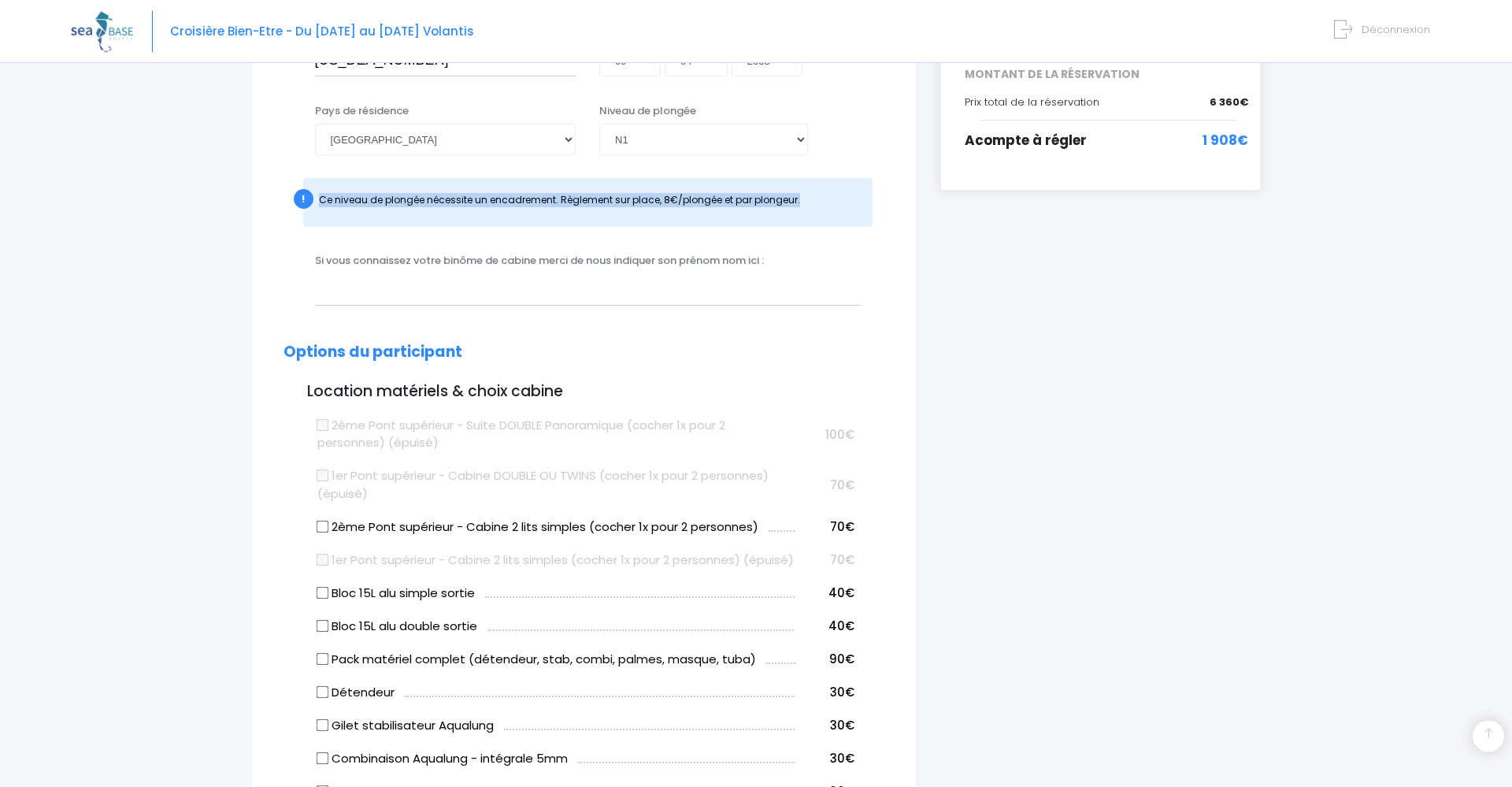 scroll, scrollTop: 562, scrollLeft: 0, axis: vertical 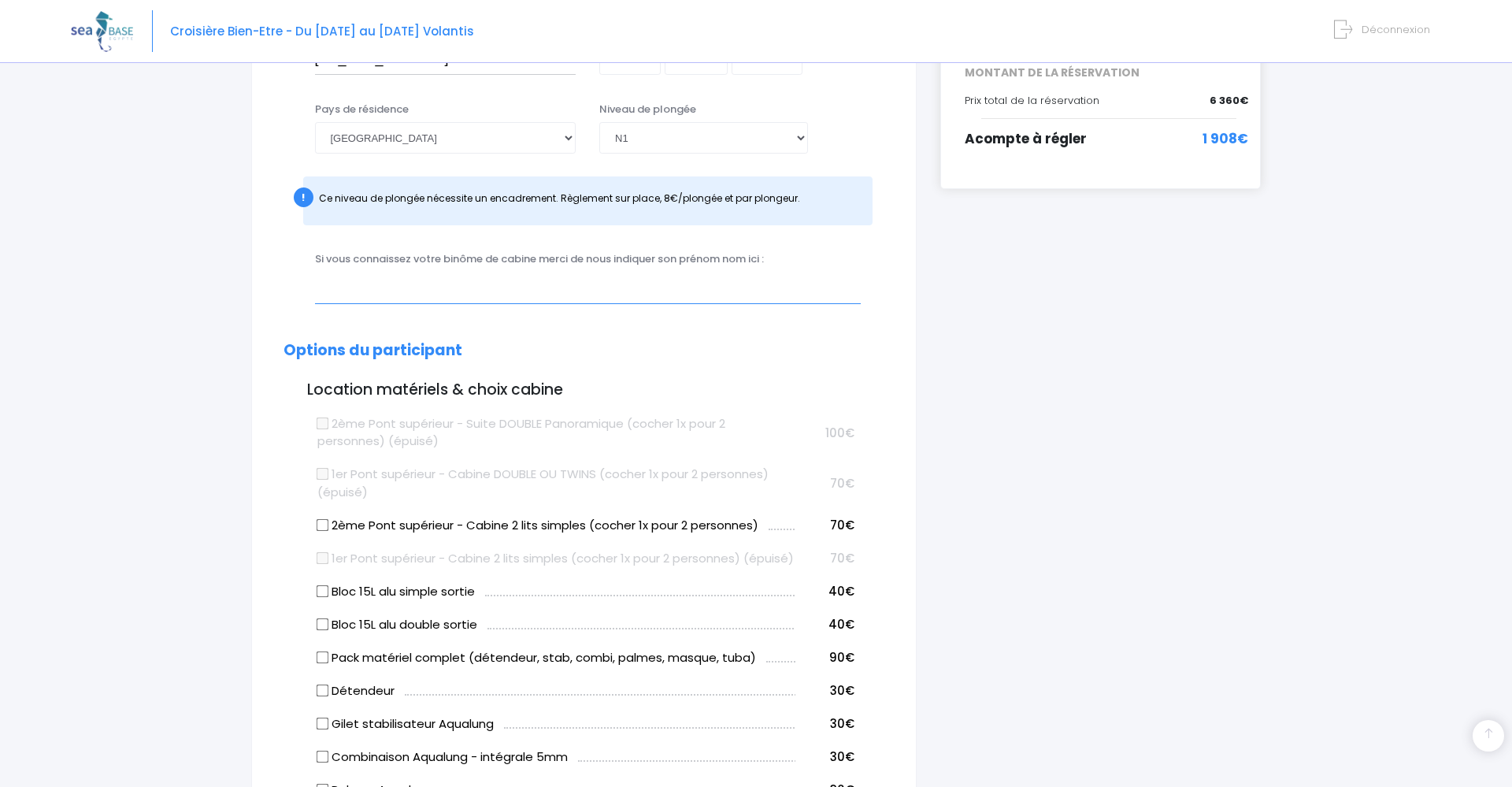 click at bounding box center [587, 288] 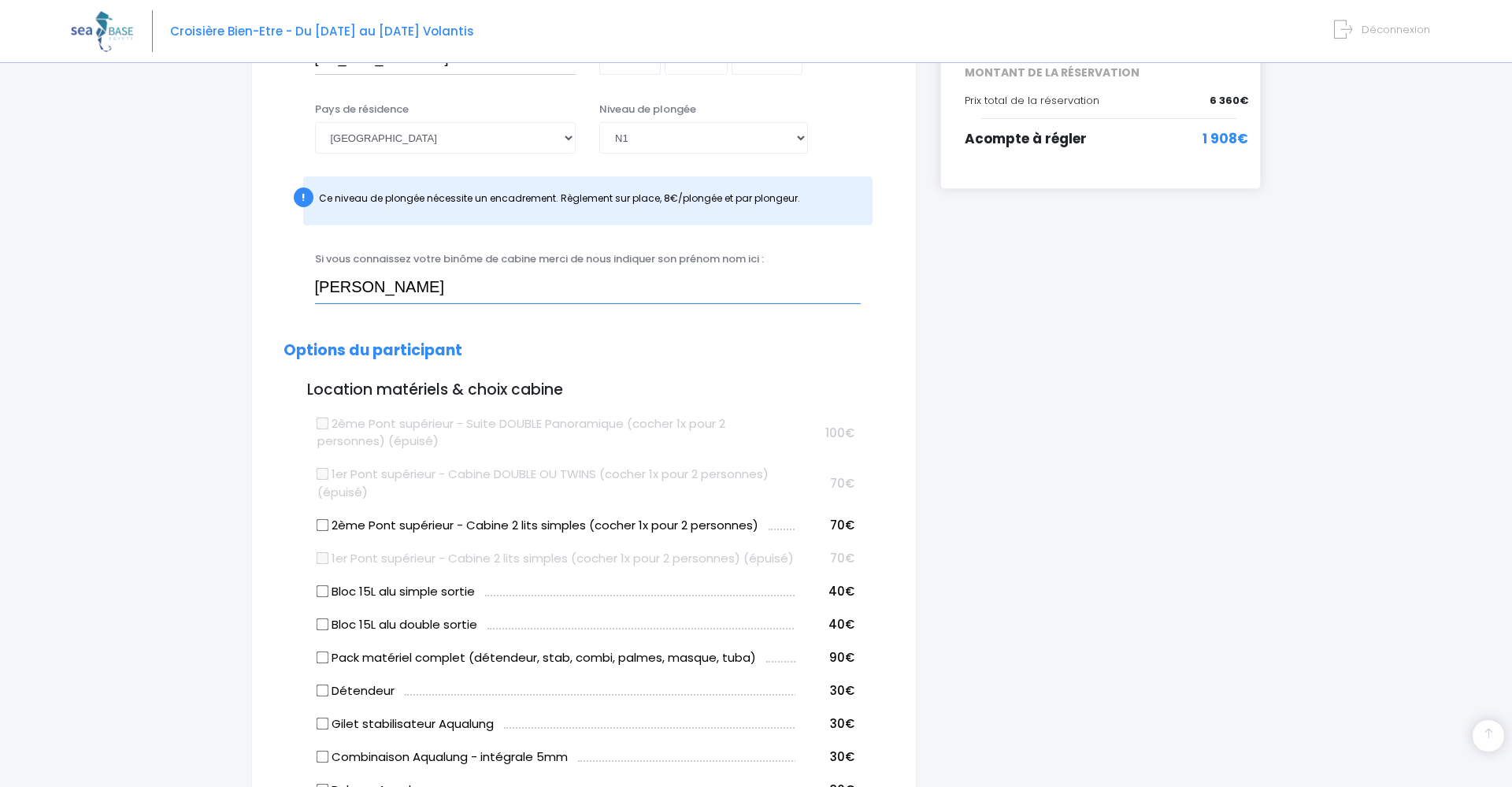 type on "[PERSON_NAME]" 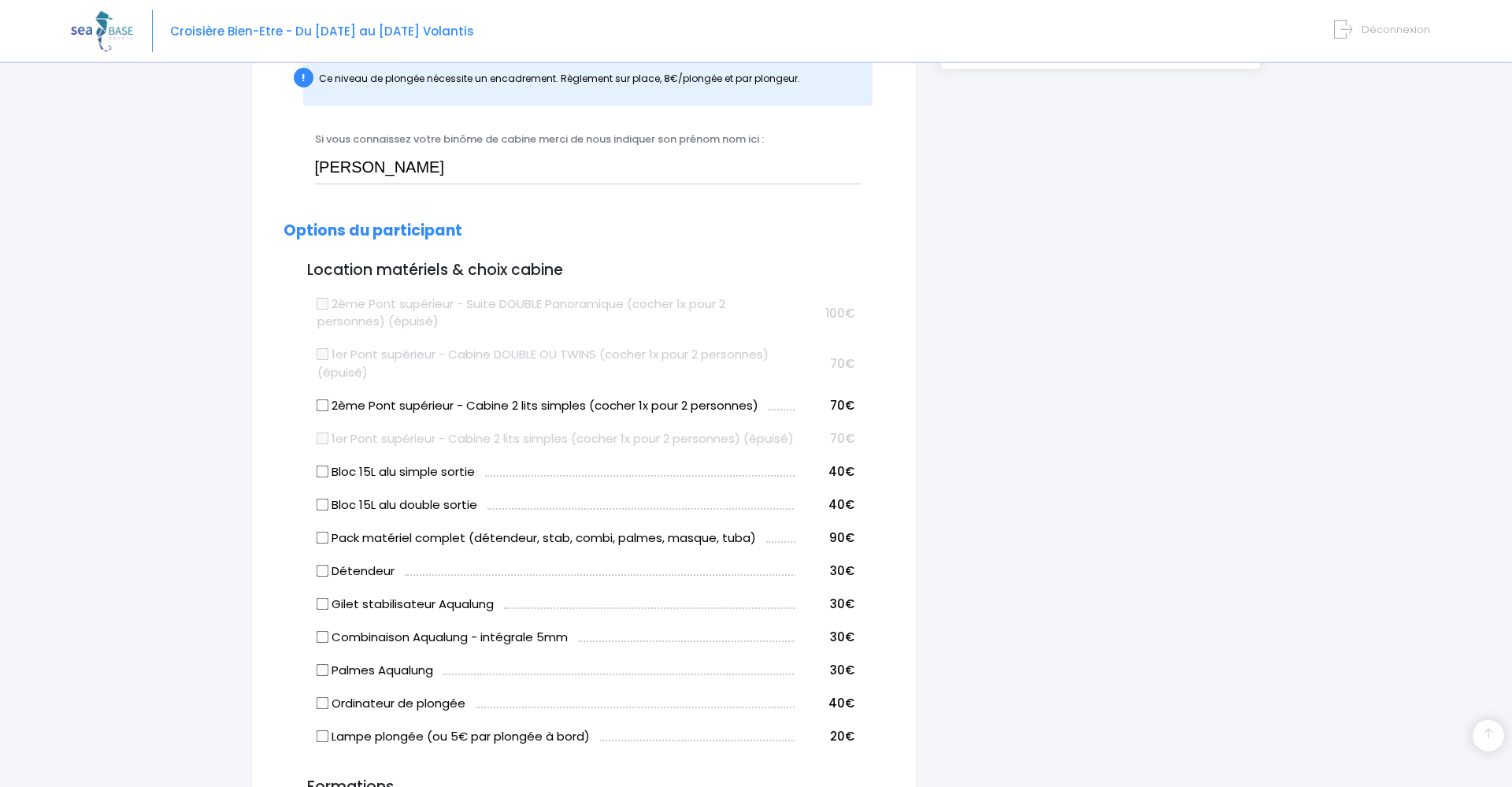 scroll, scrollTop: 884, scrollLeft: 0, axis: vertical 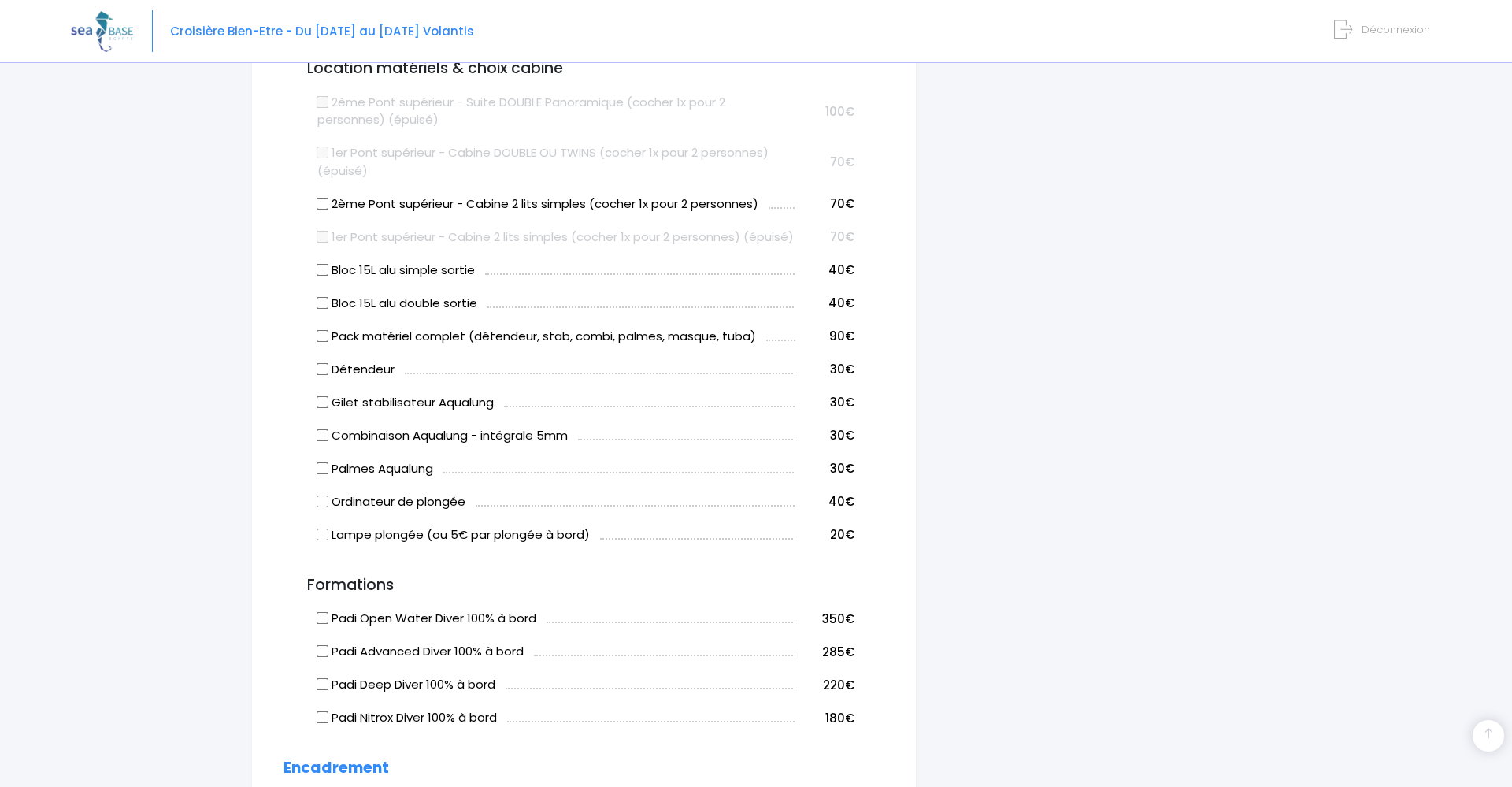 click on "Pack matériel complet (détendeur, stab, combi, palmes, masque, tuba)" at bounding box center (322, 336) 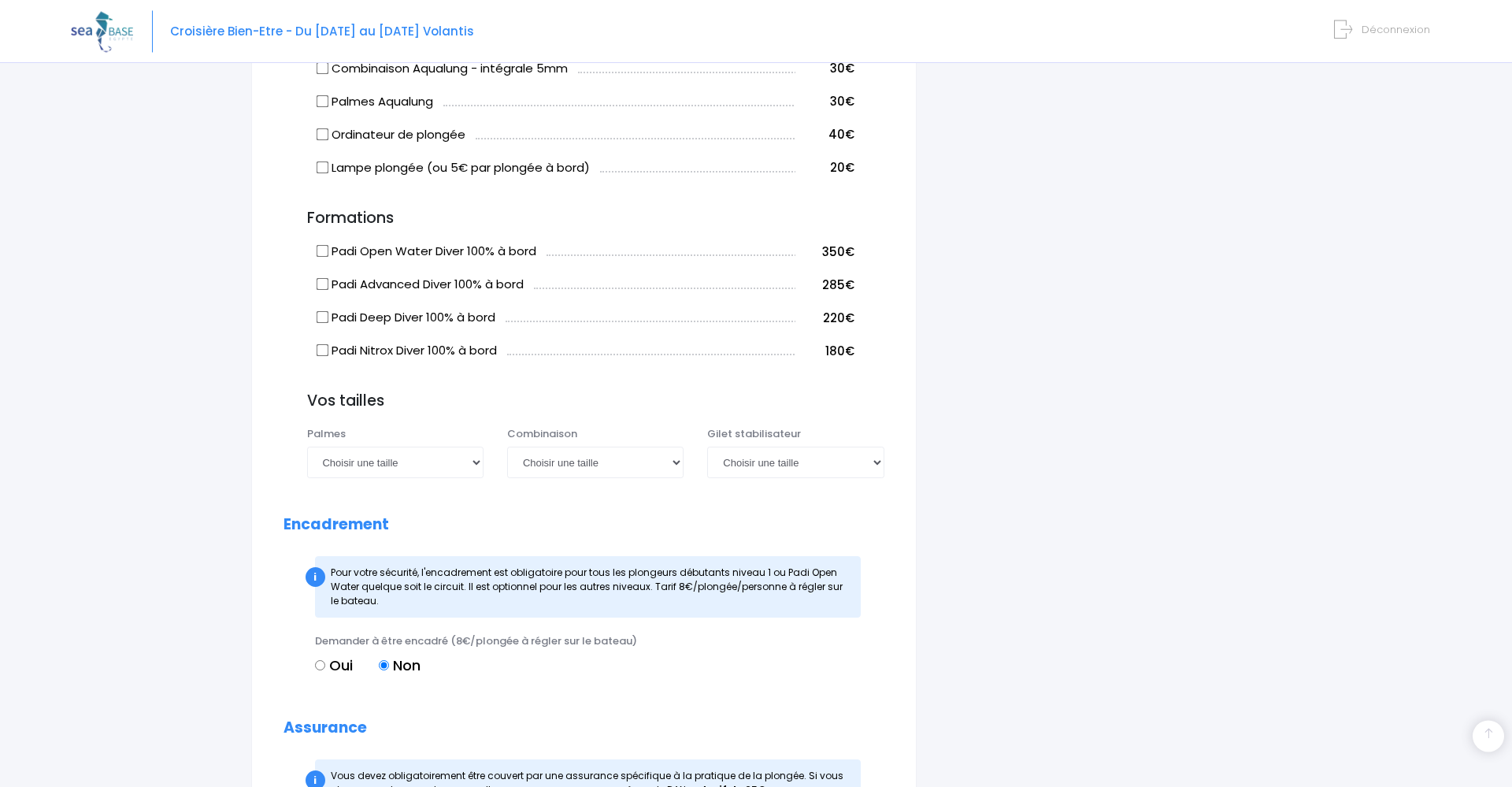scroll, scrollTop: 1286, scrollLeft: 0, axis: vertical 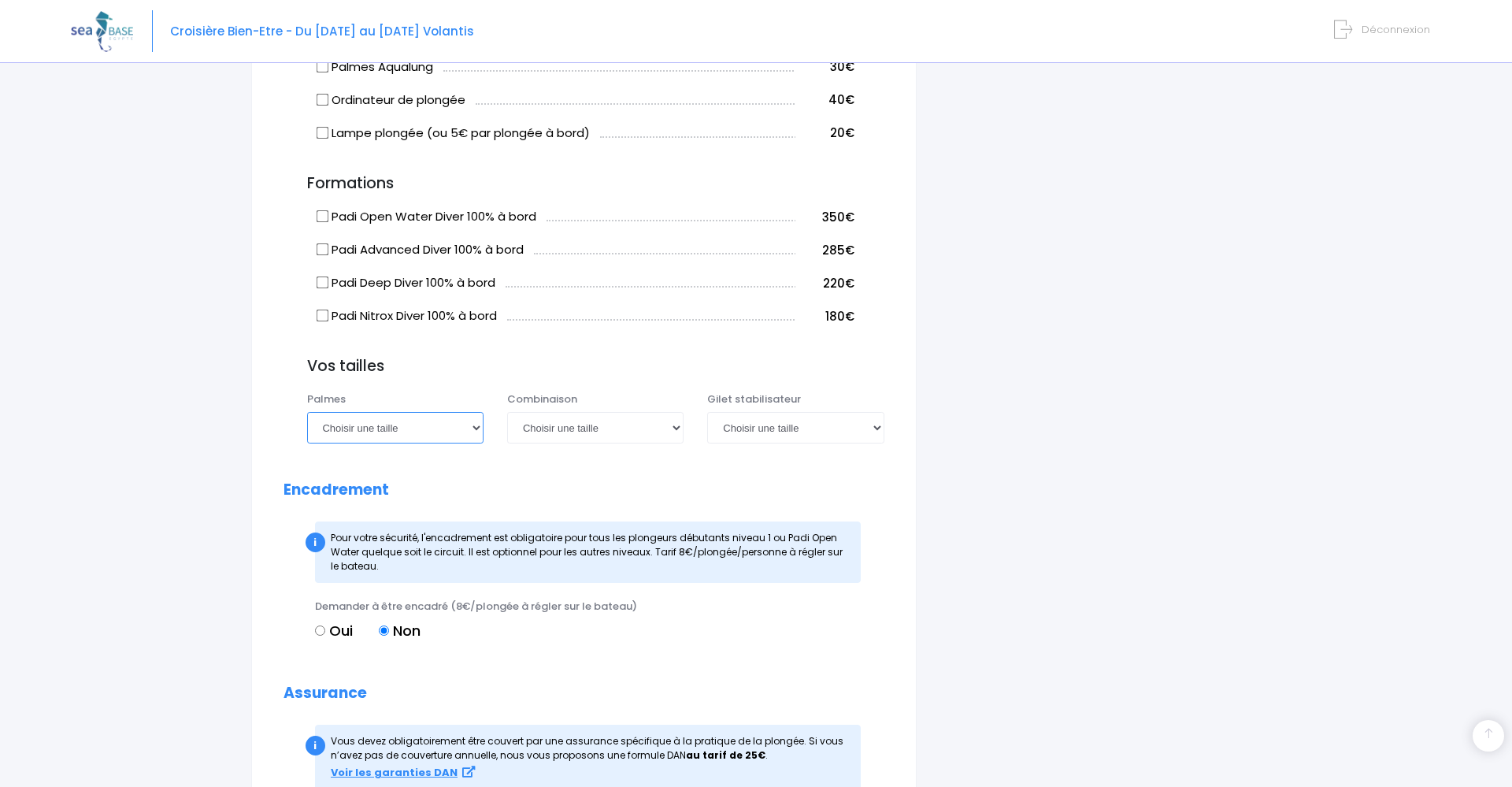 click on "Choisir une taille
36/37
38/39
40/41
42/43
44/45
46/47" at bounding box center (395, 428) 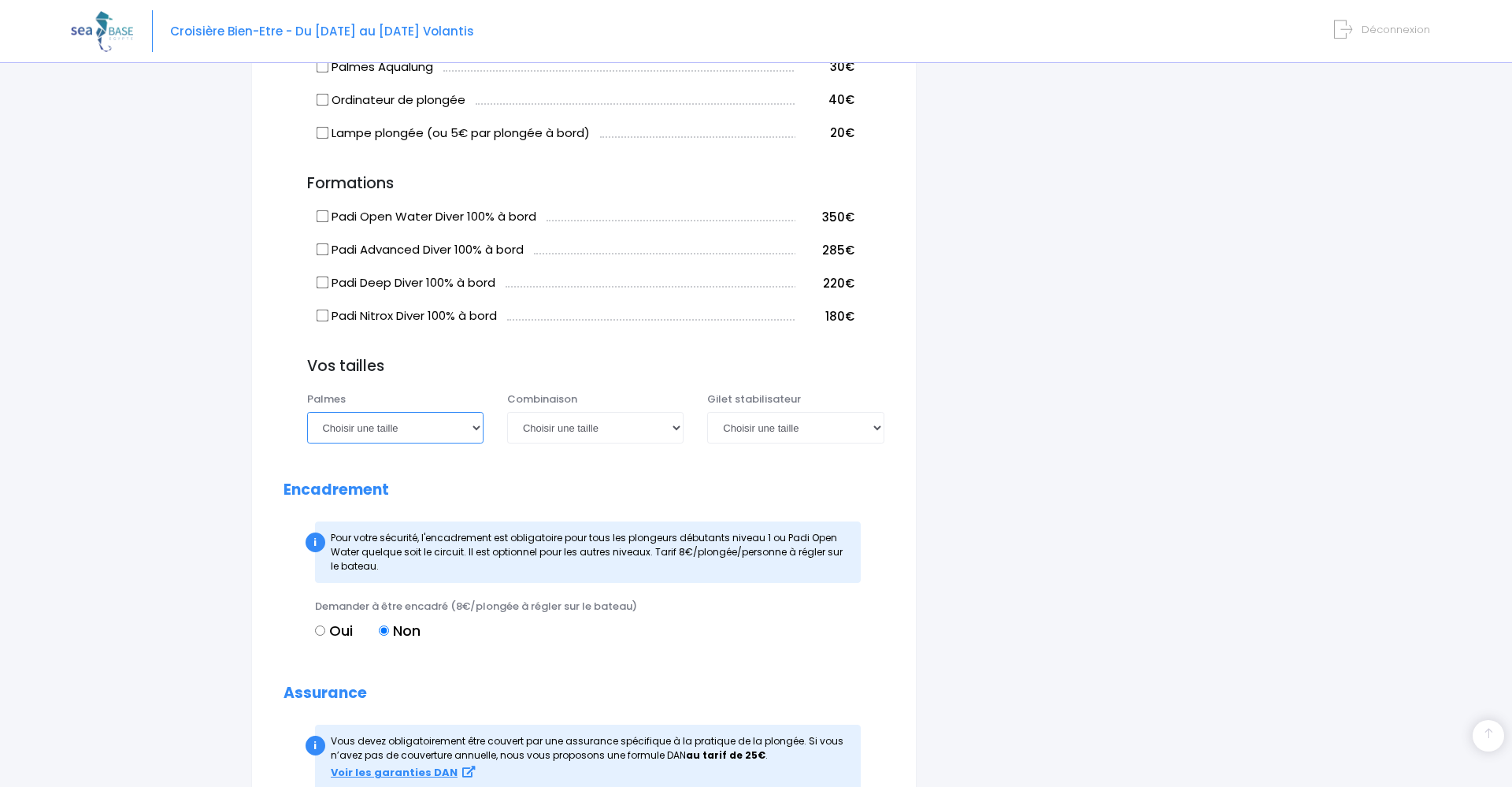 select on "44/45" 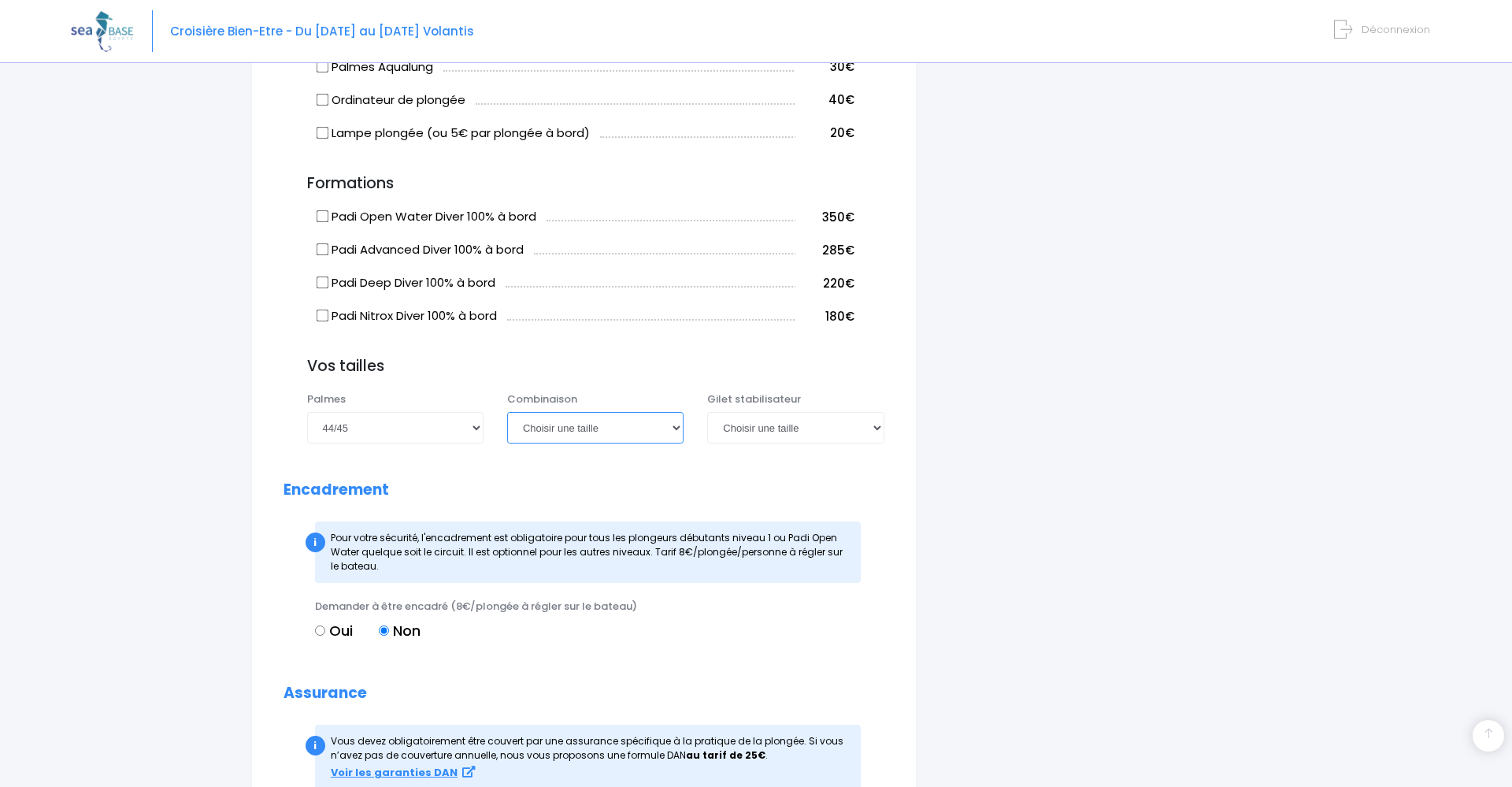 click on "Choisir une taille
XS
S
M
ML
L
XL
XXL" at bounding box center (595, 428) 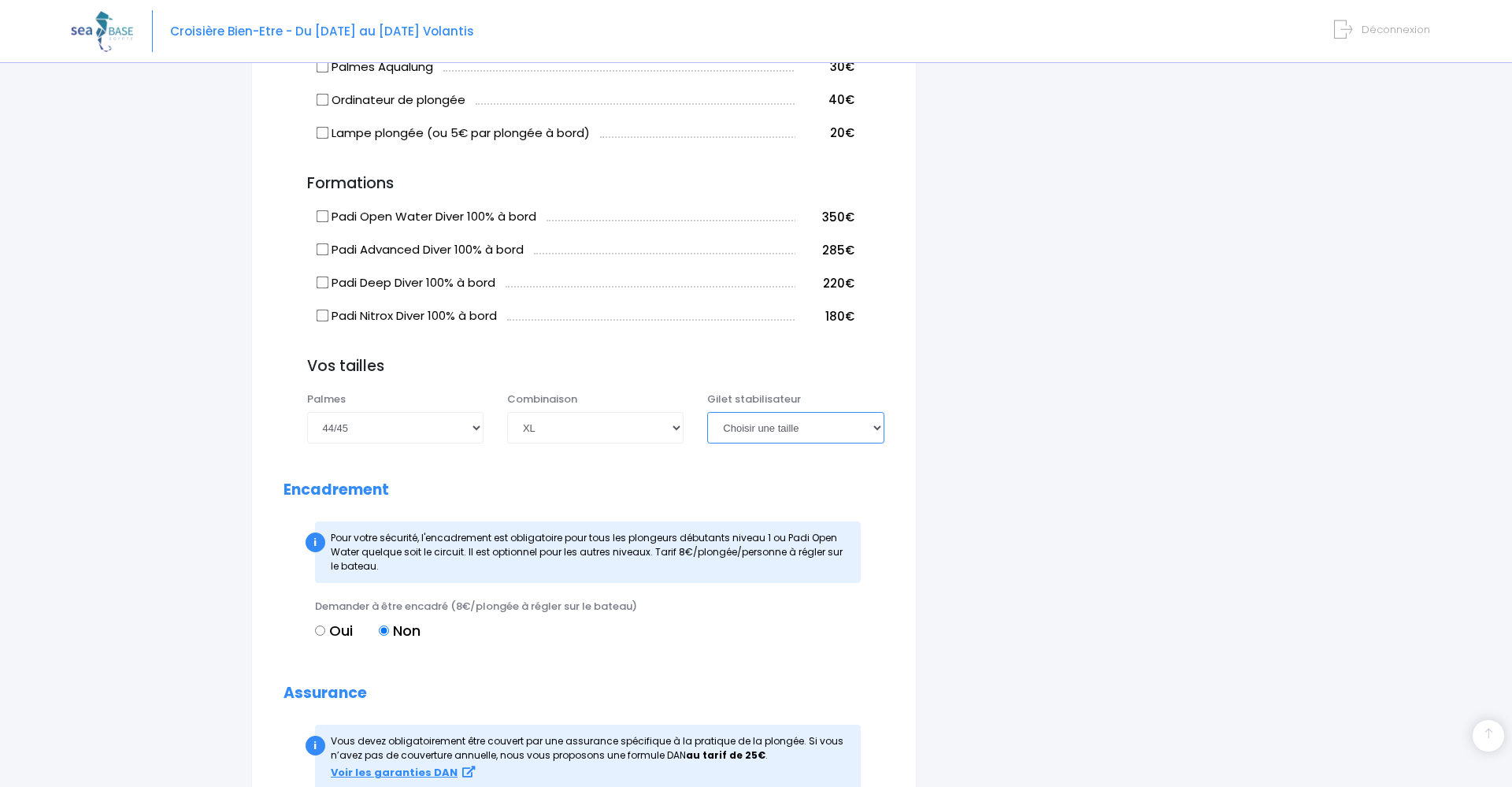 click on "Choisir une taille
XXS
XS
S
M
ML
L
XL
XXL" at bounding box center [795, 428] 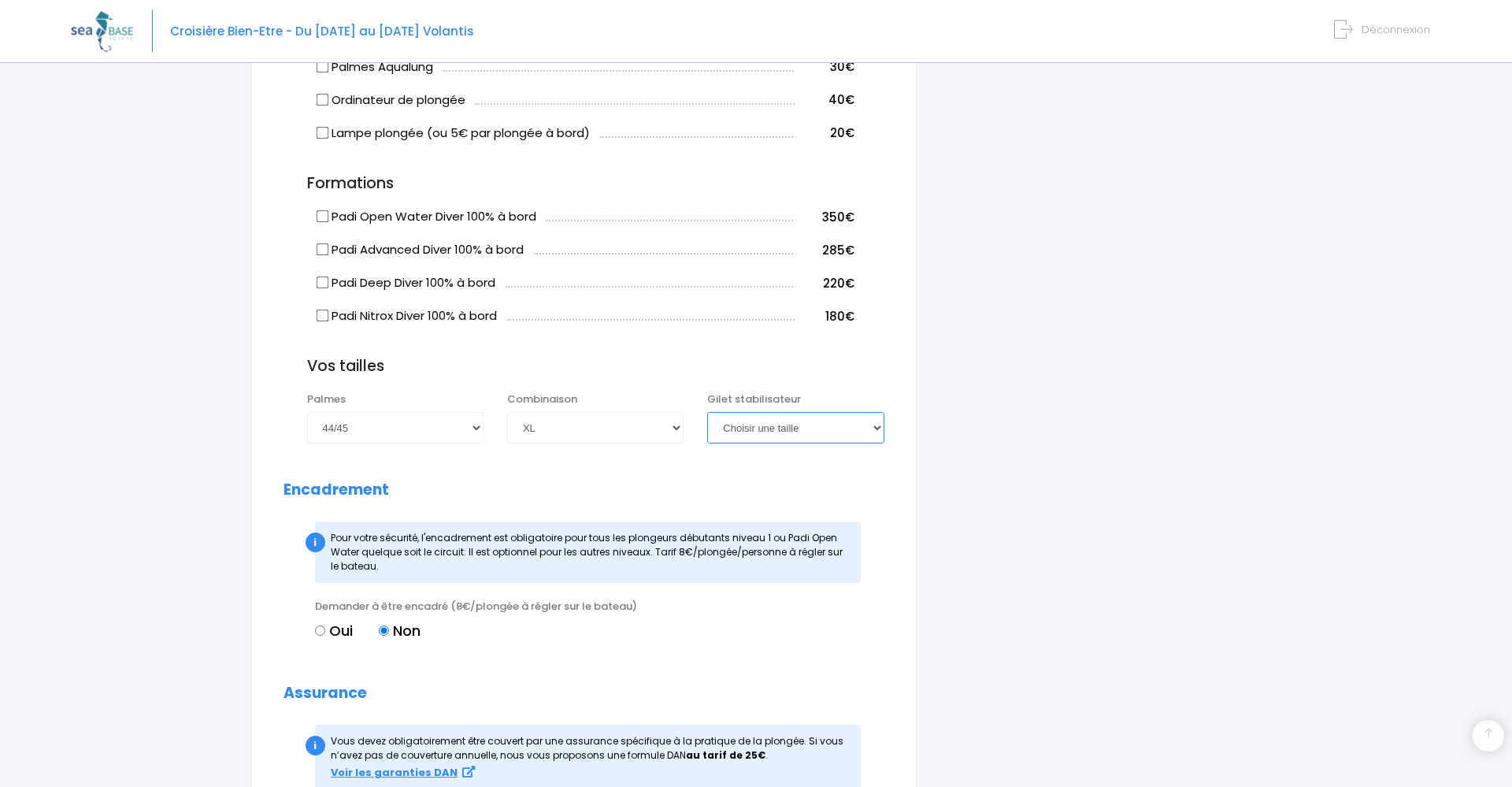 select on "XL" 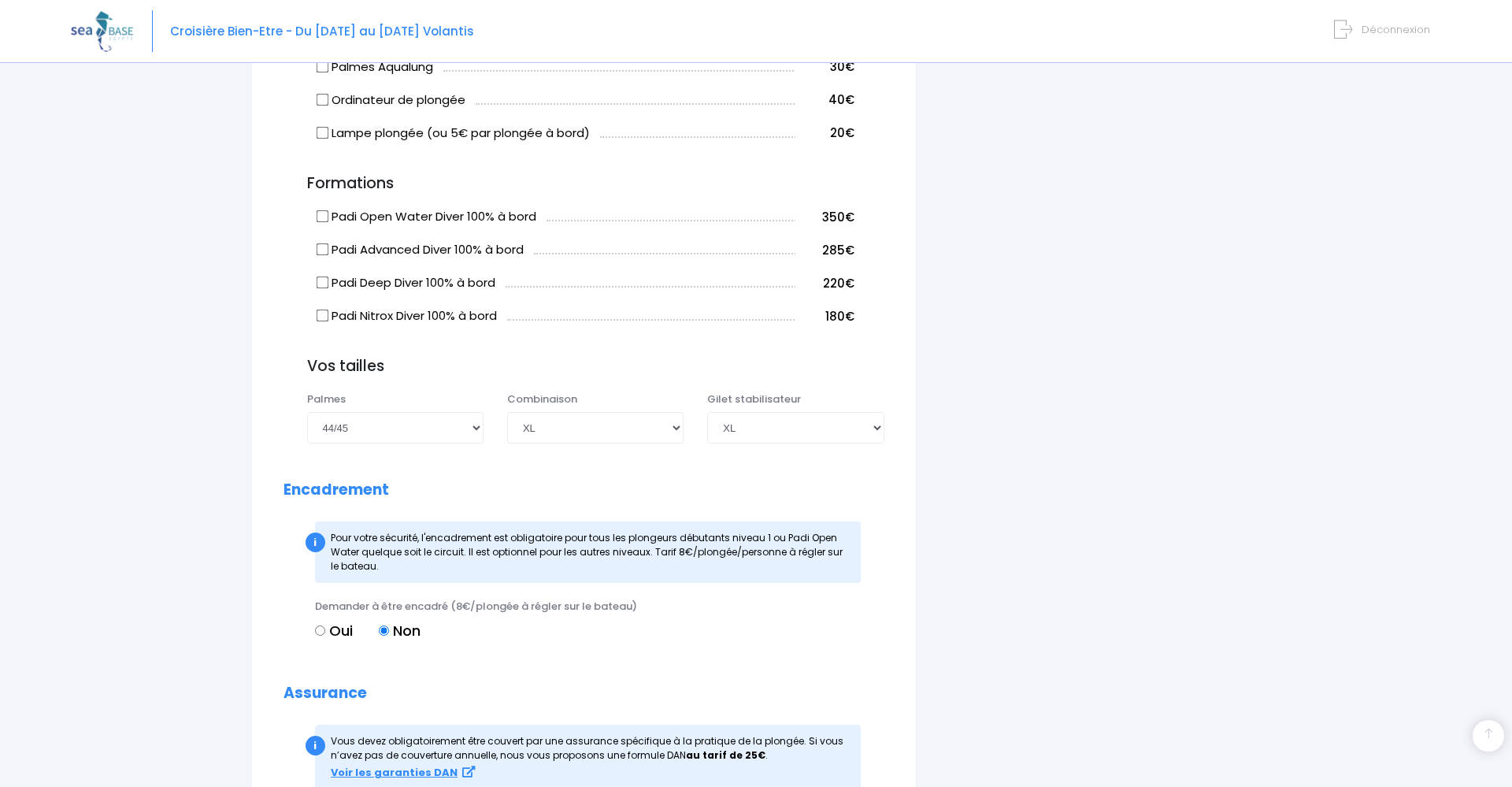 click on "Informations du participant
Genre
M.
Mme
Prénom
Augusto
Nom
Petit de Meurville
!" at bounding box center (584, 32) 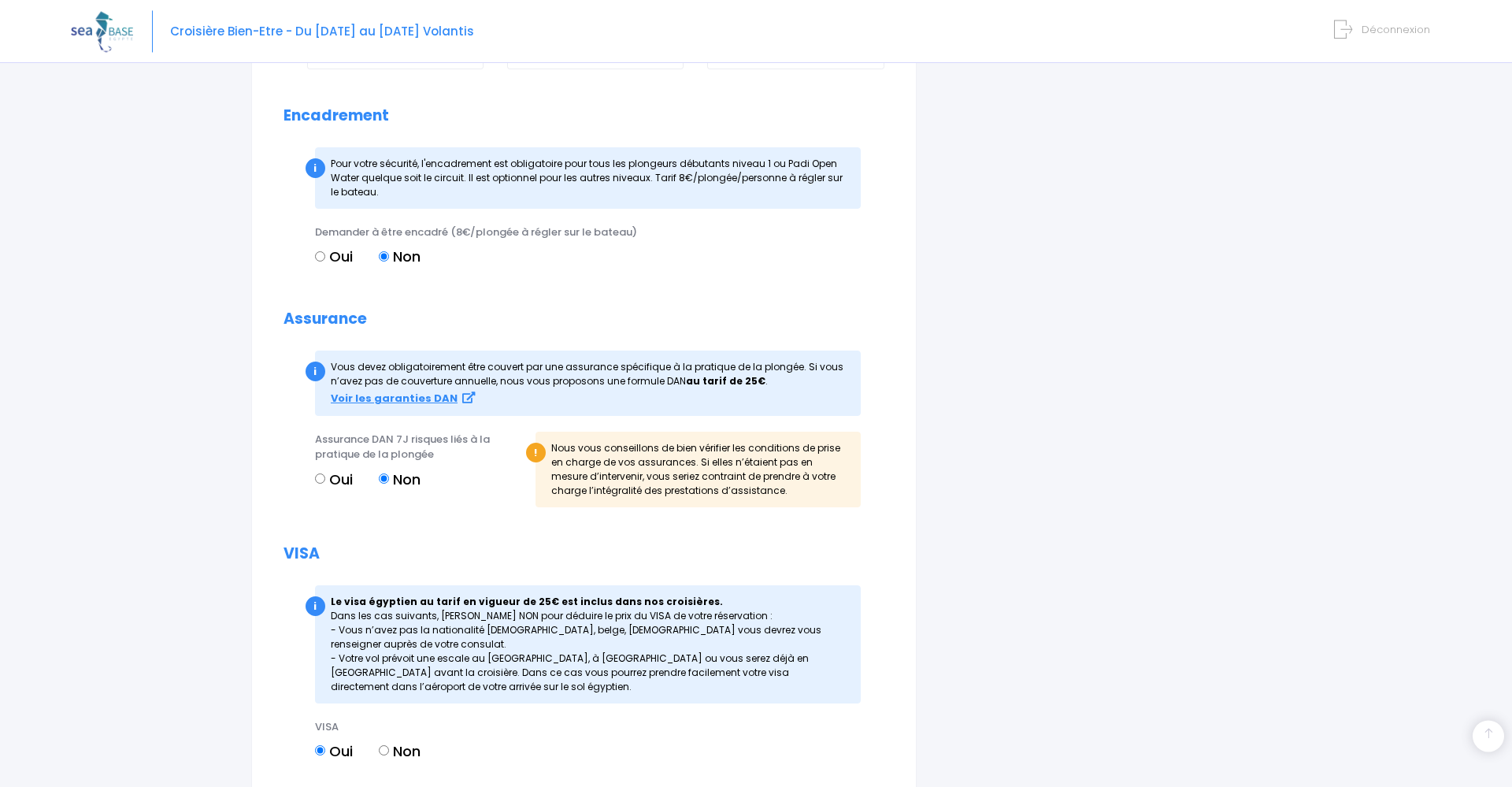 scroll, scrollTop: 1687, scrollLeft: 0, axis: vertical 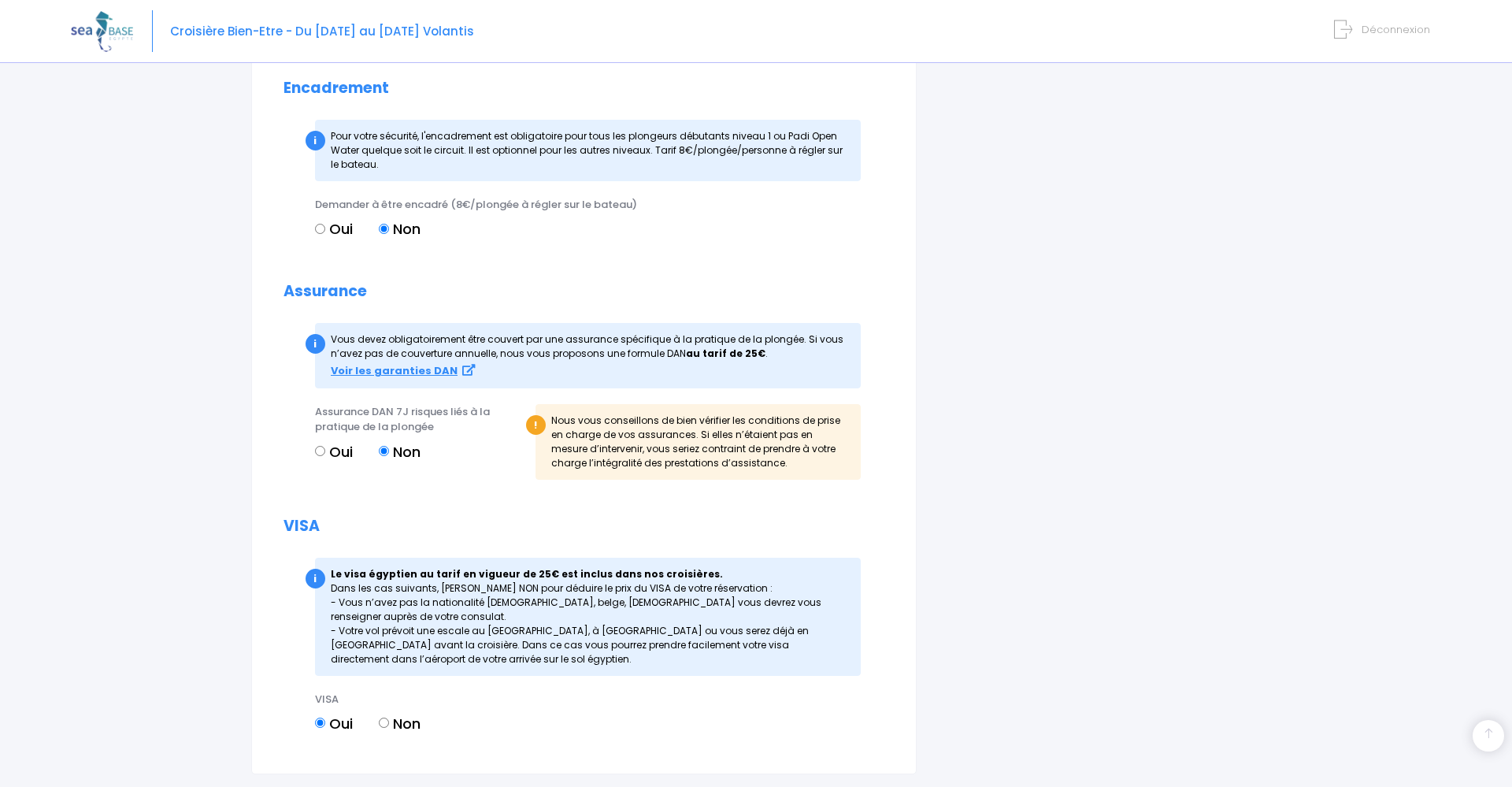 click on "Oui" at bounding box center (320, 228) 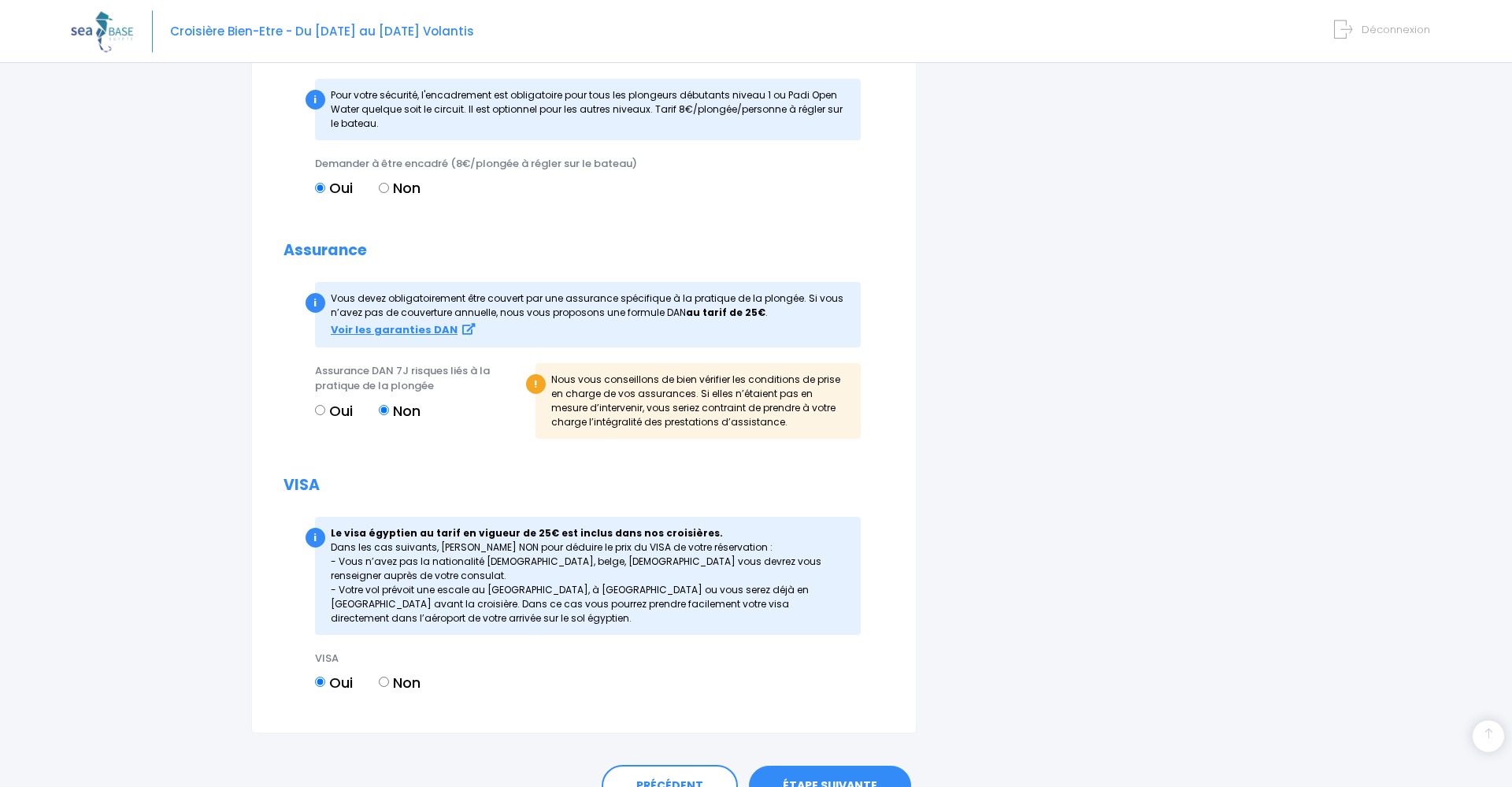 scroll, scrollTop: 1768, scrollLeft: 0, axis: vertical 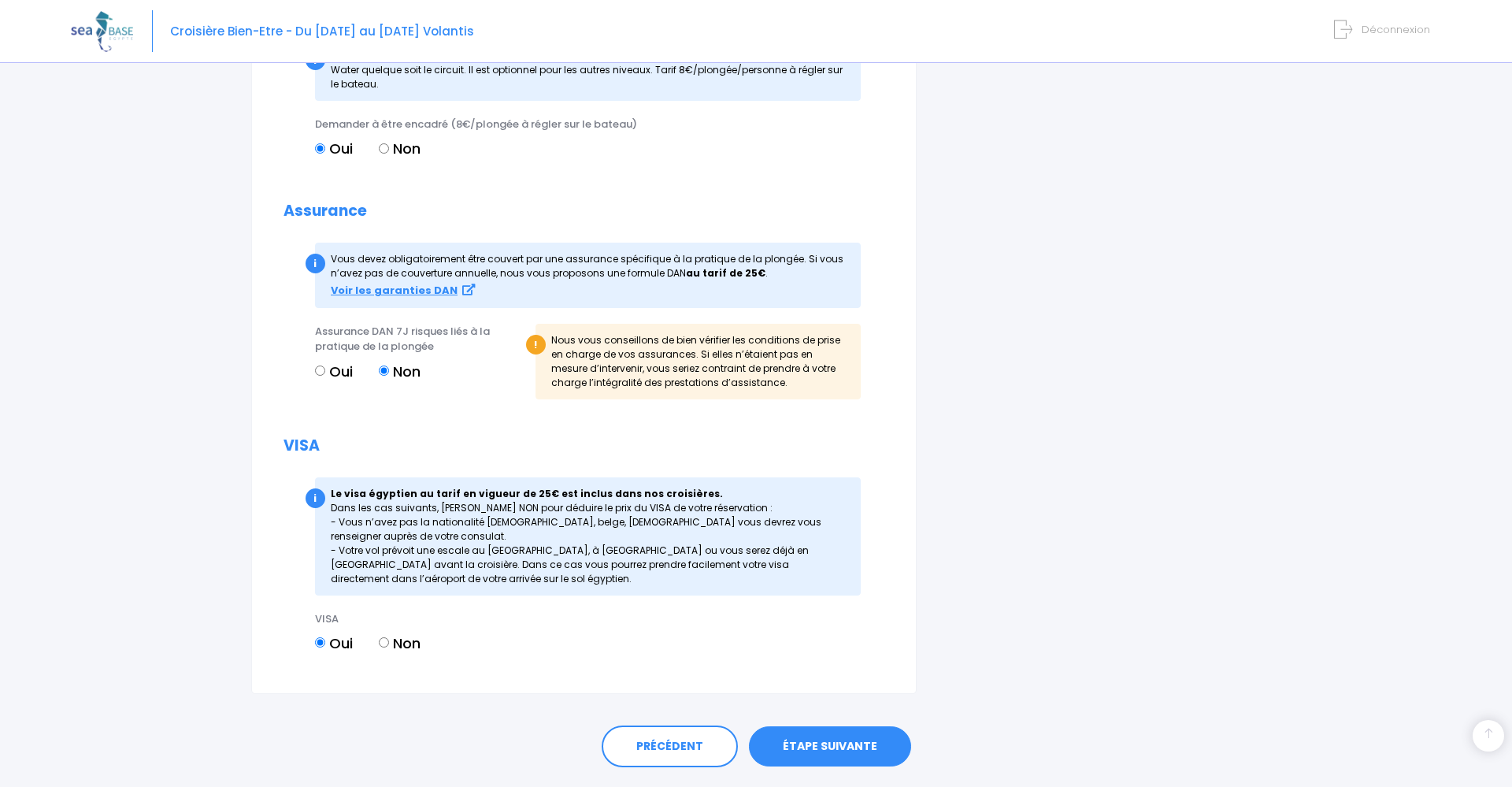 drag, startPoint x: 323, startPoint y: 390, endPoint x: 393, endPoint y: 577, distance: 199.67223 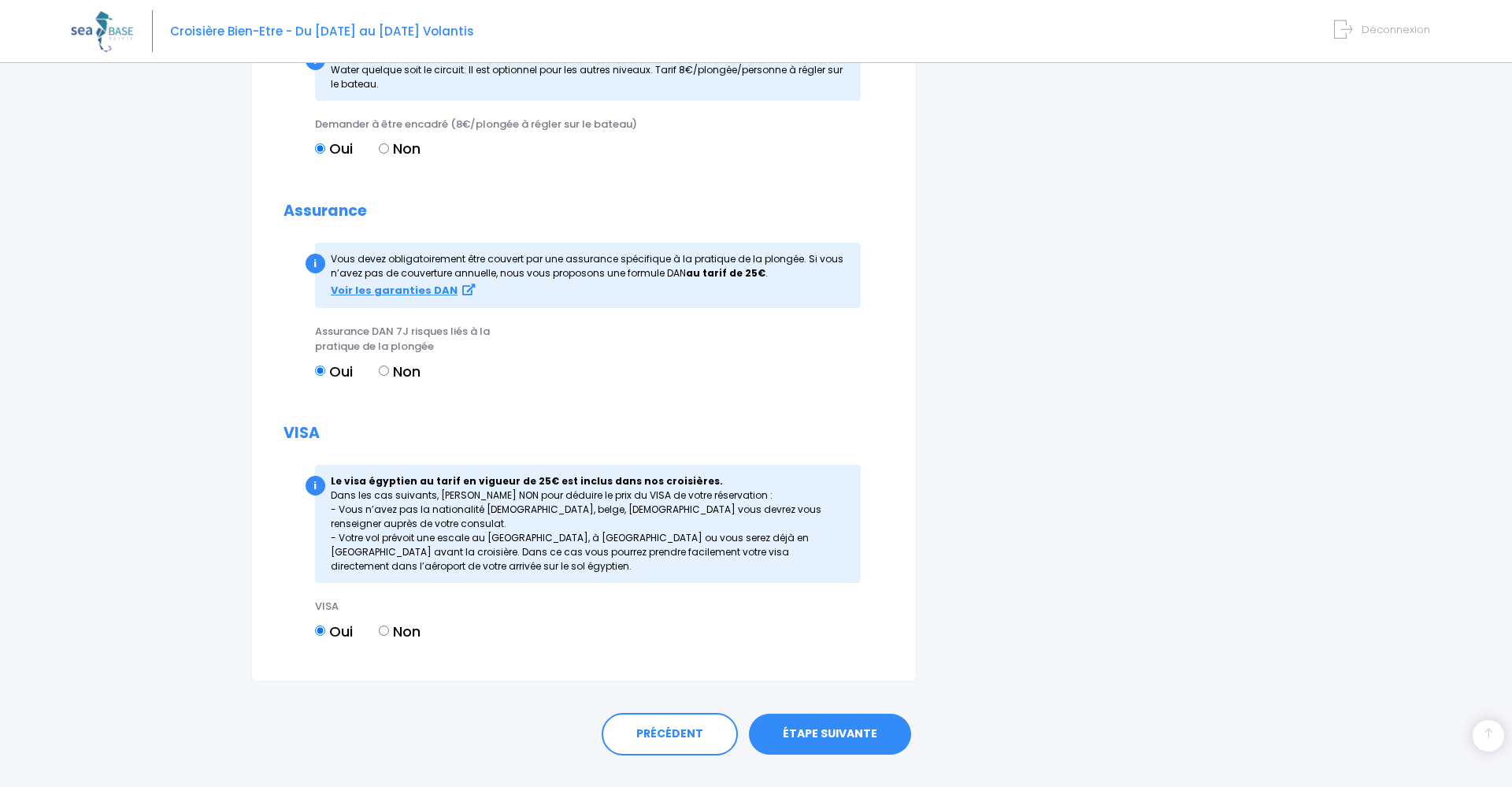 click on "Non" at bounding box center [384, 630] 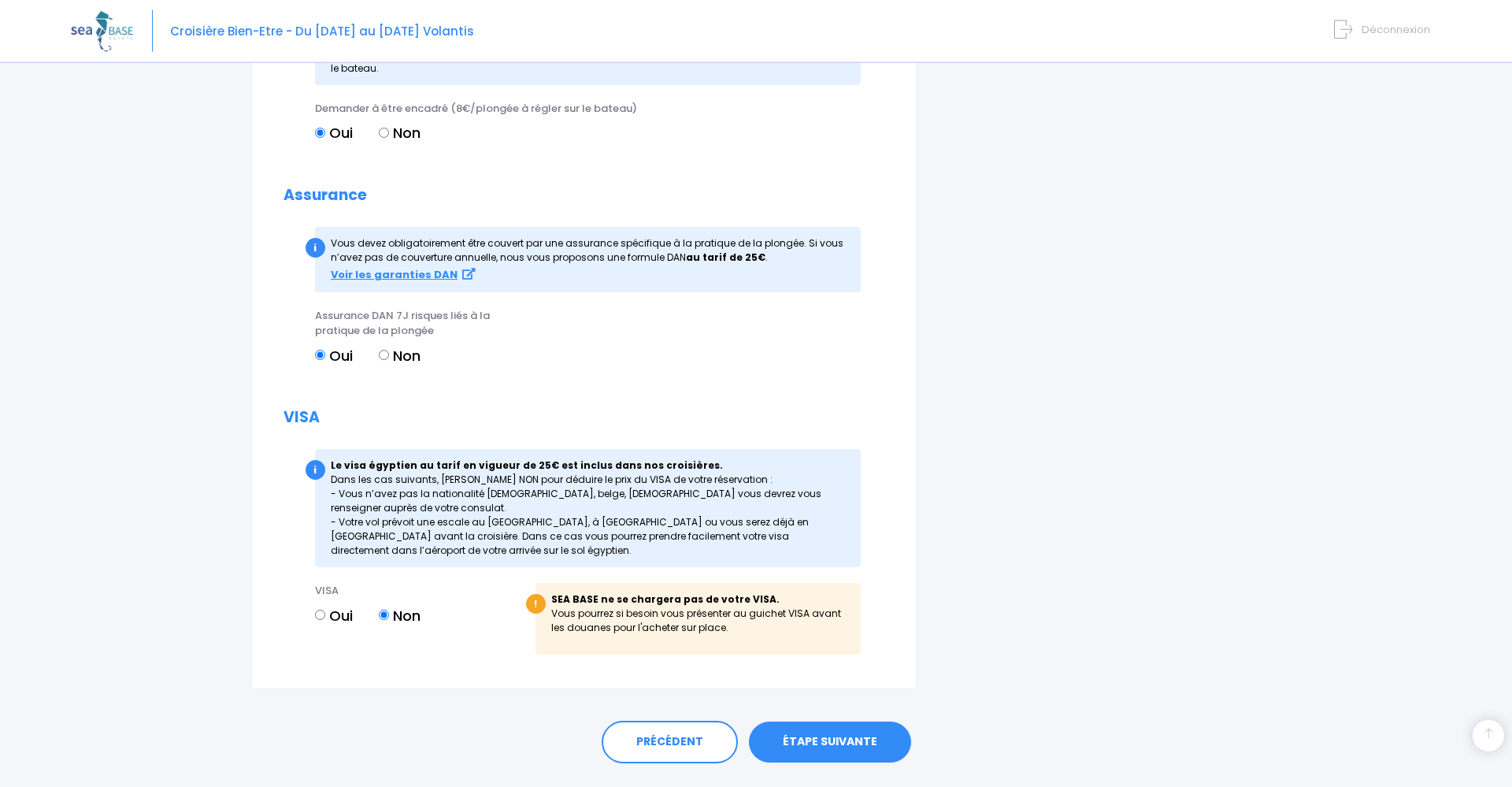 scroll, scrollTop: 1840, scrollLeft: 0, axis: vertical 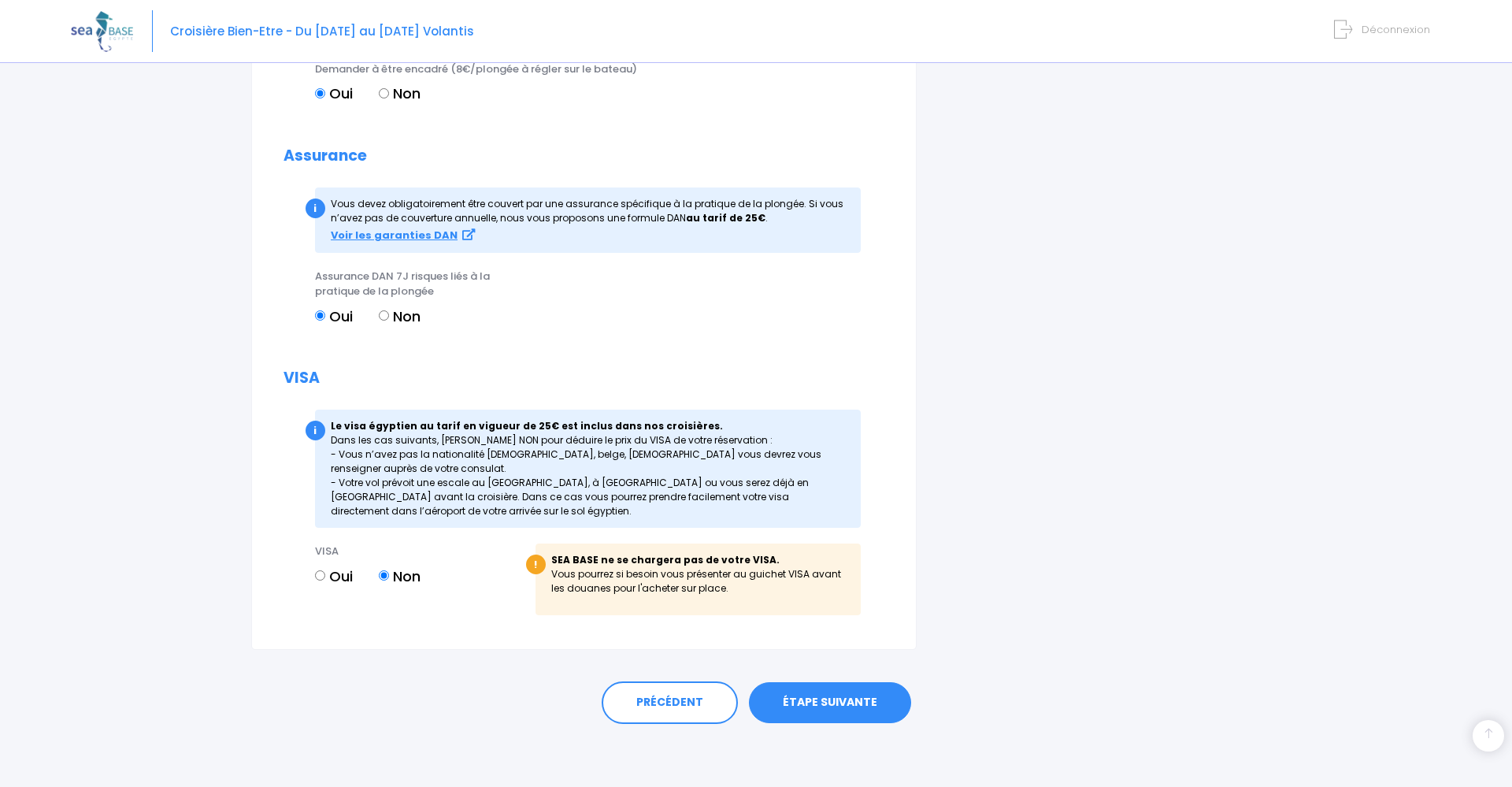 click on "ÉTAPE SUIVANTE" at bounding box center [830, 703] 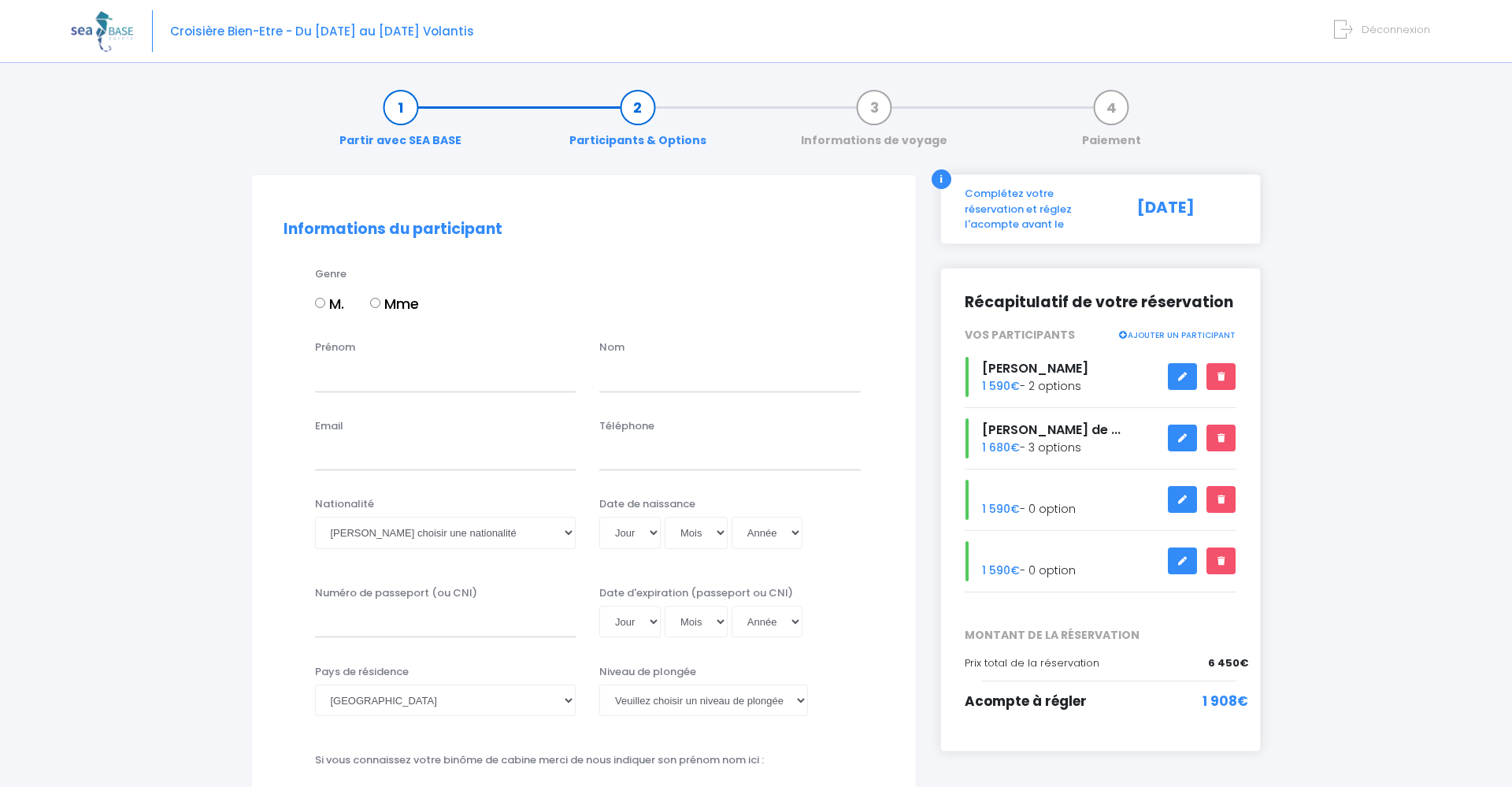 scroll, scrollTop: 0, scrollLeft: 0, axis: both 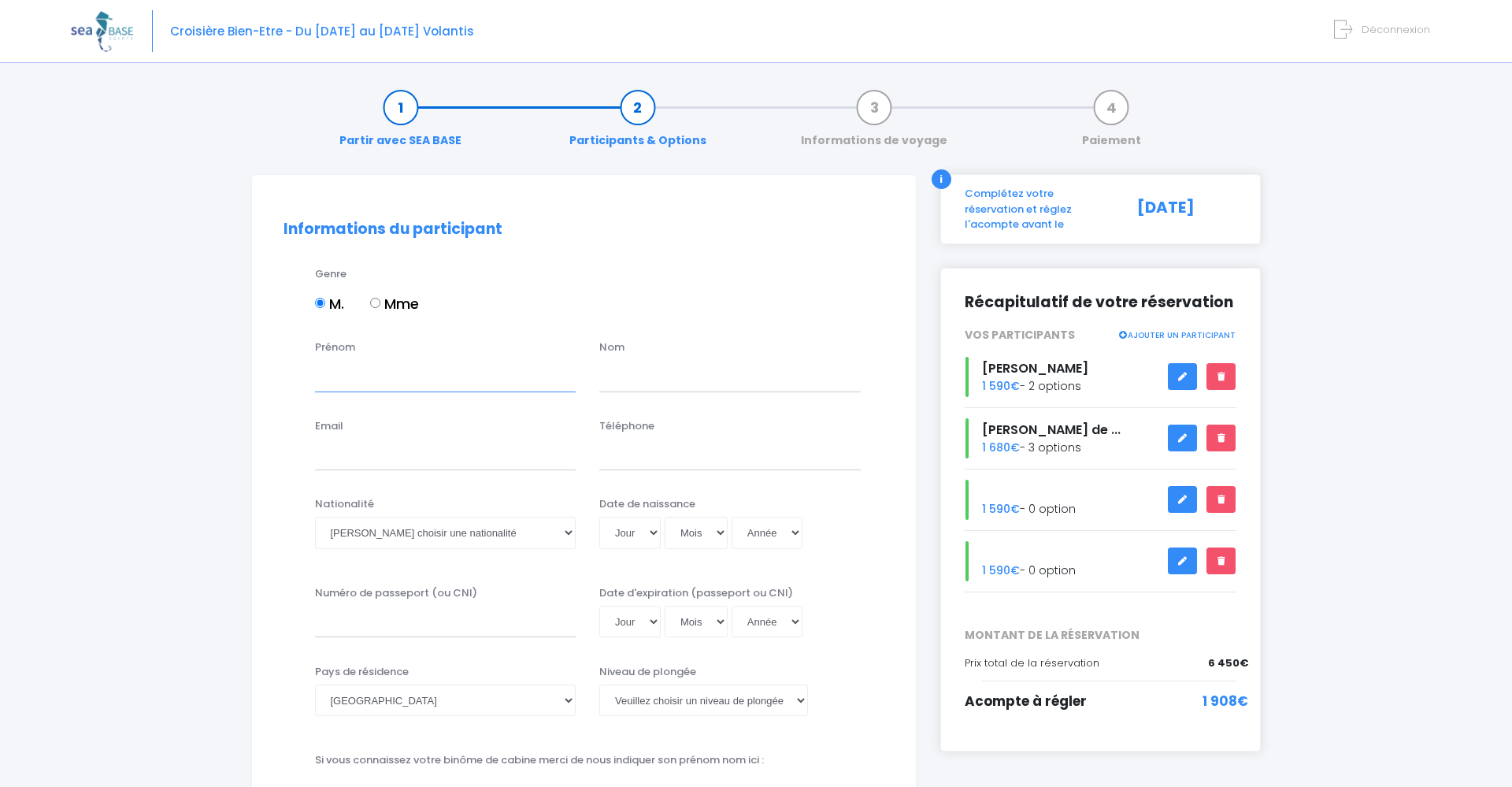 click on "Prénom" at bounding box center [446, 376] 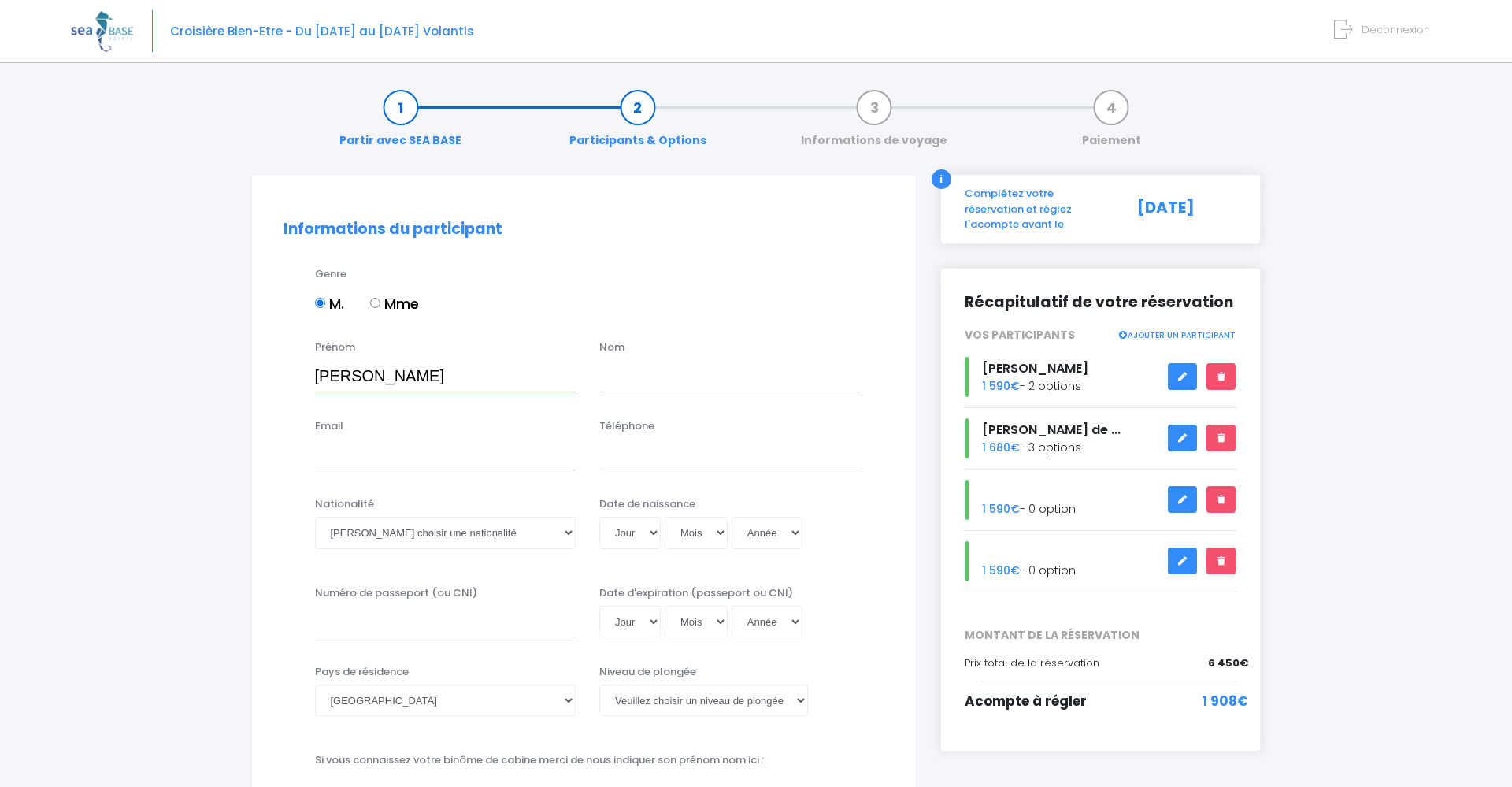 type on "[PERSON_NAME]" 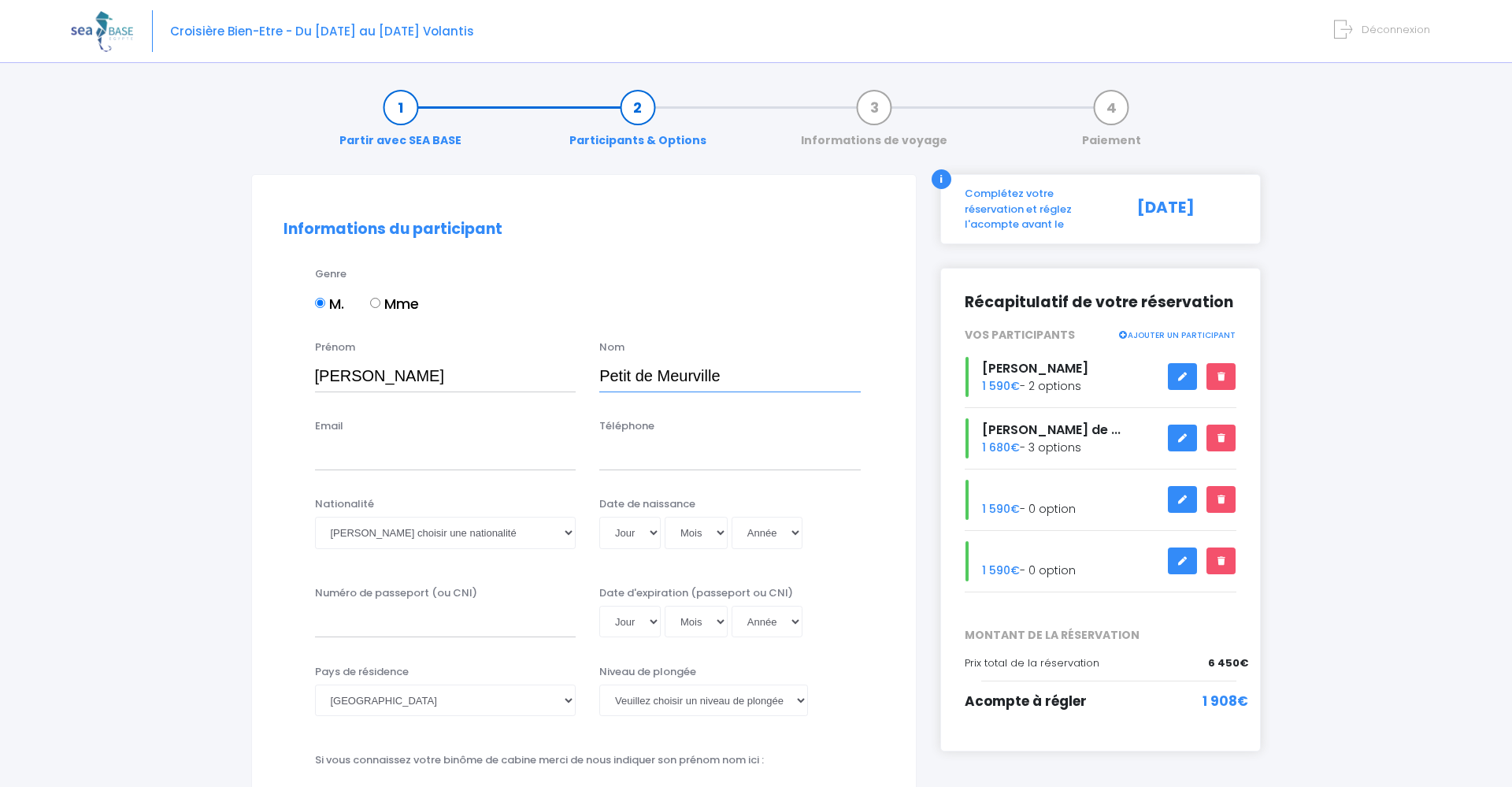 type on "Petit de Meurville" 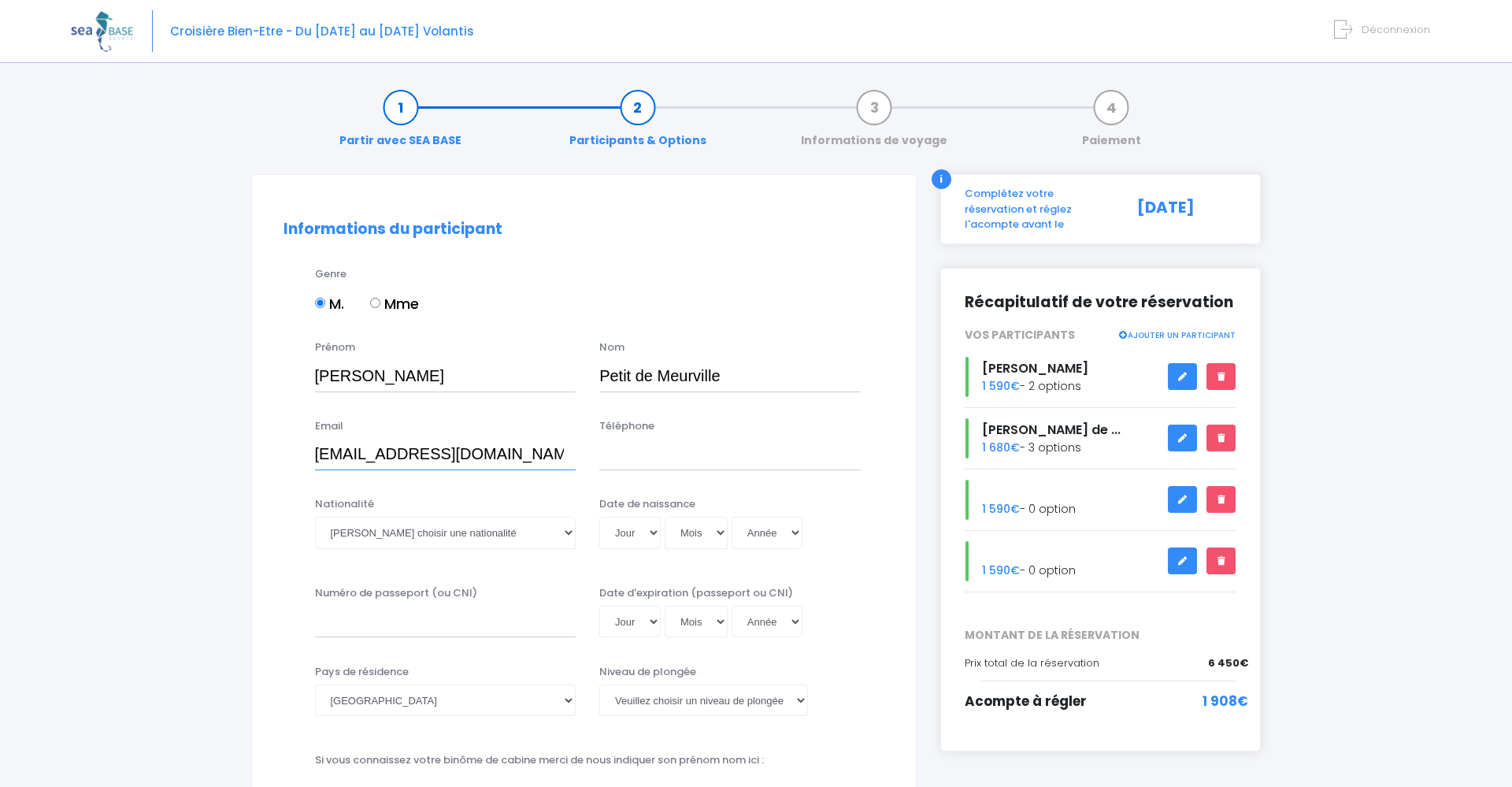 type on "[EMAIL_ADDRESS][DOMAIN_NAME]" 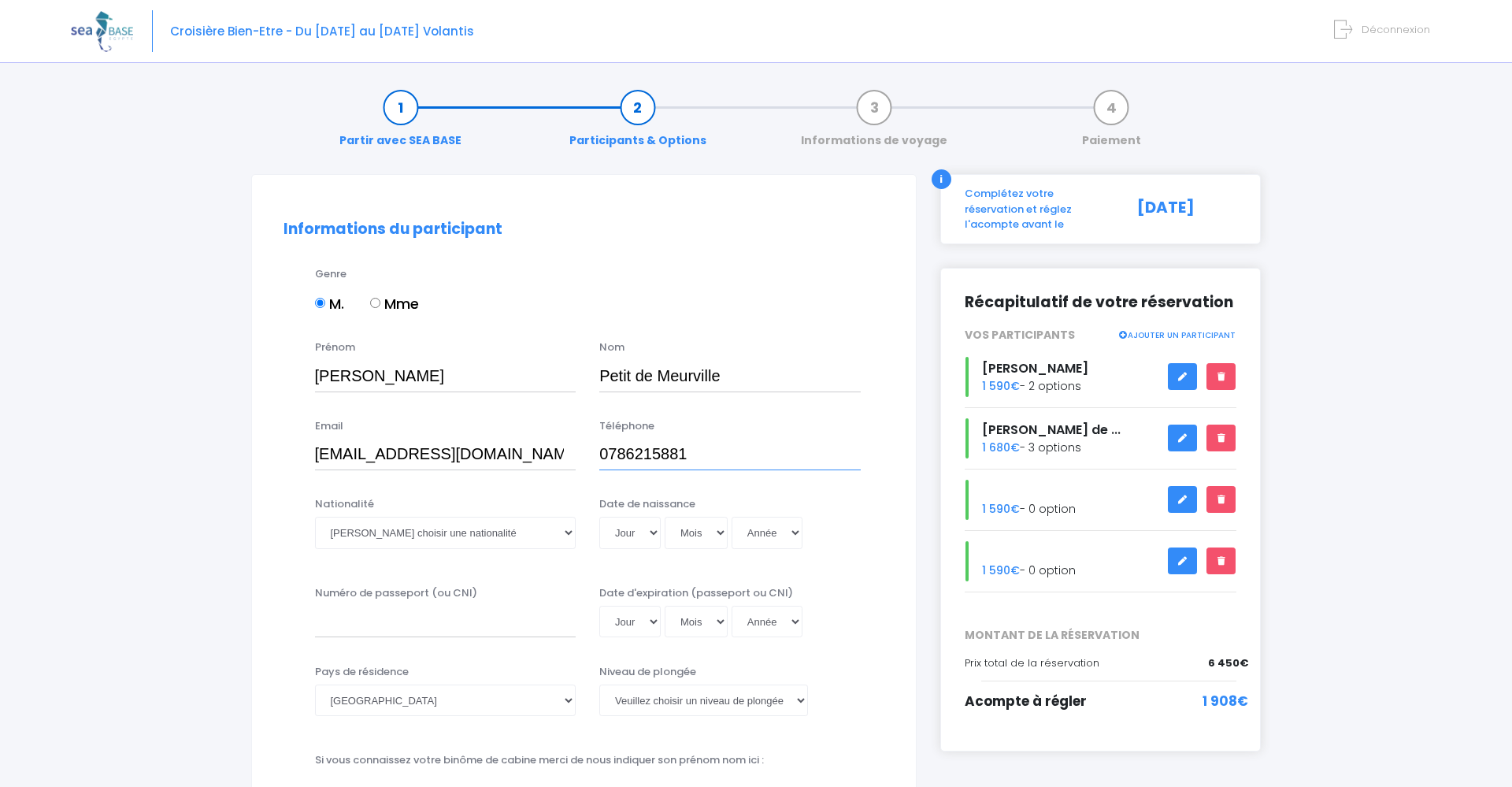 type on "0786215881" 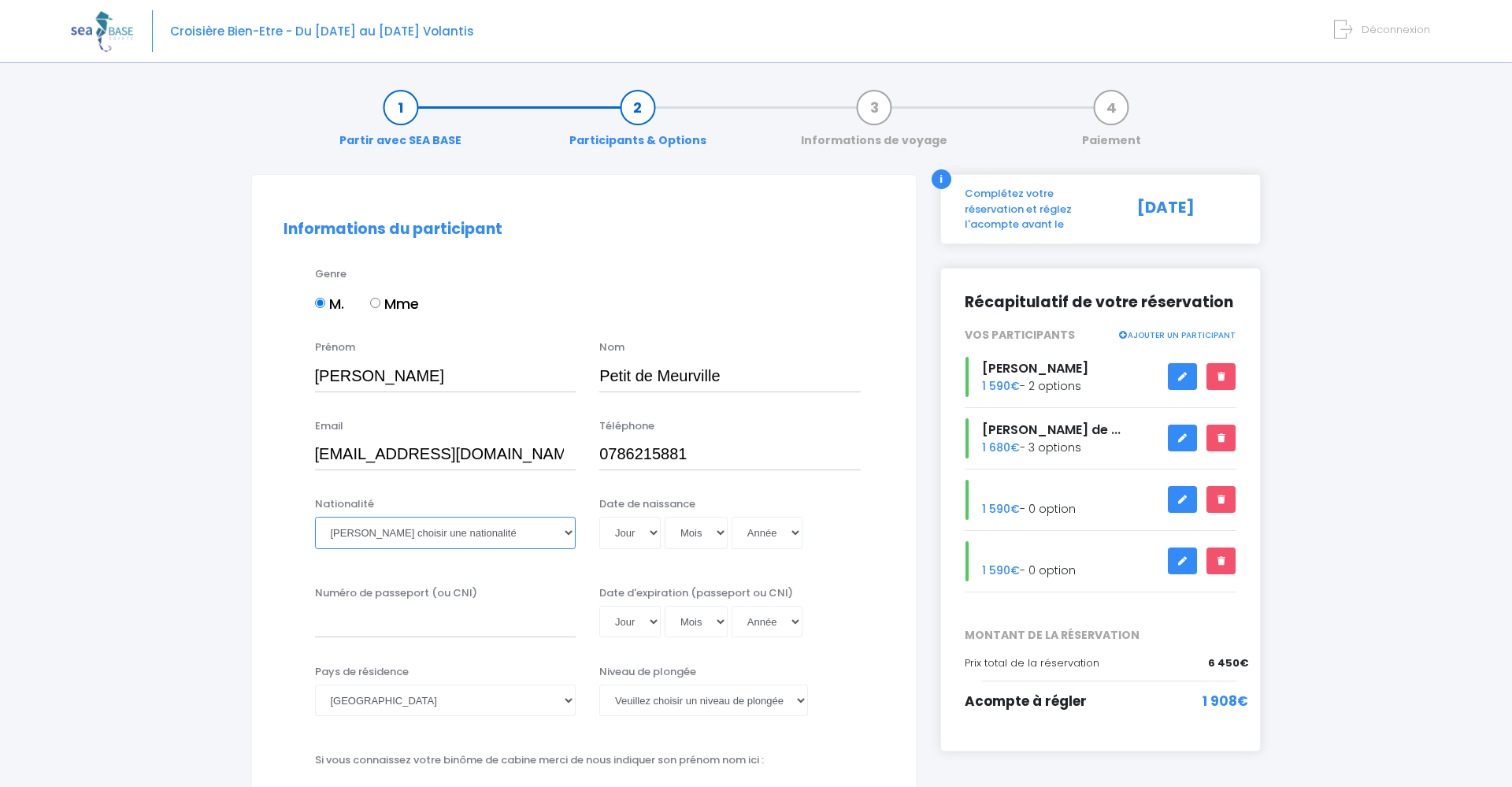 click on "Veuillez choisir une nationalité
[DEMOGRAPHIC_DATA]
Algerienne
Allemande
[GEOGRAPHIC_DATA]
[GEOGRAPHIC_DATA]
[GEOGRAPHIC_DATA]
Antiguaise et barbudienne
[GEOGRAPHIC_DATA] [GEOGRAPHIC_DATA] [DEMOGRAPHIC_DATA] Autrichienne Azerbaïdjanaise Bahamienne" at bounding box center [446, 533] 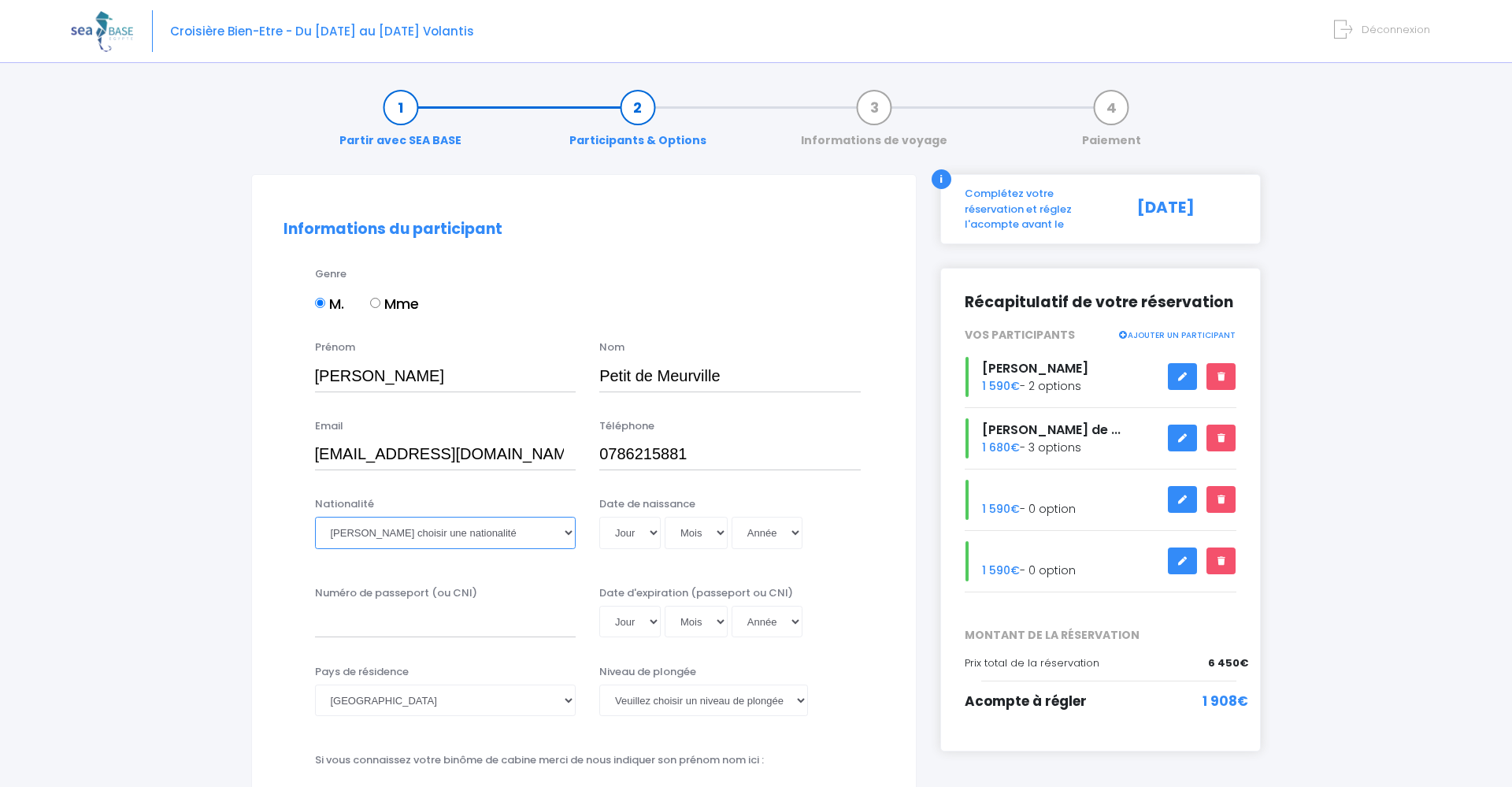select on "[DEMOGRAPHIC_DATA]" 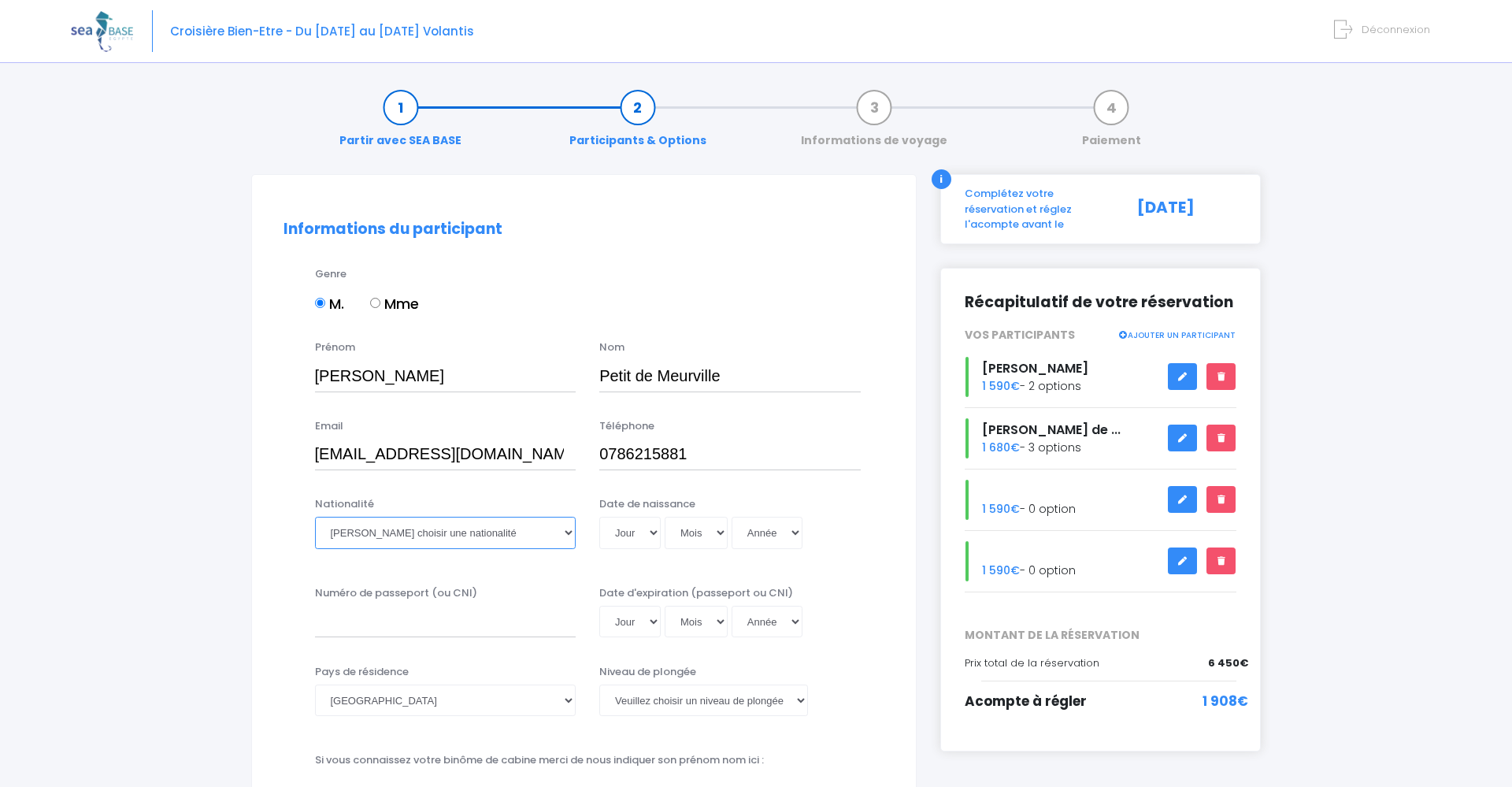 click on "[DEMOGRAPHIC_DATA]" at bounding box center (0, 0) 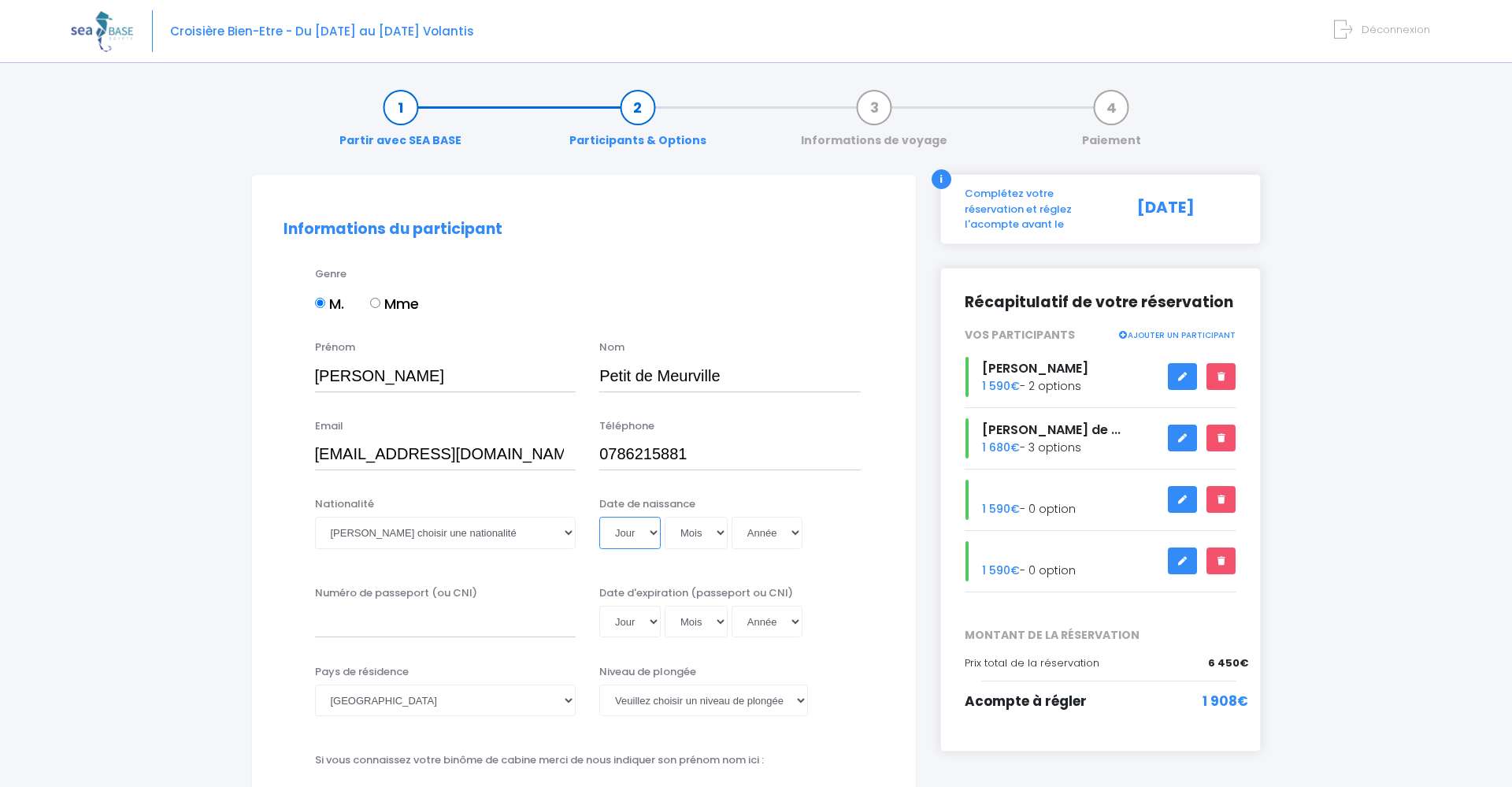 click on "Jour 01 02 03 04 05 06 07 08 09 10 11 12 13 14 15 16 17 18 19 20 21 22 23 24 25 26 27 28 29 30 31" at bounding box center (630, 533) 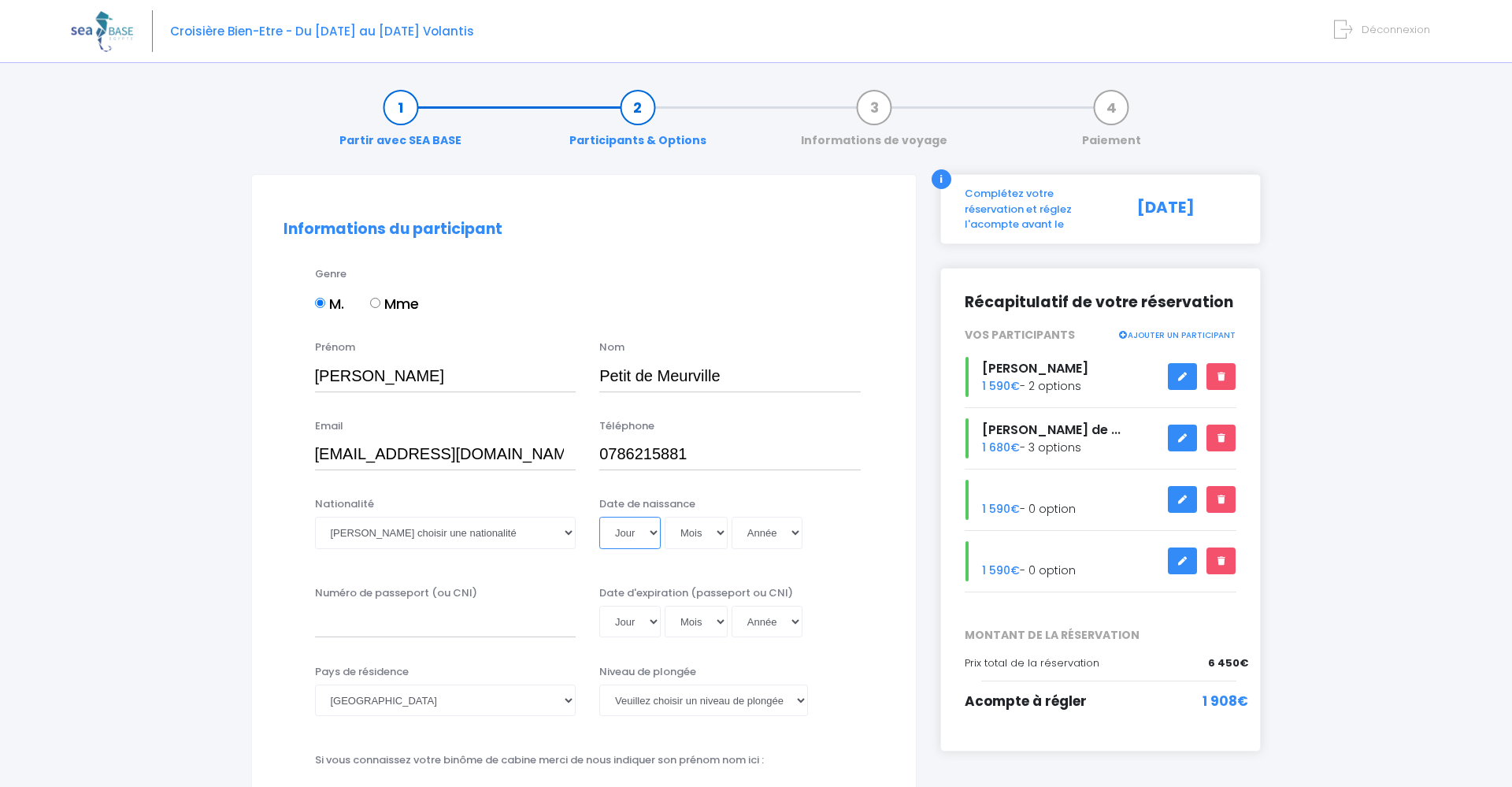 select on "21" 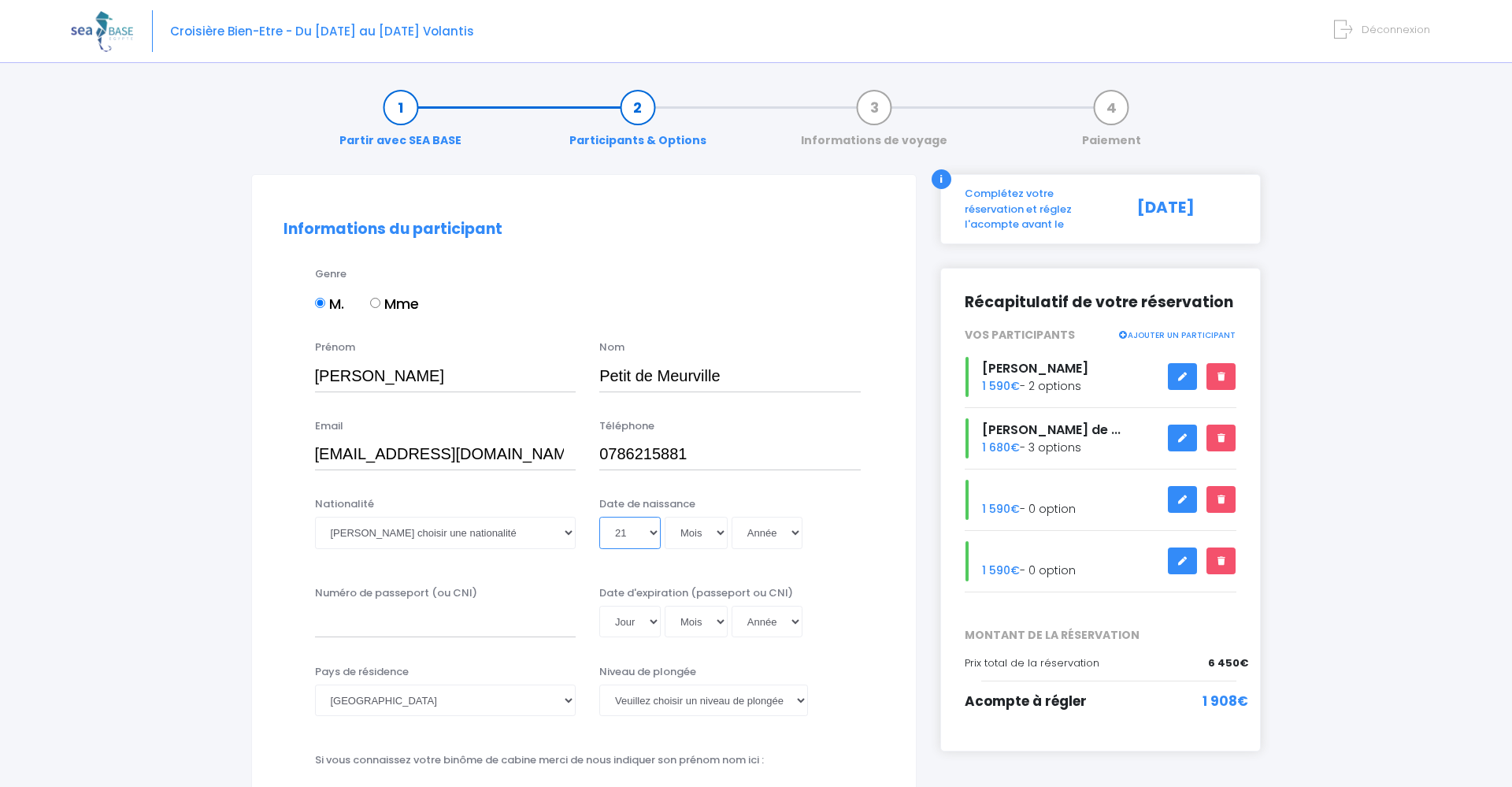 click on "21" at bounding box center [0, 0] 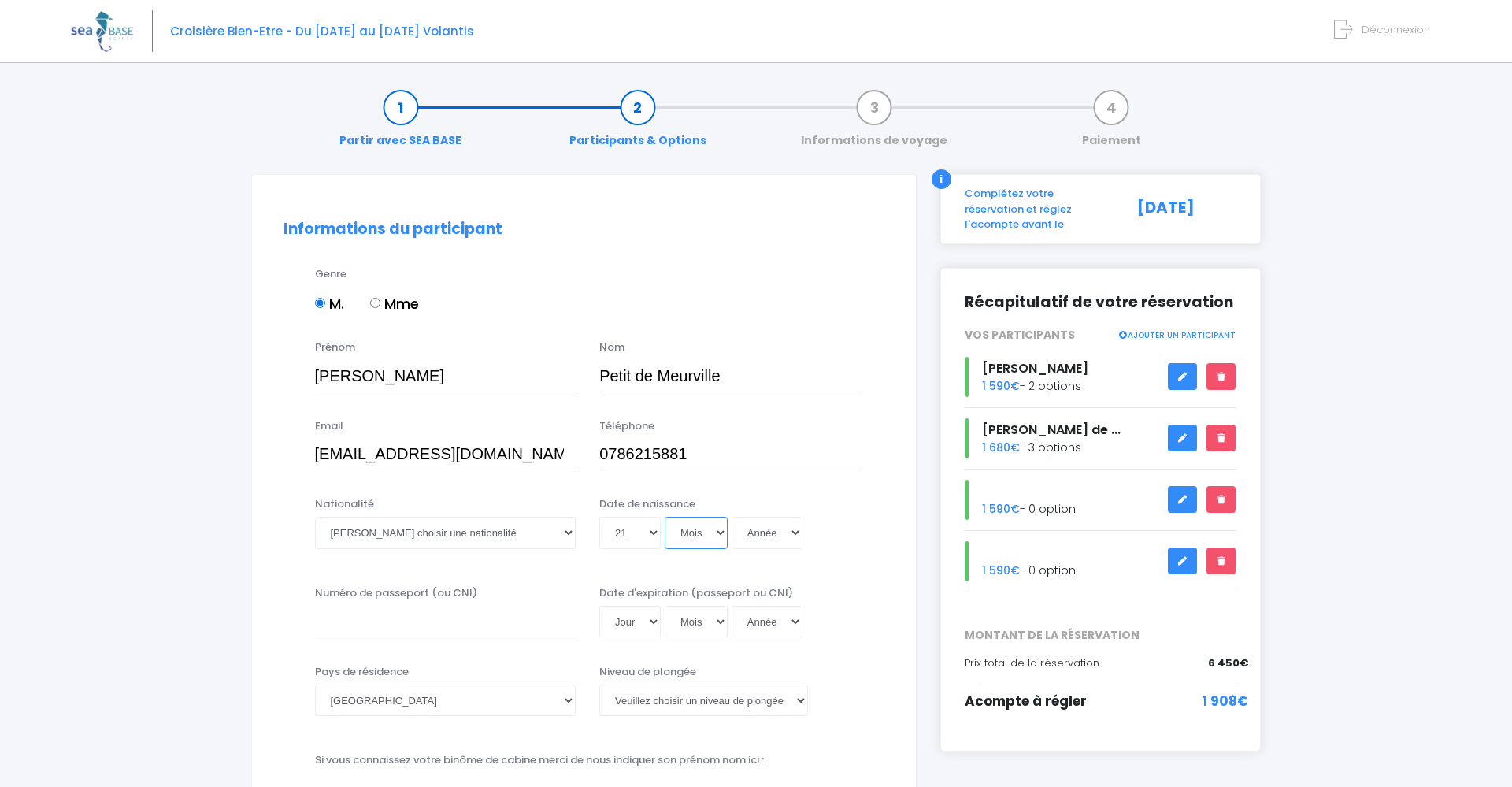 click on "Mois 01 02 03 04 05 06 07 08 09 10 11 12" at bounding box center [696, 533] 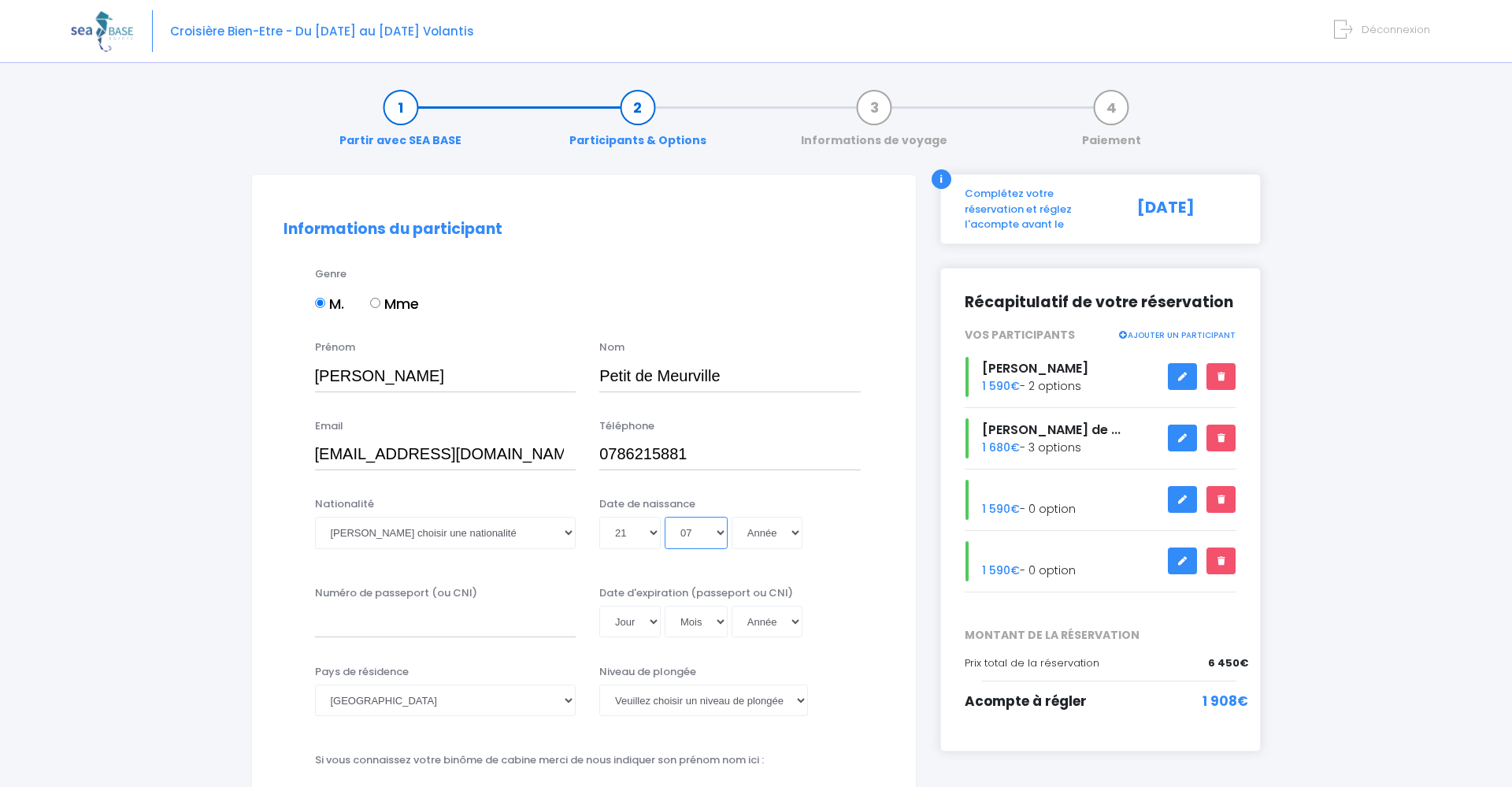 click on "07" at bounding box center [0, 0] 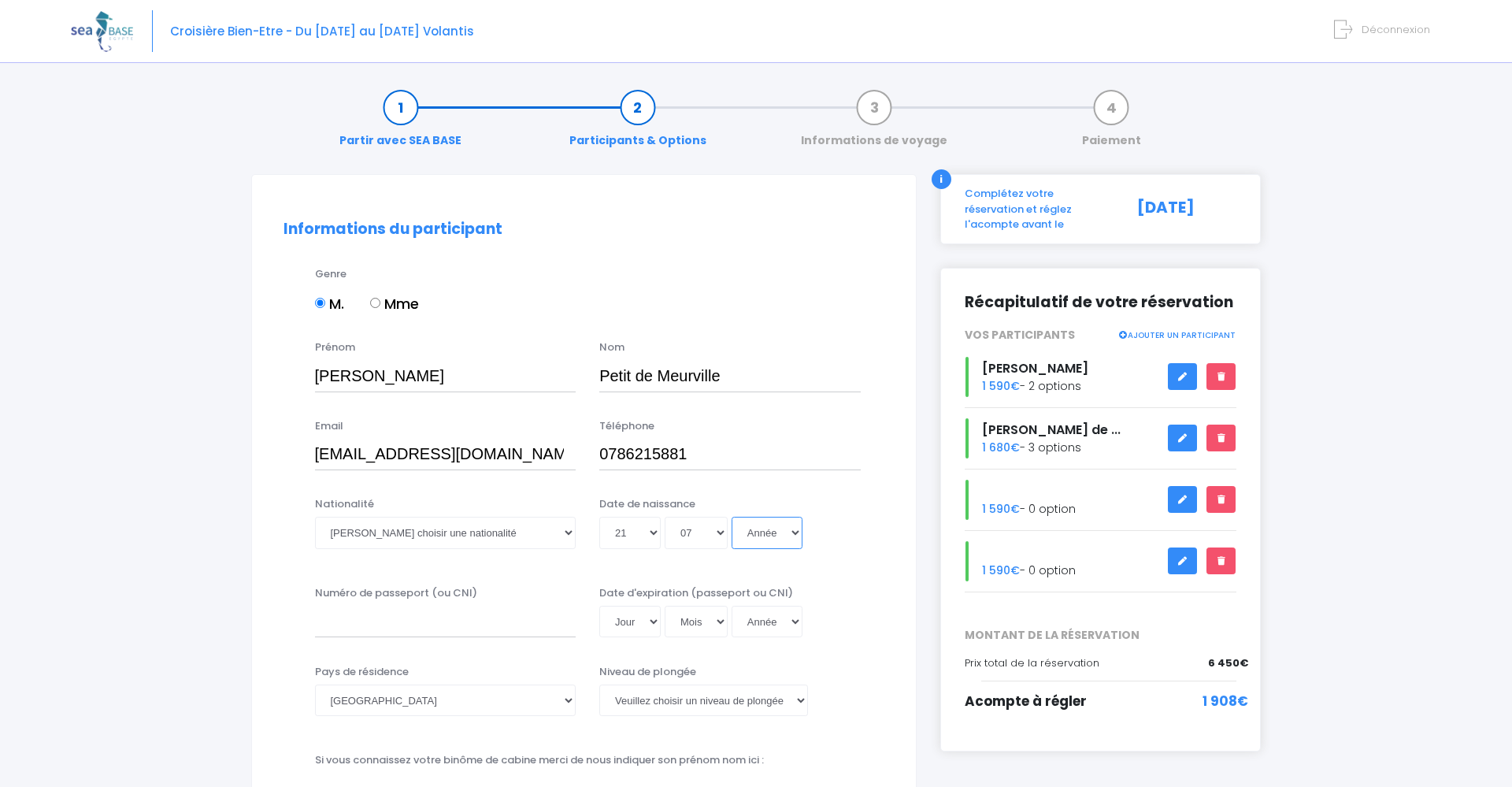 click on "Année 2045 2044 2043 2042 2041 2040 2039 2038 2037 2036 2035 2034 2033 2032 2031 2030 2029 2028 2027 2026 2025 2024 2023 2022 2021 2020 2019 2018 2017 2016 2015 2014 2013 2012 2011 2010 2009 2008 2007 2006 2005 2004 2003 2002 2001 2000 1999 1998 1997 1996 1995 1994 1993 1992 1991 1990 1989 1988 1987 1986 1985 1984 1983 1982 1981 1980 1979 1978 1977 1976 1975 1974 1973 1972 1971 1970 1969 1968 1967 1966 1965 1964 1963 1962 1961 1960 1959 1958 1957 1956 1955 1954 1953 1952 1951 1950 1949 1948 1947 1946 1945 1944 1943 1942 1941 1940 1939 1938 1937 1936 1935 1934 1933 1932 1931 1930 1929 1928 1927 1926 1925 1924 1923 1922 1921 1920 1919 1918 1917 1916 1915 1914 1913 1912 1911 1910 1909 1908 1907 1906 1905 1904 1903 1902 1901 1900" at bounding box center (767, 533) 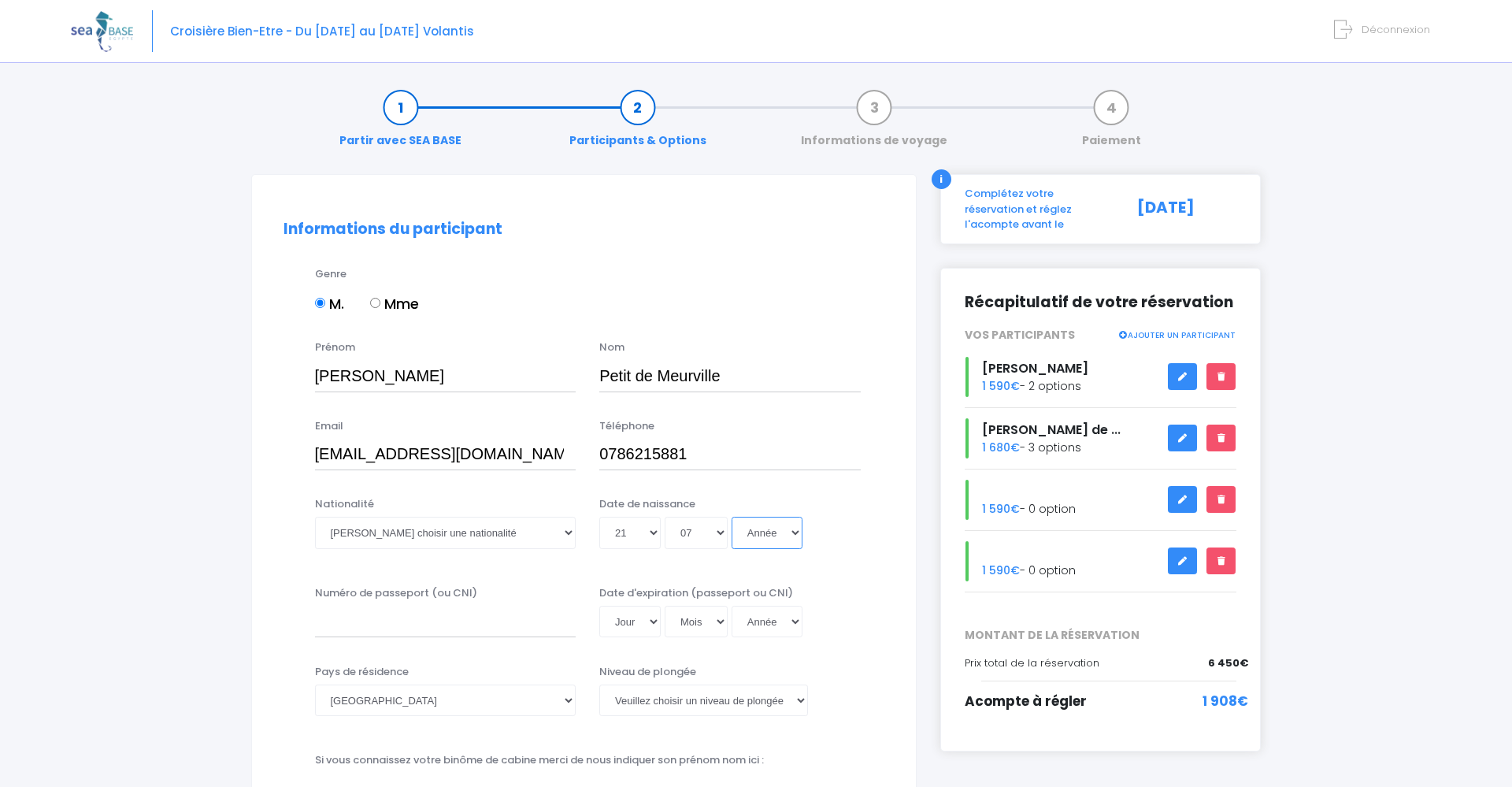 select on "2006" 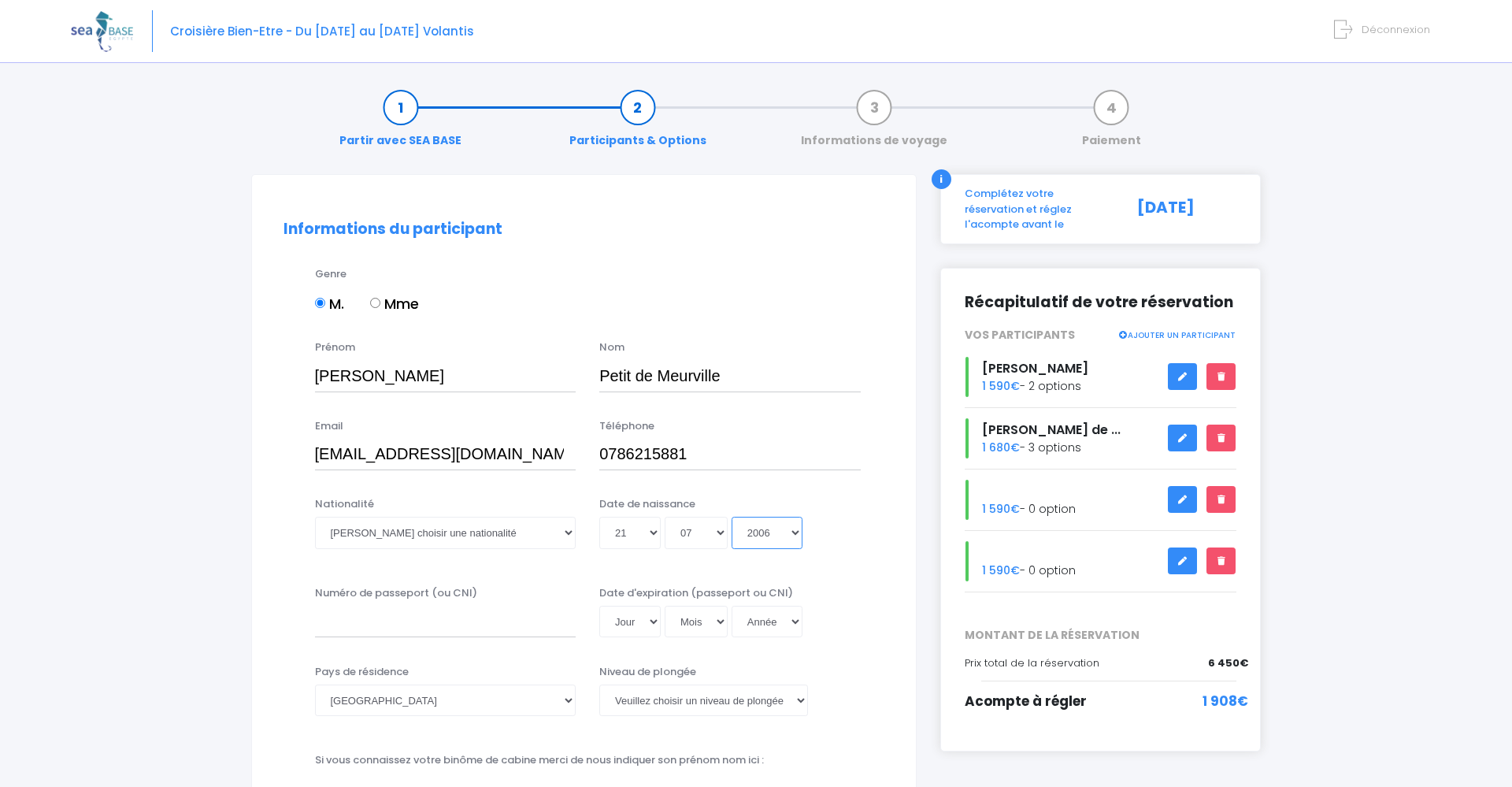 click on "2006" at bounding box center [0, 0] 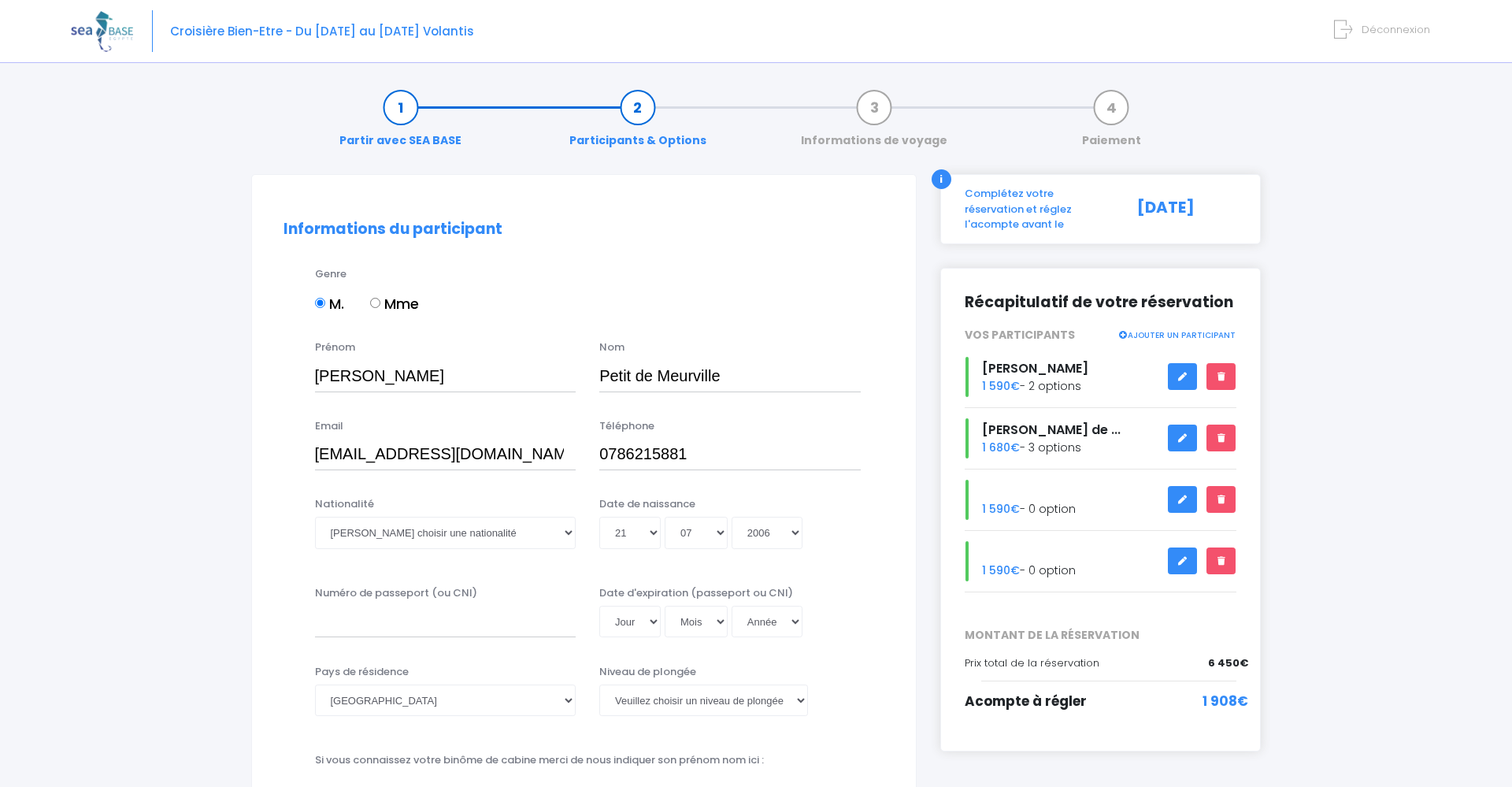 click on "Informations du participant
Genre
M.
Mme
[PERSON_NAME]
Nom
Petit de [GEOGRAPHIC_DATA]
Email  Téléphone  Jour" at bounding box center (584, 1236) 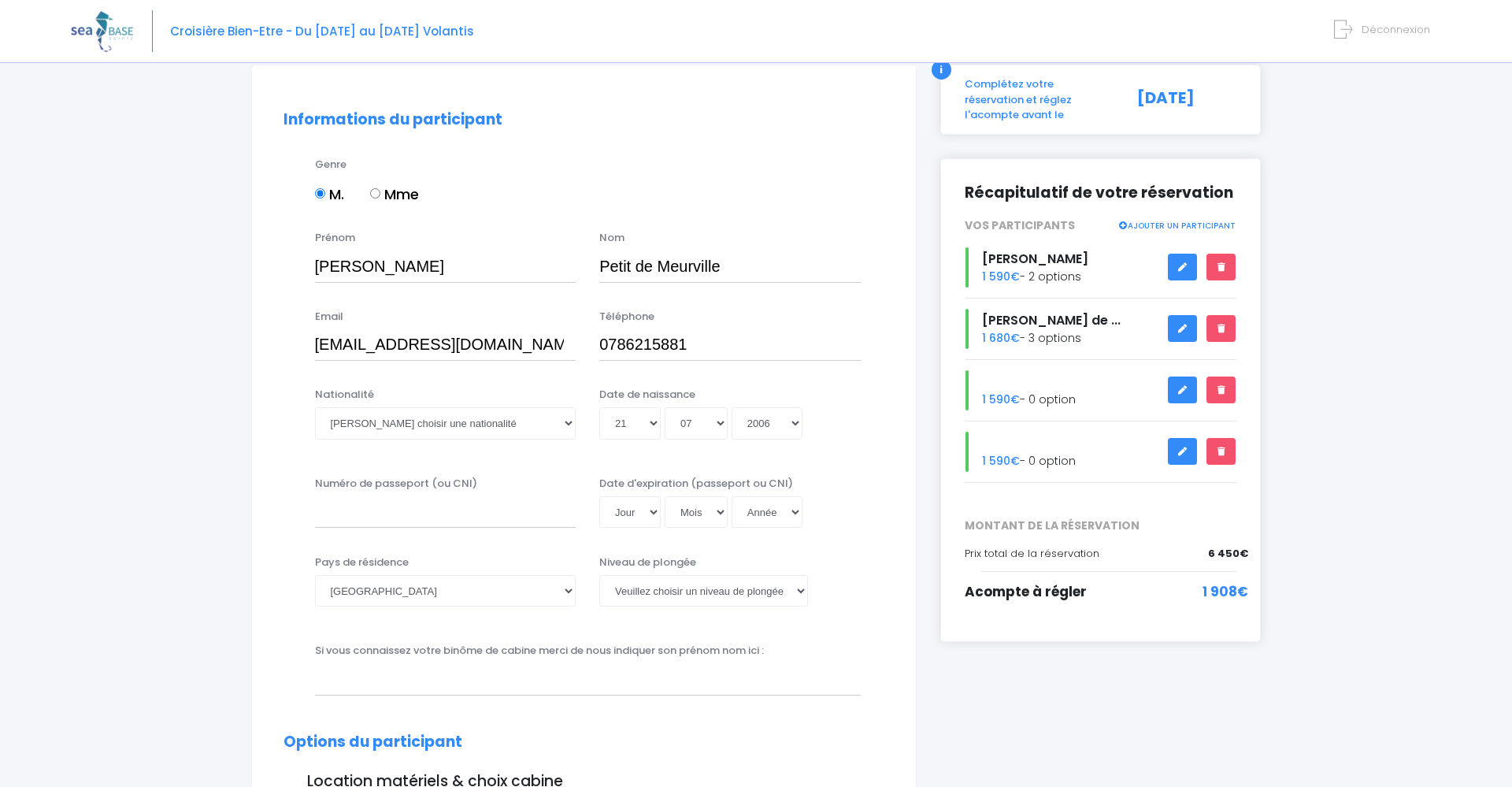 scroll, scrollTop: 241, scrollLeft: 0, axis: vertical 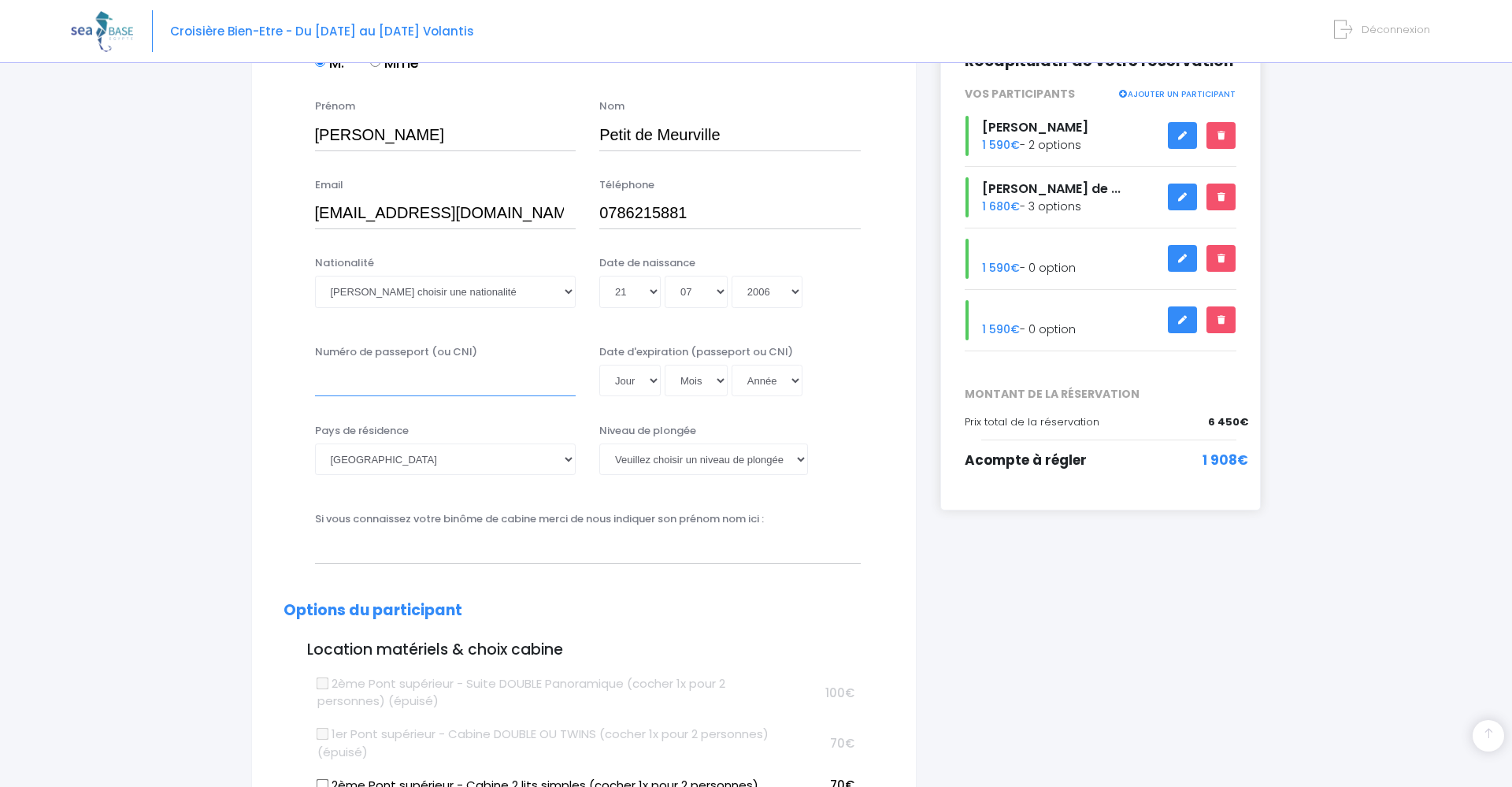 click on "Numéro de passeport (ou CNI)" at bounding box center (446, 381) 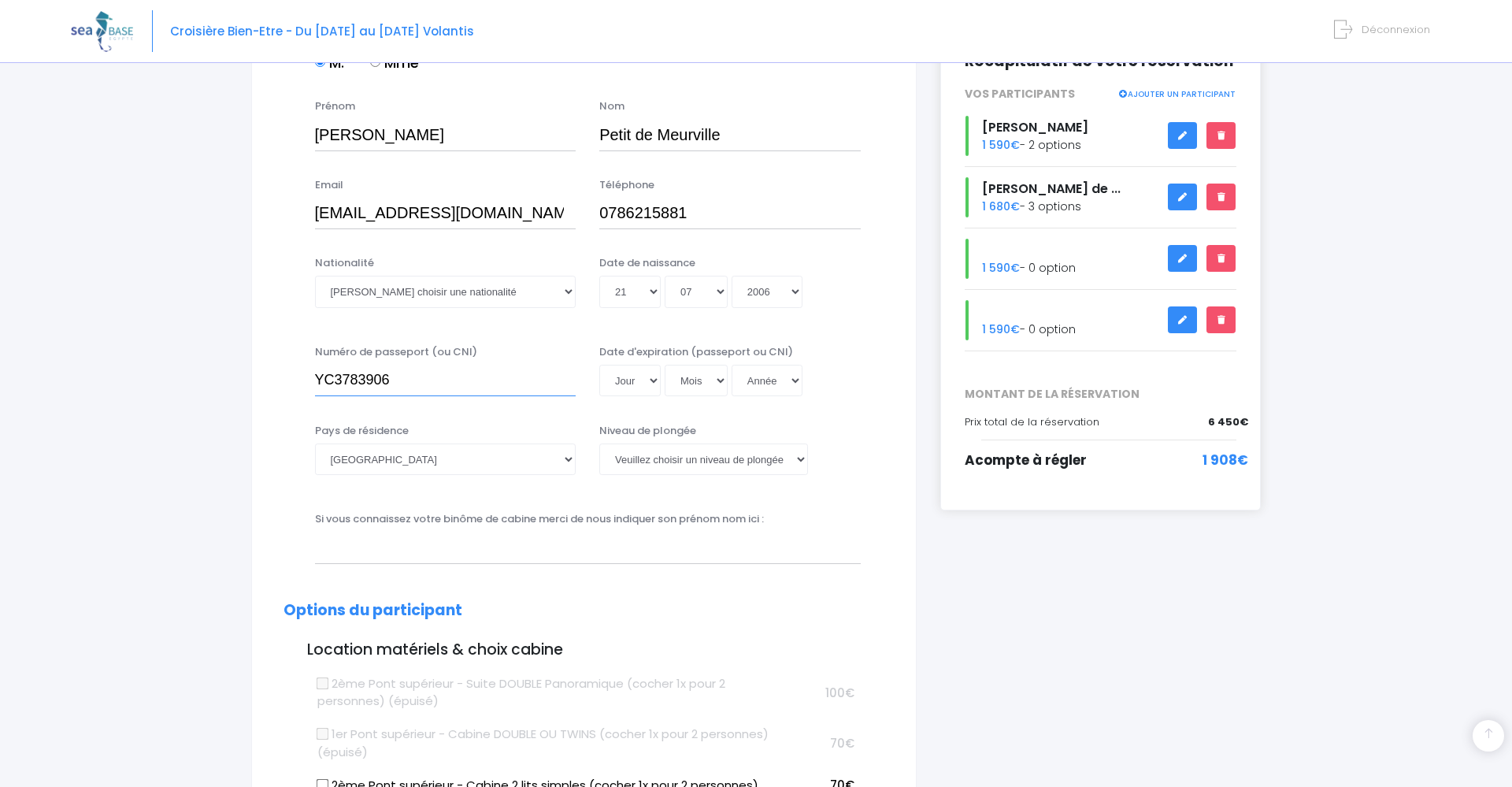 type on "YC3783906" 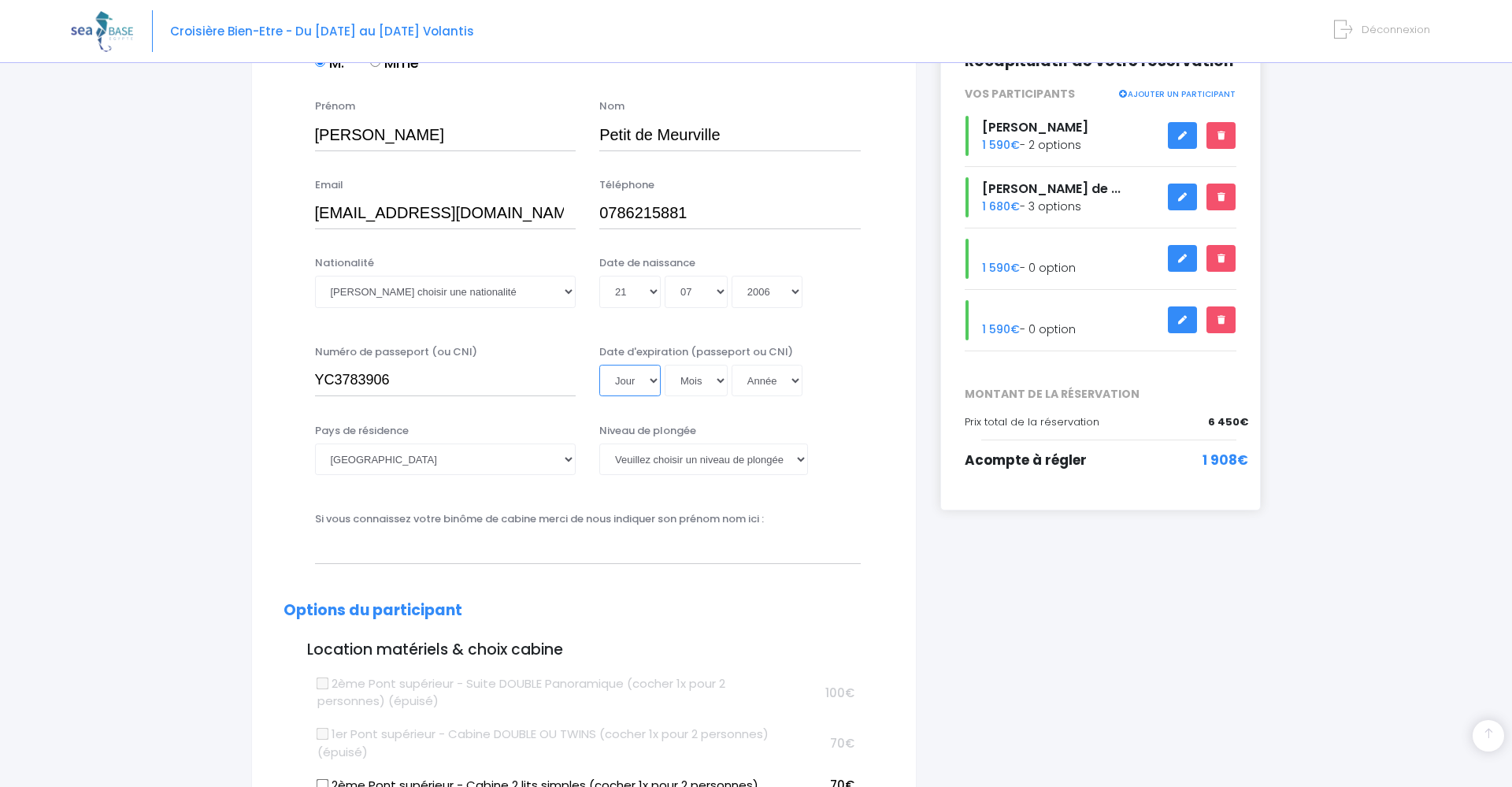 click on "Jour 01 02 03 04 05 06 07 08 09 10 11 12 13 14 15 16 17 18 19 20 21 22 23 24 25 26 27 28 29 30 31" at bounding box center (630, 381) 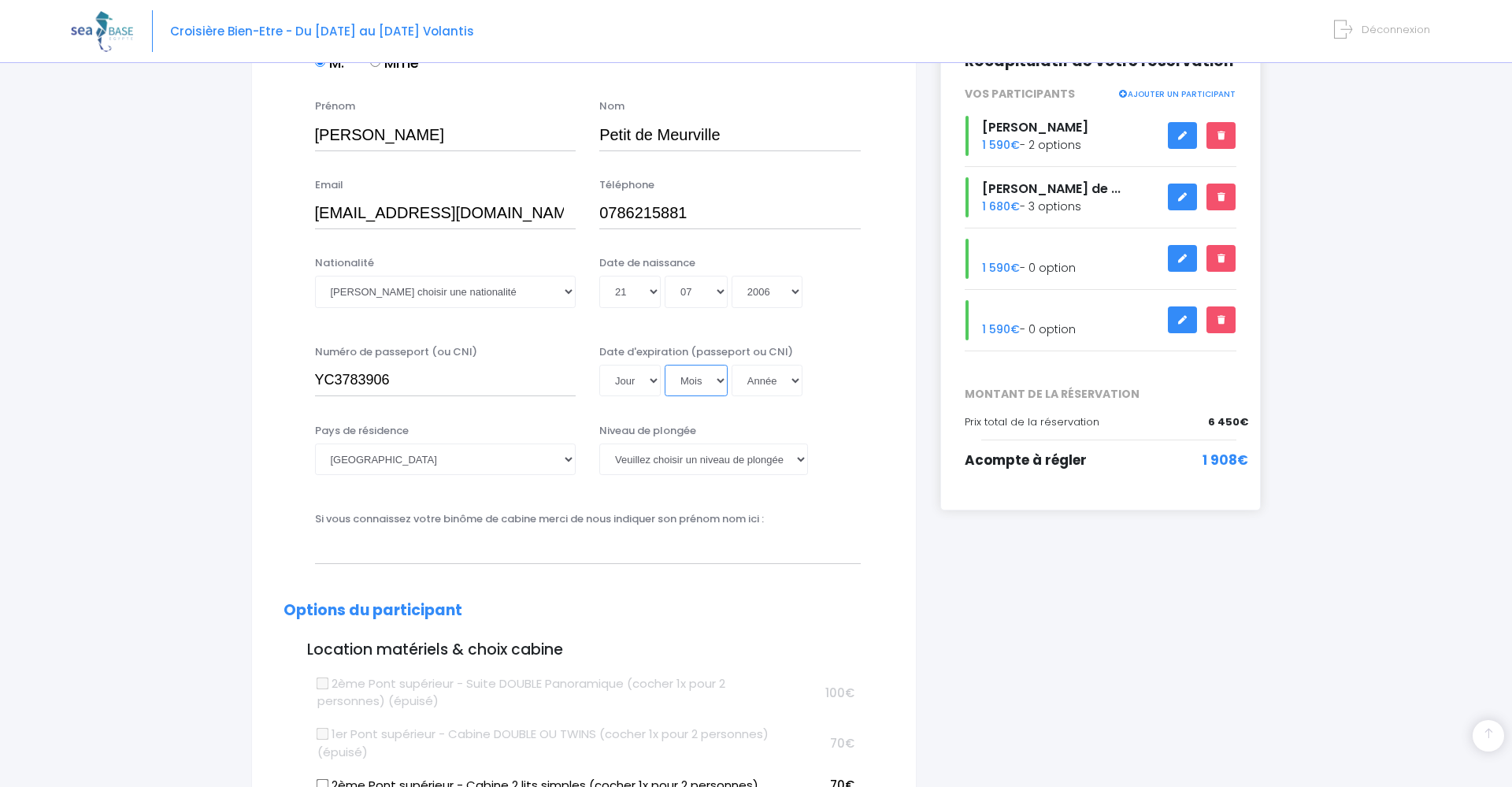 select on "05" 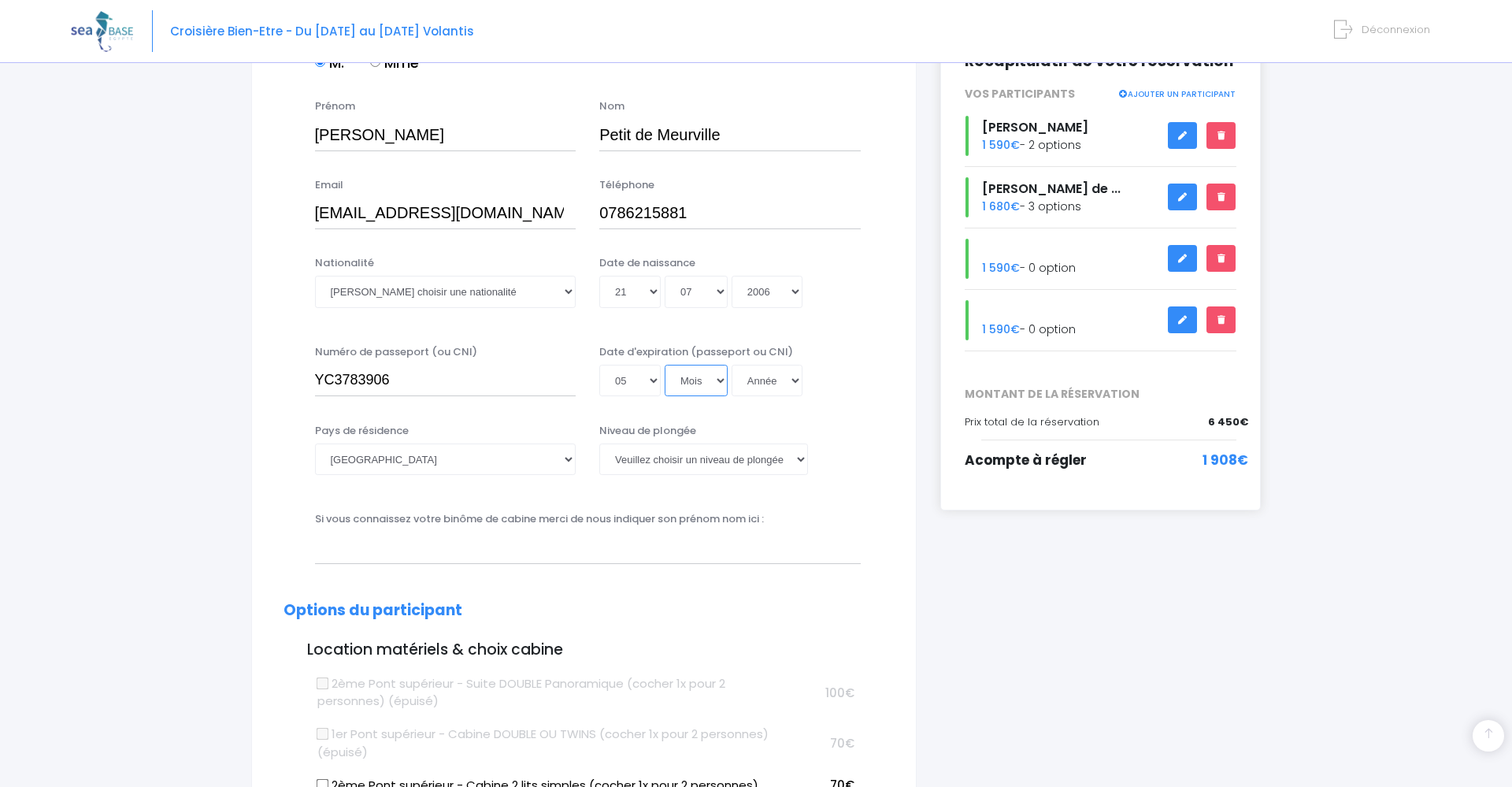 click on "05" at bounding box center [0, 0] 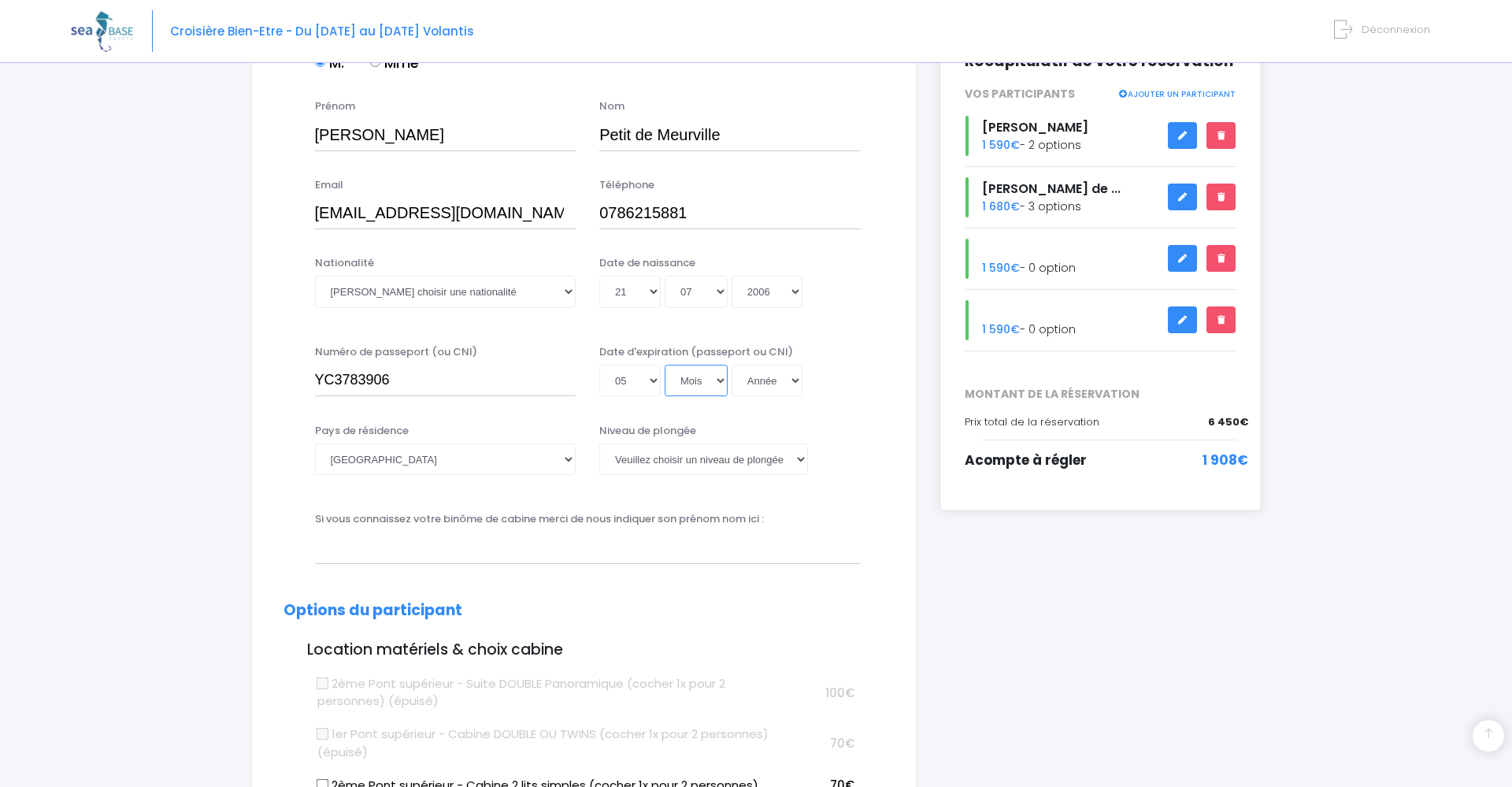 select on "12" 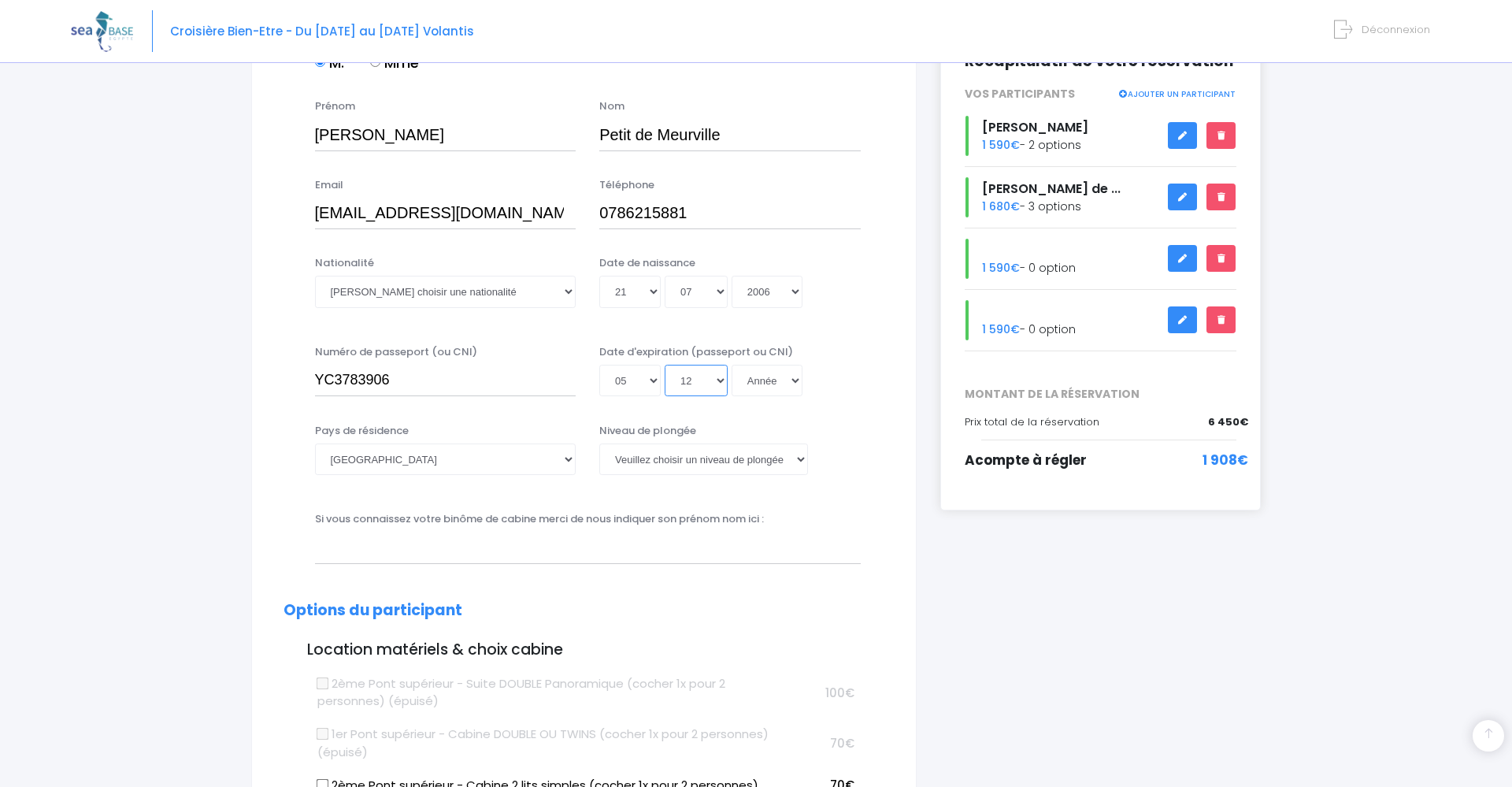 click on "12" at bounding box center (0, 0) 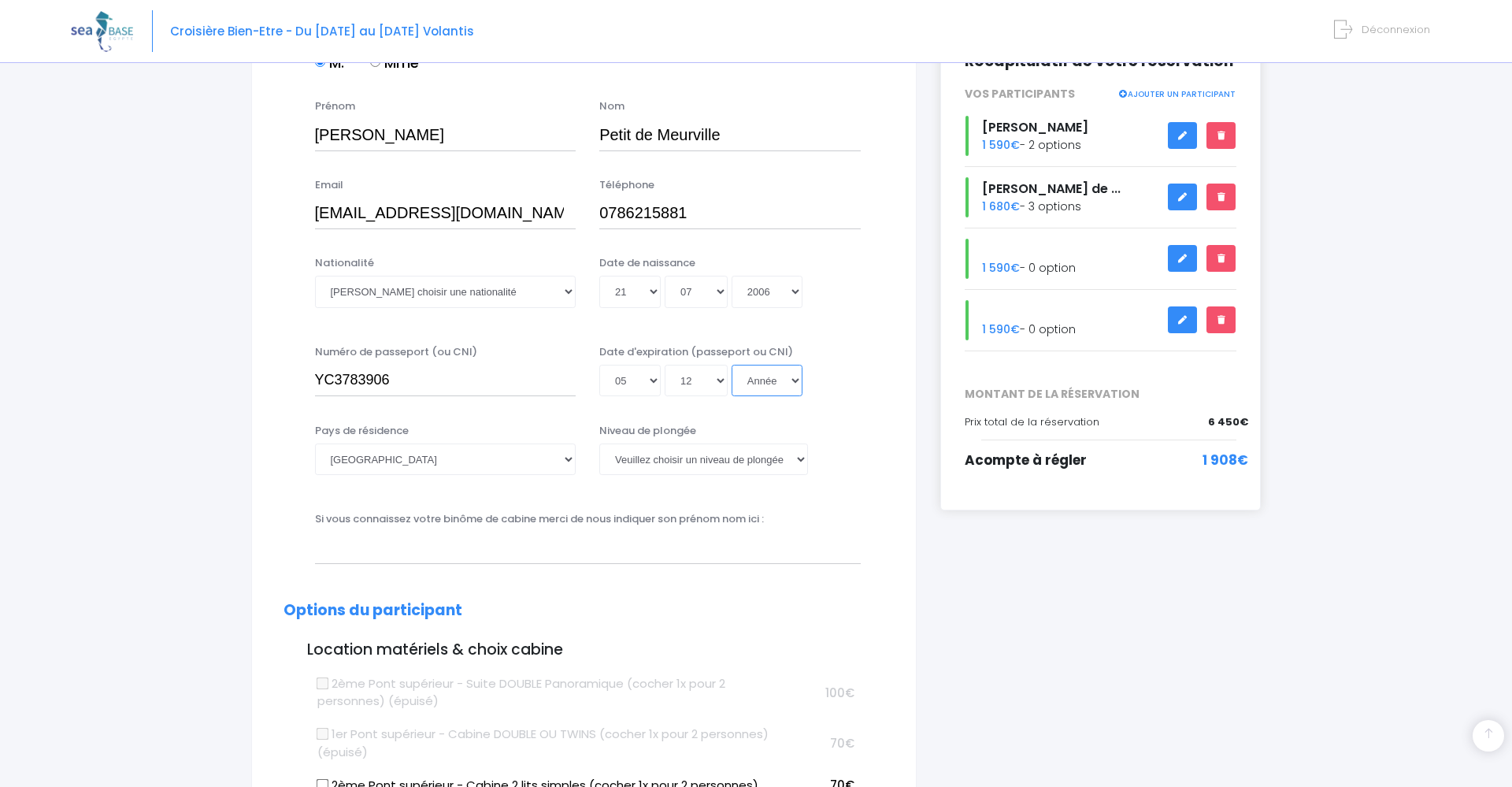 click on "Année 2045 2044 2043 2042 2041 2040 2039 2038 2037 2036 2035 2034 2033 2032 2031 2030 2029 2028 2027 2026 2025 2024 2023 2022 2021 2020 2019 2018 2017 2016 2015 2014 2013 2012 2011 2010 2009 2008 2007 2006 2005 2004 2003 2002 2001 2000 1999 1998 1997 1996 1995 1994 1993 1992 1991 1990 1989 1988 1987 1986 1985 1984 1983 1982 1981 1980 1979 1978 1977 1976 1975 1974 1973 1972 1971 1970 1969 1968 1967 1966 1965 1964 1963 1962 1961 1960 1959 1958 1957 1956 1955 1954 1953 1952 1951 1950 1949 1948 1947 1946 1945 1944 1943 1942 1941 1940 1939 1938 1937 1936 1935 1934 1933 1932 1931 1930 1929 1928 1927 1926 1925 1924 1923 1922 1921 1920 1919 1918 1917 1916 1915 1914 1913 1912 1911 1910 1909 1908 1907 1906 1905 1904 1903 1902 1901 1900" at bounding box center [767, 381] 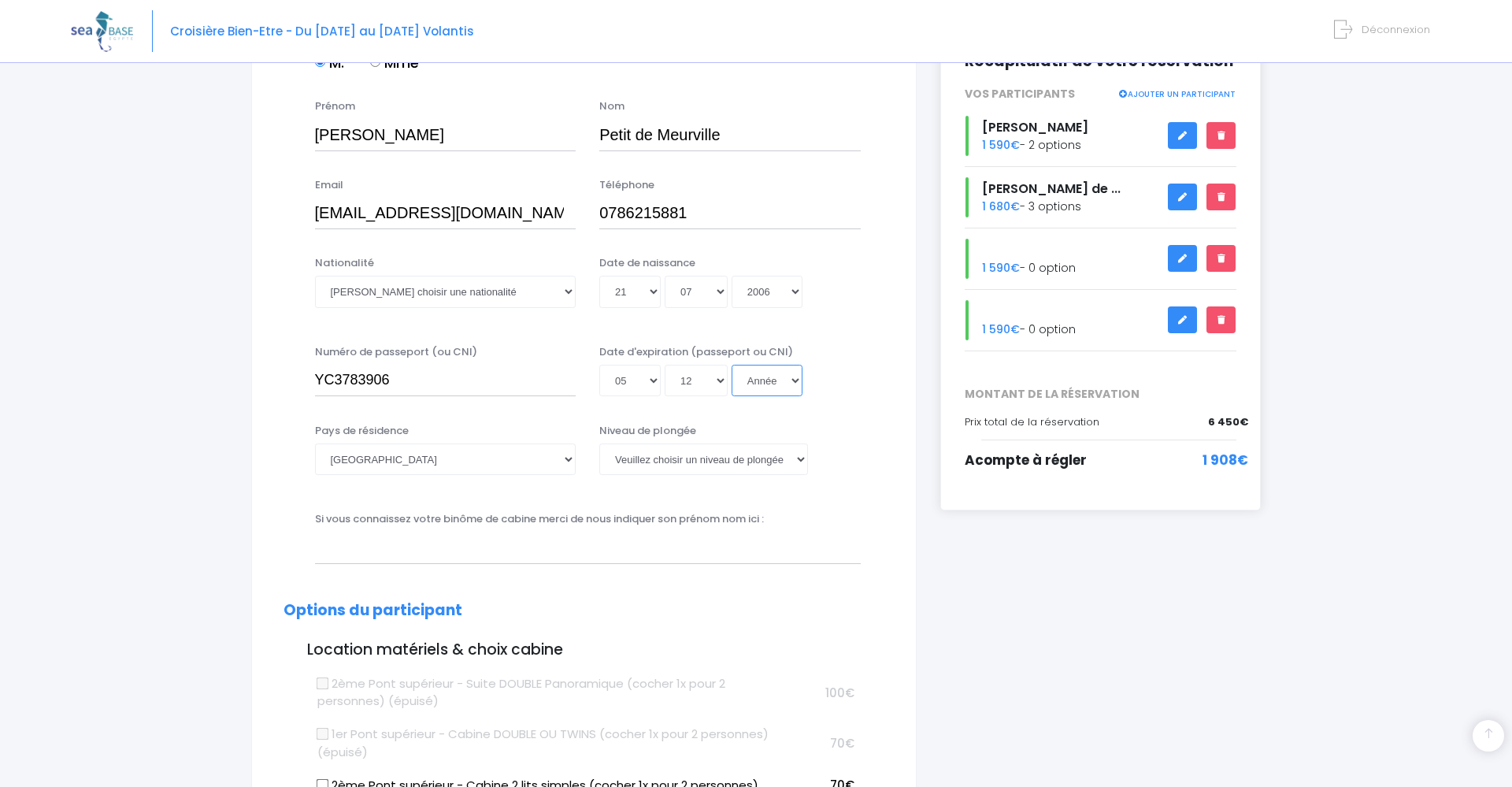 select on "2028" 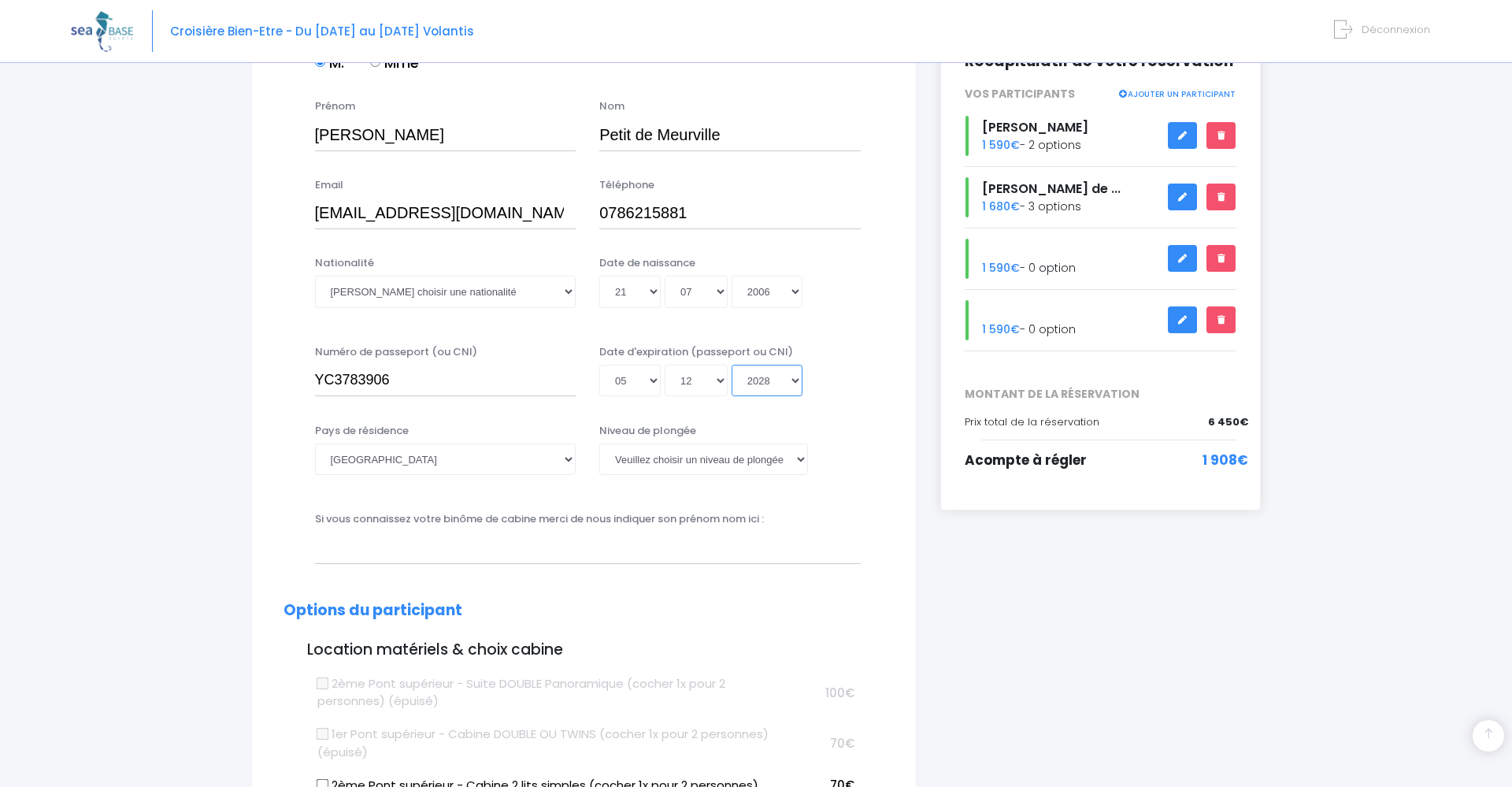 click on "2028" at bounding box center [0, 0] 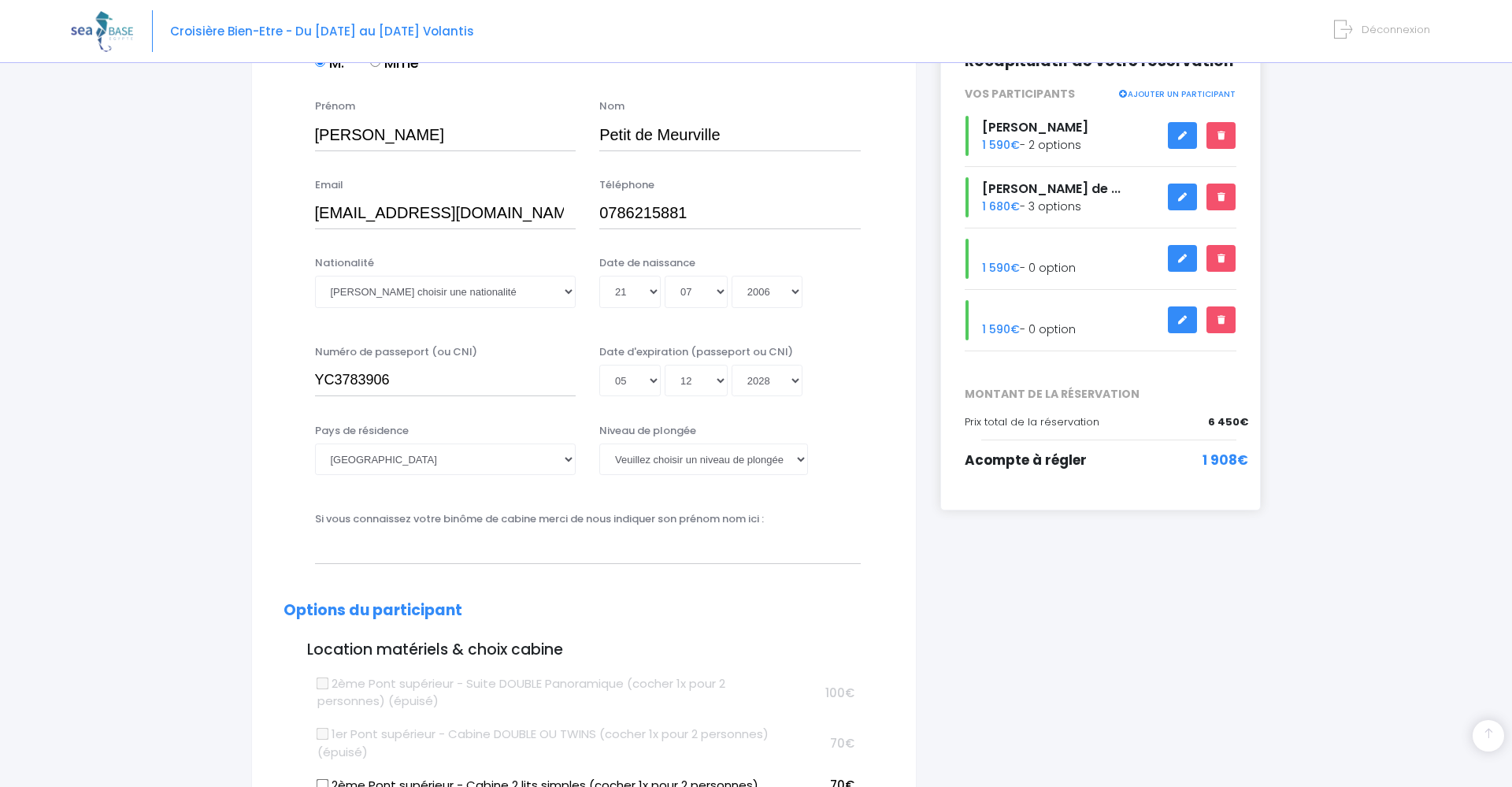 click on "Numéro de passeport (ou CNI)
YC3783906
Date d'expiration (passeport ou CNI)
Jour 01 02 03 04 05 06 07 08 09 10 11 12 13 14 15 16 17 18 19 20 21 22 23 24 25 26 27 28 29 30 31 Mois 01 02 03 04 05 06 07 08 09 10 11 12 Année 2045 2044 2043 2042 2041 2040 2039 2038 2037 2036 2035 2034 2033 2032 2031 2030 2029 2028 2027 2026 2025 2024 2023 2022 2021 2020 2019 2018 2017 2016 2015 2014 2013 2012 2011 2010 2009 2008 2007 2006 2005 2004 2003 2002 2001 2000 1999 1998 1997 1996 1995 1994 1993 1992 1991 1990 1989 1988 1987 1986 1985 1984 1983 1982 1981 1980 1979 1978 1977 1976 1975 1974 1973 1972 1971 1970 1969 1968 1967 1966 1965 1964 1963 1962 1961 1960 1959 1958 1957 1956 1955 1954 1953 1952 1951 1950 1949 1948 1947 1946 1945 1944 1943 1942 1941 1940 1939 1938 1937 1936 1935 1934 1933 1932 1931" at bounding box center [584, 376] 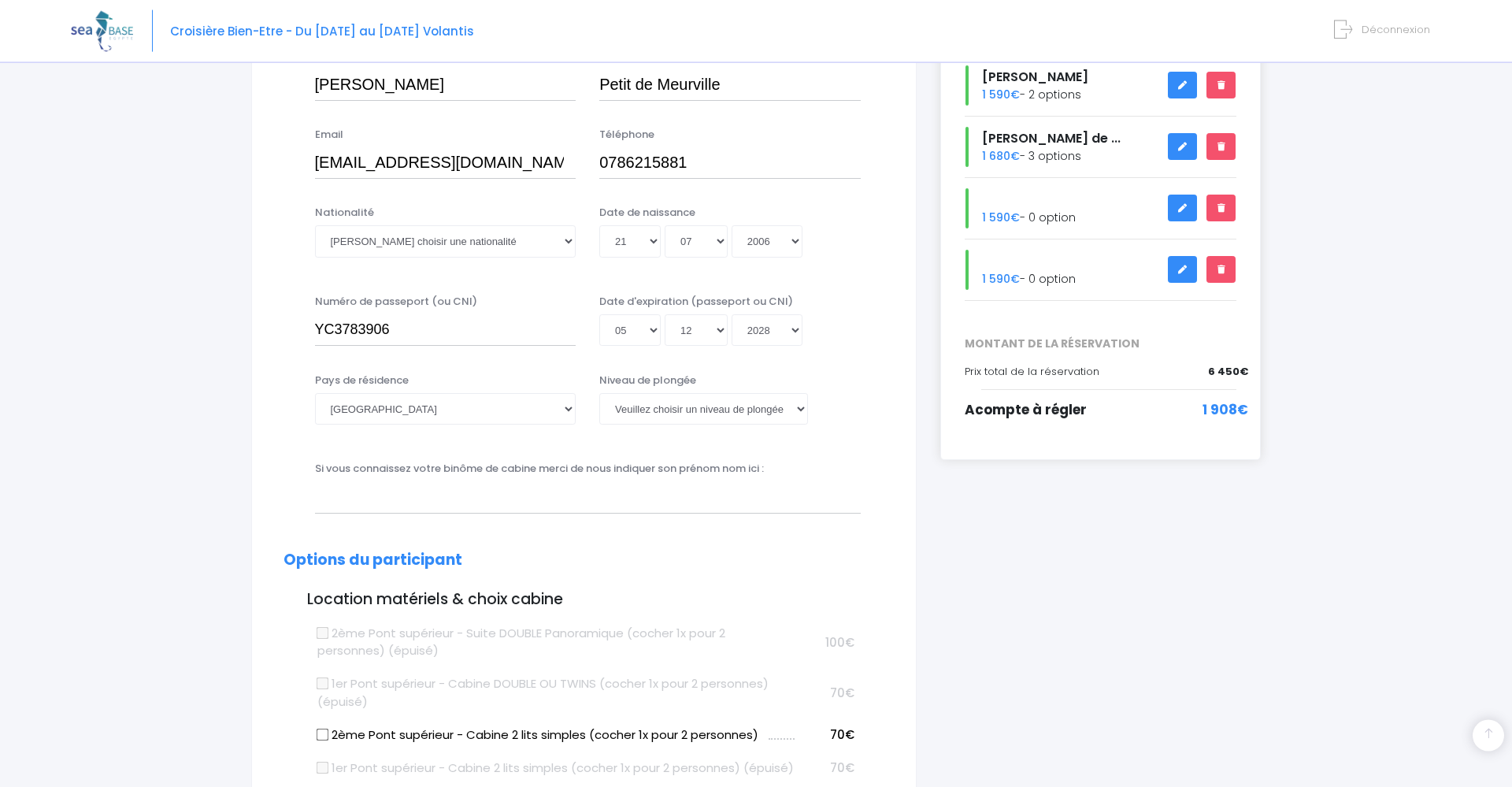 scroll, scrollTop: 321, scrollLeft: 0, axis: vertical 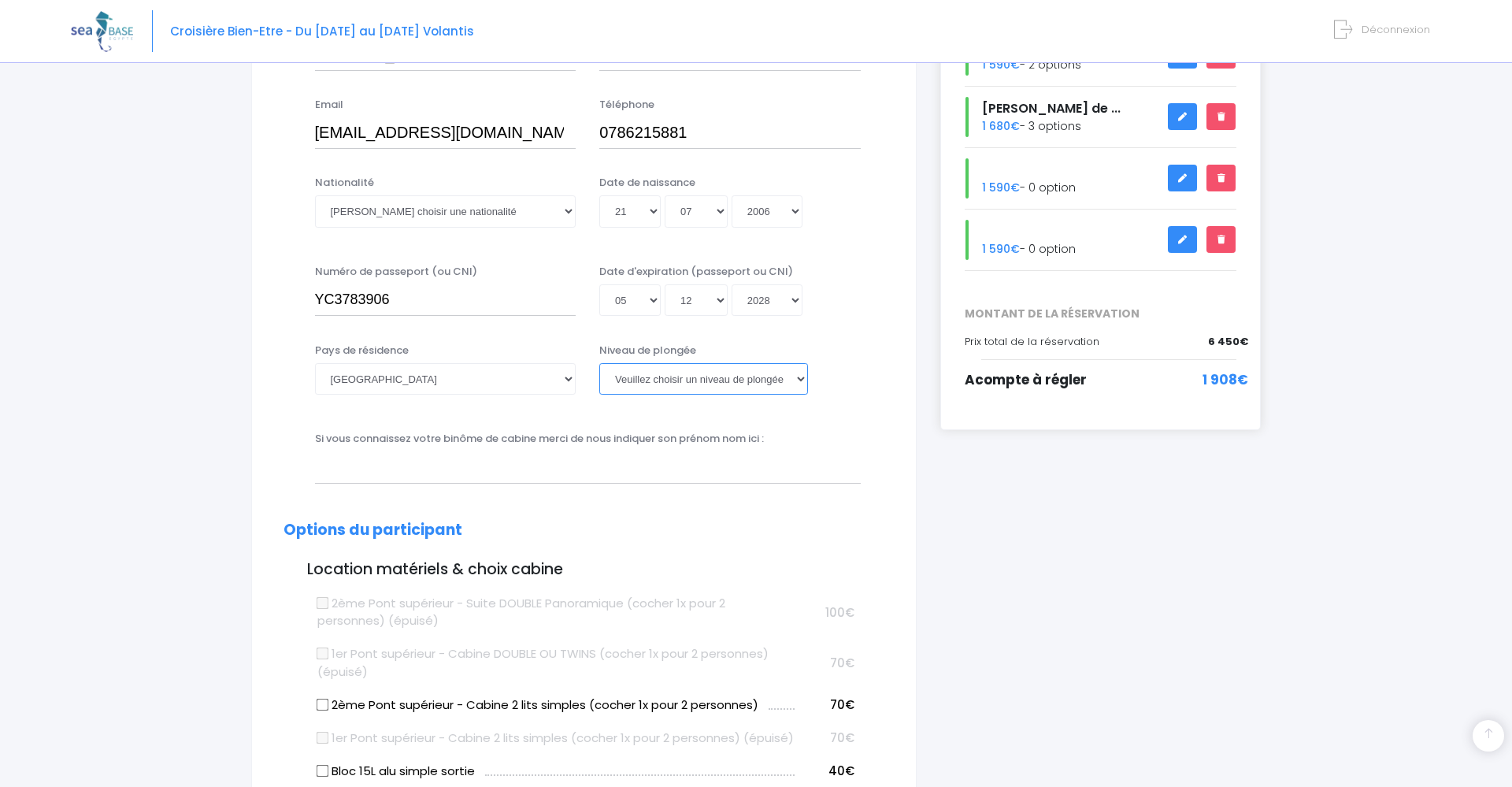 click on "Veuillez choisir un niveau de plongée
Non plongeur
Junior OW diver
Adventure OW diver
Open Water diver
Advanced OW diver
Deep diver
Rescue diver
Dive Master
Instructeur
MSDT
IDC Staff
Master instructeur
Course Director
N1
N2
N3
N4 PA40 MF1 MF2 PE40 Autre" at bounding box center [703, 379] 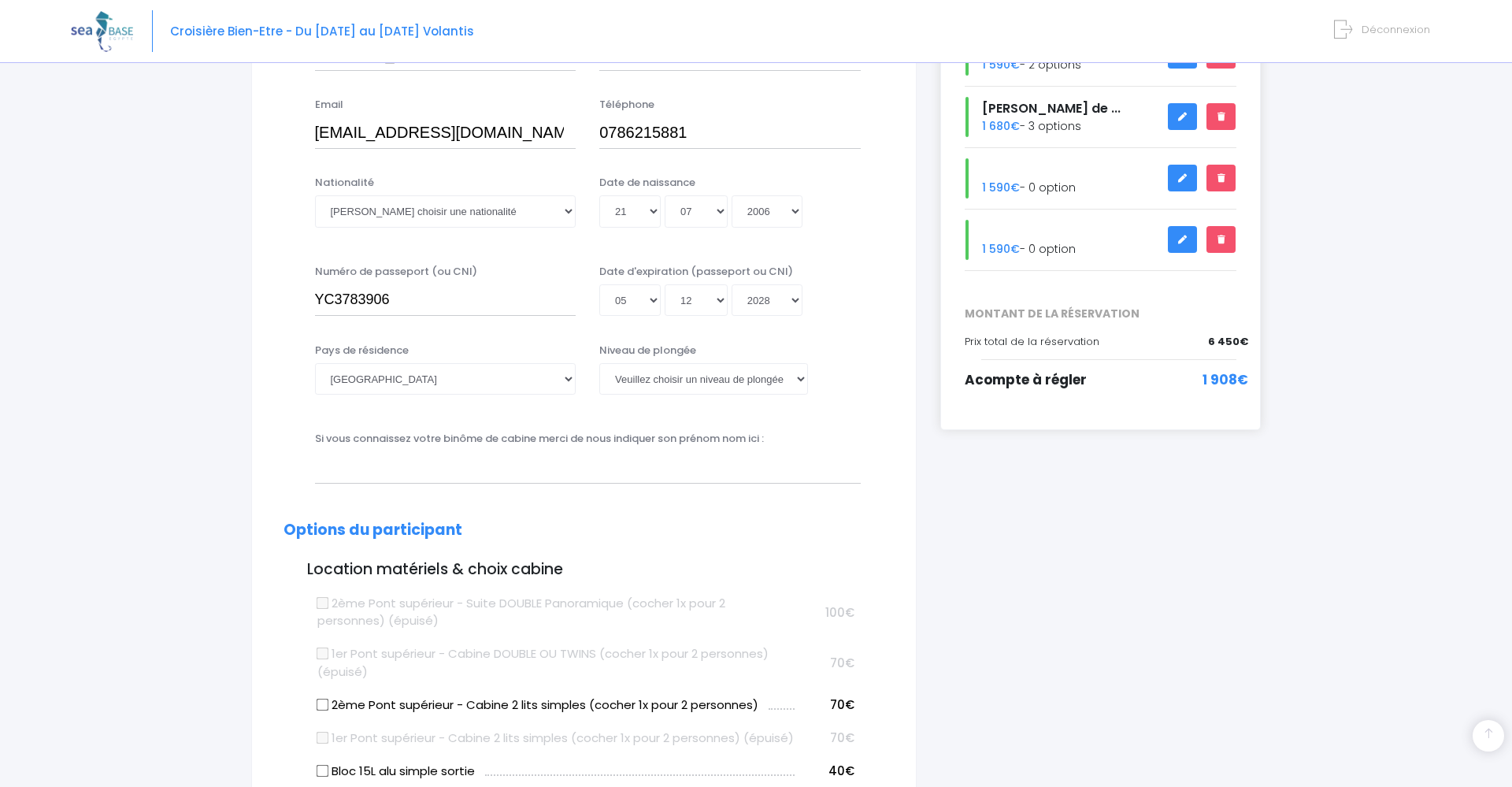 click on "Partir avec SEA BASE
Participants & Options
Informations de voyage
Paiement
Informations du participant
Genre
M.
Mme
Prénom Manuel Nom Jour" at bounding box center [756, 922] 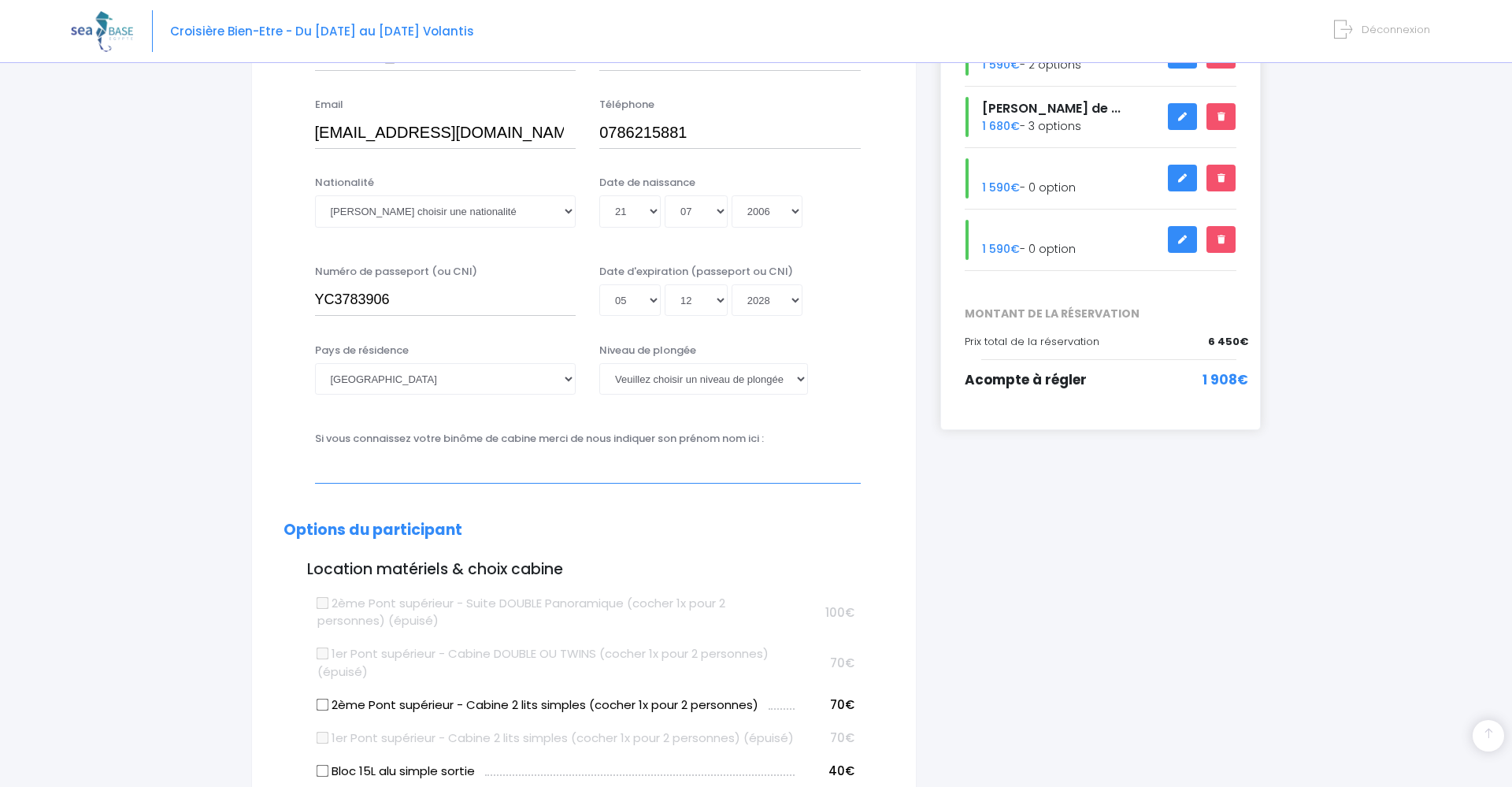 click at bounding box center [587, 467] 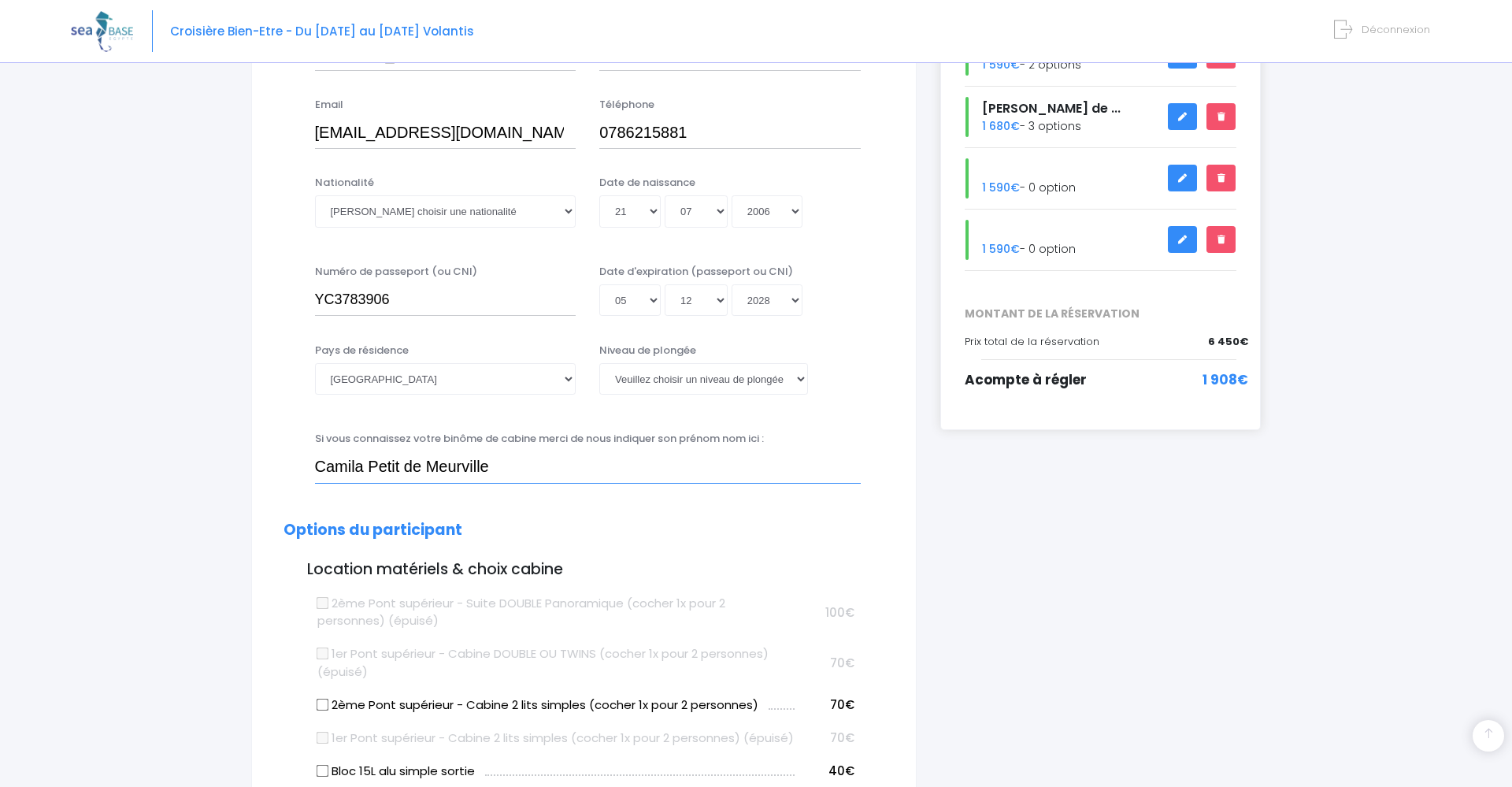 type on "Camila Petit de Meurville" 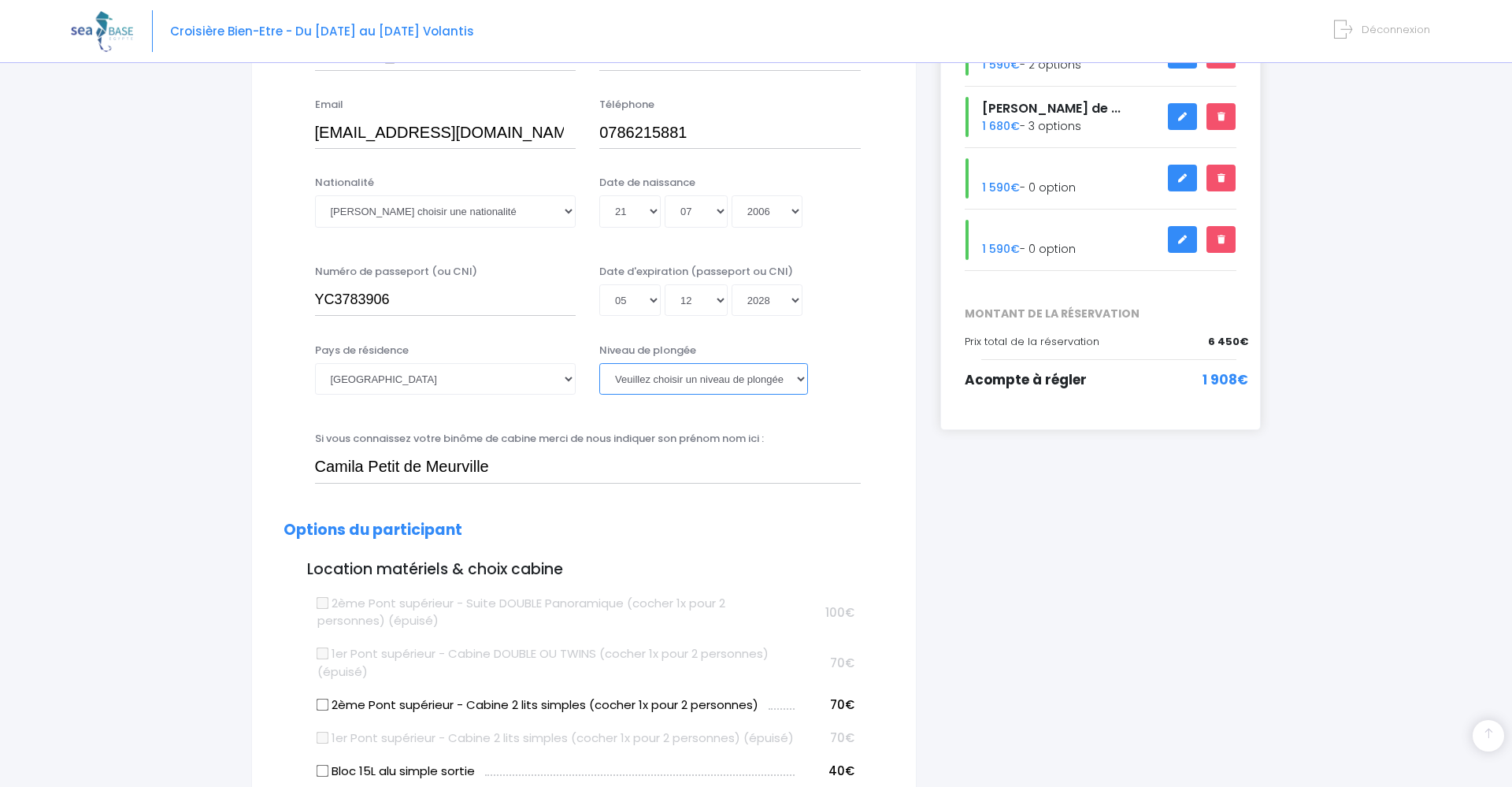 click on "Veuillez choisir un niveau de plongée
Non plongeur
Junior OW diver
Adventure OW diver
Open Water diver
Advanced OW diver
Deep diver
Rescue diver
Dive Master
Instructeur
MSDT
IDC Staff
Master instructeur
Course Director
N1
N2
N3
N4 PA40 MF1 MF2 PE40 Autre" at bounding box center (703, 379) 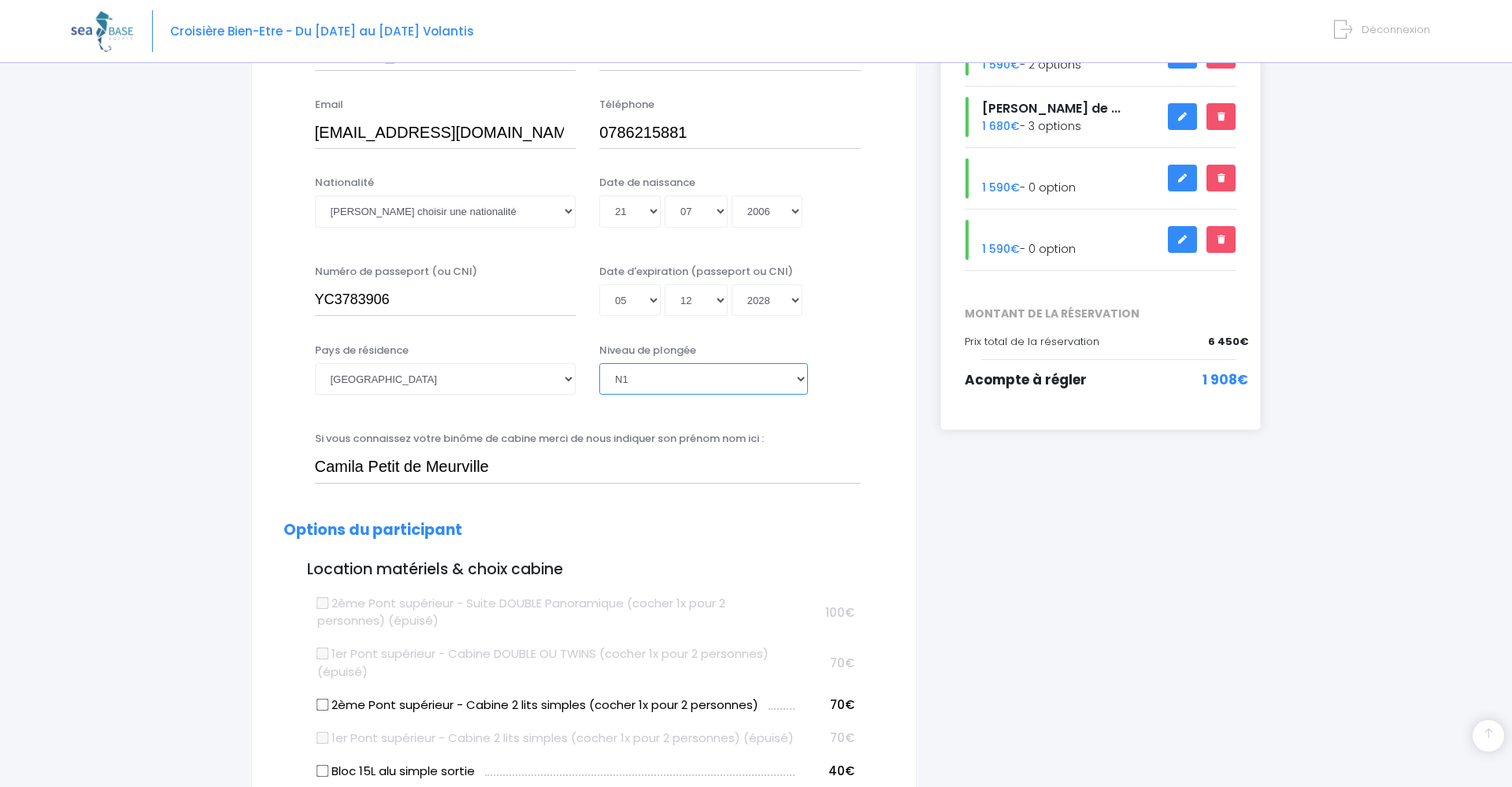 click on "N1" at bounding box center (0, 0) 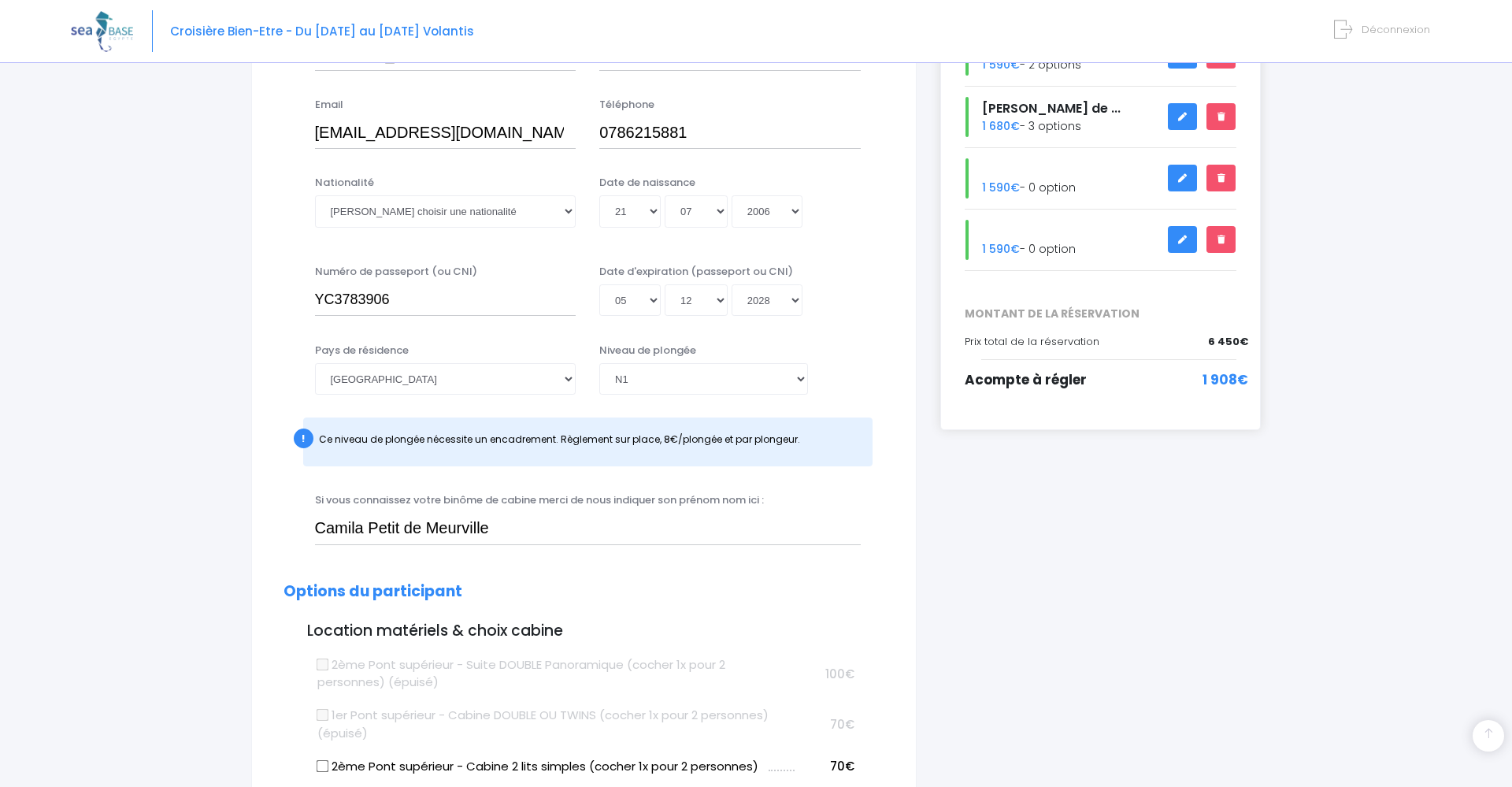 click on "!
Ce niveau de plongée nécessite un encadrement. Règlement sur place, 8€/plongée et par plongeur." at bounding box center [587, 442] 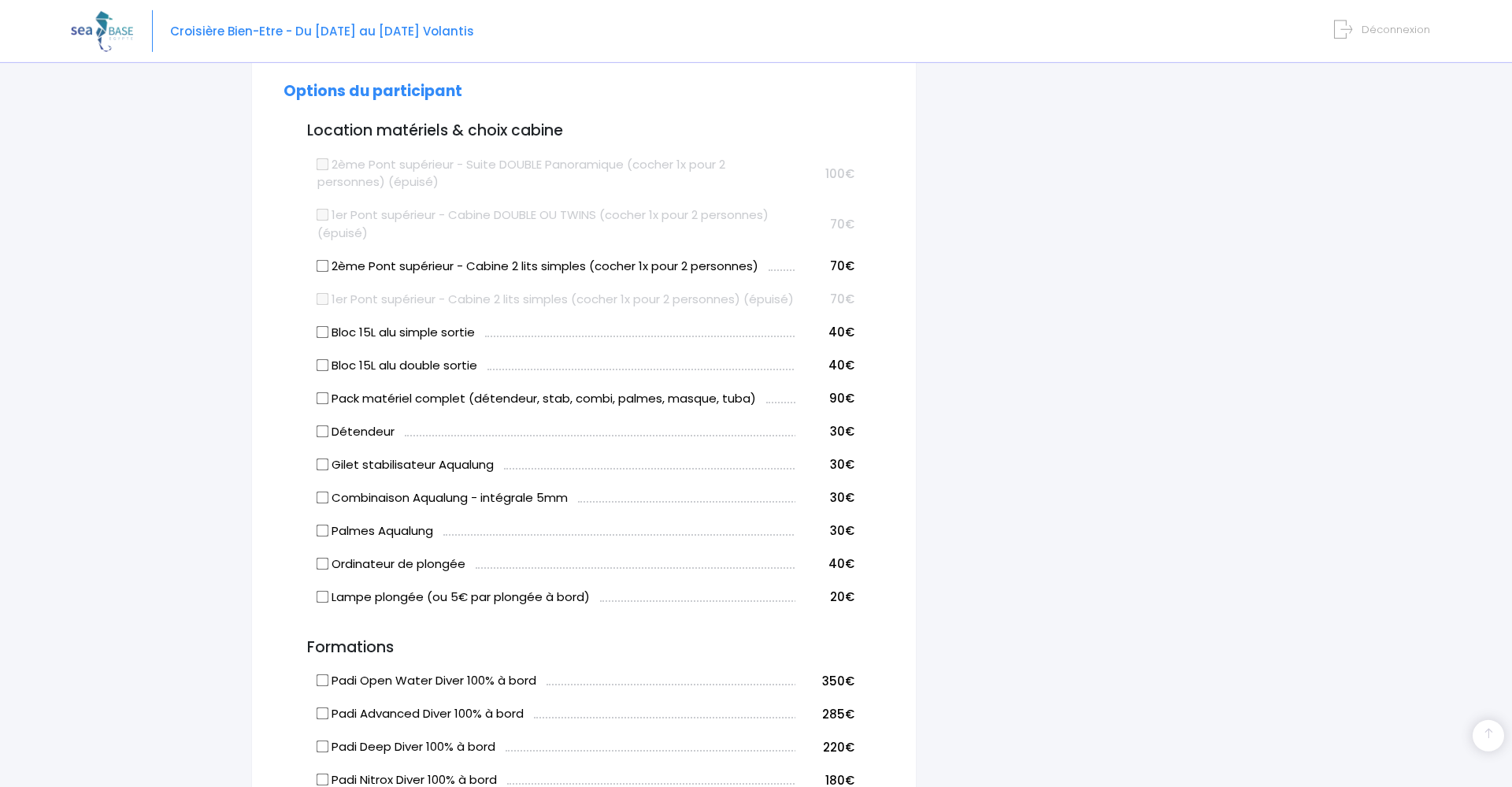 scroll, scrollTop: 884, scrollLeft: 0, axis: vertical 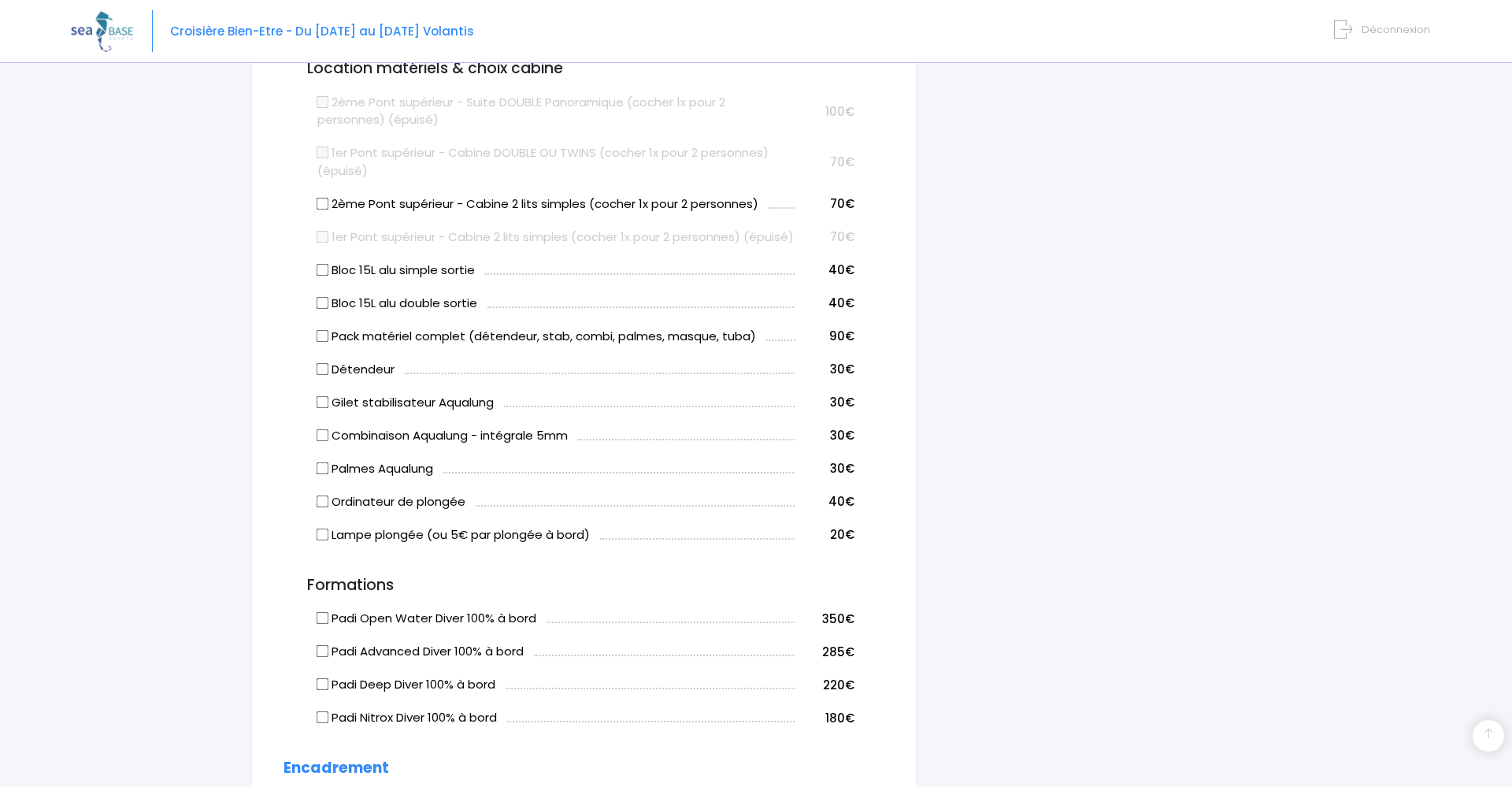 click on "Pack matériel complet (détendeur, stab, combi, palmes, masque, tuba)" at bounding box center [322, 336] 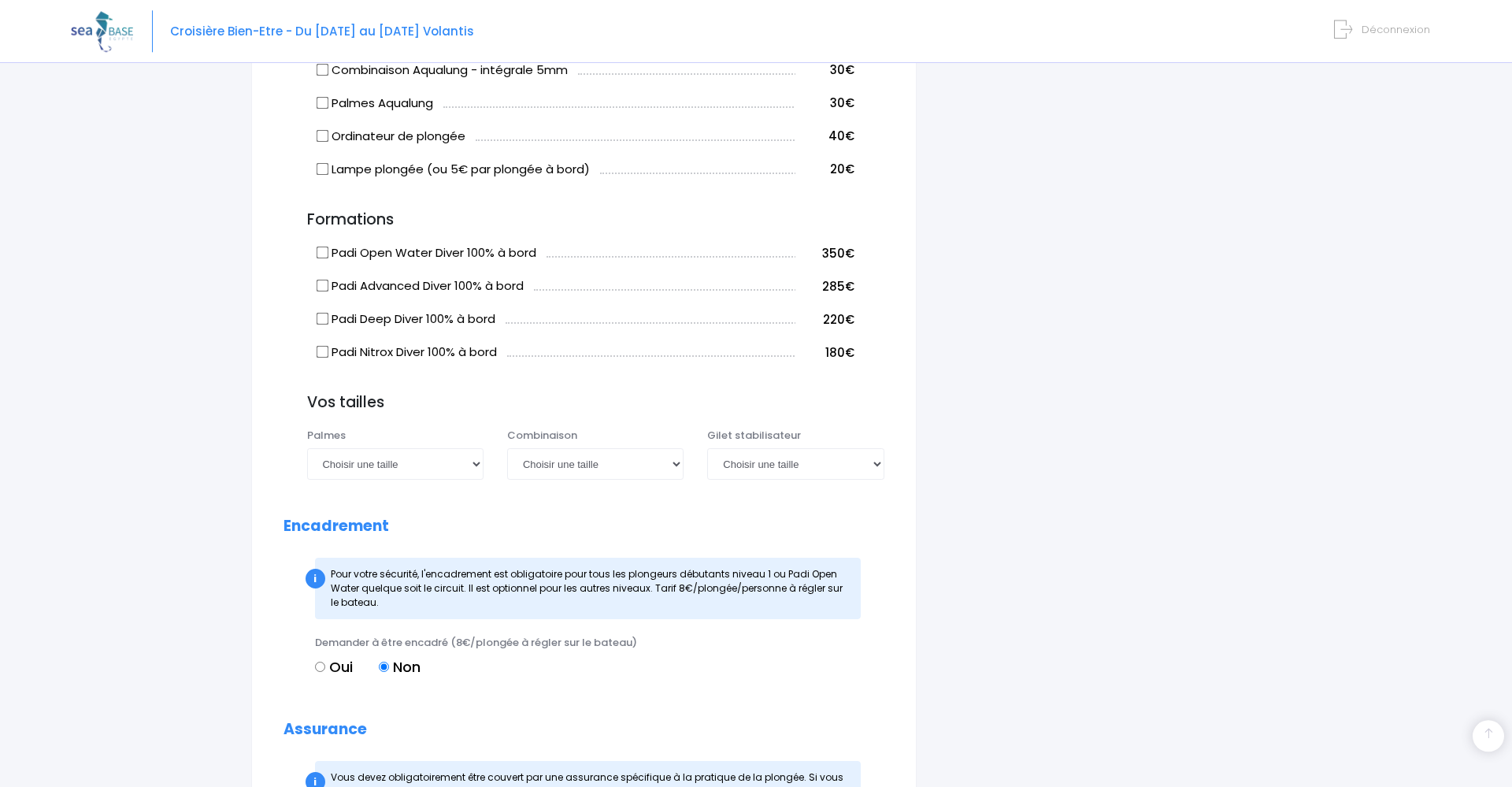 scroll, scrollTop: 1286, scrollLeft: 0, axis: vertical 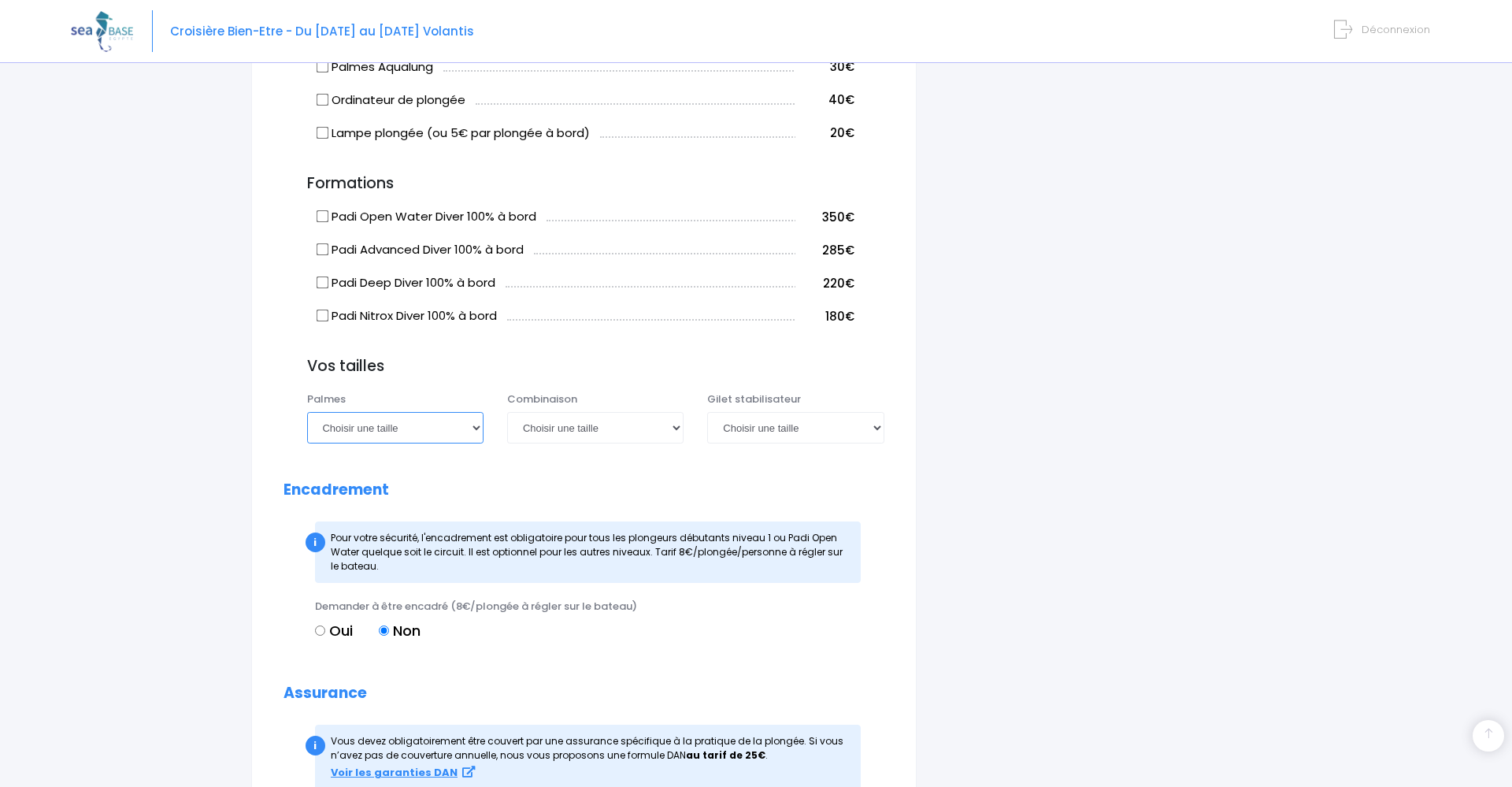 click on "Choisir une taille
36/37
38/39
40/41
42/43
44/45
46/47" at bounding box center [395, 428] 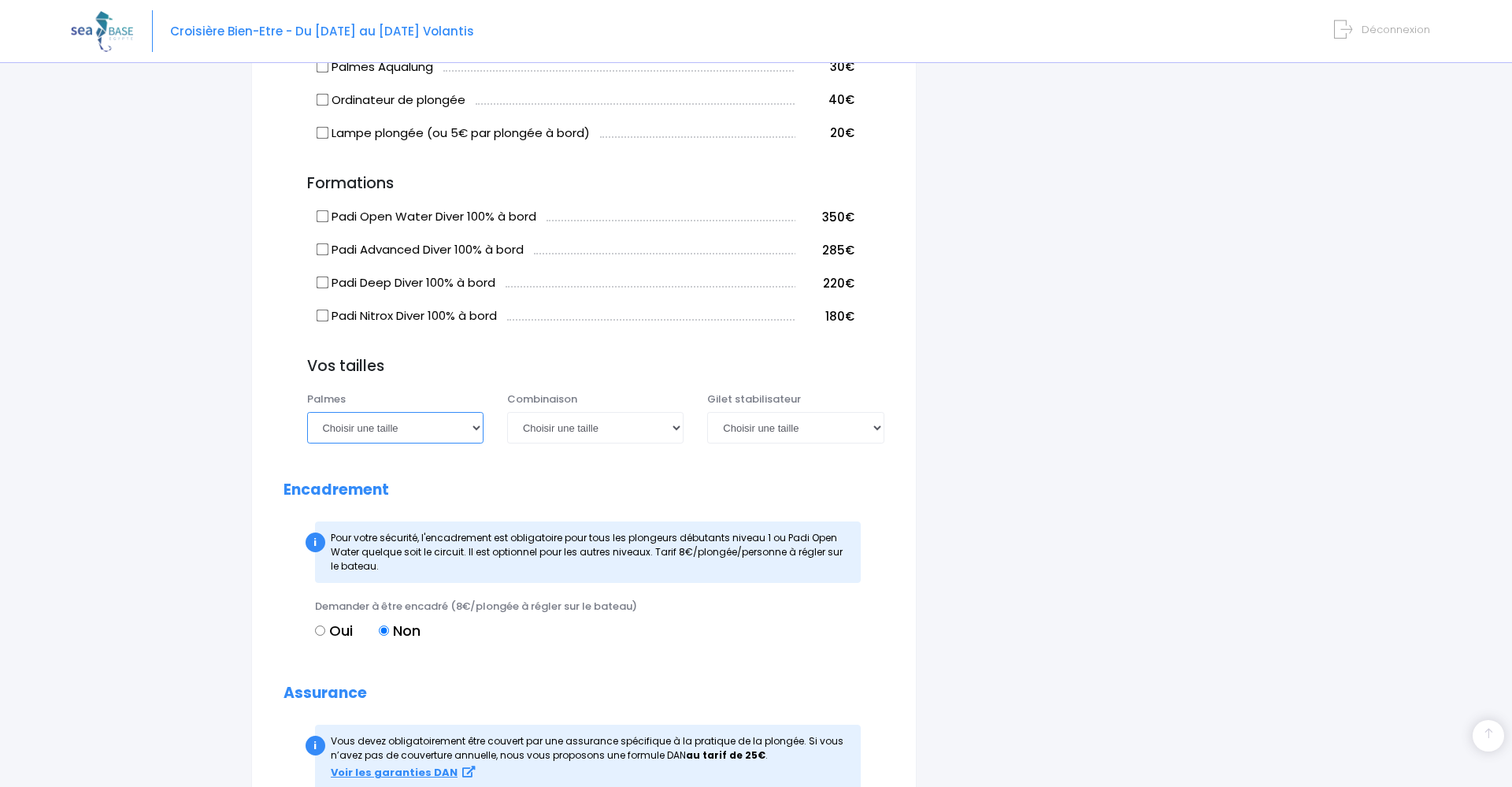 select on "44/45" 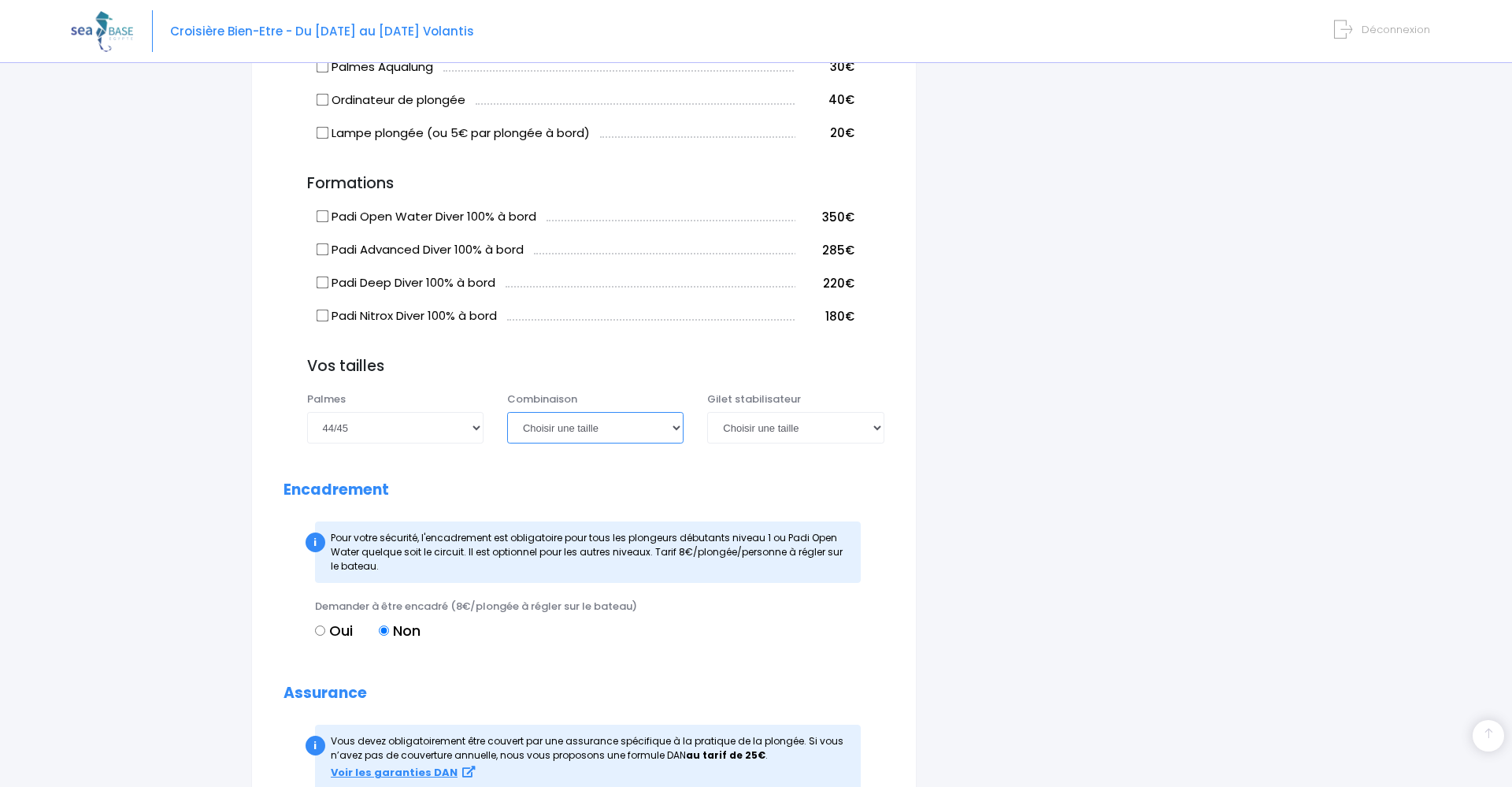 click on "Choisir une taille
XS
S
M
ML
L
XL
XXL" at bounding box center [595, 428] 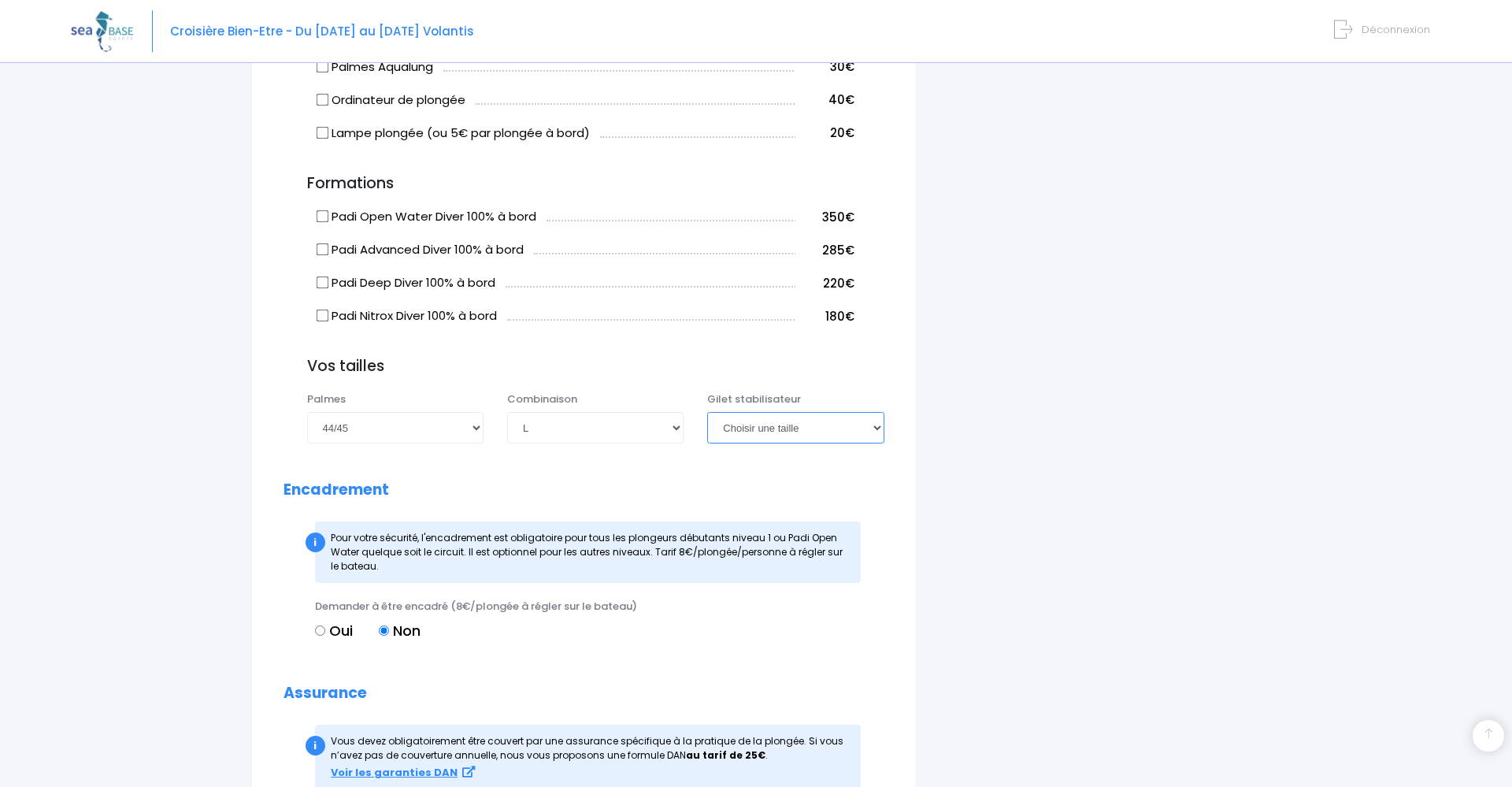 click on "Choisir une taille
XXS
XS
S
M
ML
L
XL
XXL" at bounding box center (795, 428) 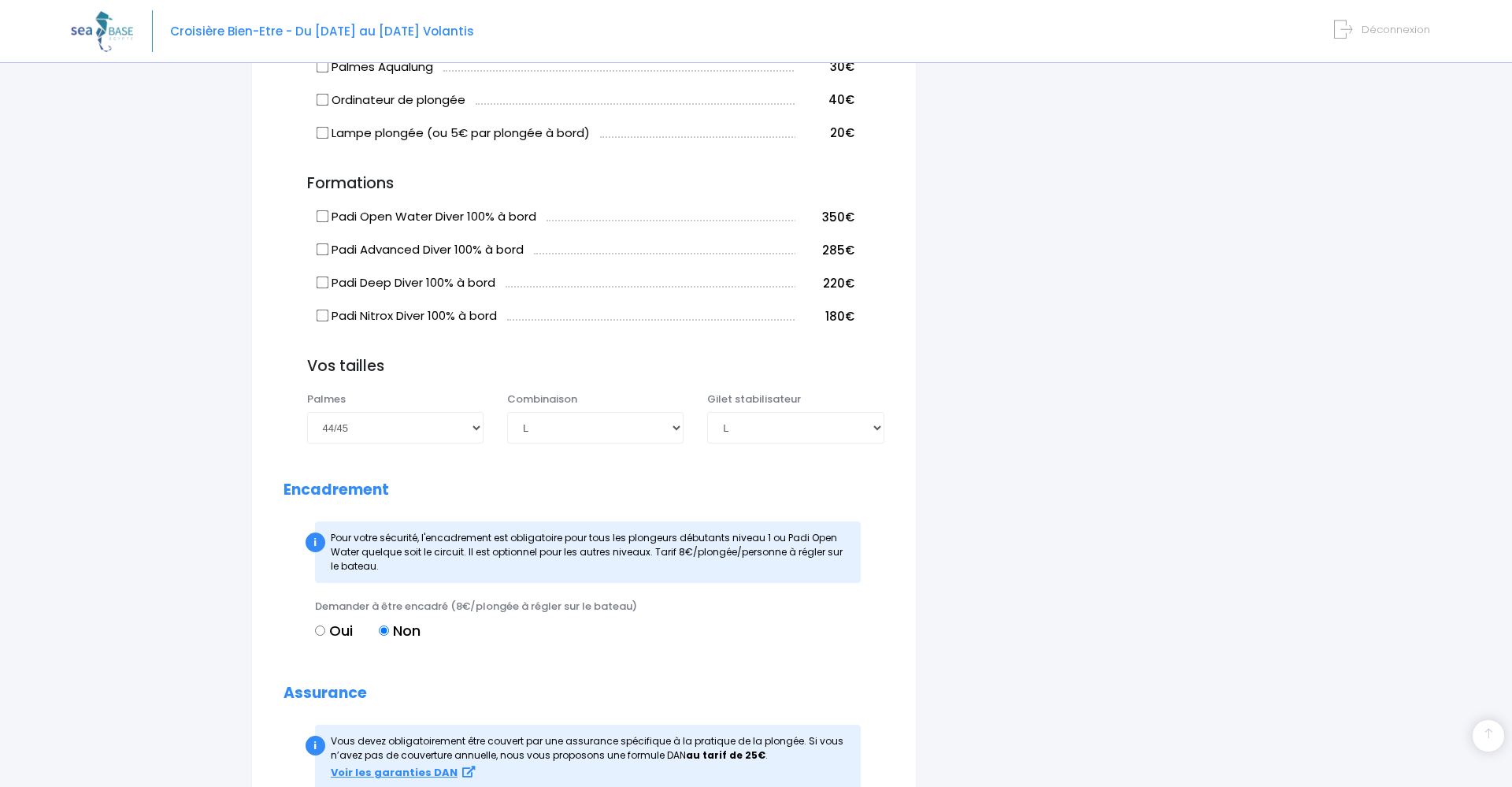 click on "i
Complétez votre réservation et réglez l'acompte avant le
31/08/2024
Récapitulatif de votre réservation
VOS PARTICIPANTS
AJOUTER UN PARTICIPANT" at bounding box center (1101, 32) 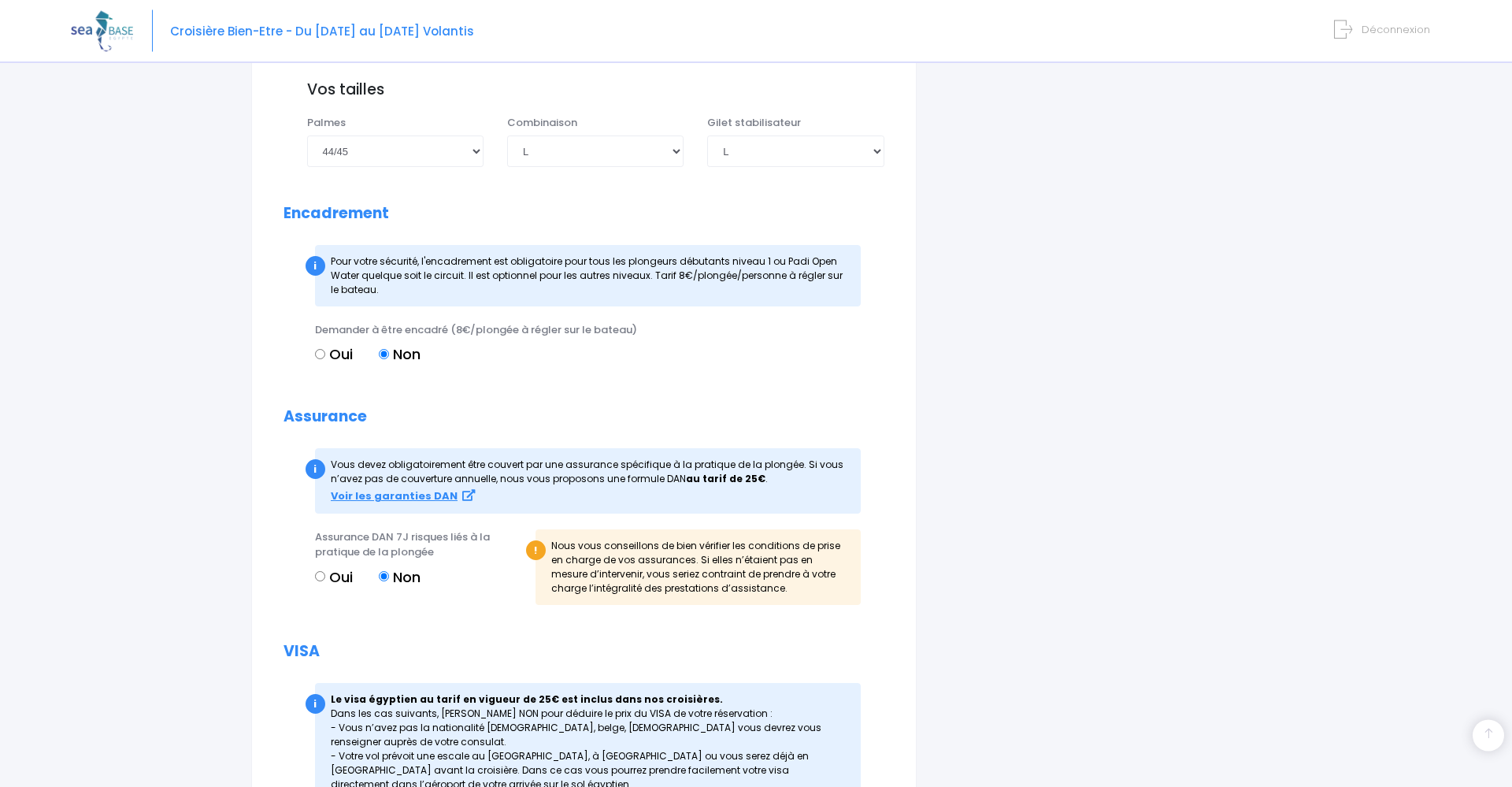 scroll, scrollTop: 1687, scrollLeft: 0, axis: vertical 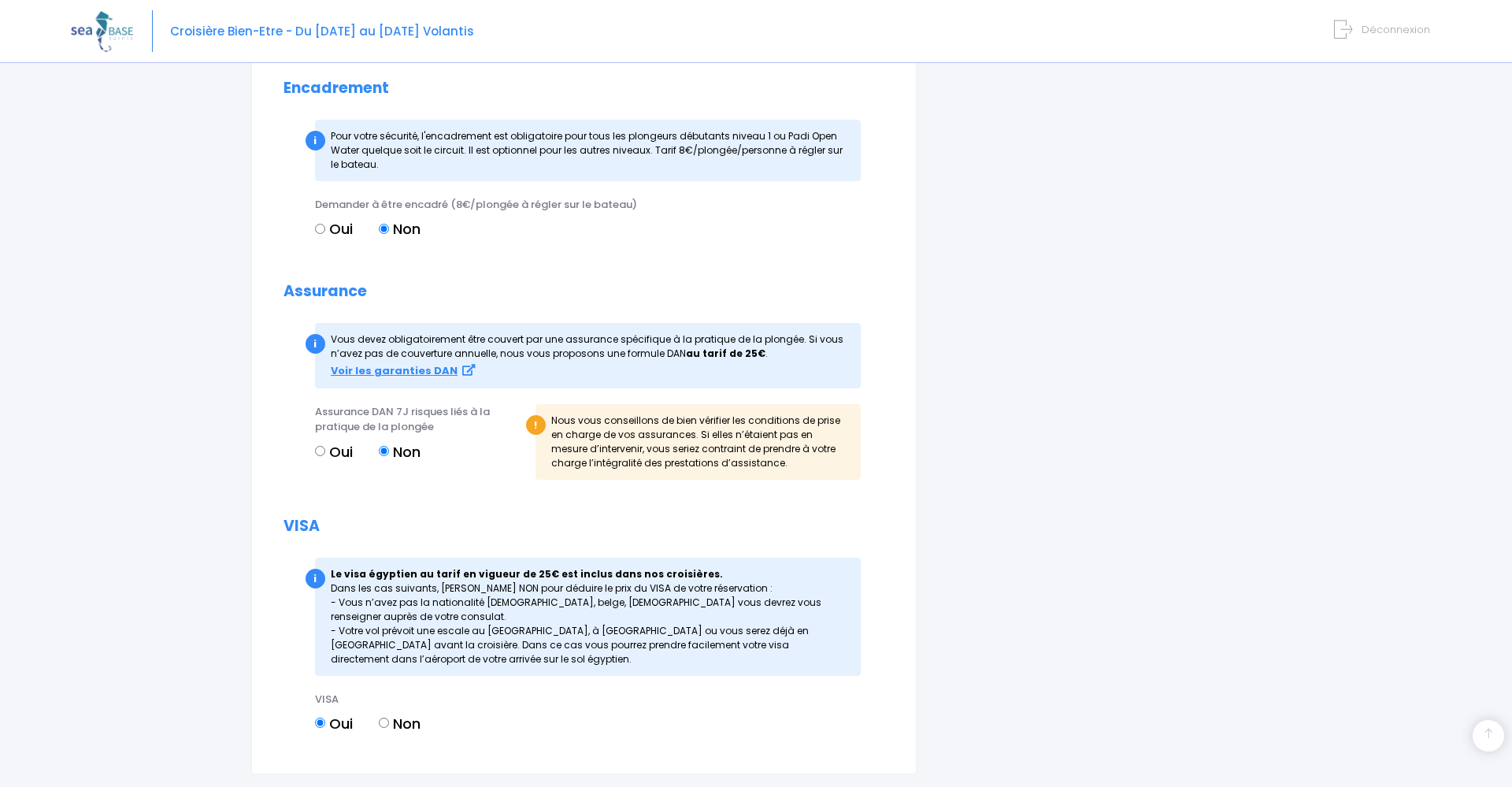 click on "Oui" at bounding box center [320, 228] 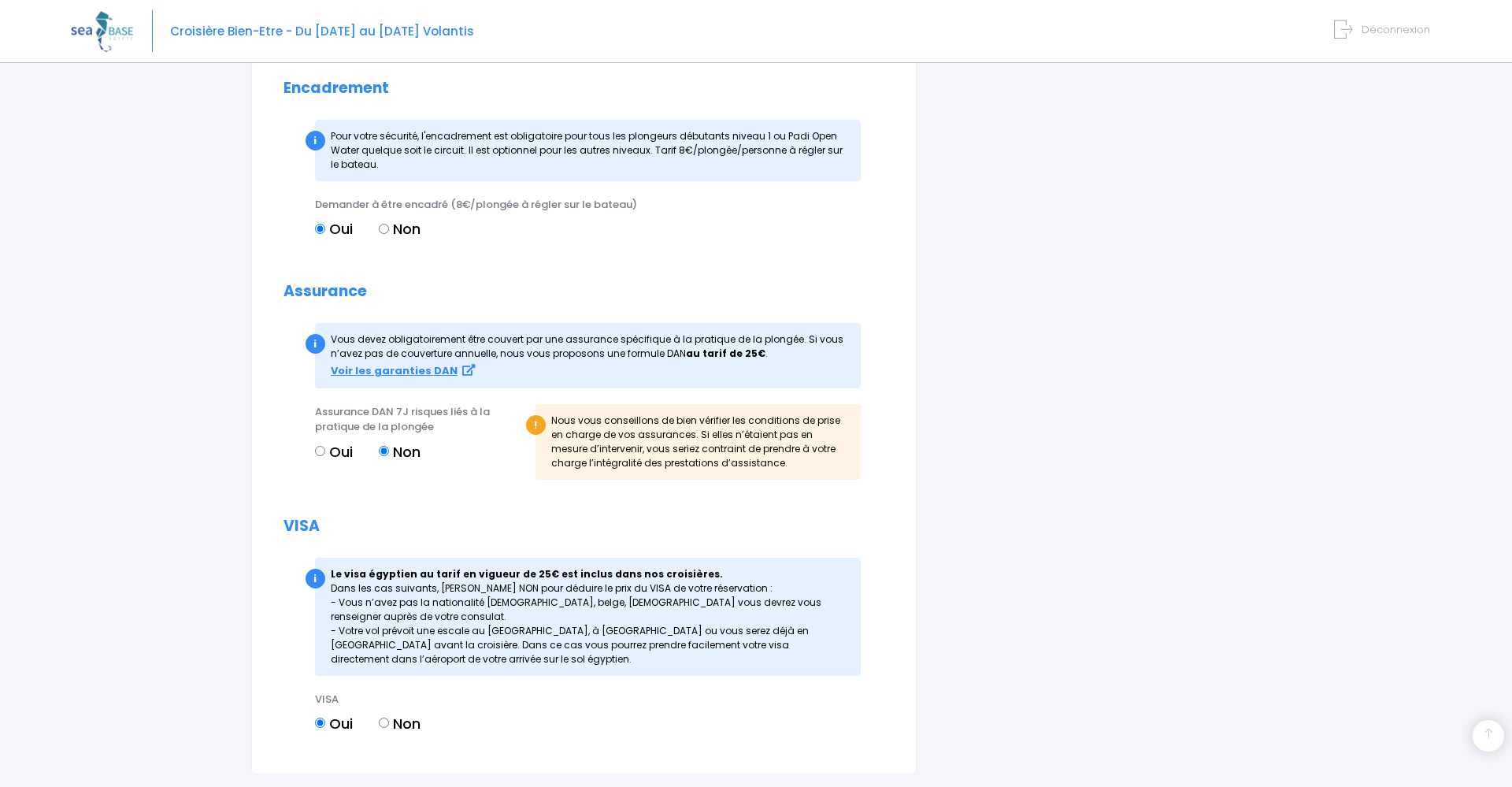 click on "Oui" at bounding box center [334, 451] 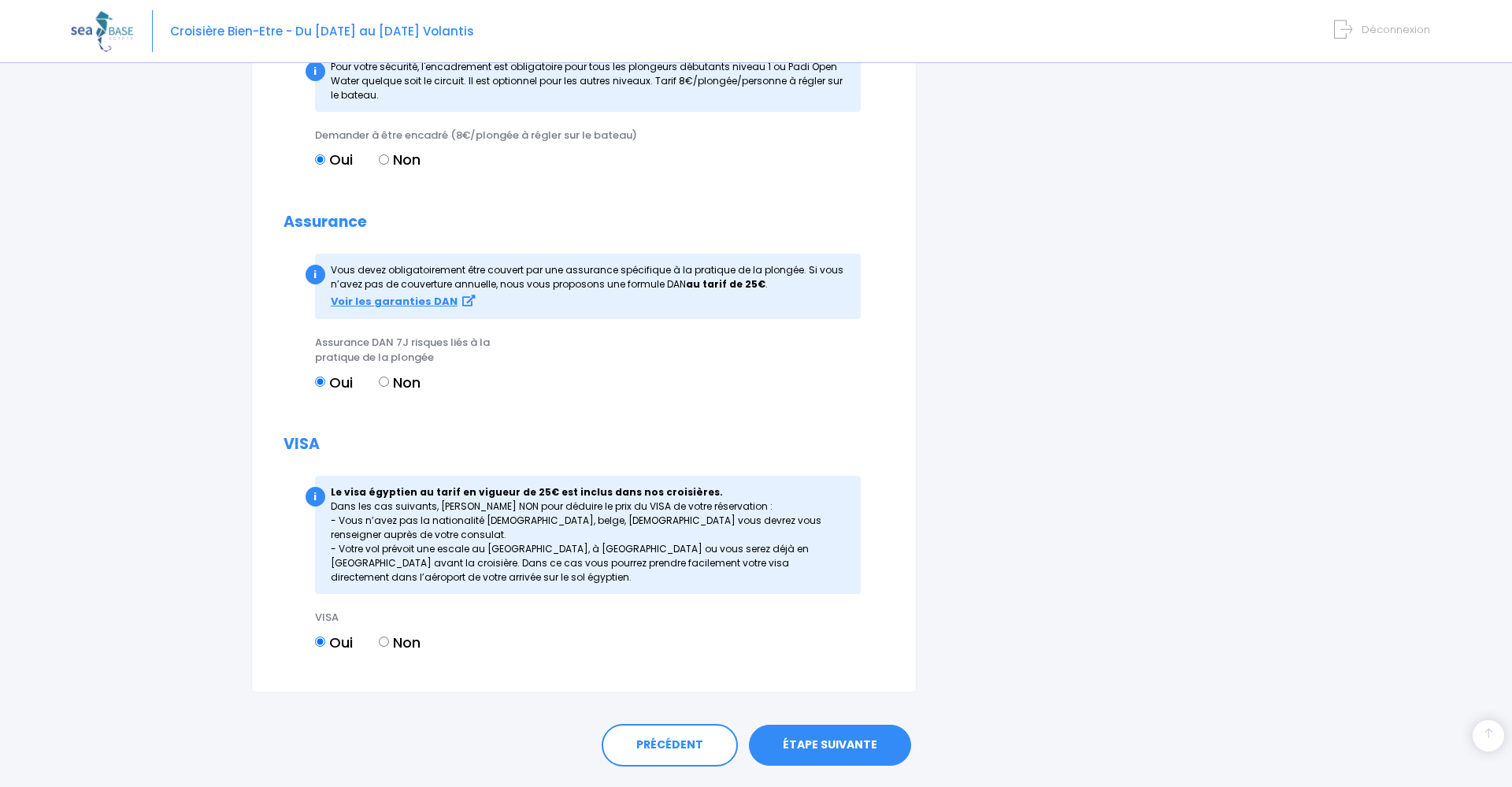 scroll, scrollTop: 1817, scrollLeft: 0, axis: vertical 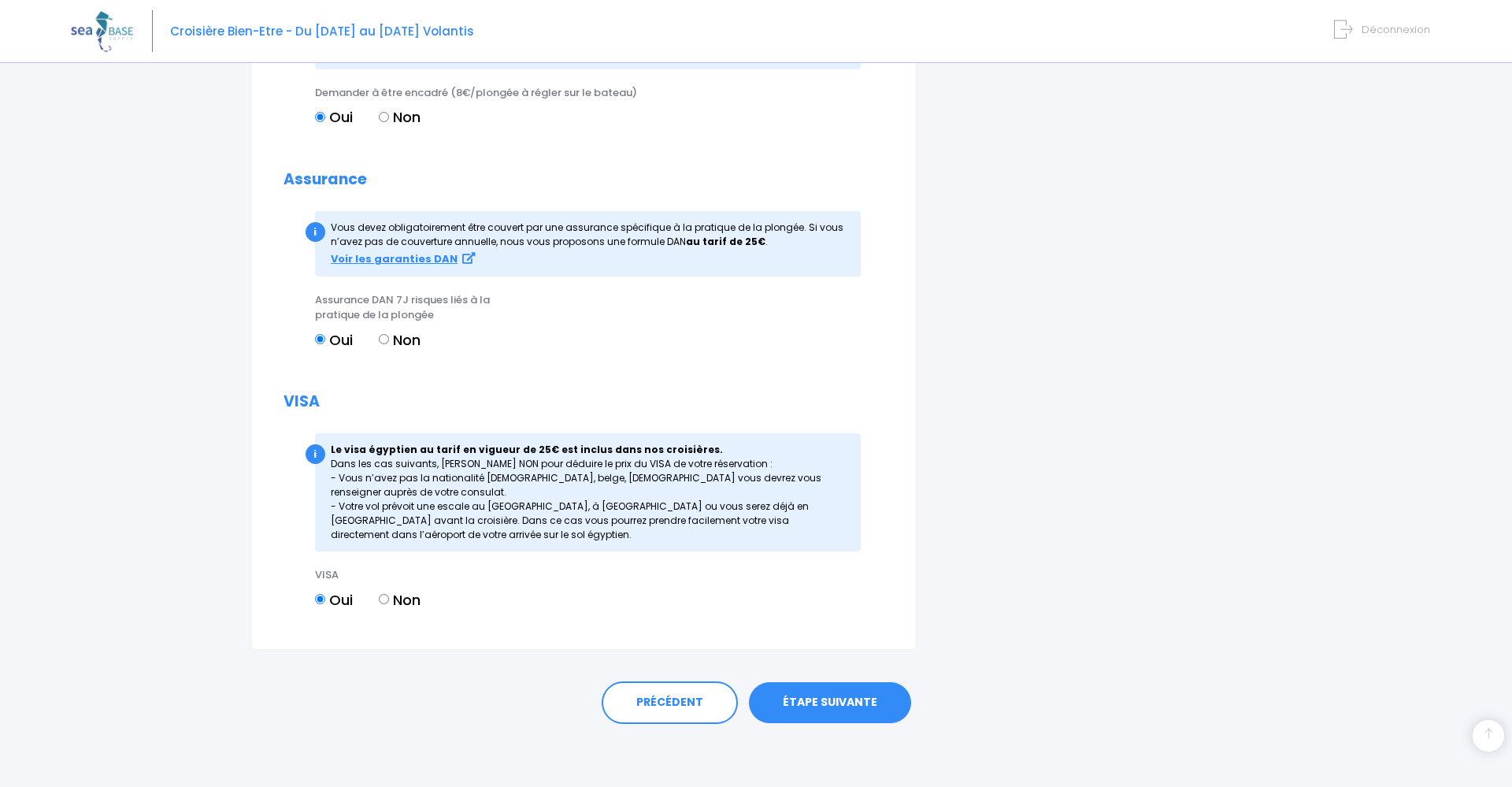 click on "Non" at bounding box center [384, 599] 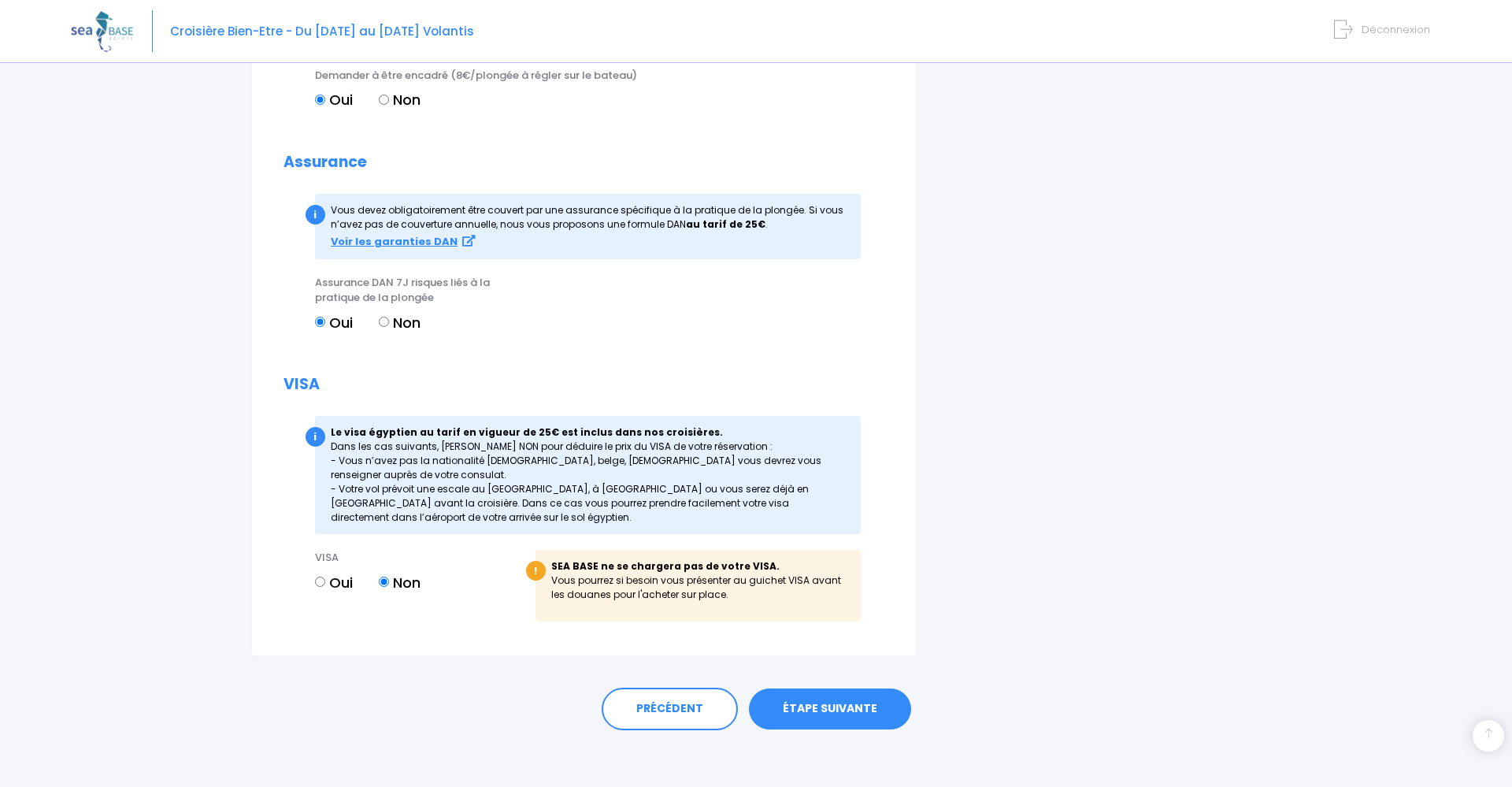 click on "ÉTAPE SUIVANTE" at bounding box center (830, 709) 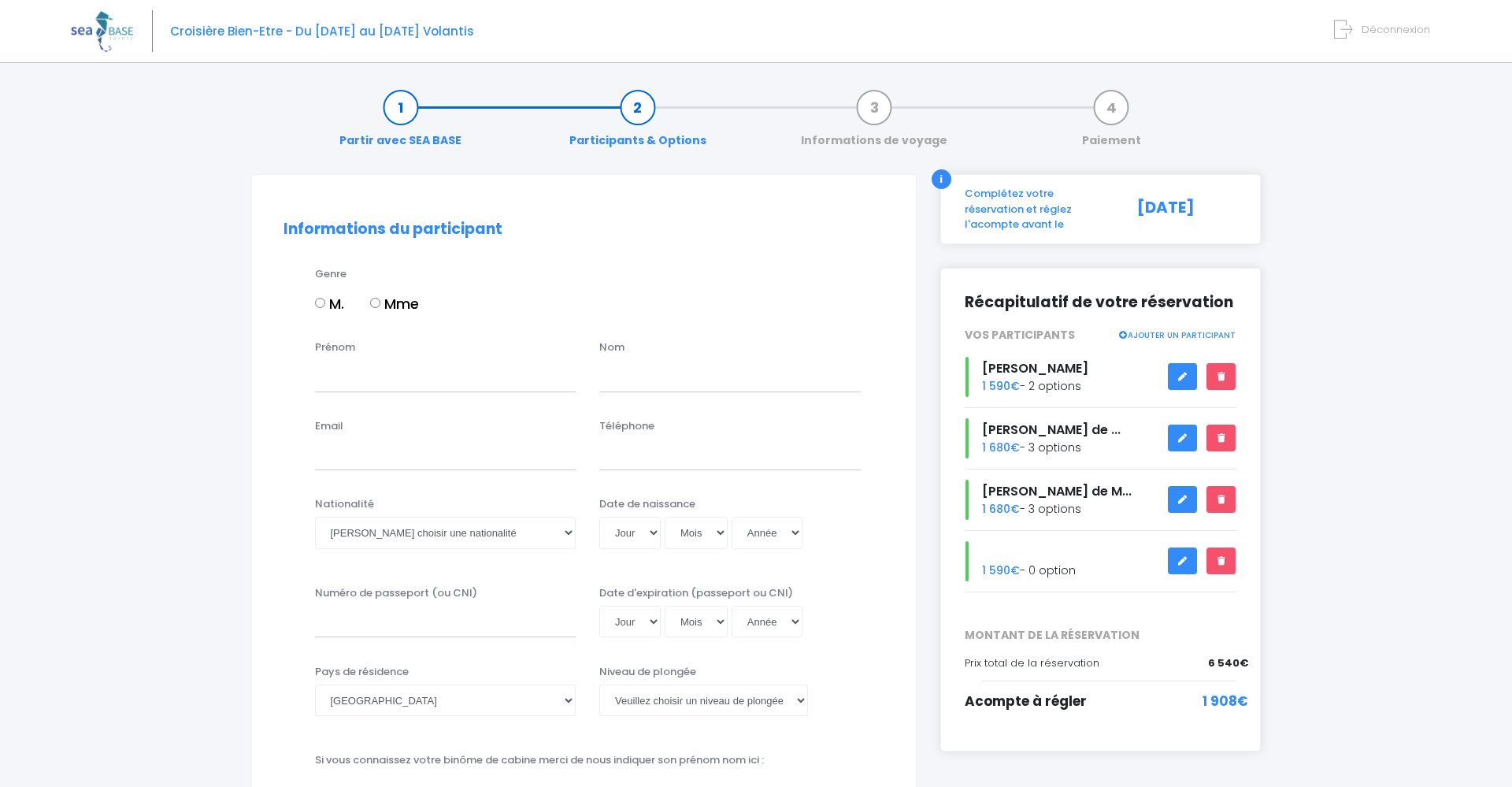 scroll, scrollTop: 0, scrollLeft: 0, axis: both 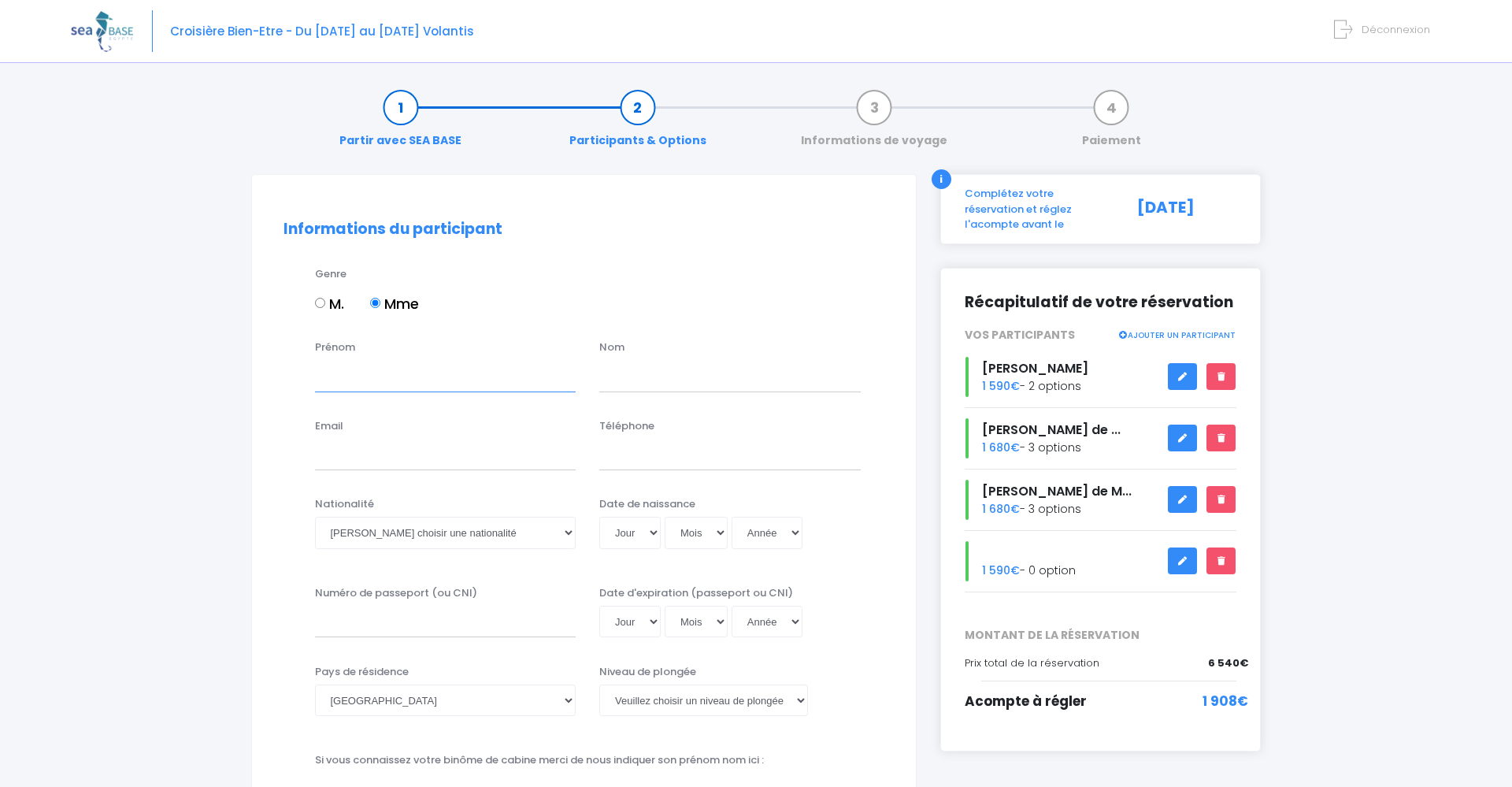 click on "Prénom" at bounding box center (446, 376) 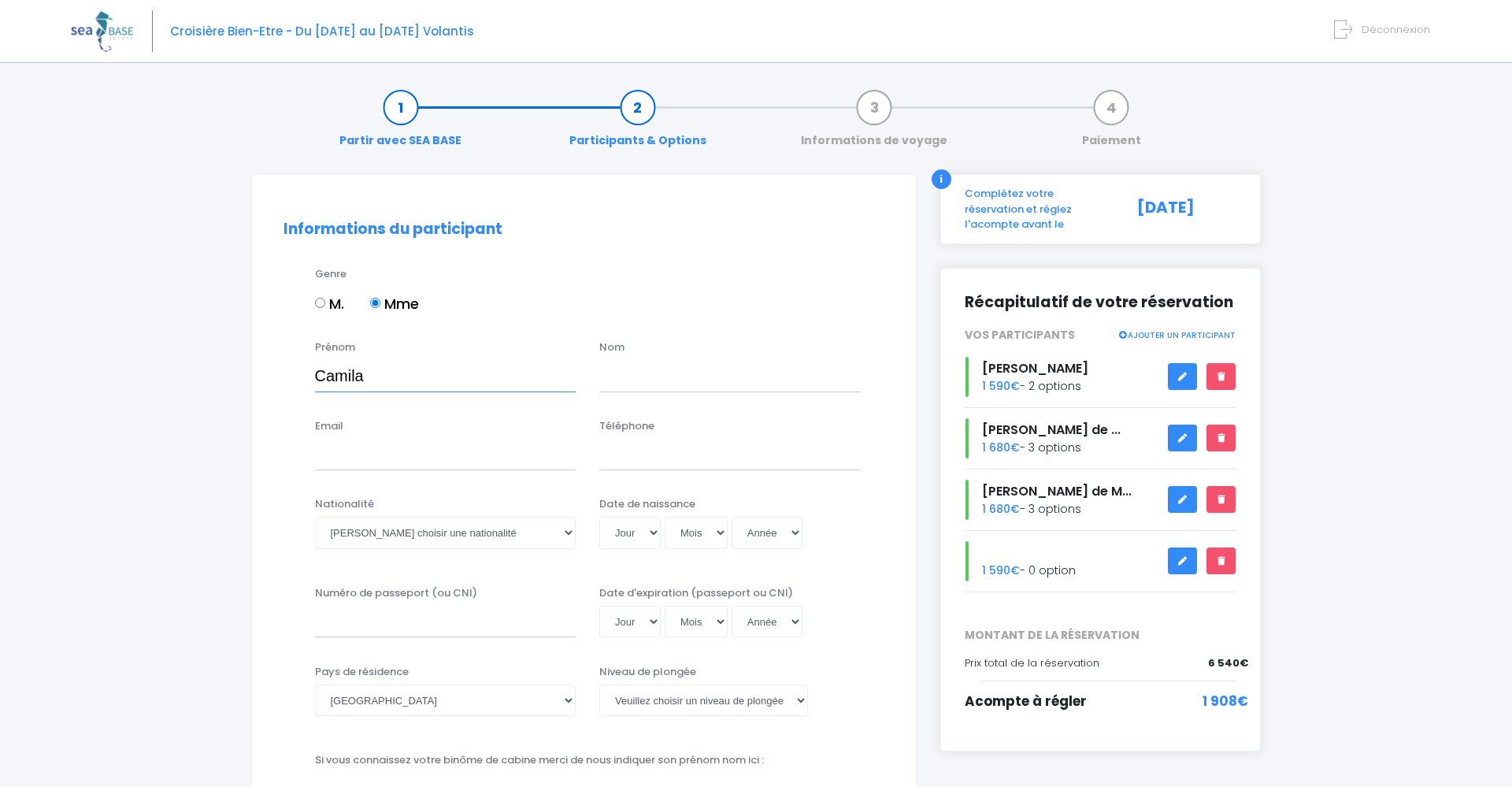 type on "Camila" 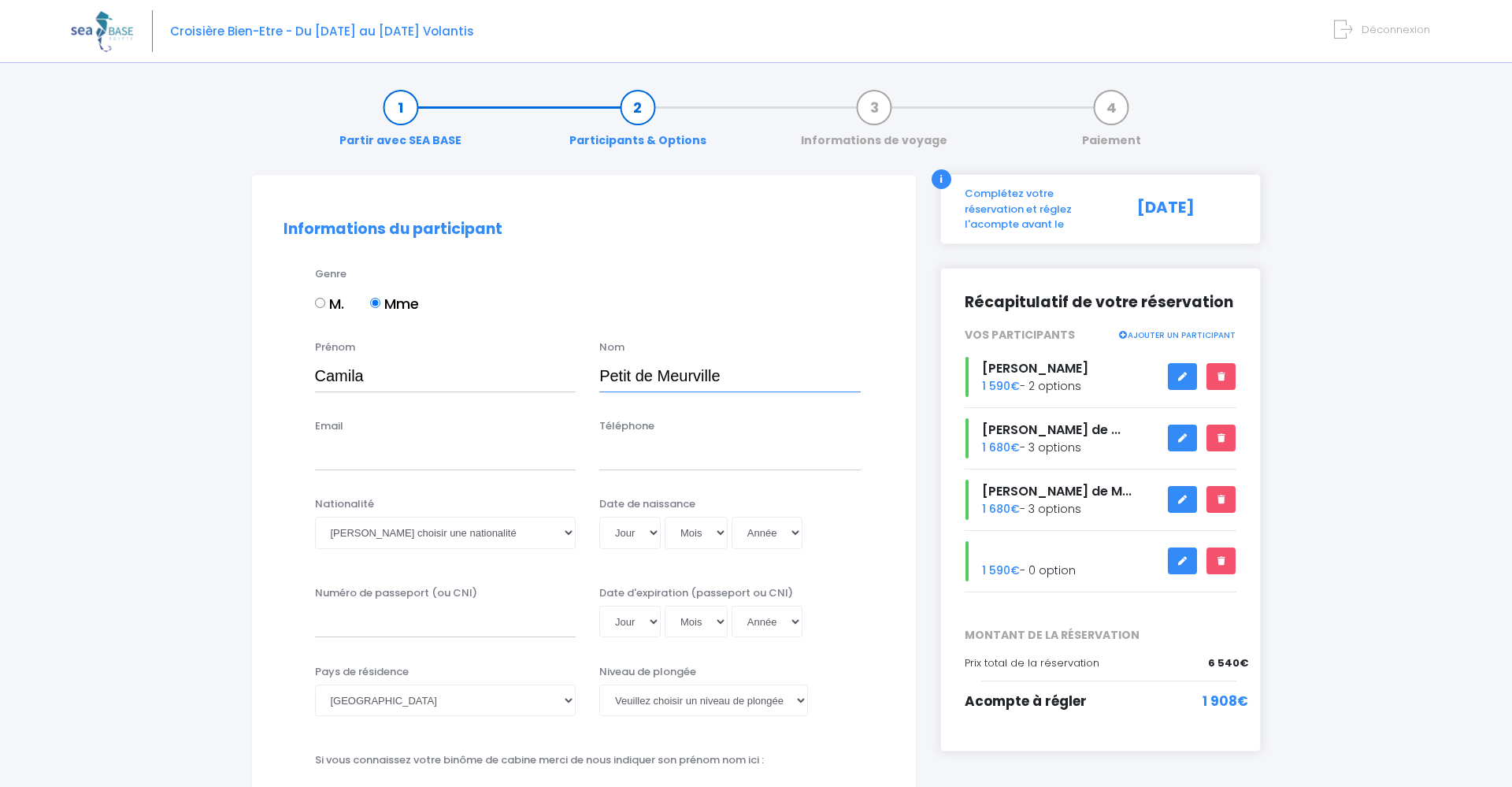 type on "Petit de Meurville" 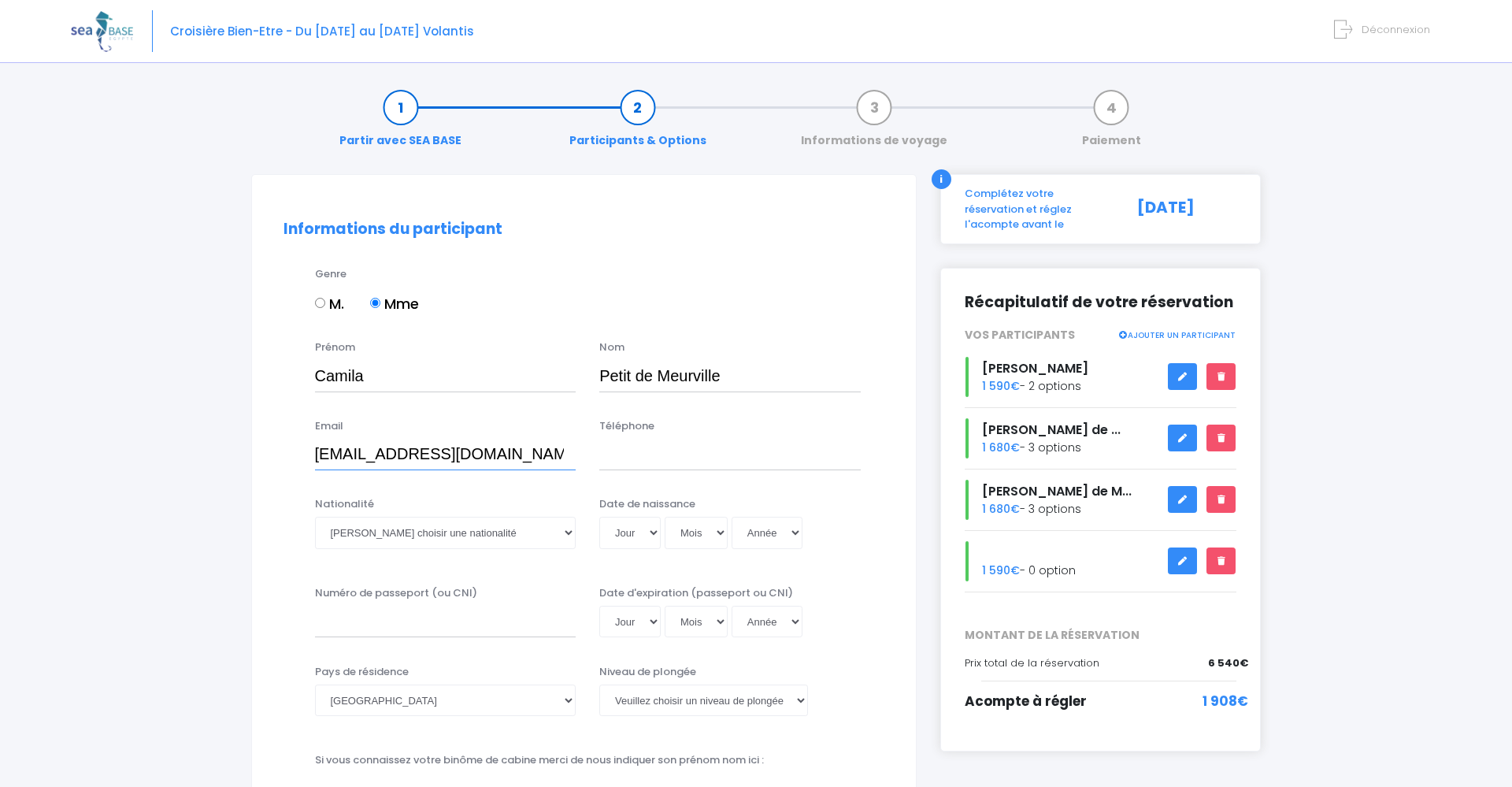 type on "camilapetitdemeurville@gmail.com" 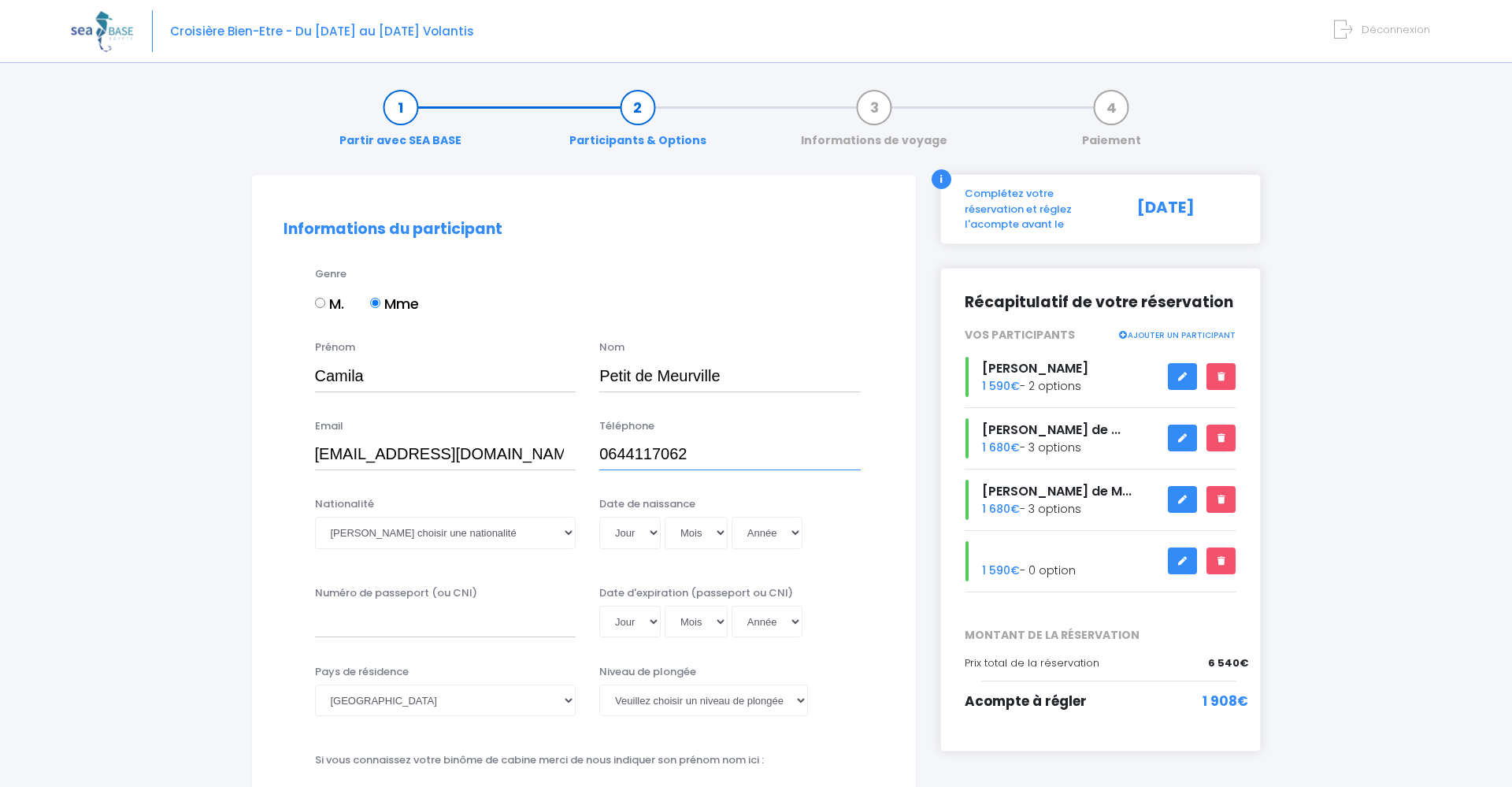type on "0644117062" 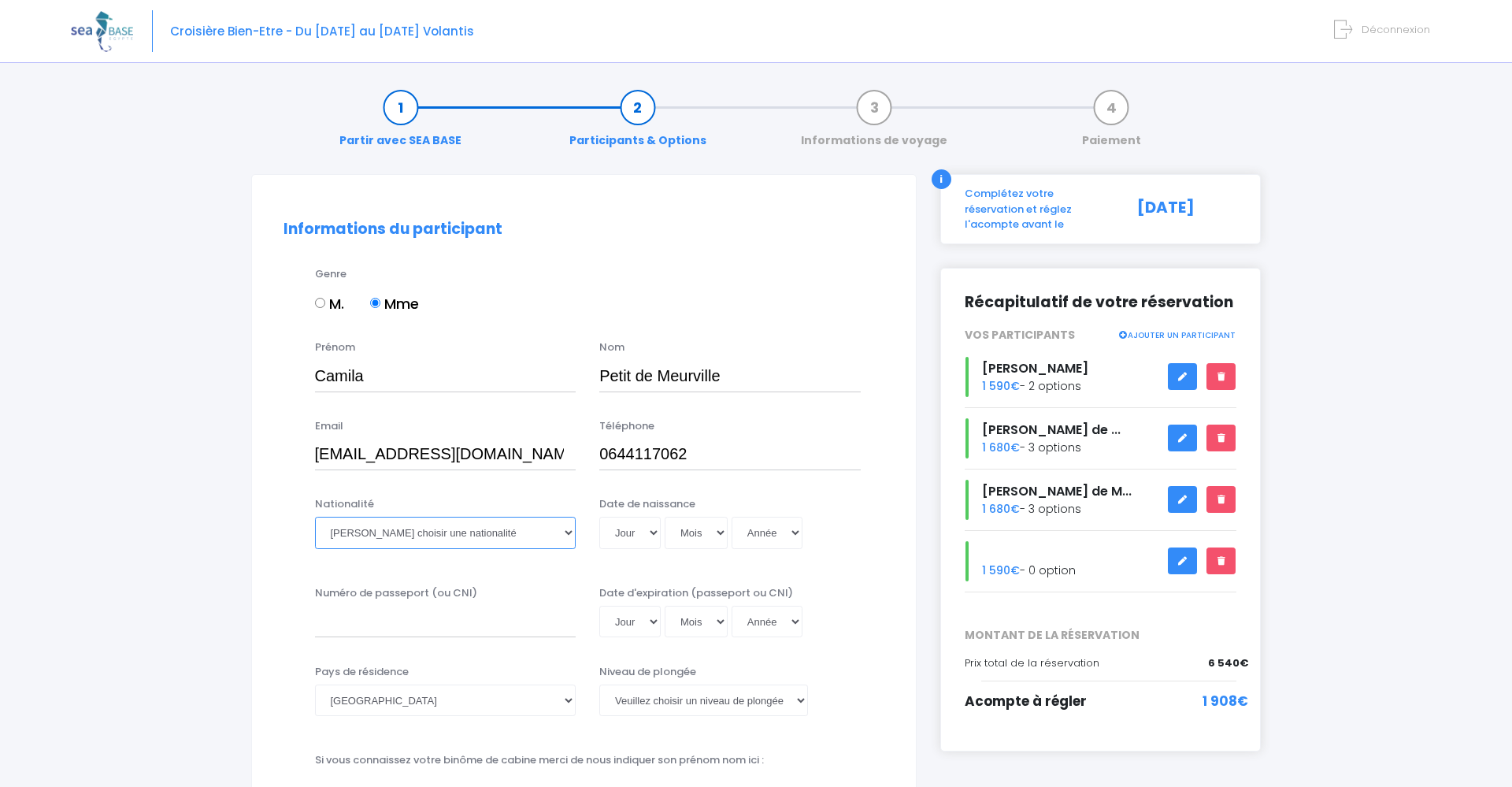 click on "Veuillez choisir une nationalité
Afghane
Albanaise
Algerienne
Allemande
Americaine
Andorrane
Angolaise
Antiguaise et barbudienne
Argentine Armenienne Australienne Autrichienne Azerbaïdjanaise Bahamienne" at bounding box center [446, 533] 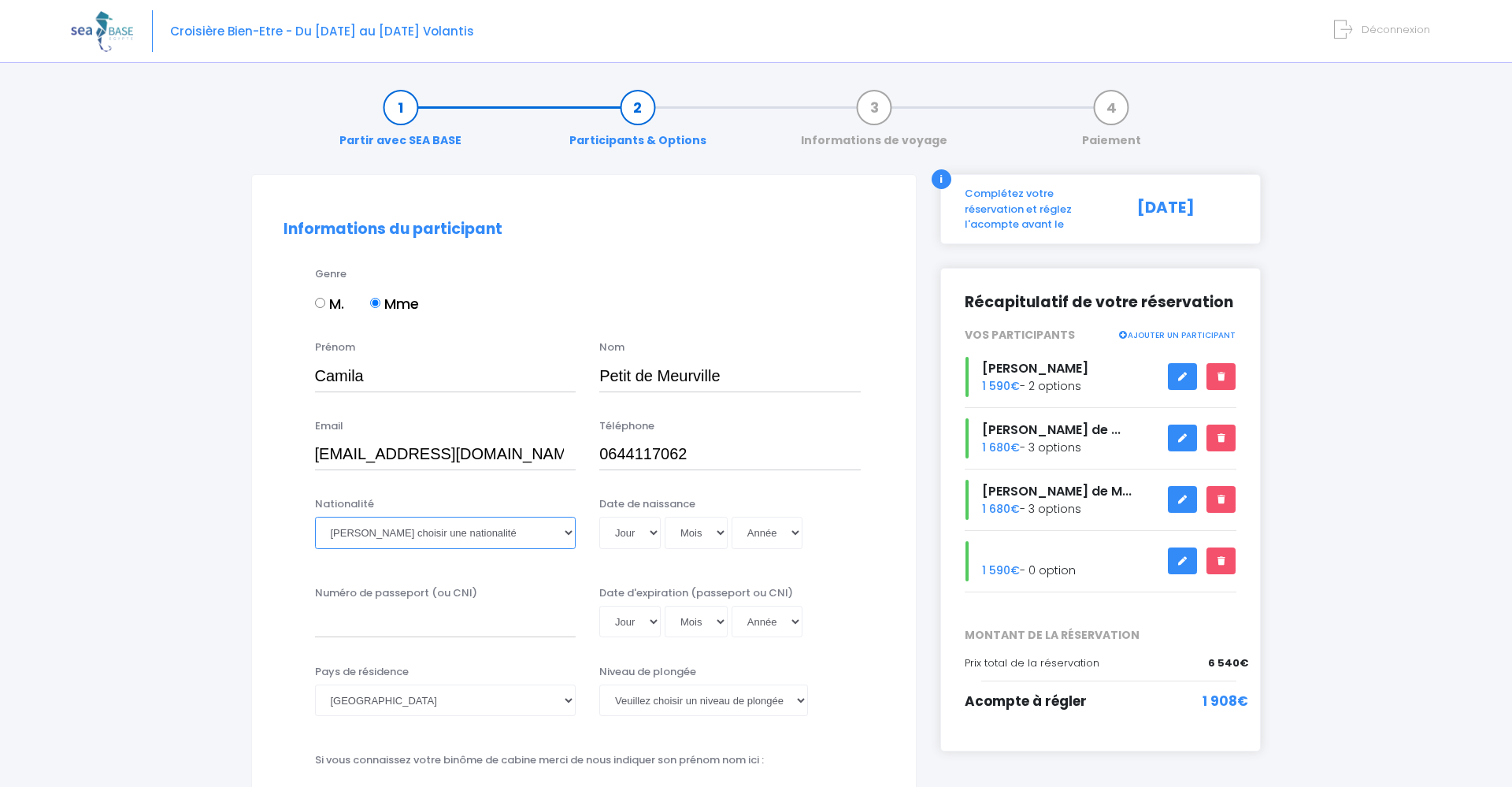 select on "Italienne" 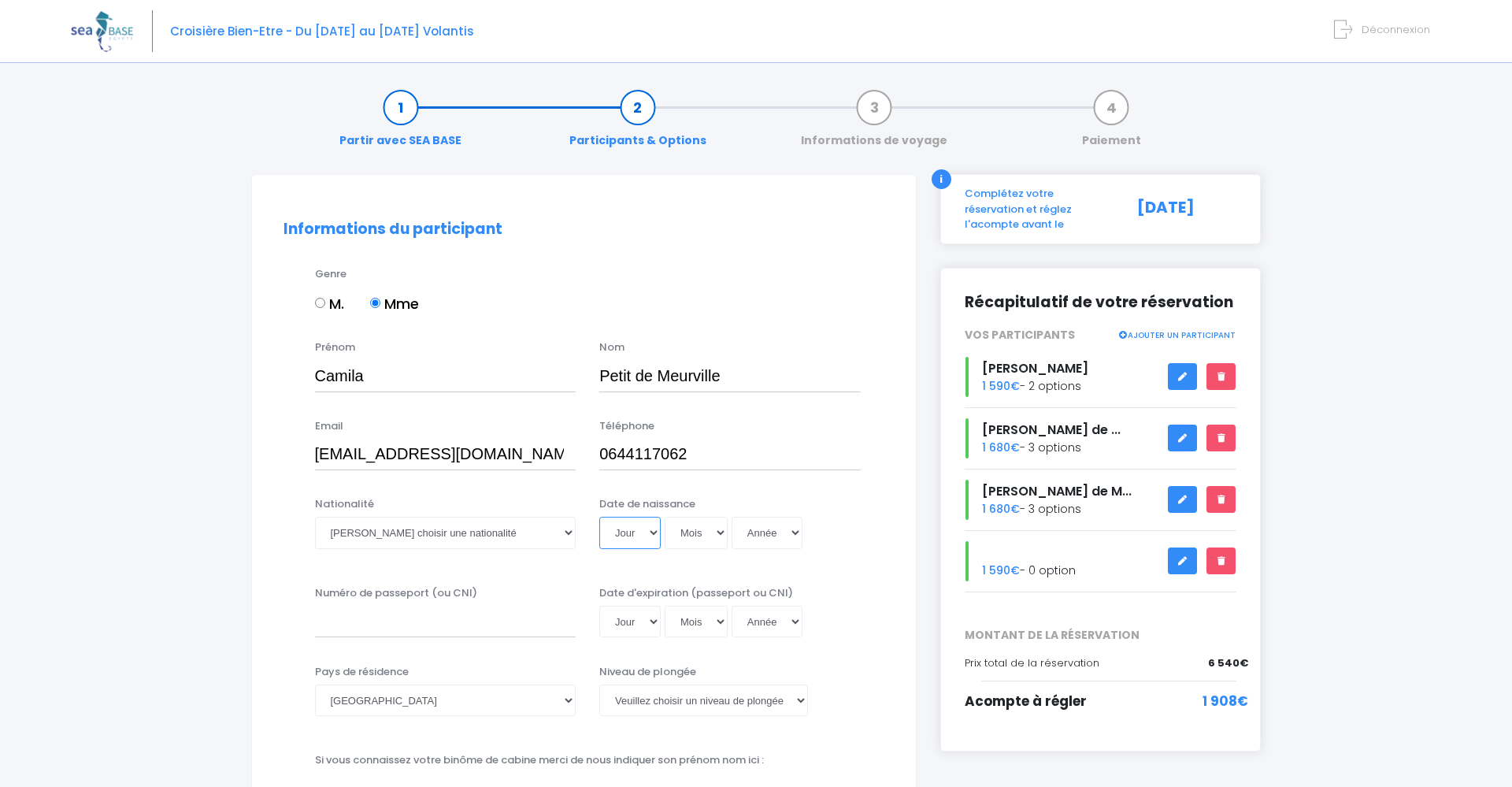 click on "Jour 01 02 03 04 05 06 07 08 09 10 11 12 13 14 15 16 17 18 19 20 21 22 23 24 25 26 27 28 29 30 31" at bounding box center (630, 533) 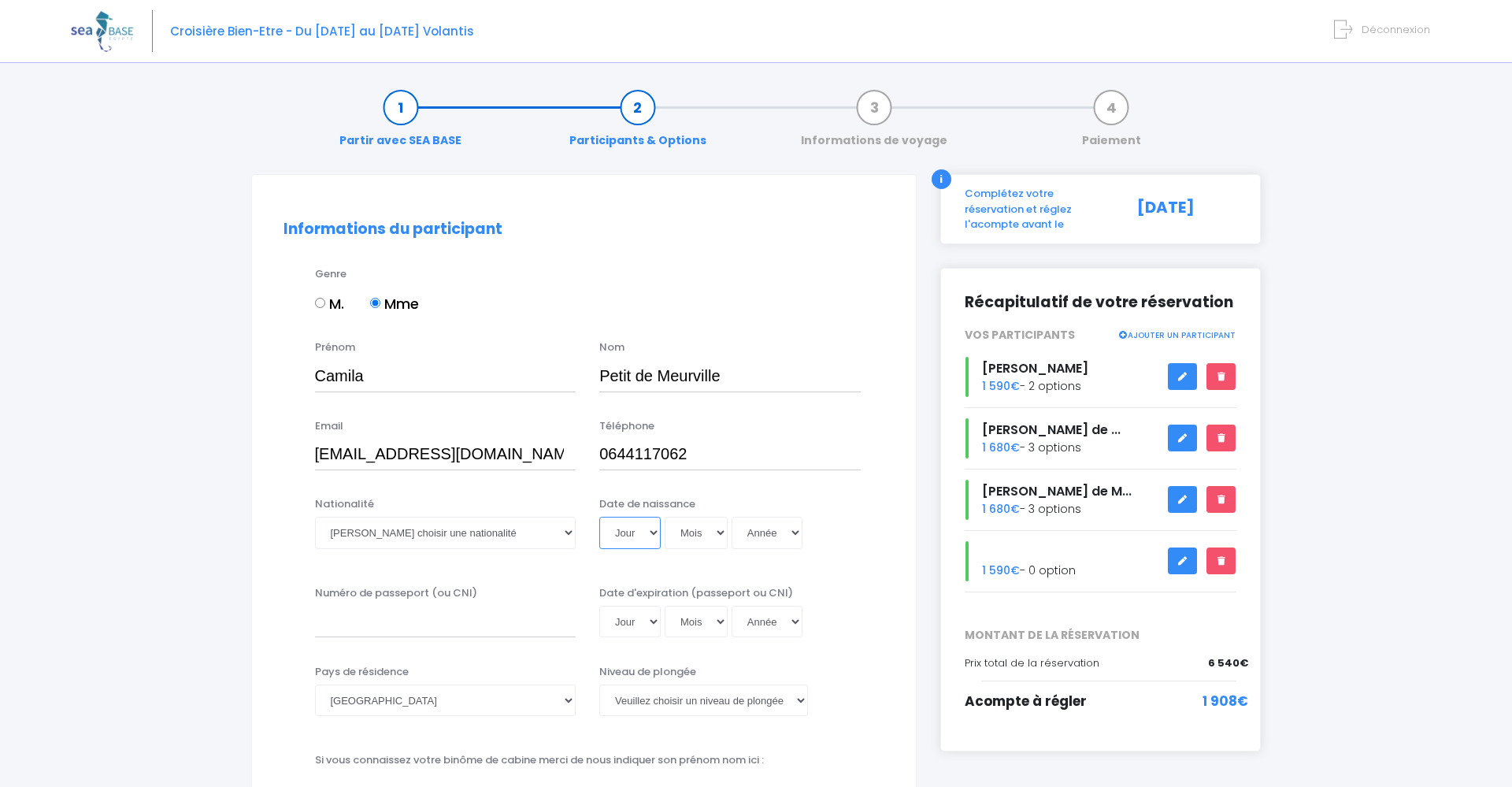 select on "31" 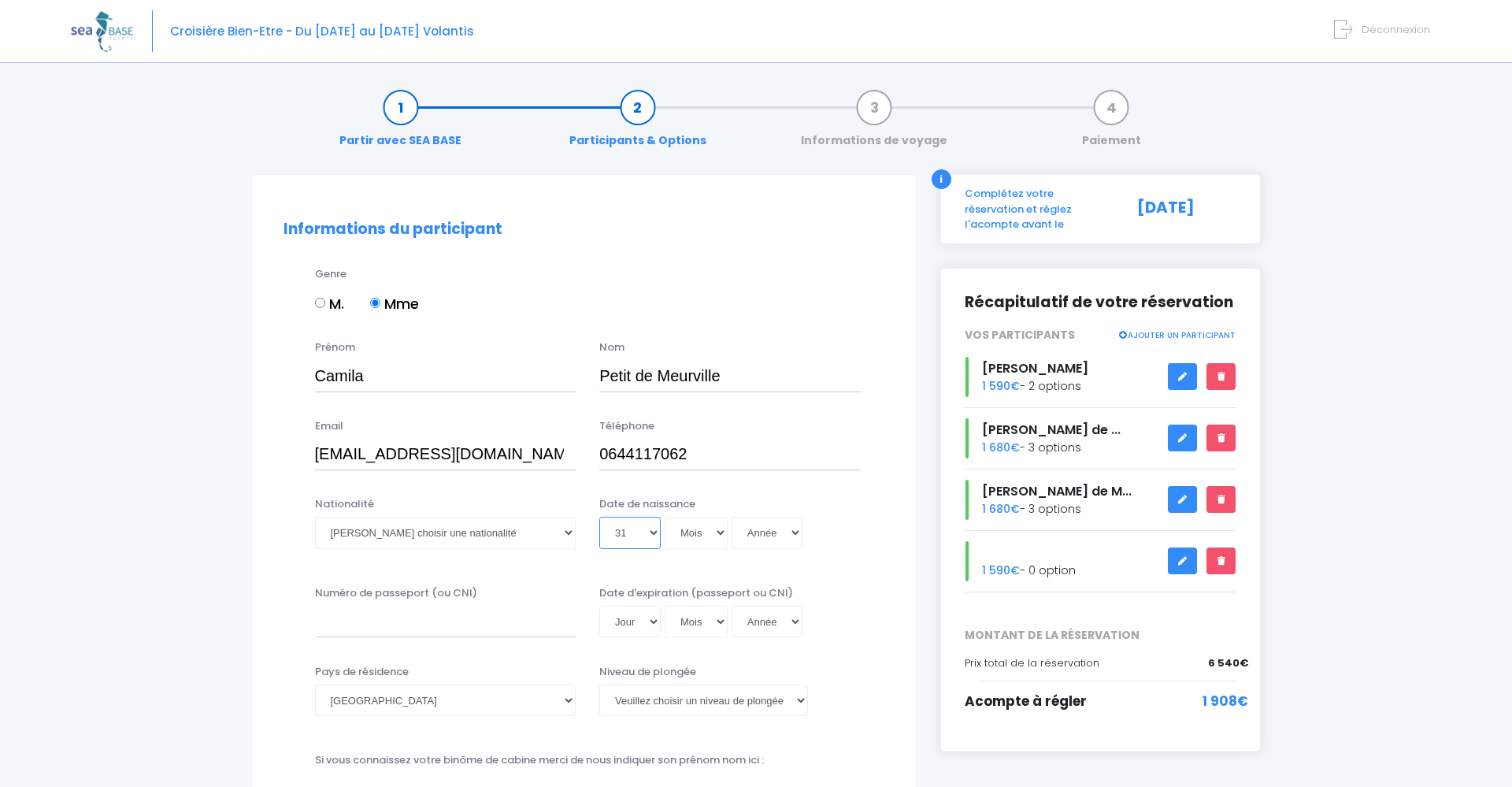 click on "31" at bounding box center [0, 0] 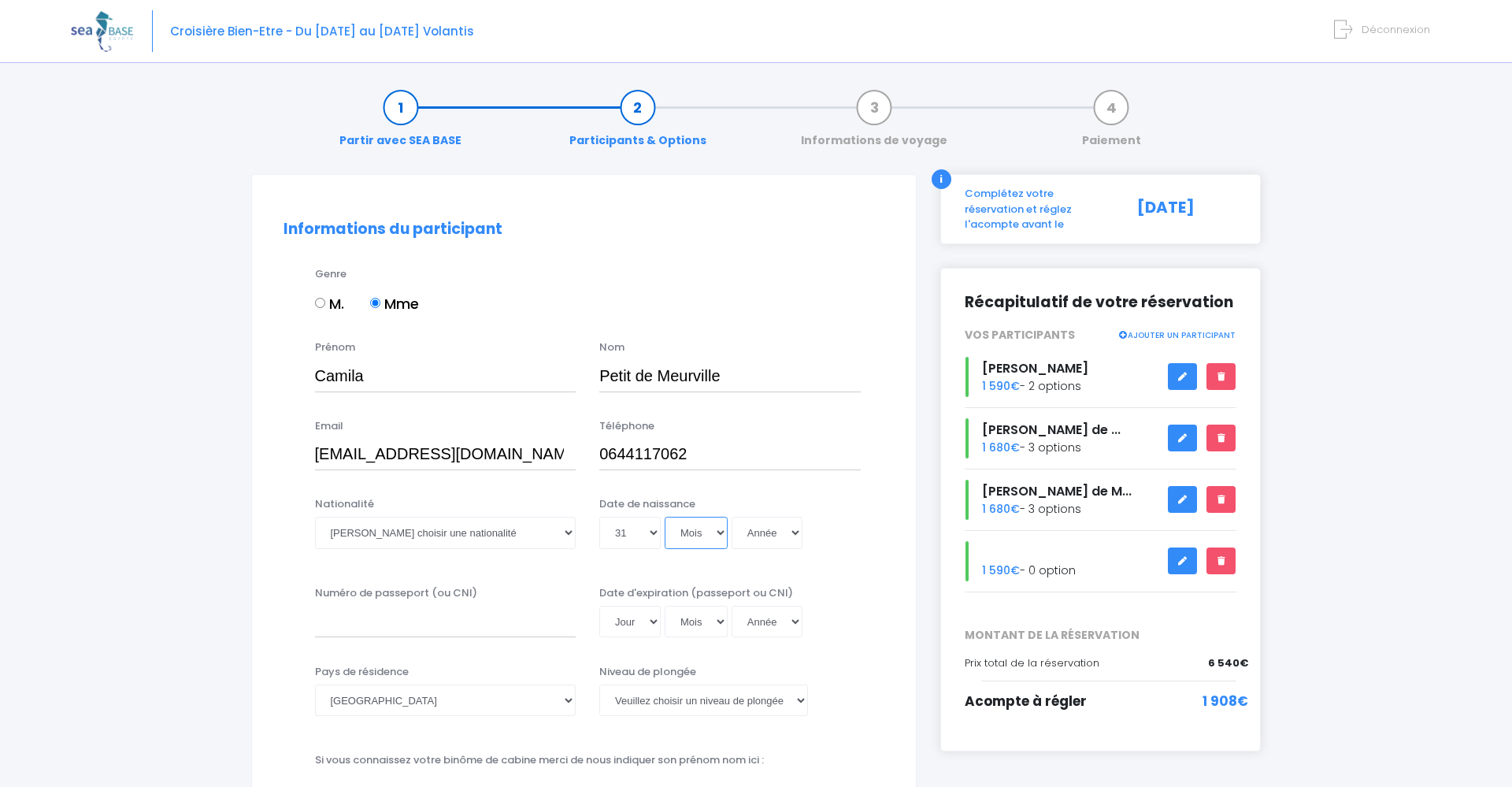 click on "Mois 01 02 03 04 05 06 07 08 09 10 11 12" at bounding box center [696, 533] 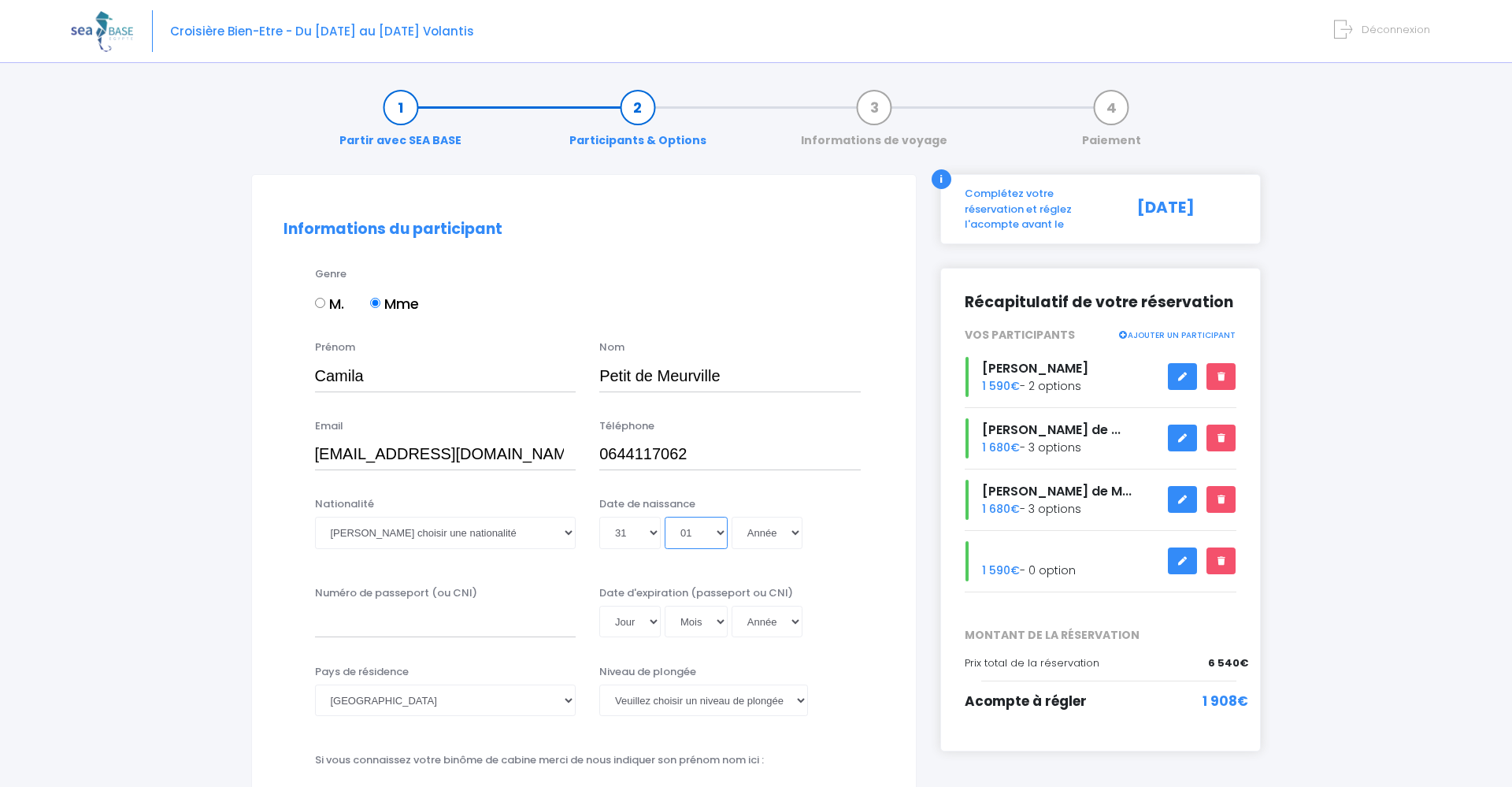 click on "01" at bounding box center [0, 0] 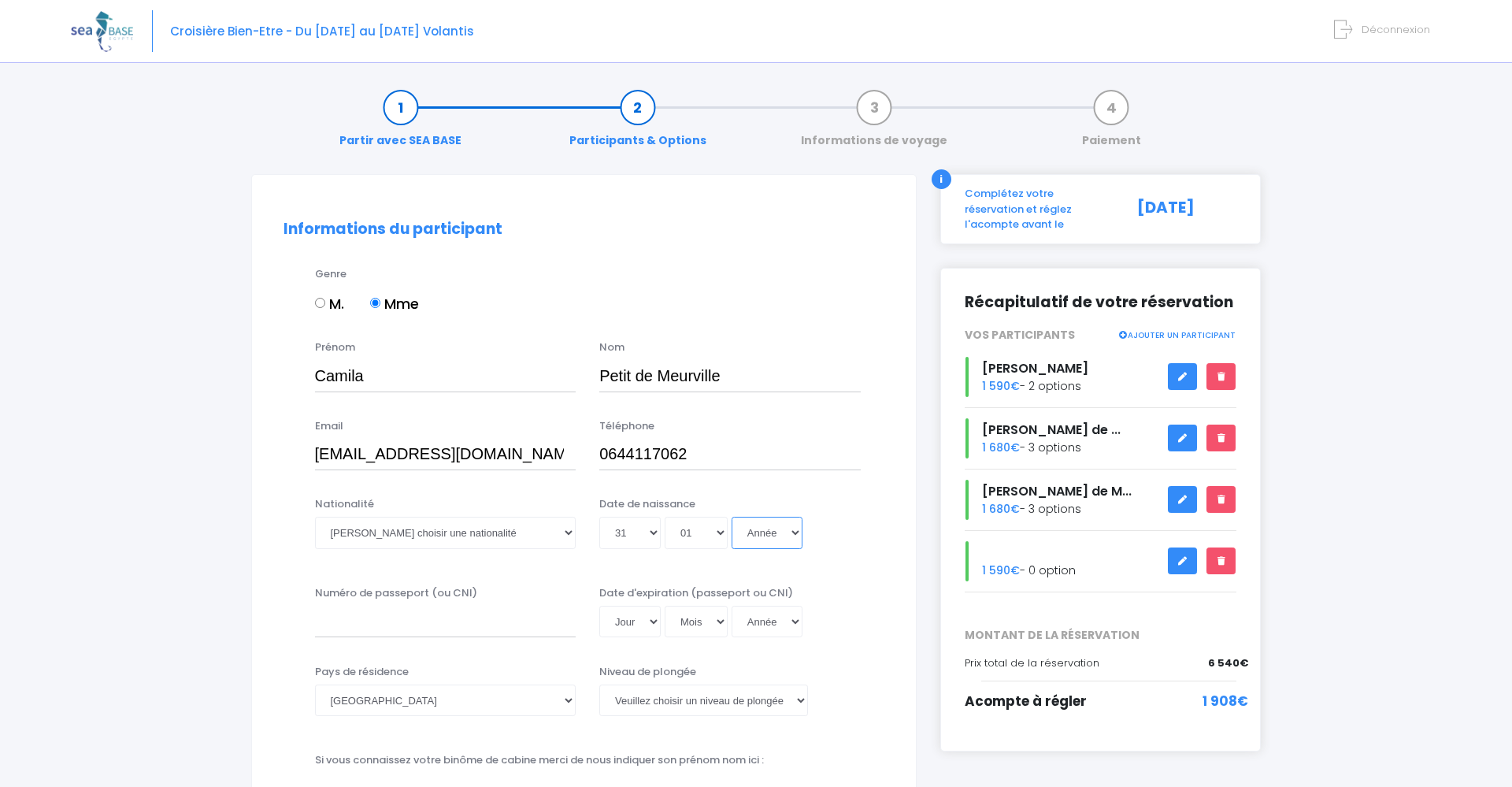 click on "Année 2045 2044 2043 2042 2041 2040 2039 2038 2037 2036 2035 2034 2033 2032 2031 2030 2029 2028 2027 2026 2025 2024 2023 2022 2021 2020 2019 2018 2017 2016 2015 2014 2013 2012 2011 2010 2009 2008 2007 2006 2005 2004 2003 2002 2001 2000 1999 1998 1997 1996 1995 1994 1993 1992 1991 1990 1989 1988 1987 1986 1985 1984 1983 1982 1981 1980 1979 1978 1977 1976 1975 1974 1973 1972 1971 1970 1969 1968 1967 1966 1965 1964 1963 1962 1961 1960 1959 1958 1957 1956 1955 1954 1953 1952 1951 1950 1949 1948 1947 1946 1945 1944 1943 1942 1941 1940 1939 1938 1937 1936 1935 1934 1933 1932 1931 1930 1929 1928 1927 1926 1925 1924 1923 1922 1921 1920 1919 1918 1917 1916 1915 1914 1913 1912 1911 1910 1909 1908 1907 1906 1905 1904 1903 1902 1901 1900" at bounding box center [767, 533] 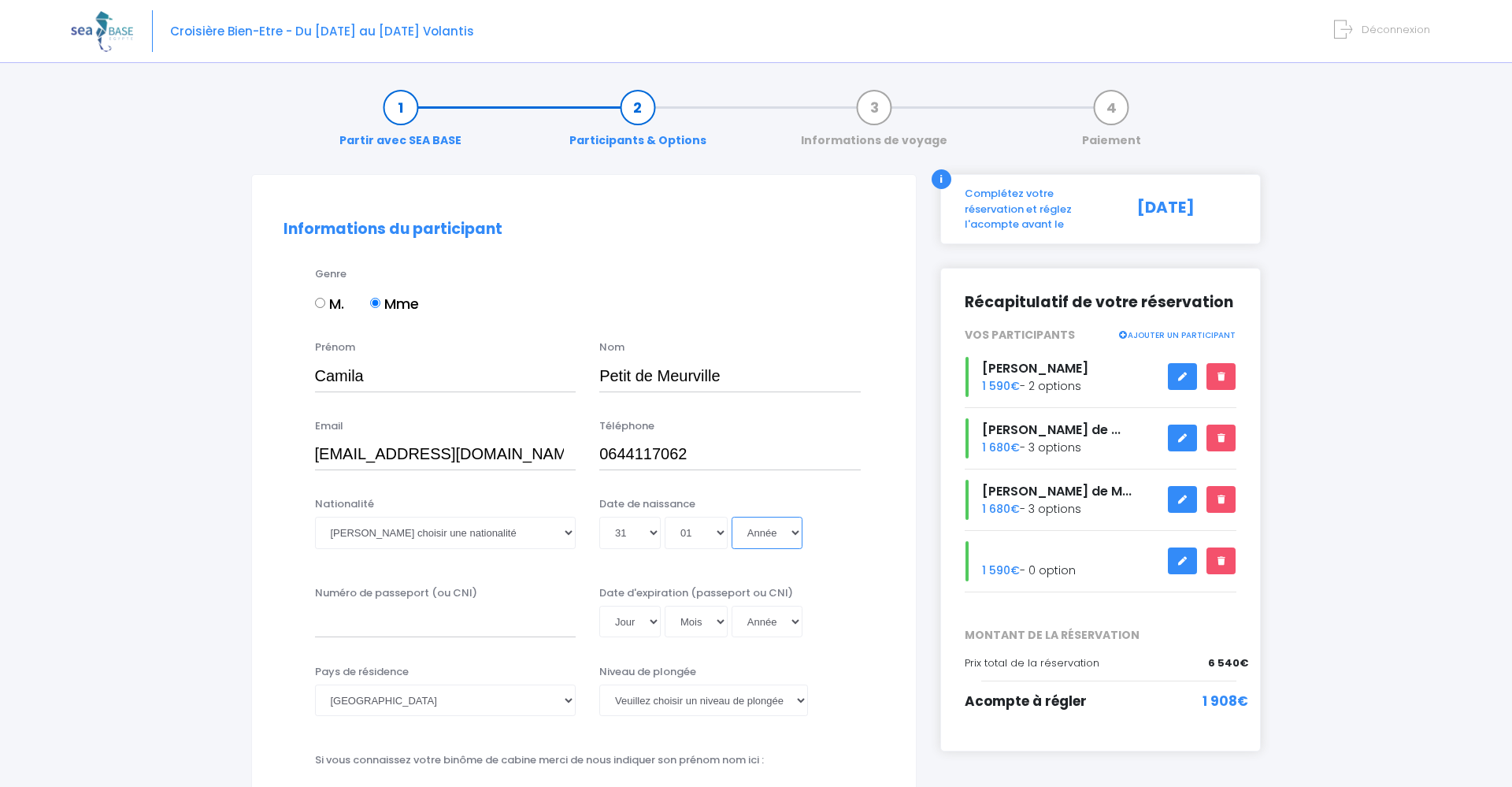 select on "2008" 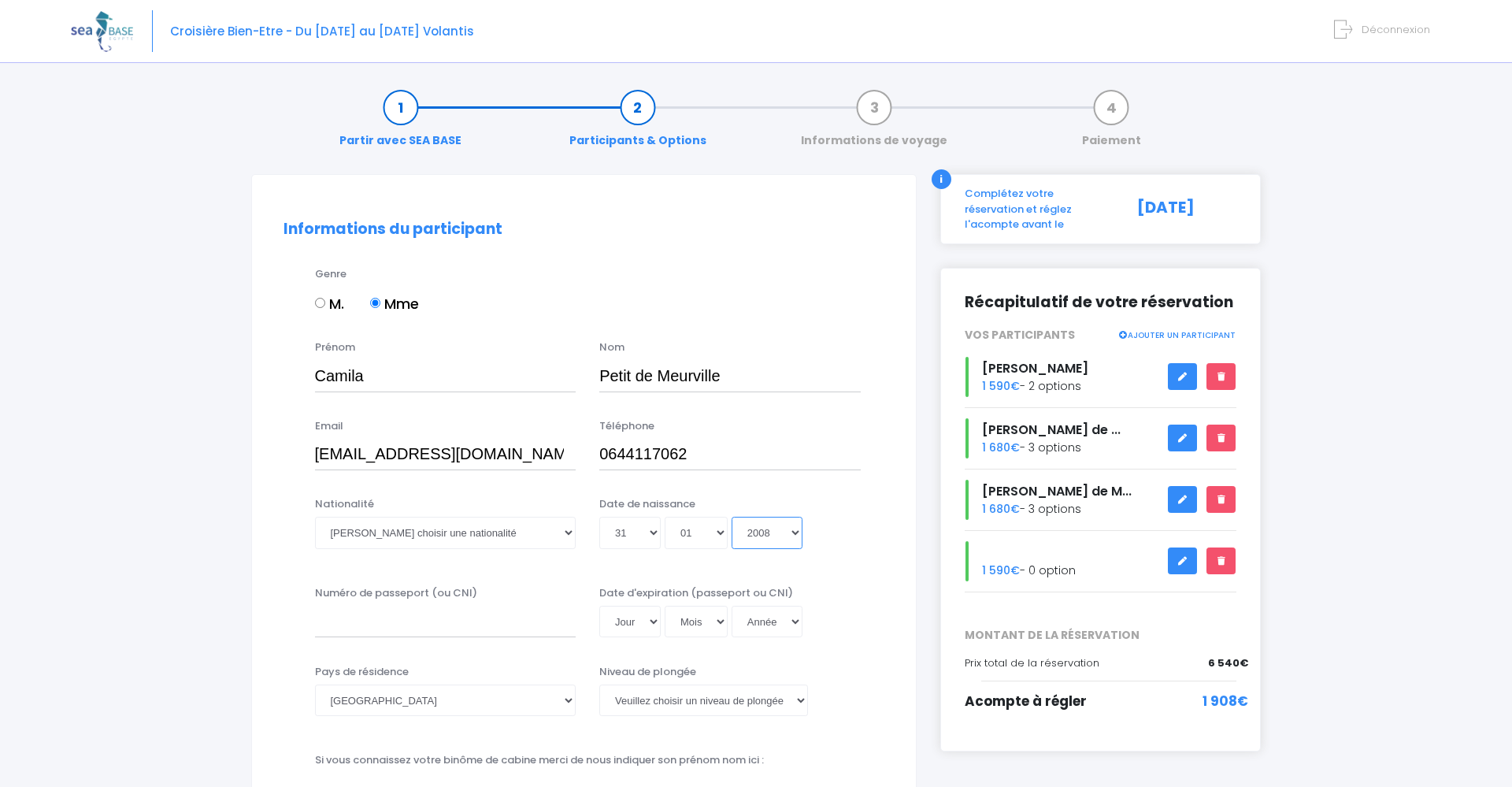 click on "2008" at bounding box center (0, 0) 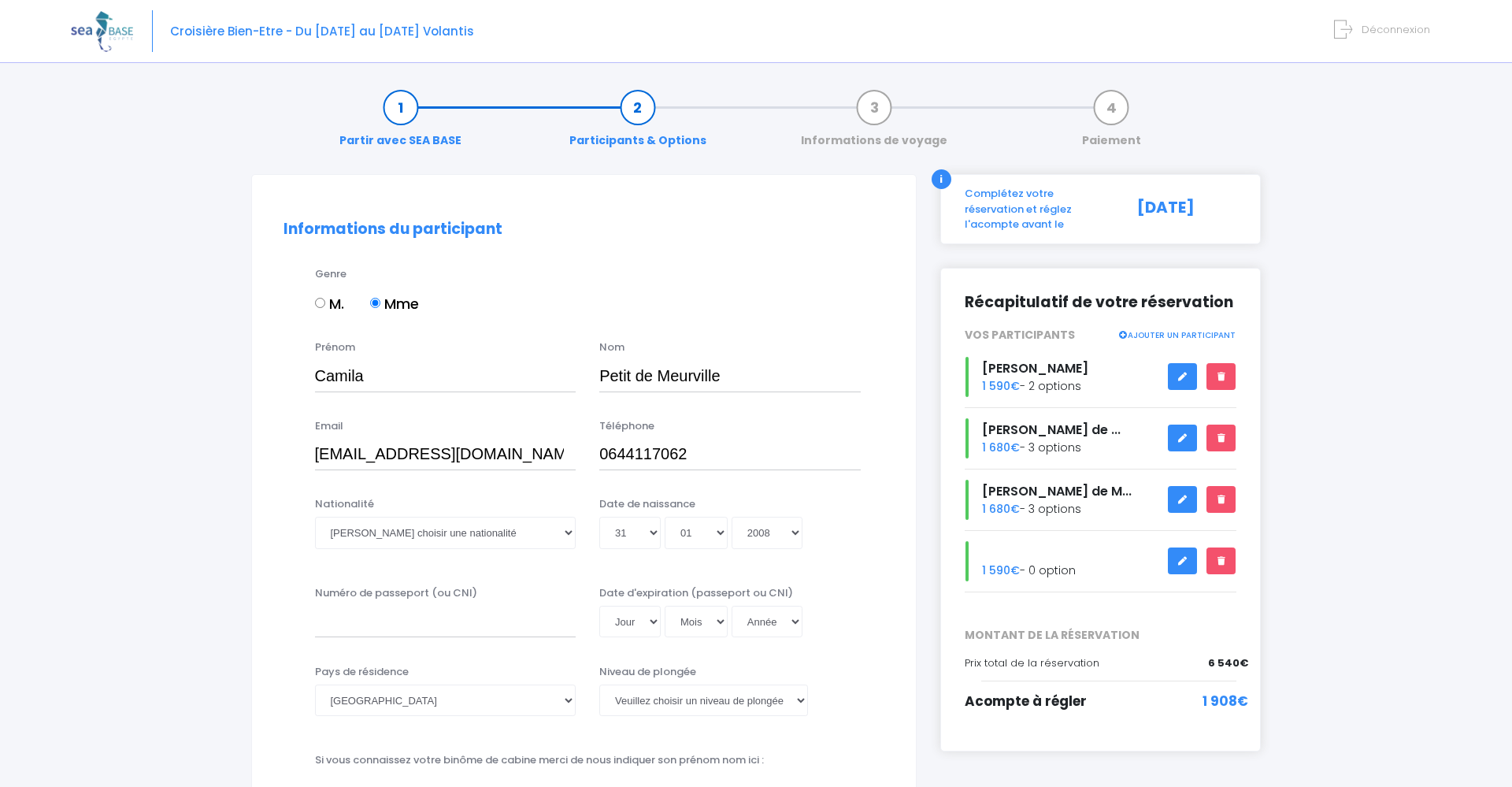 click on "Nationalité
Veuillez choisir une nationalité
Afghane
Albanaise
Algerienne
Allemande
Americaine
Andorrane
Angolaise
Antiguaise et barbudienne Argentine" at bounding box center (584, 533) 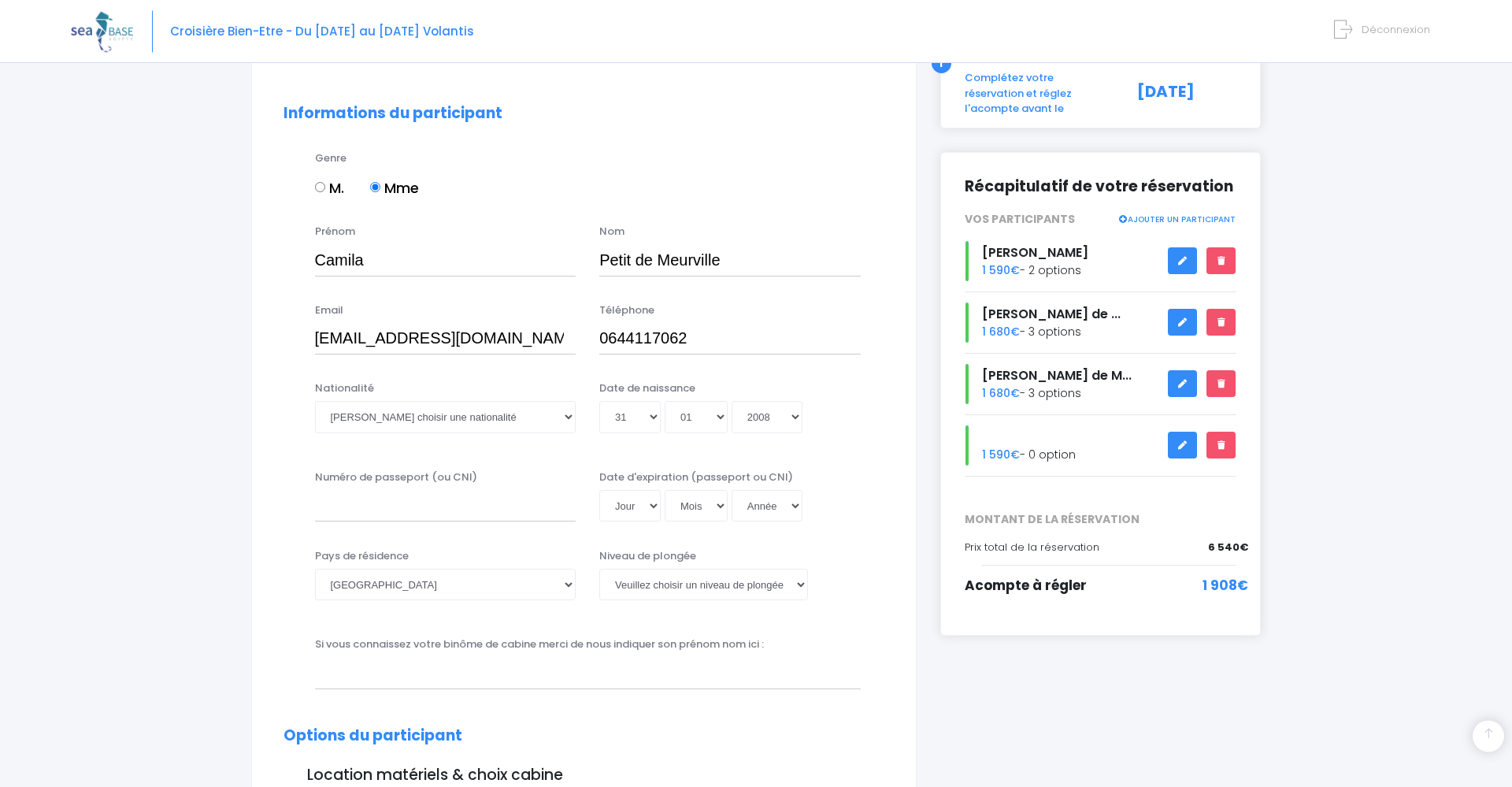 scroll, scrollTop: 241, scrollLeft: 0, axis: vertical 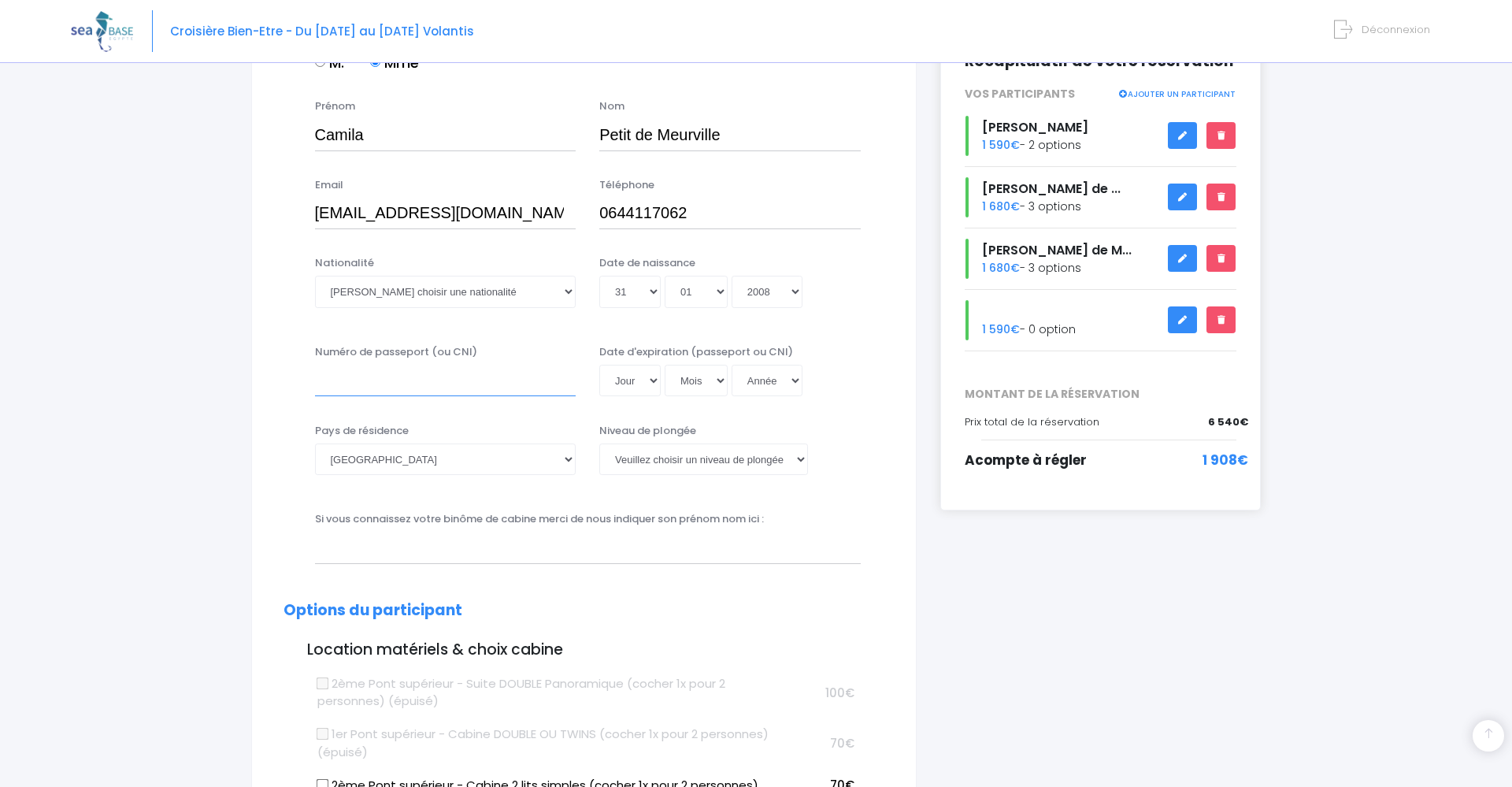 click on "Numéro de passeport (ou CNI)" at bounding box center (446, 381) 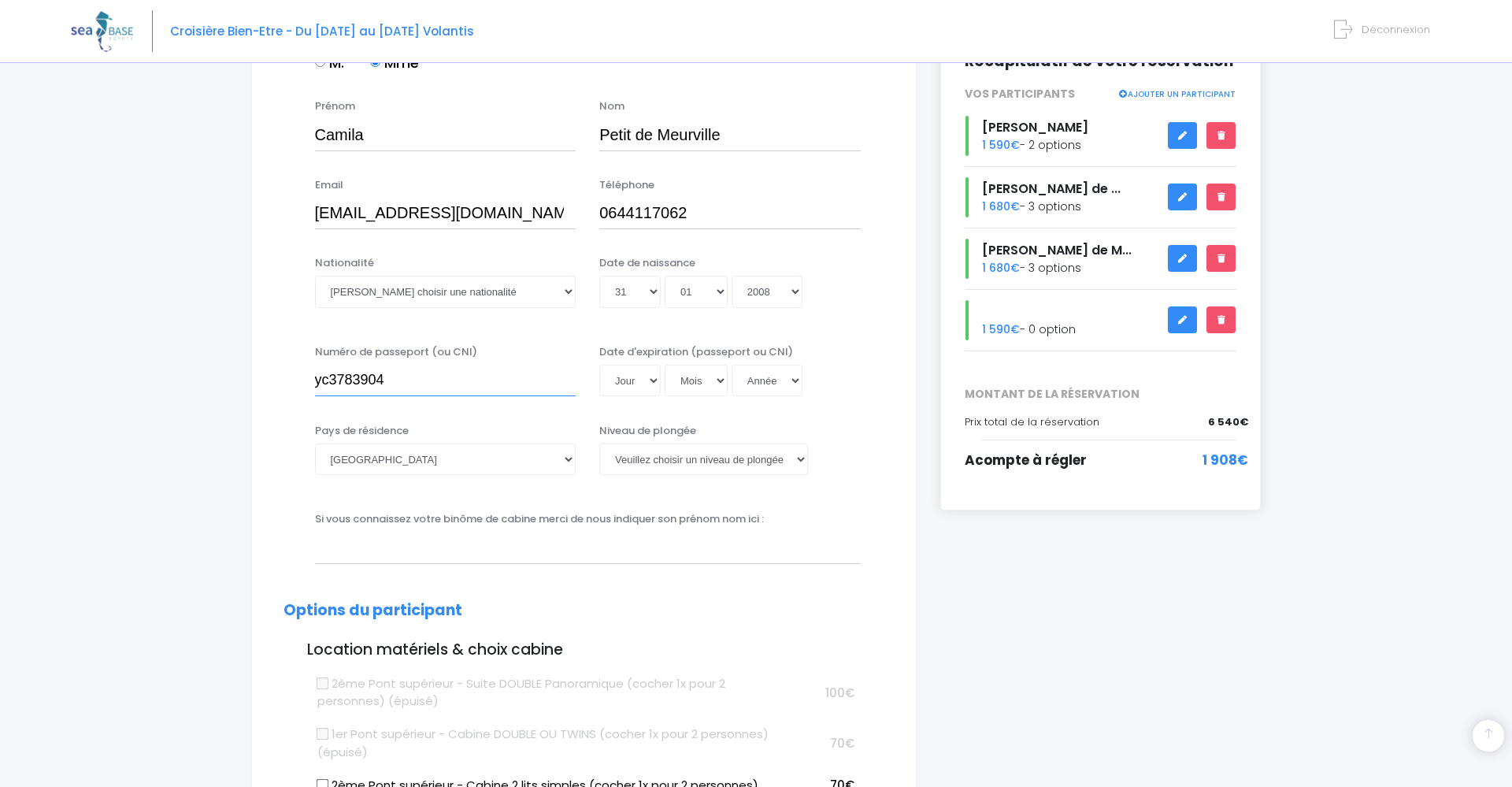 type on "yc3783904" 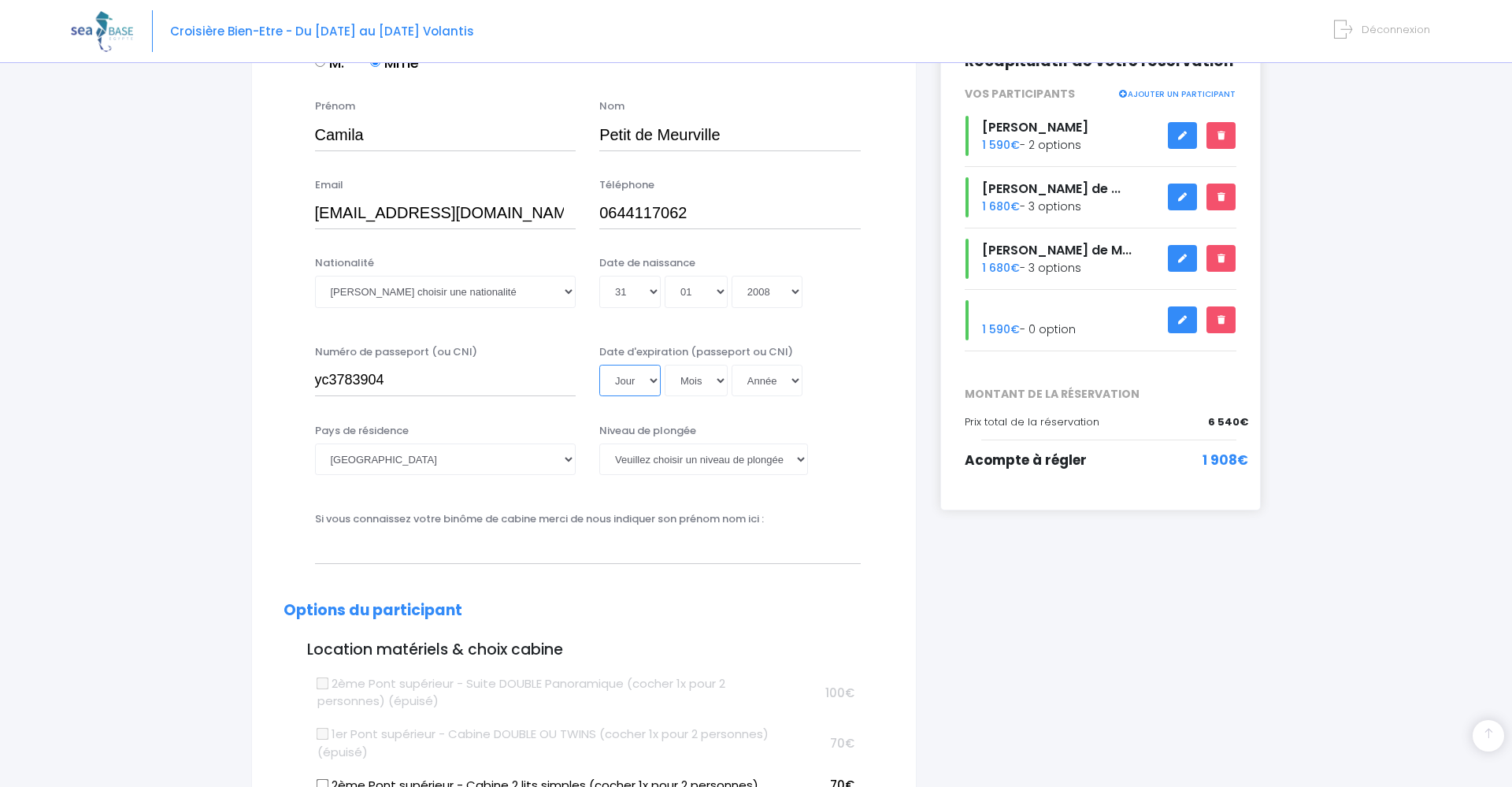 click on "Jour 01 02 03 04 05 06 07 08 09 10 11 12 13 14 15 16 17 18 19 20 21 22 23 24 25 26 27 28 29 30 31" at bounding box center [630, 381] 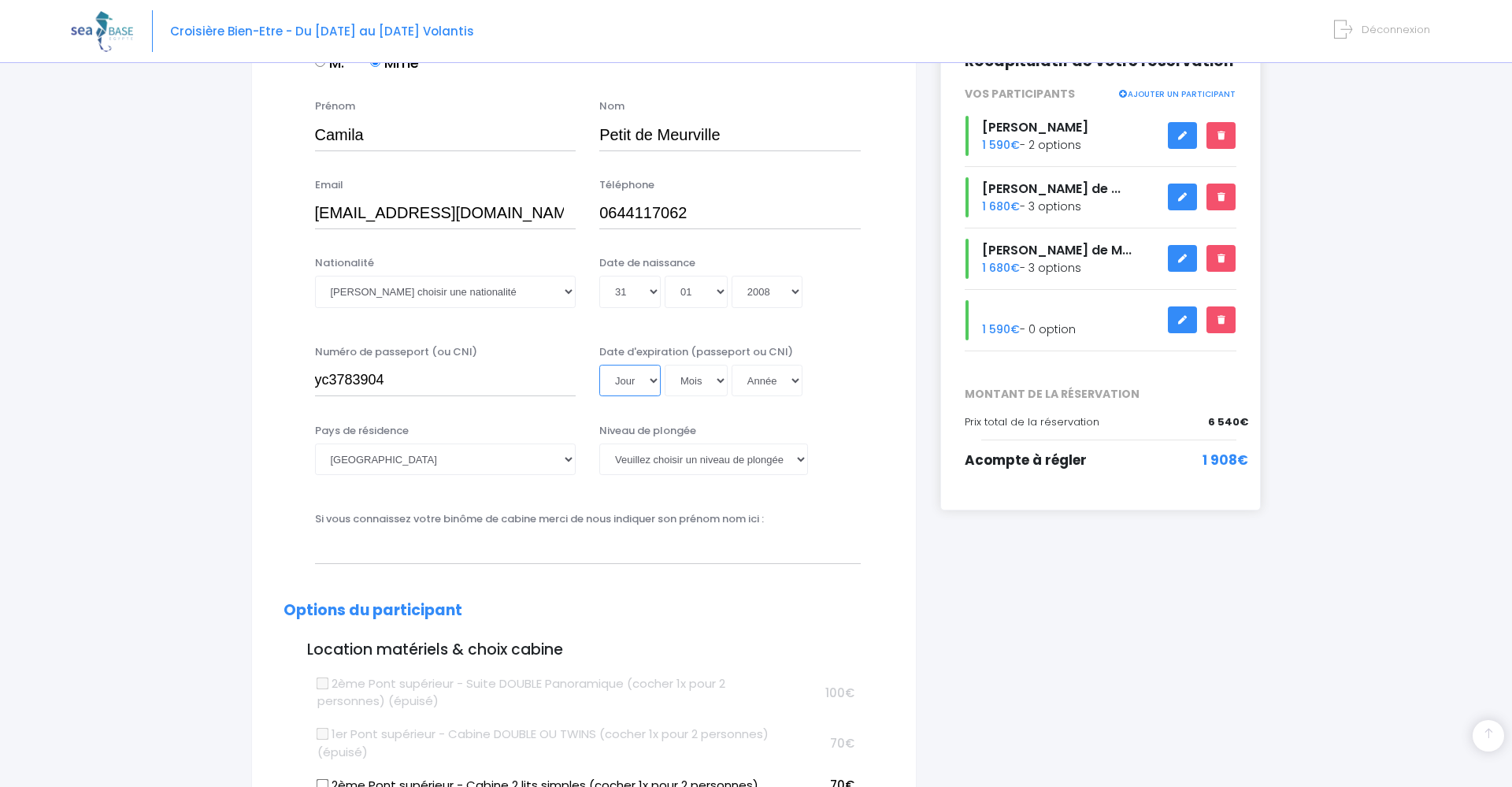 select on "05" 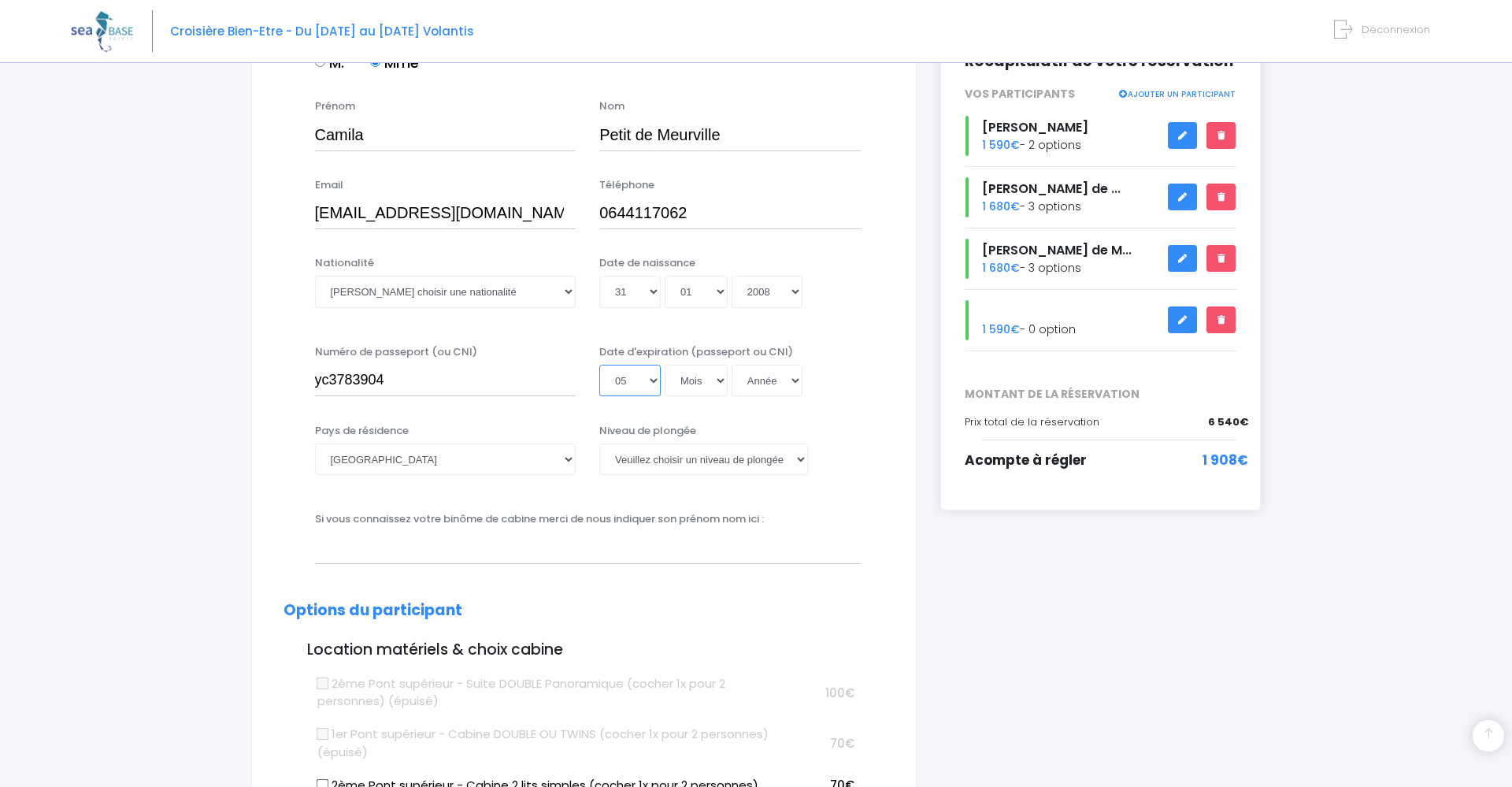 click on "05" at bounding box center (0, 0) 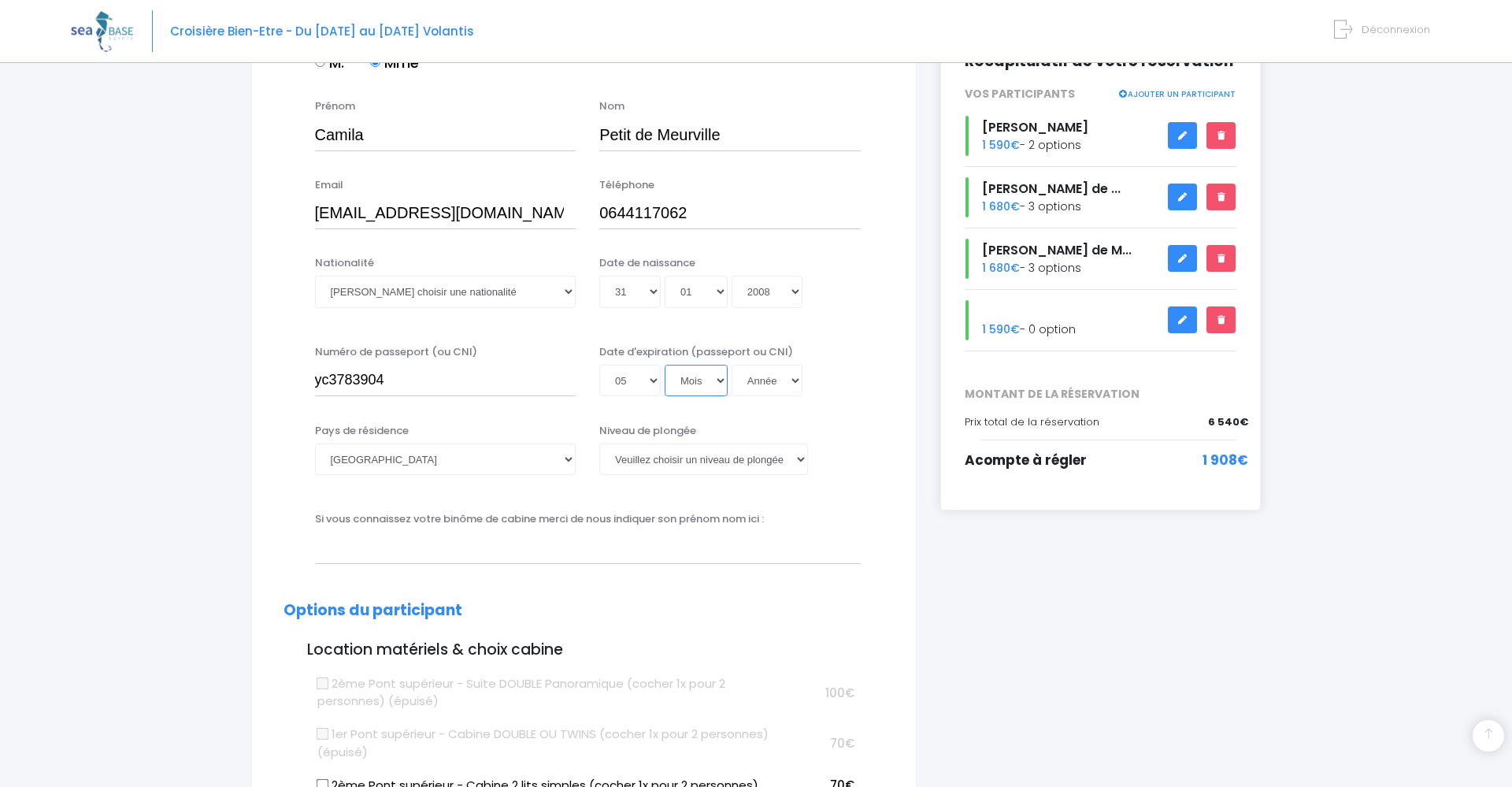 click on "Mois 01 02 03 04 05 06 07 08 09 10 11 12" at bounding box center (696, 381) 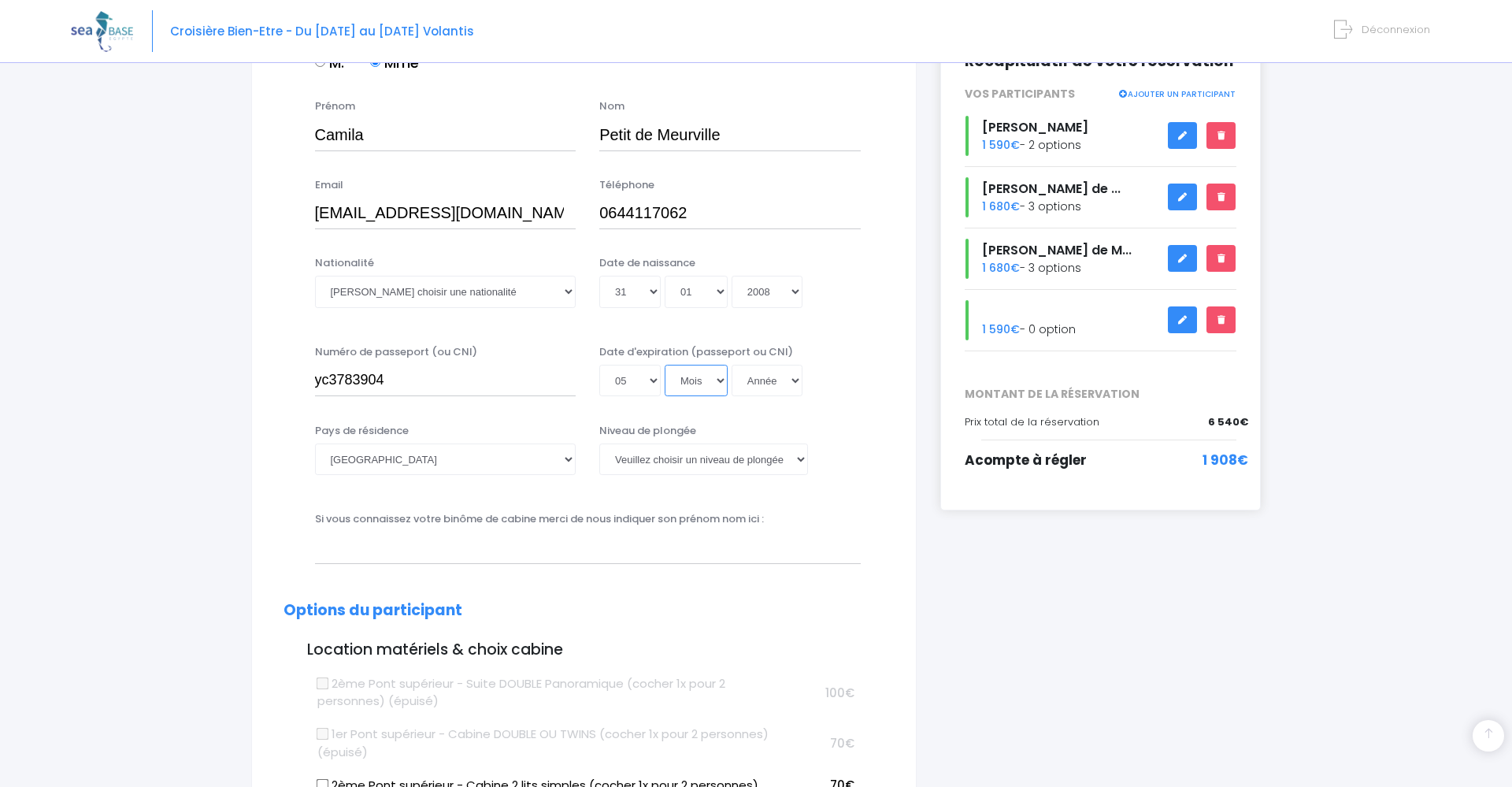 select on "12" 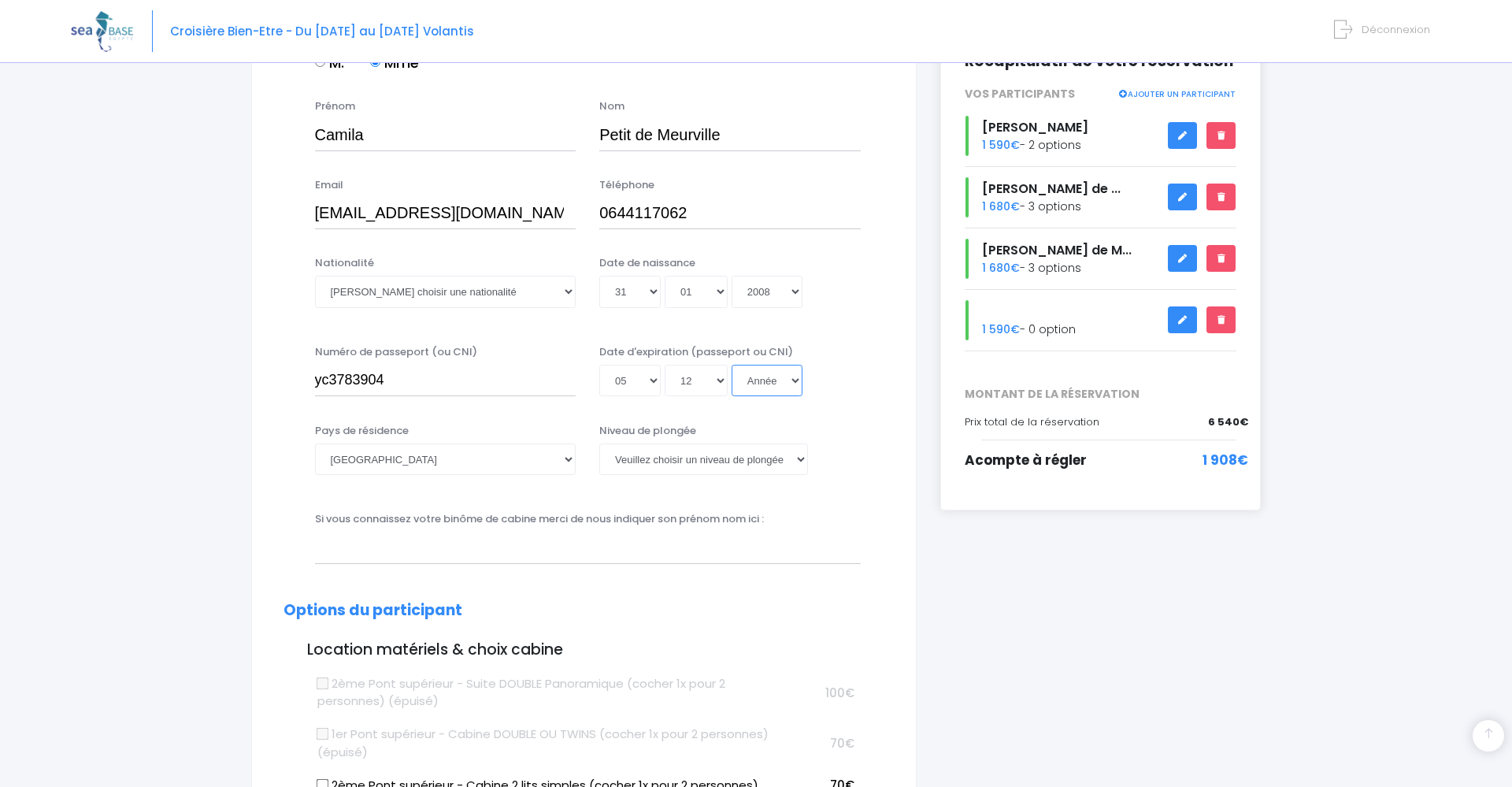 click on "Année 2045 2044 2043 2042 2041 2040 2039 2038 2037 2036 2035 2034 2033 2032 2031 2030 2029 2028 2027 2026 2025 2024 2023 2022 2021 2020 2019 2018 2017 2016 2015 2014 2013 2012 2011 2010 2009 2008 2007 2006 2005 2004 2003 2002 2001 2000 1999 1998 1997 1996 1995 1994 1993 1992 1991 1990 1989 1988 1987 1986 1985 1984 1983 1982 1981 1980 1979 1978 1977 1976 1975 1974 1973 1972 1971 1970 1969 1968 1967 1966 1965 1964 1963 1962 1961 1960 1959 1958 1957 1956 1955 1954 1953 1952 1951 1950 1949 1948 1947 1946 1945 1944 1943 1942 1941 1940 1939 1938 1937 1936 1935 1934 1933 1932 1931 1930 1929 1928 1927 1926 1925 1924 1923 1922 1921 1920 1919 1918 1917 1916 1915 1914 1913 1912 1911 1910 1909 1908 1907 1906 1905 1904 1903 1902 1901 1900" at bounding box center (767, 381) 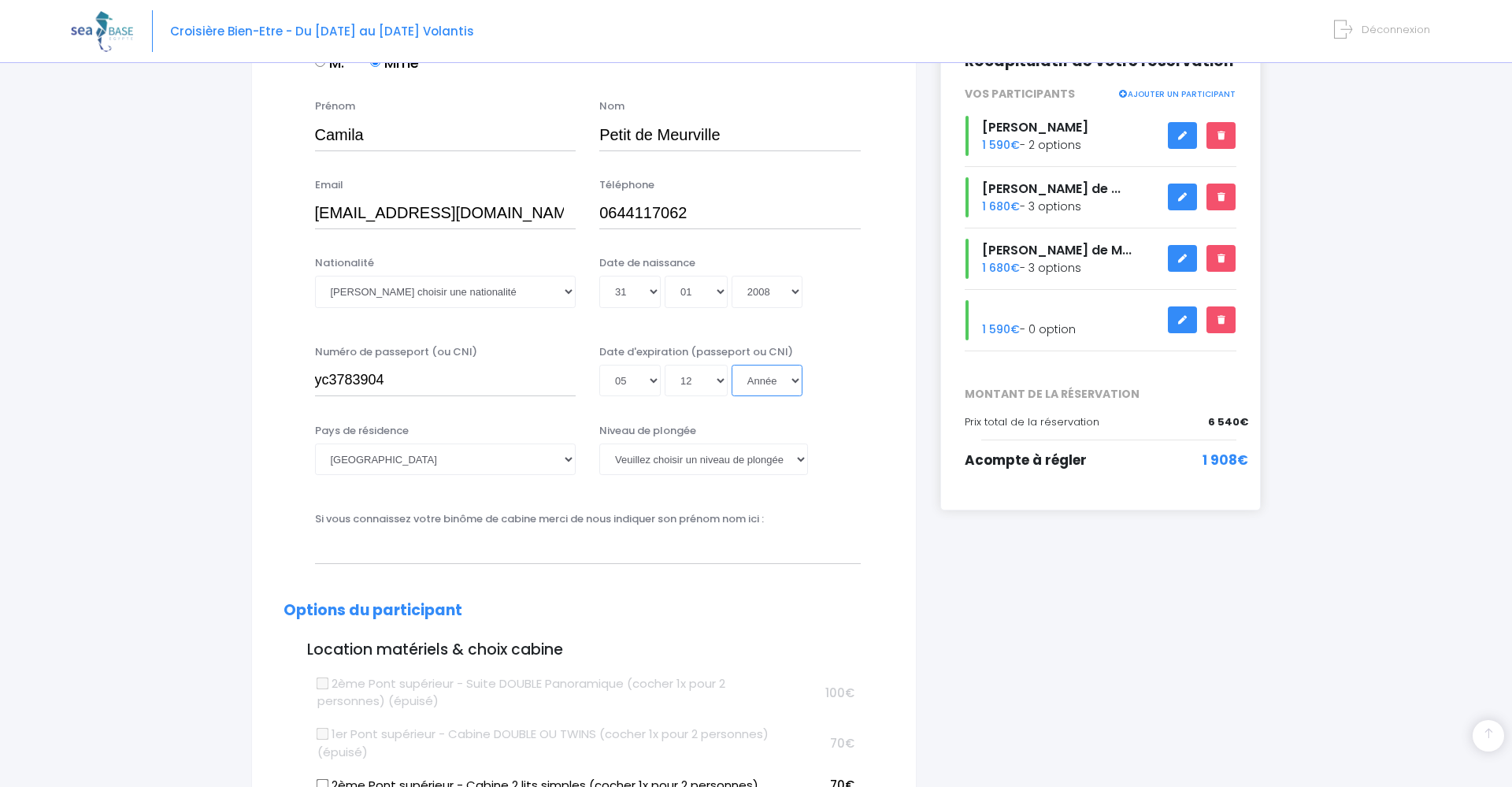 select on "2028" 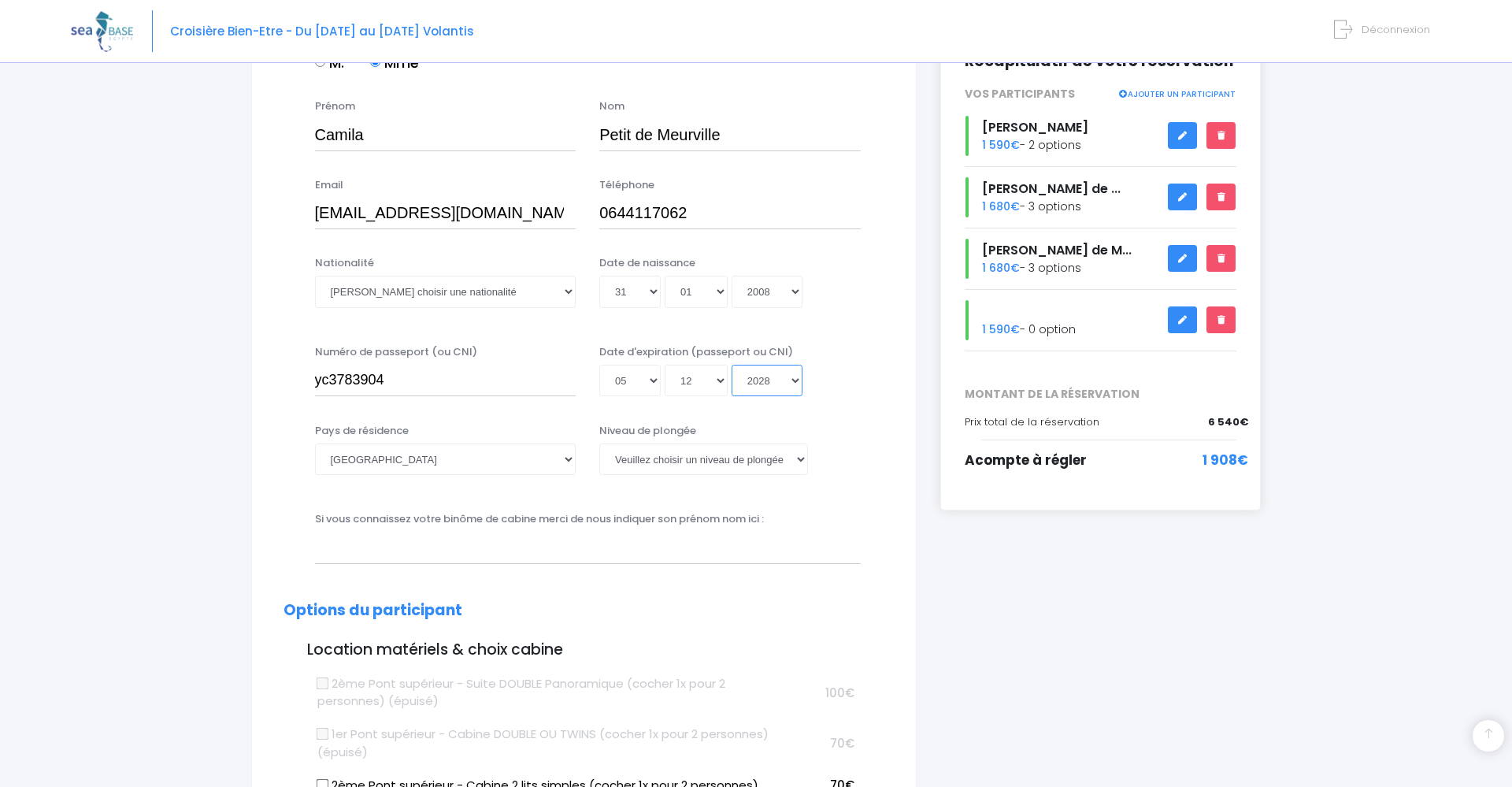 click on "2028" at bounding box center (0, 0) 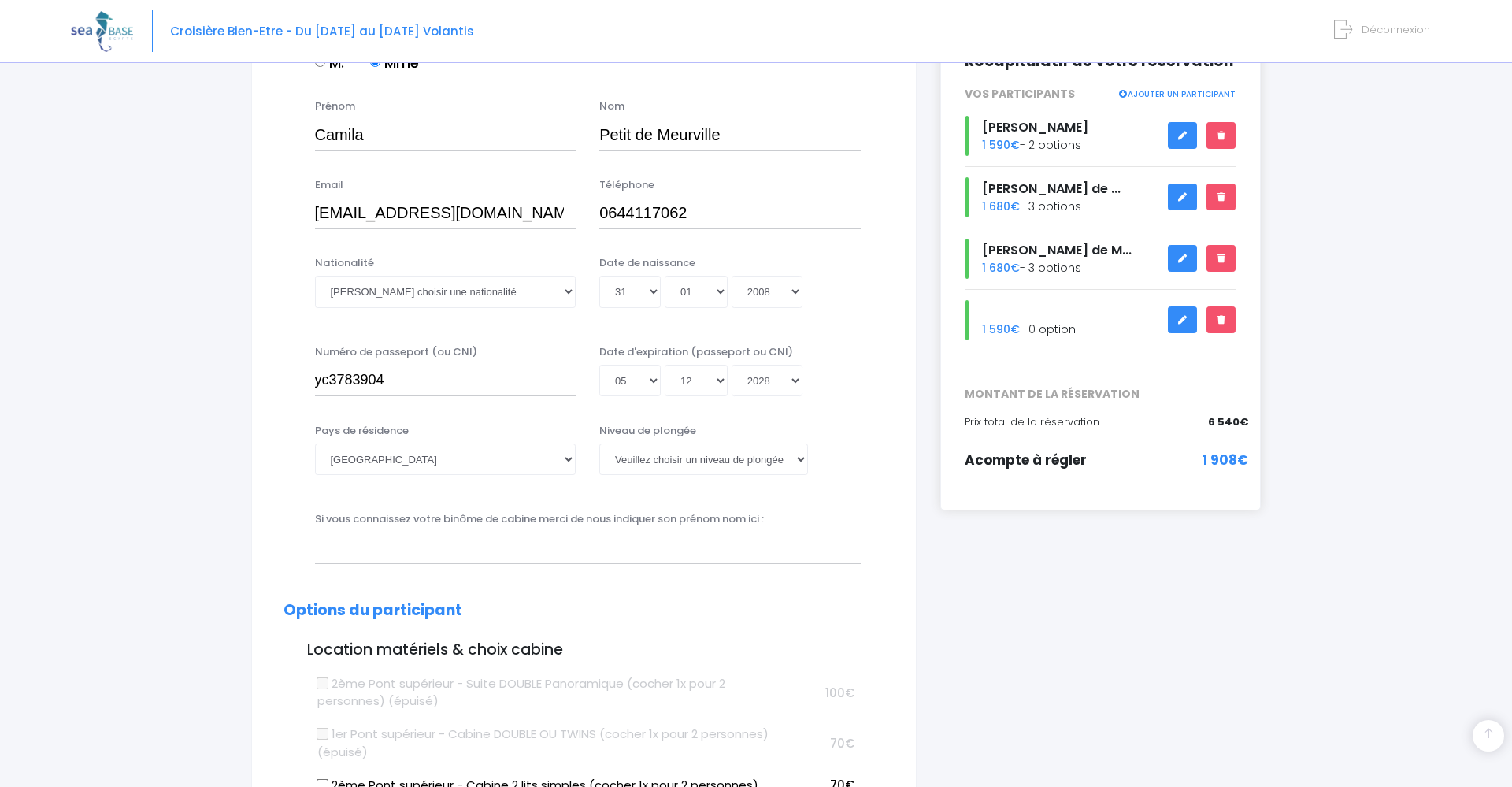 click on "Informations du participant
Genre
M.
Mme
Prénom
Camila
Nom
Petit de Meurville
Email  Téléphone  Jour" at bounding box center (584, 995) 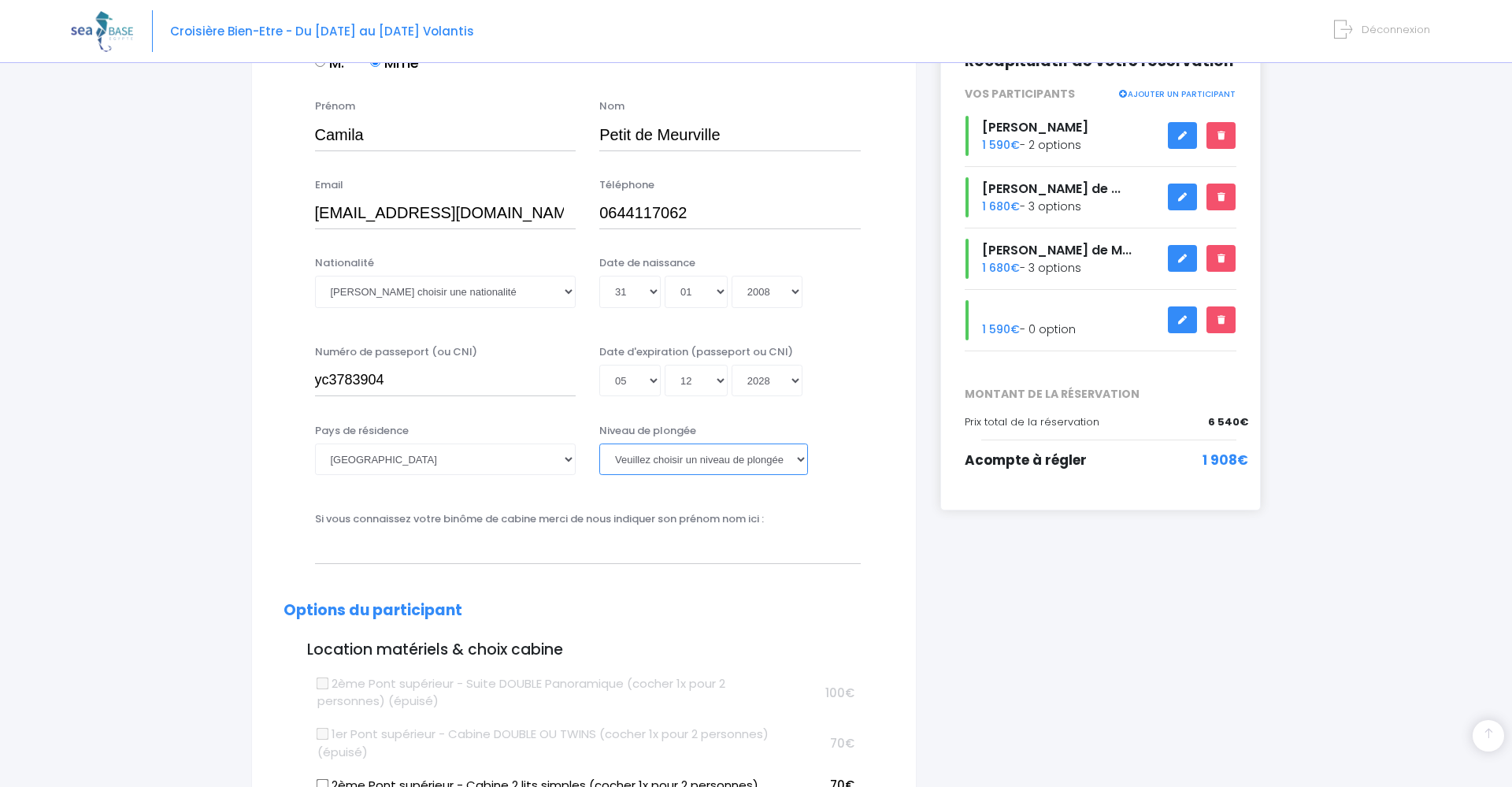 click on "Veuillez choisir un niveau de plongée
Non plongeur
Junior OW diver
Adventure OW diver
Open Water diver
Advanced OW diver
Deep diver
Rescue diver
Dive Master
Instructeur
MSDT
IDC Staff
Master instructeur
Course Director
N1
N2
N3
N4 PA40 MF1 MF2 PE40 Autre" at bounding box center (703, 459) 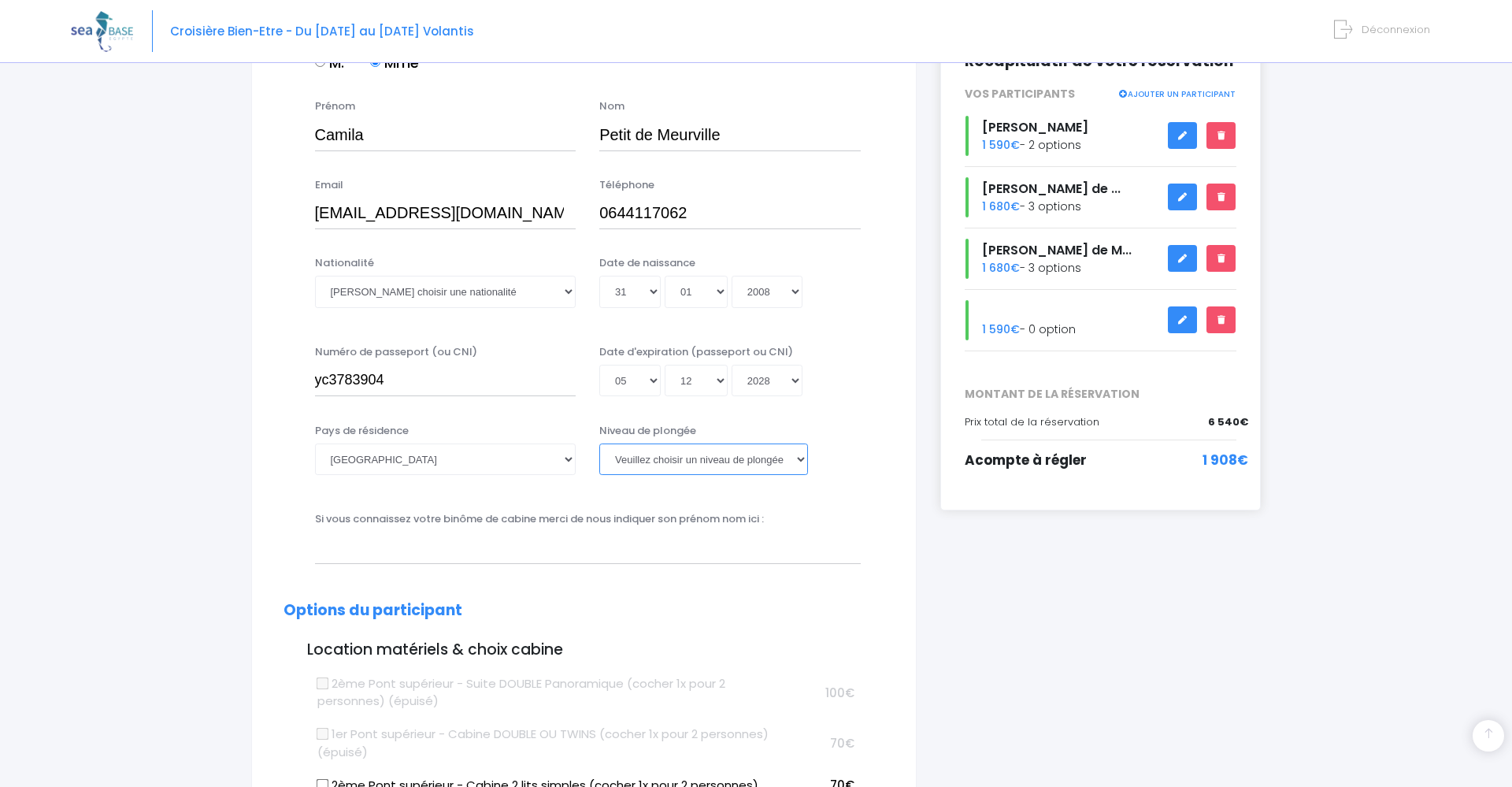select on "N1" 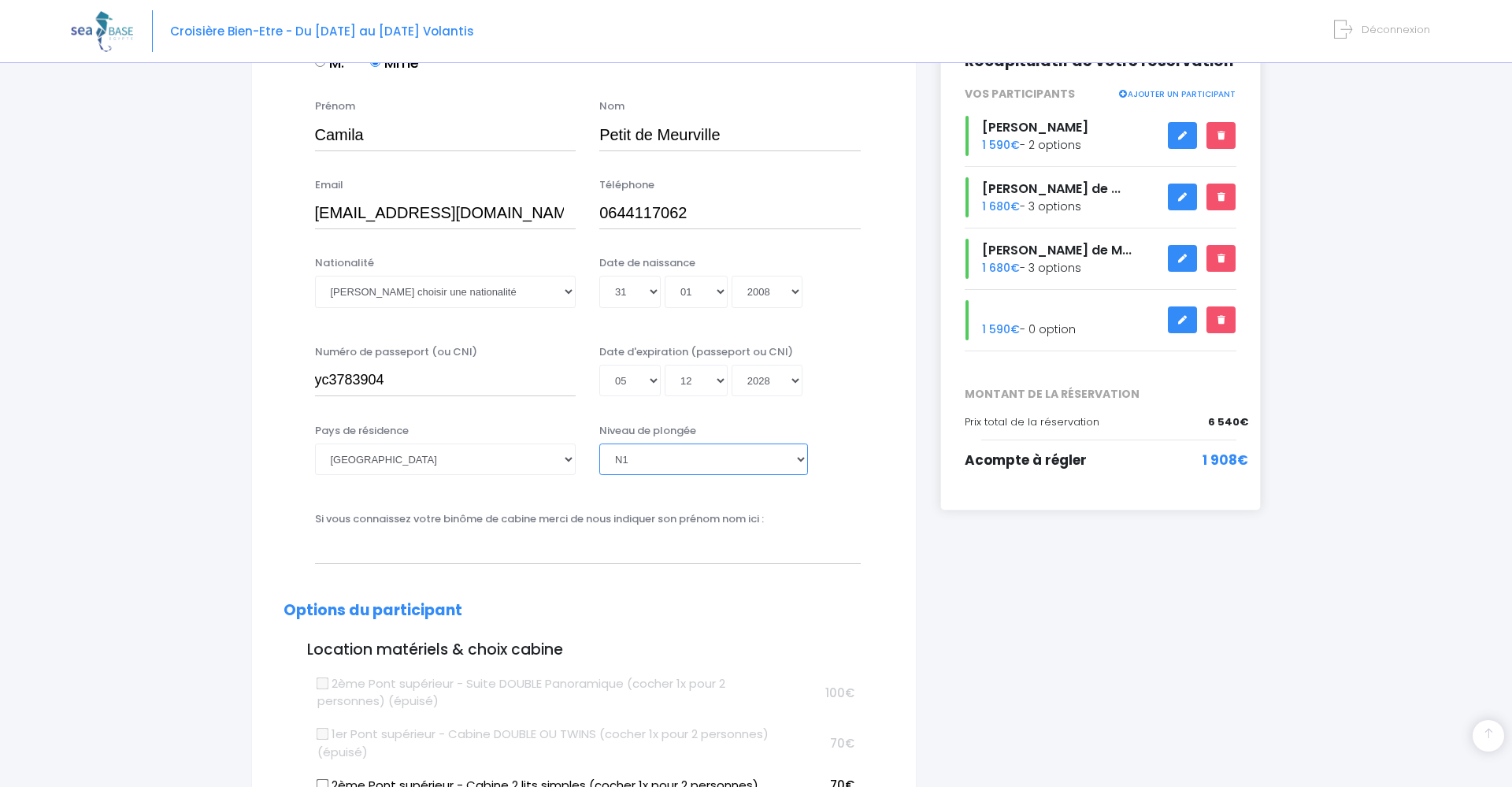 click on "N1" at bounding box center [0, 0] 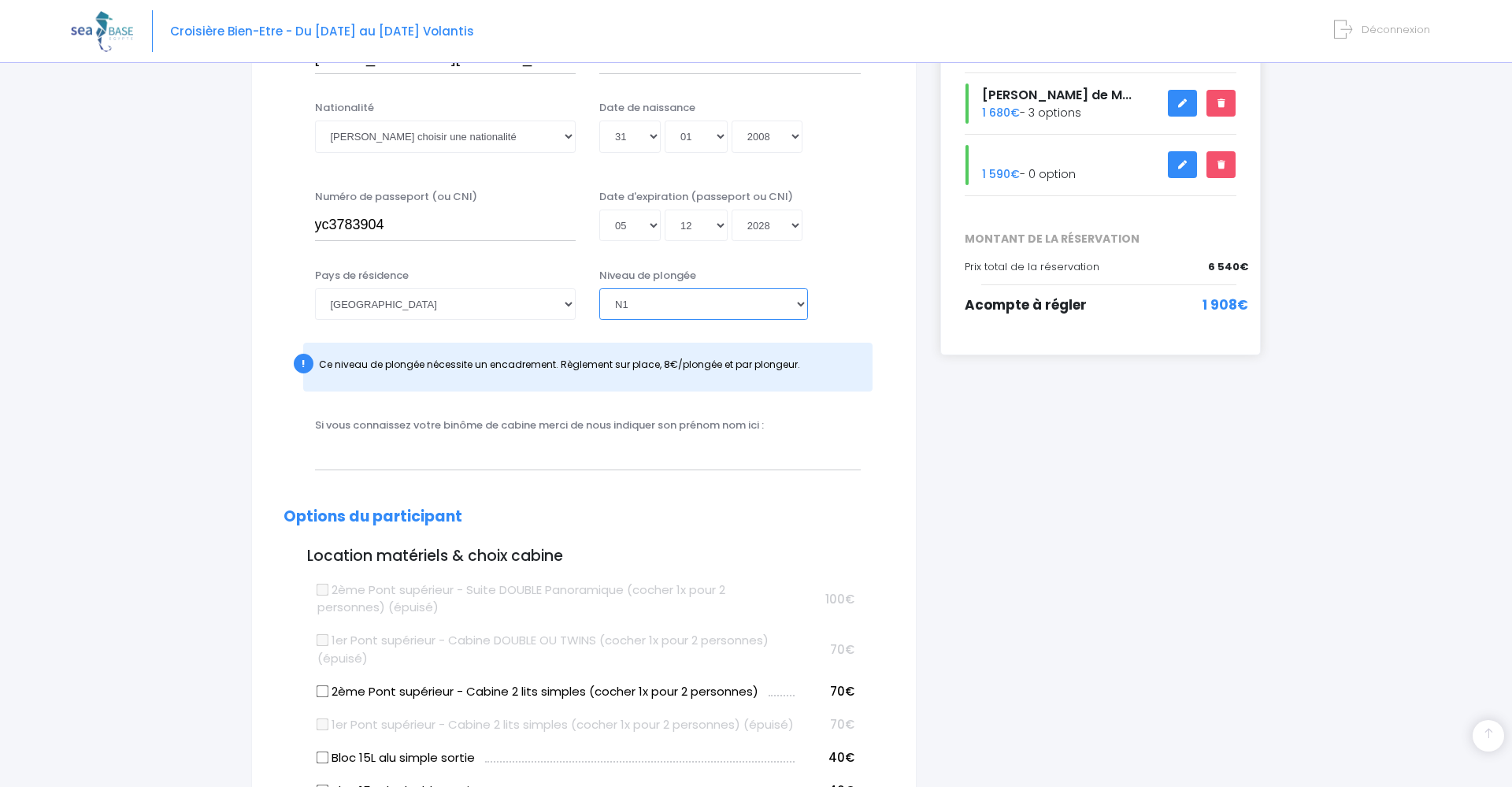 scroll, scrollTop: 402, scrollLeft: 0, axis: vertical 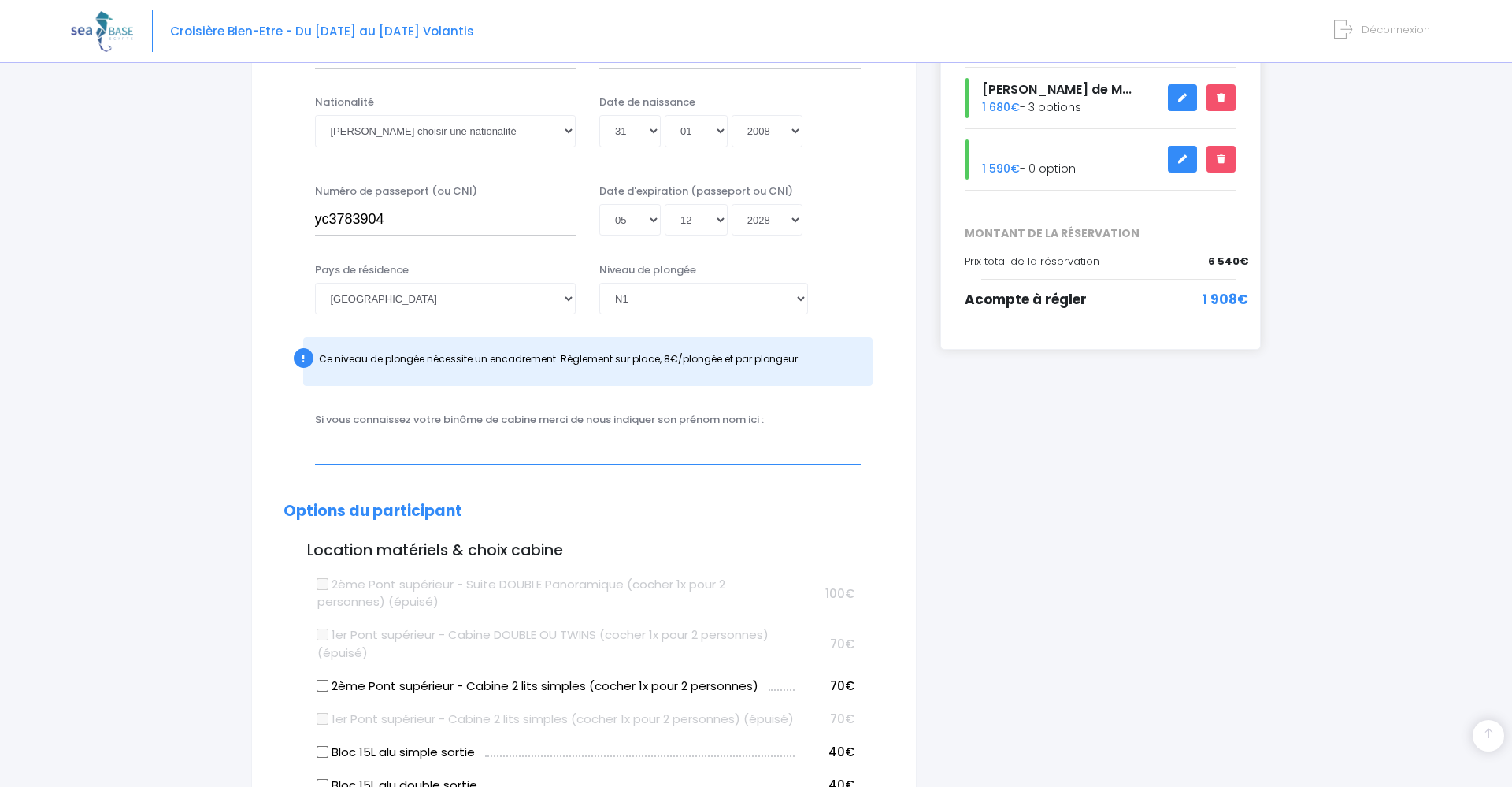click at bounding box center (587, 448) 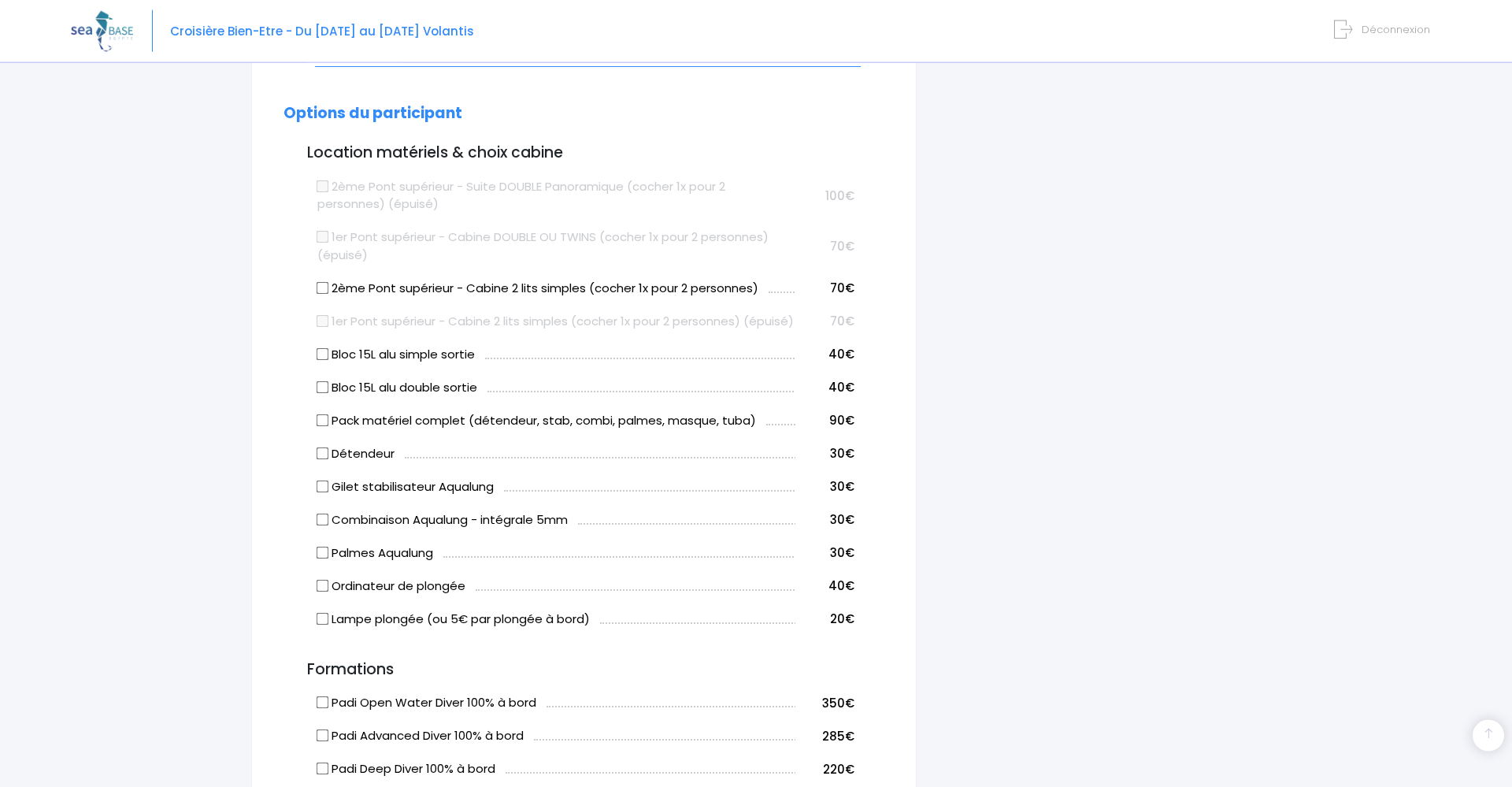 scroll, scrollTop: 804, scrollLeft: 0, axis: vertical 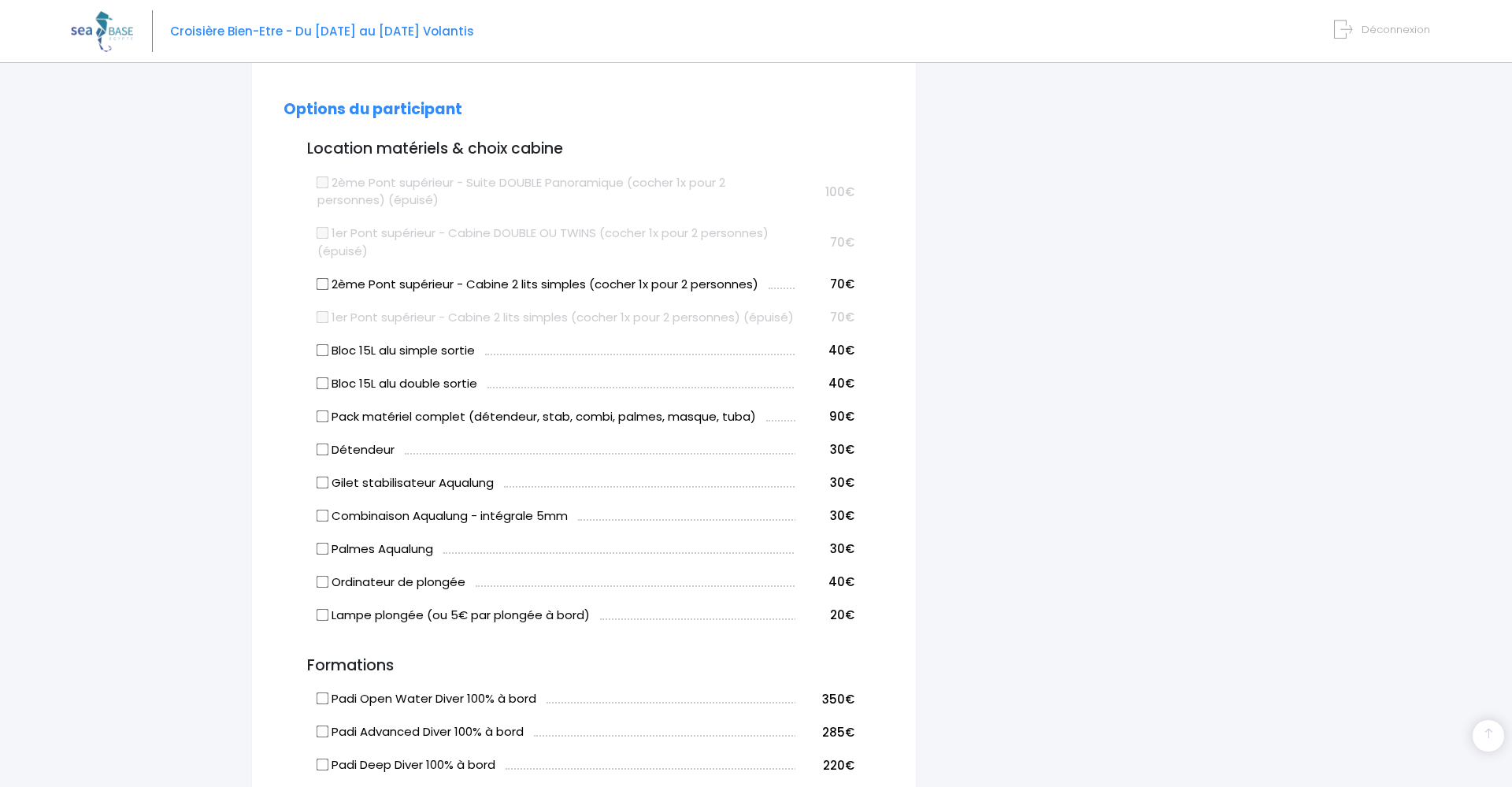 type on "Manuel Petit de Meurville" 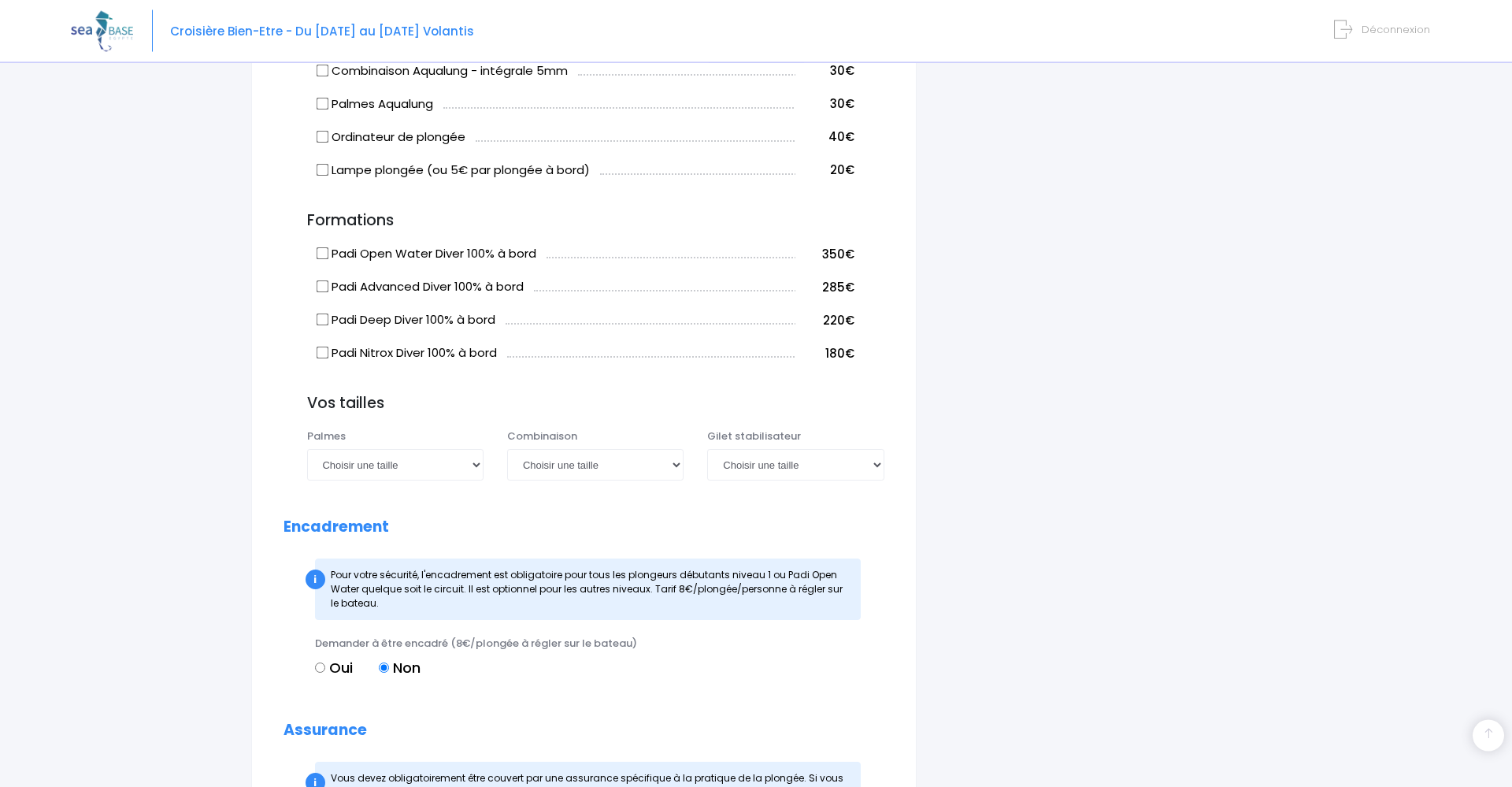 scroll, scrollTop: 1286, scrollLeft: 0, axis: vertical 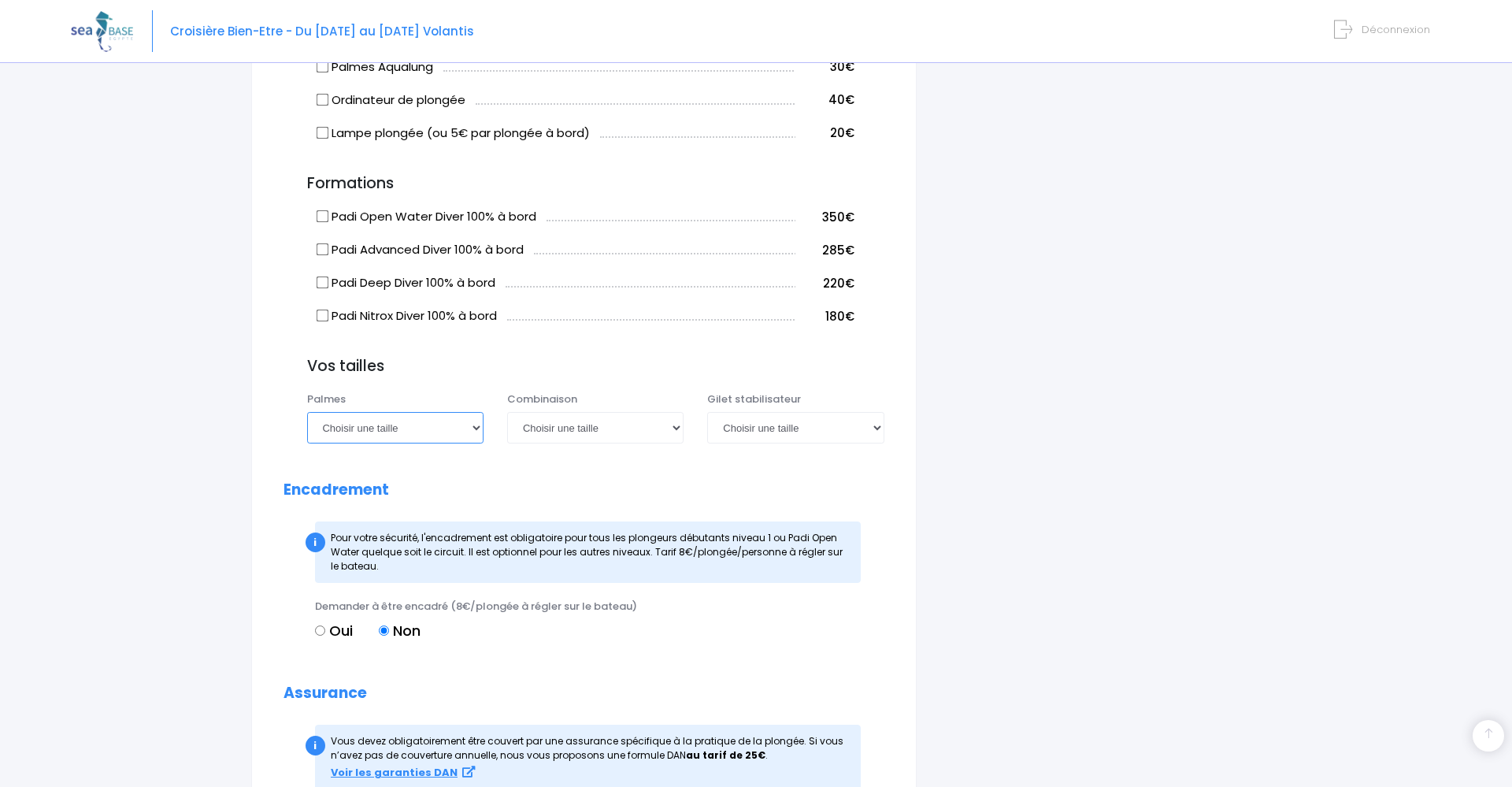 click on "Choisir une taille
36/37
38/39
40/41
42/43
44/45
46/47" at bounding box center (395, 428) 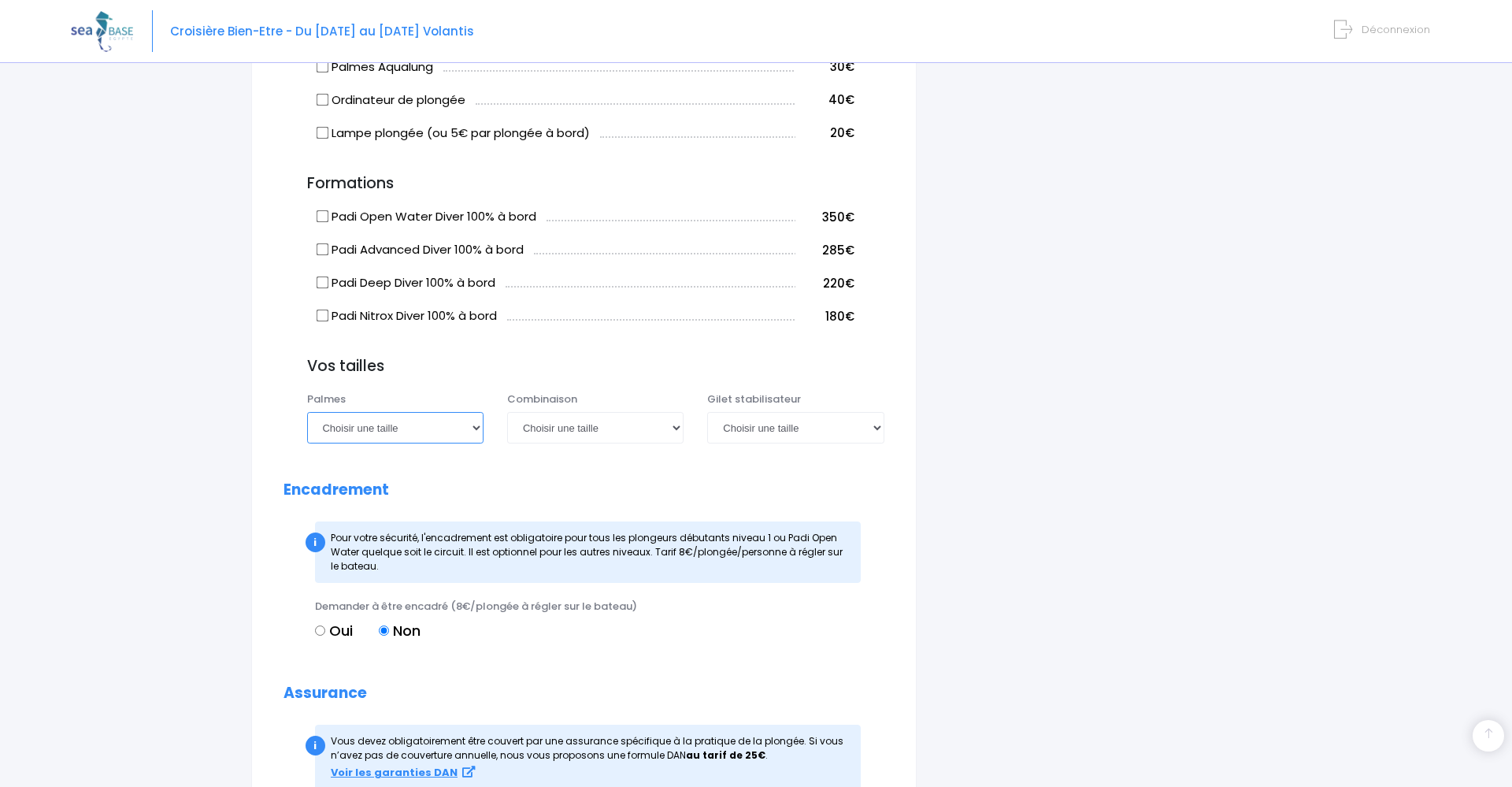 select on "40/41" 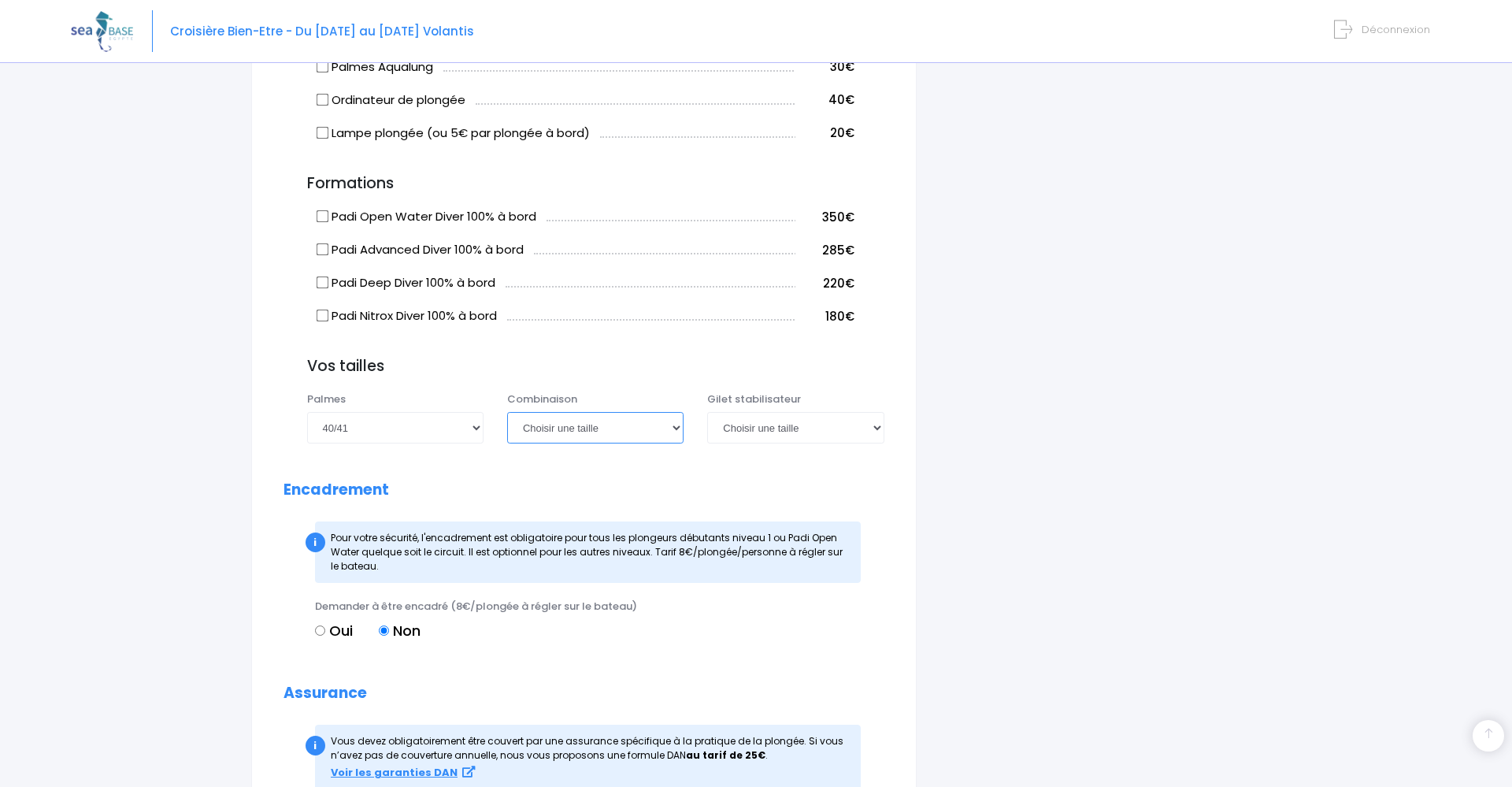 click on "Choisir une taille
XS
S
M
ML
L
XL
XXL" at bounding box center [595, 428] 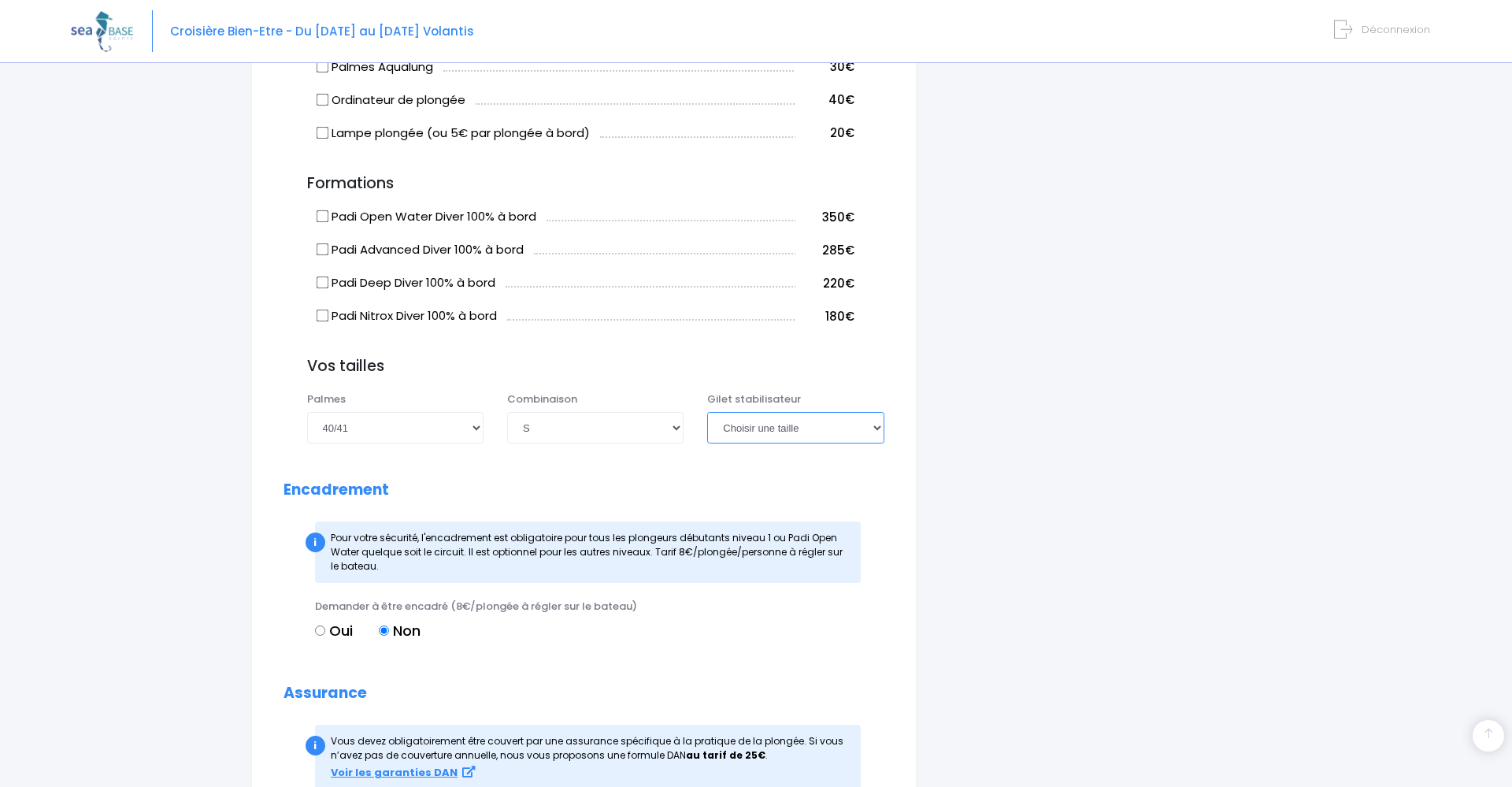 click on "Choisir une taille
XXS
XS
S
M
ML
L
XL
XXL" at bounding box center [795, 428] 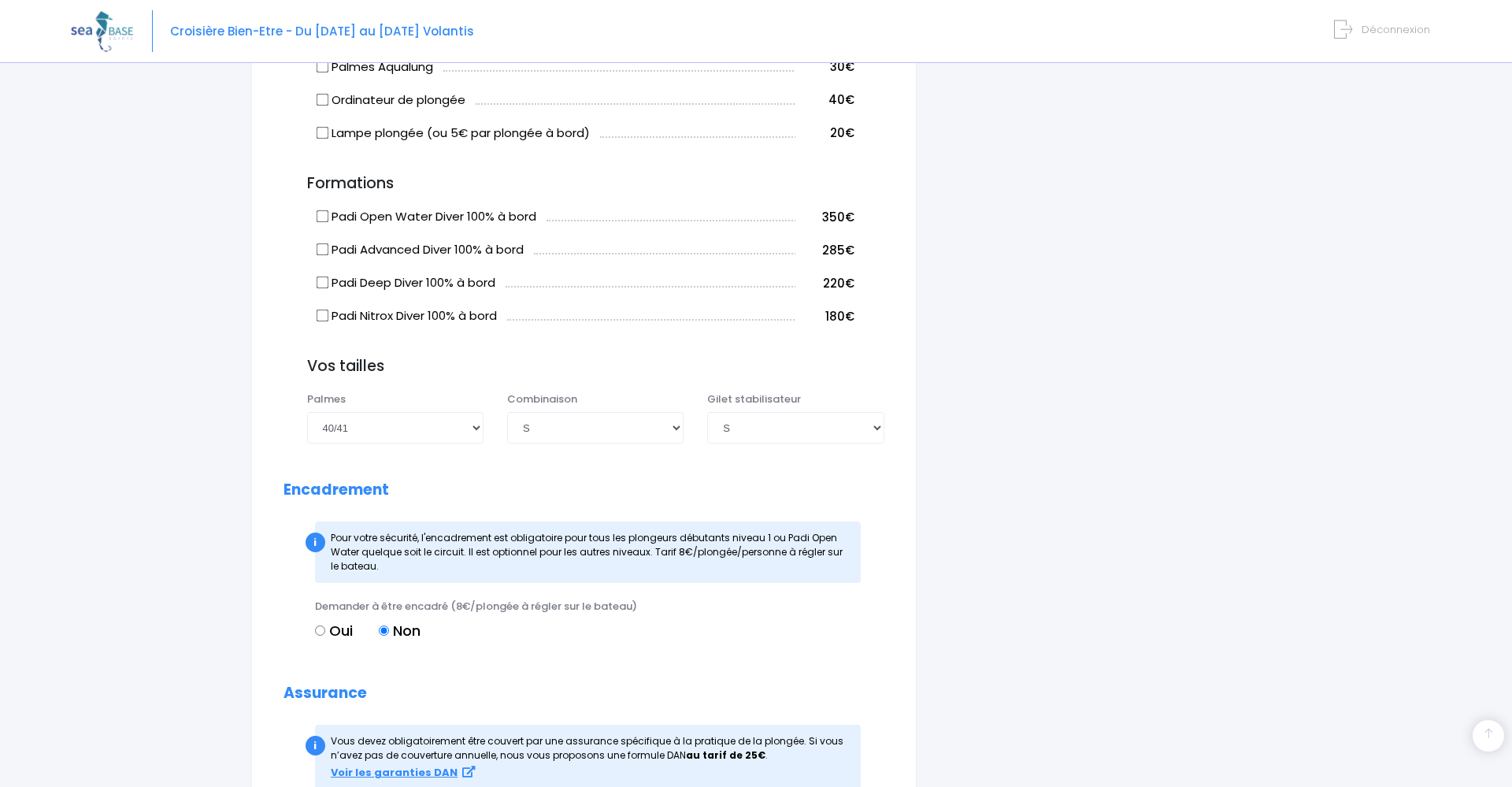 click on "i
Complétez votre réservation et réglez l'acompte avant le
31/08/2024
Récapitulatif de votre réservation
VOS PARTICIPANTS
AJOUTER UN PARTICIPANT" at bounding box center (1101, 32) 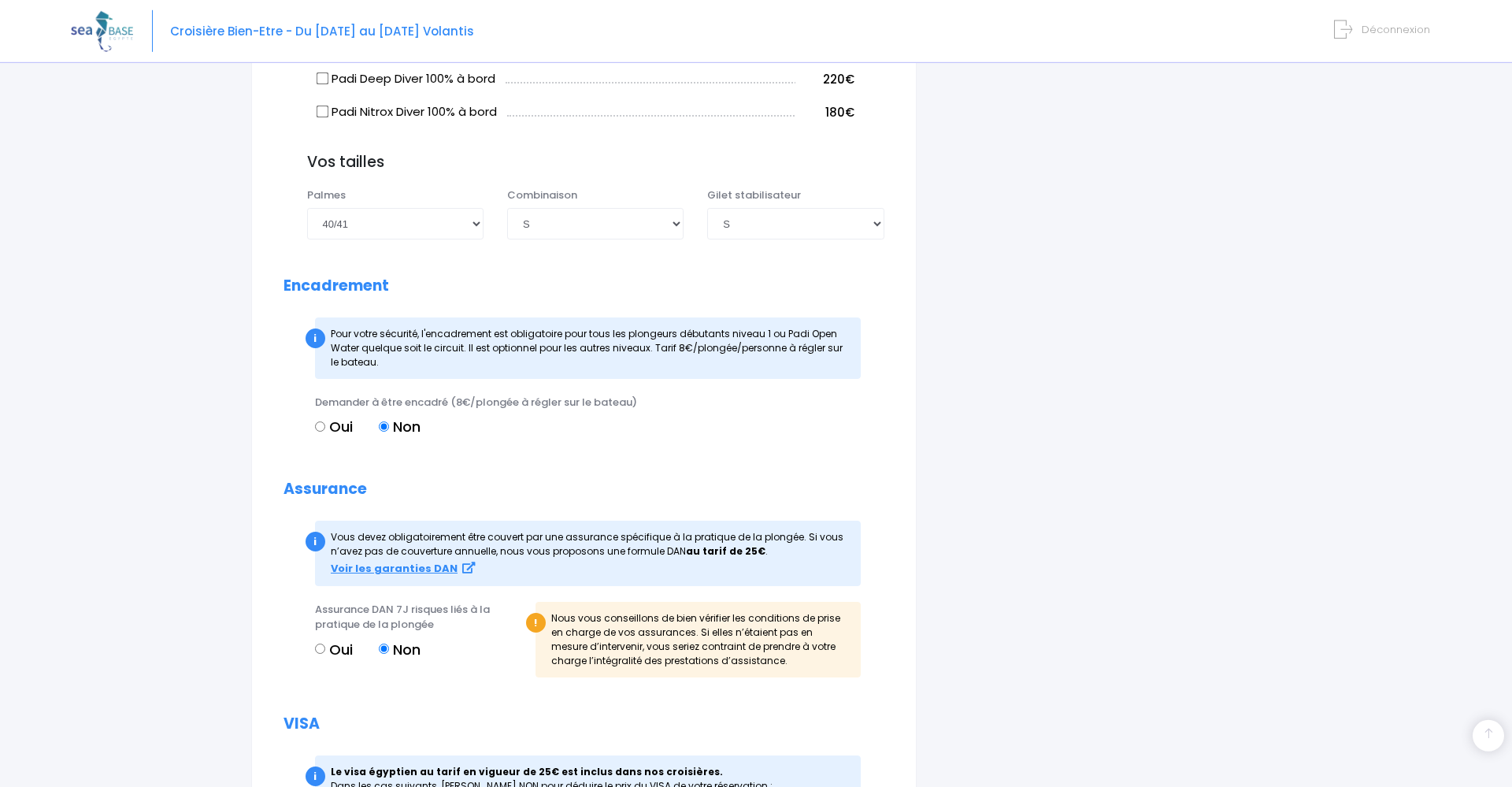 scroll, scrollTop: 1527, scrollLeft: 0, axis: vertical 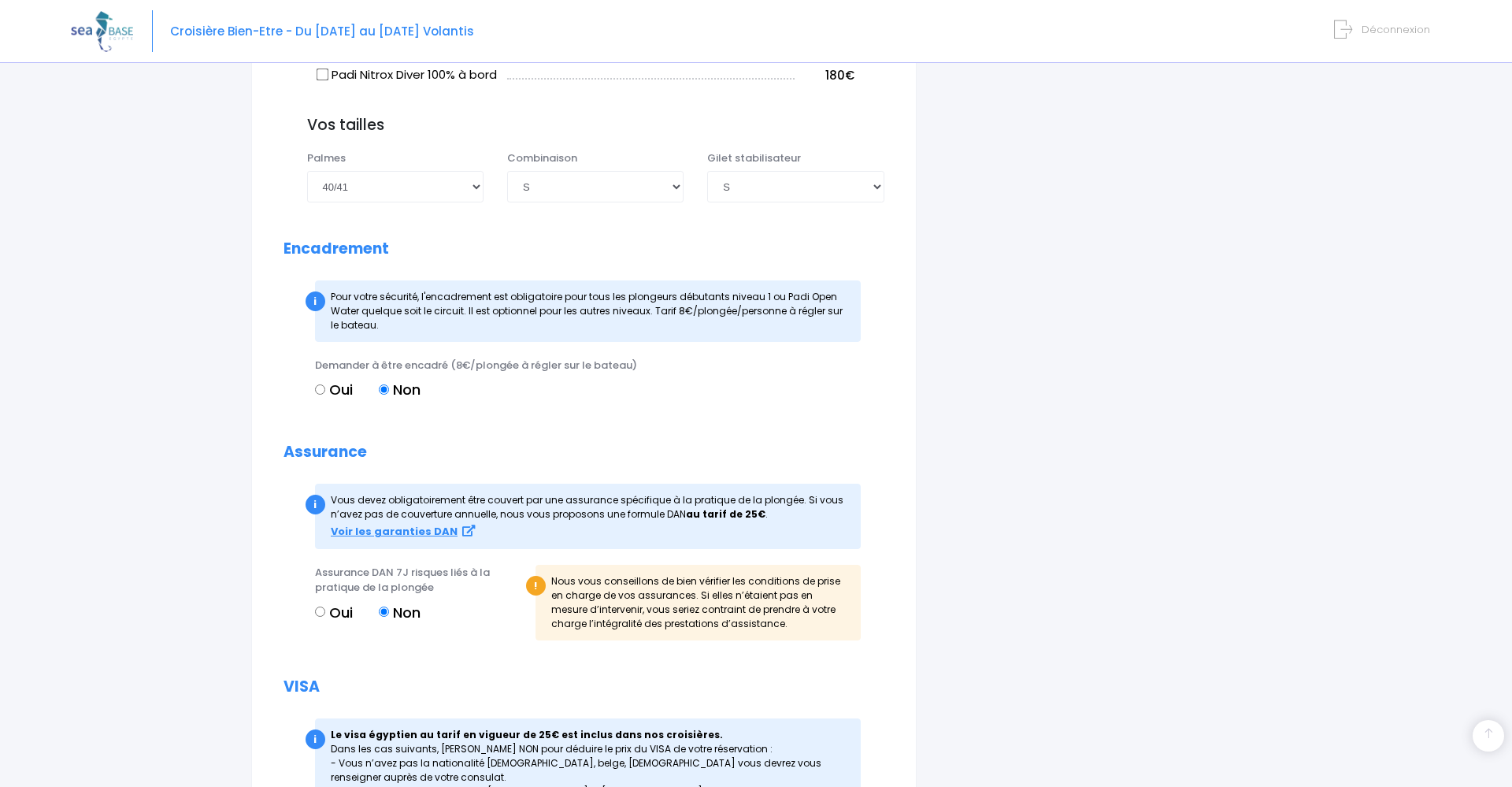 click on "Oui" at bounding box center [334, 389] 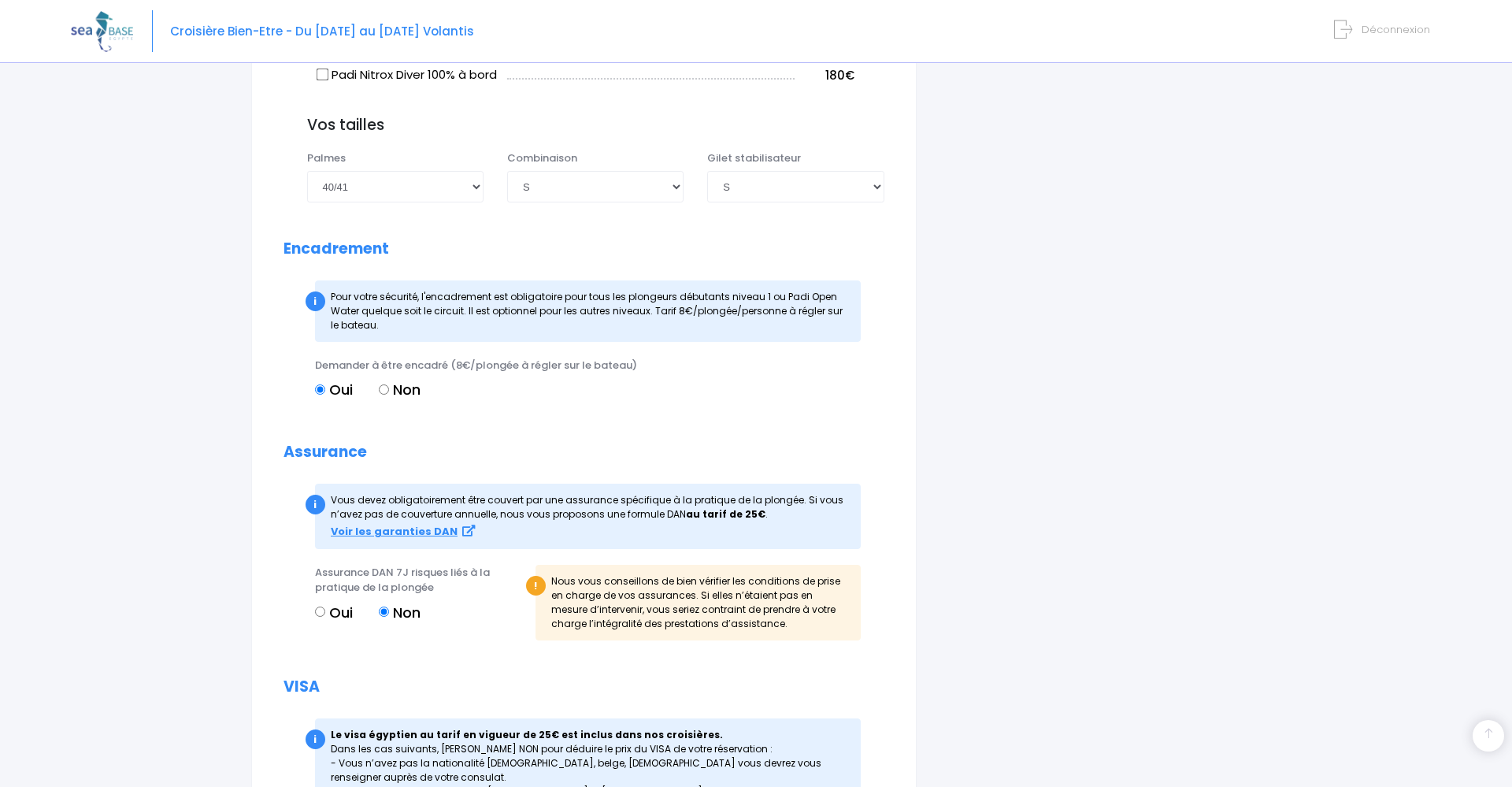 click on "Oui" at bounding box center (320, 611) 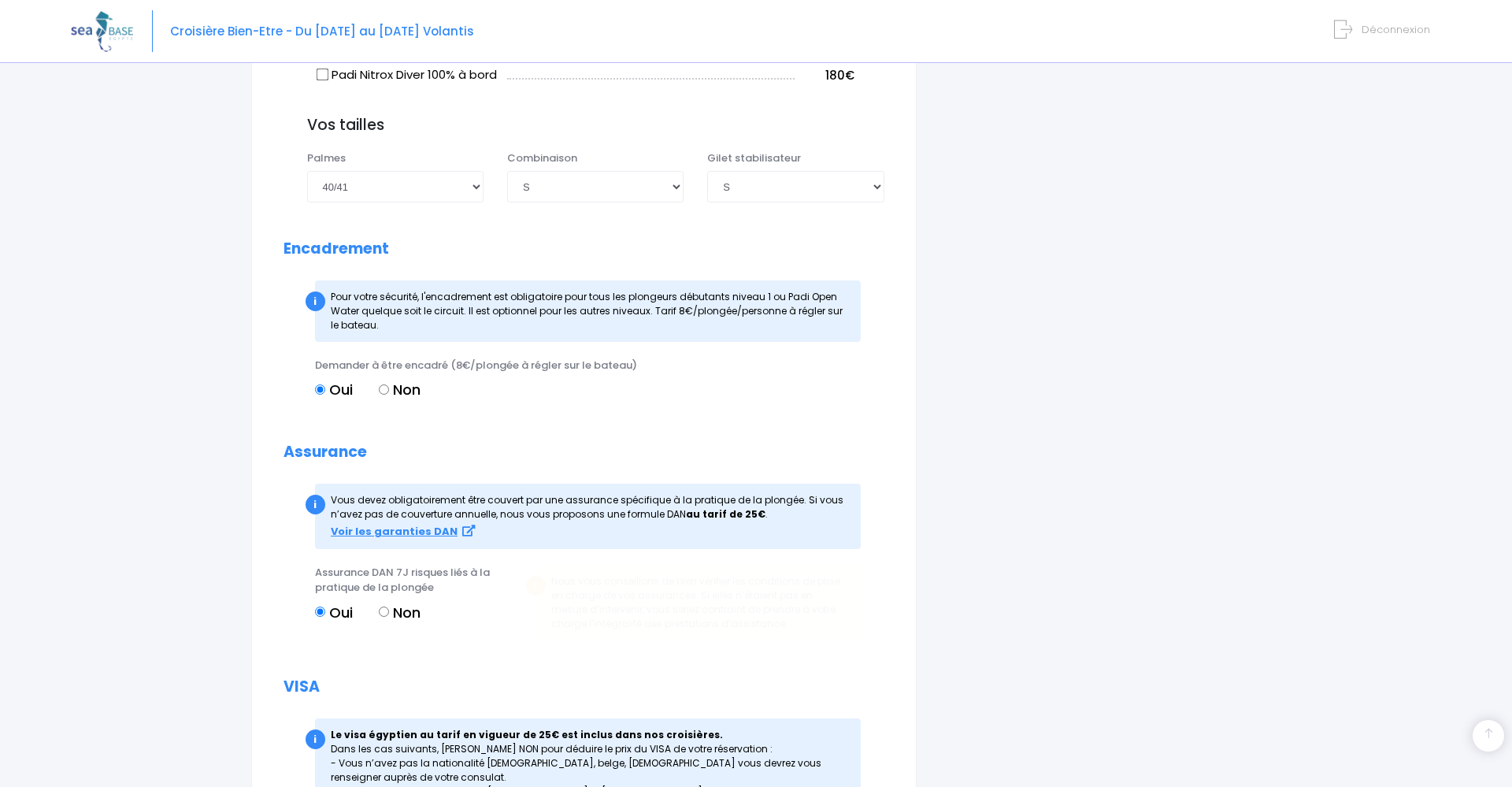 scroll, scrollTop: 1817, scrollLeft: 0, axis: vertical 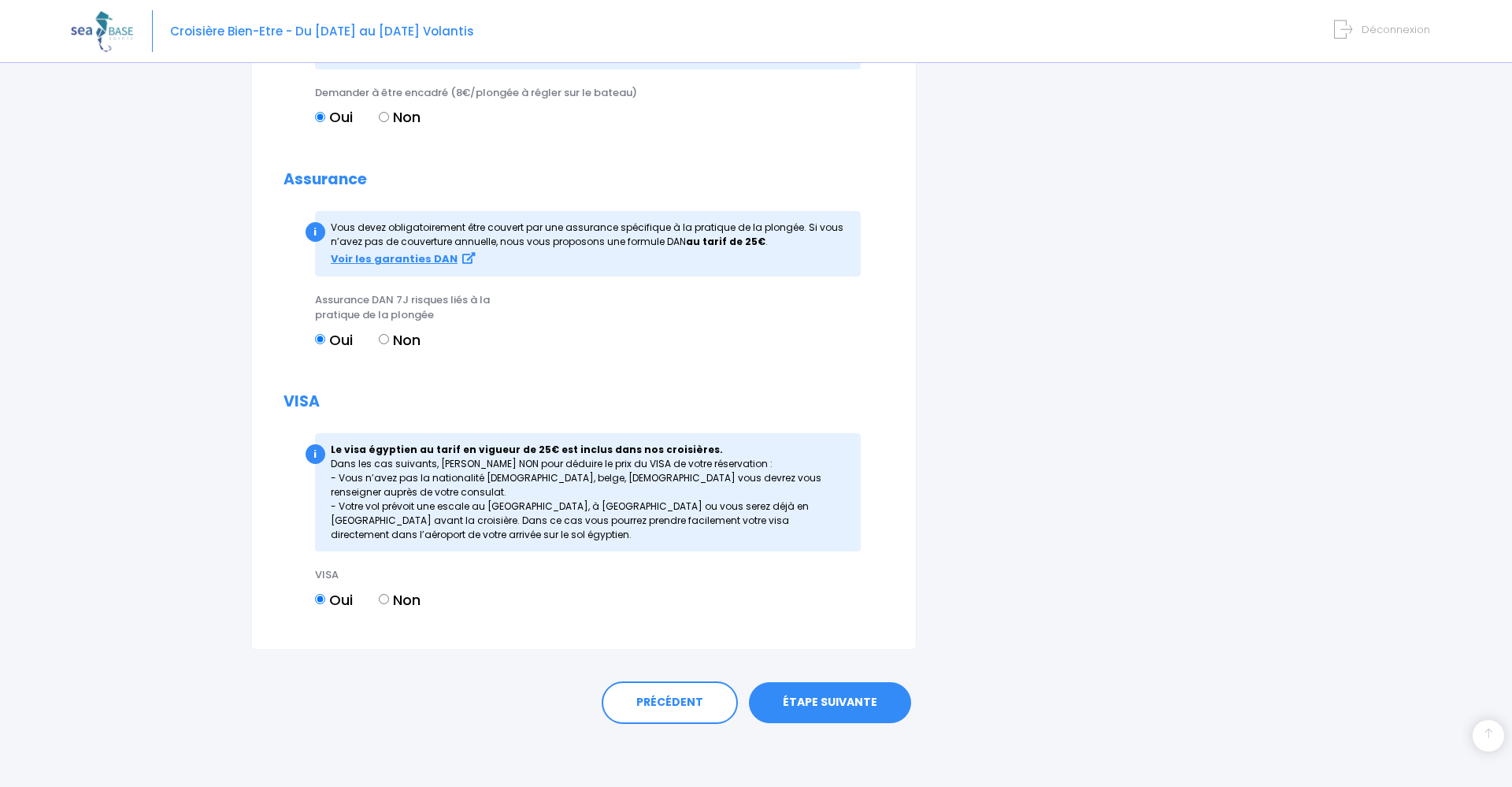 click on "Non" at bounding box center (384, 599) 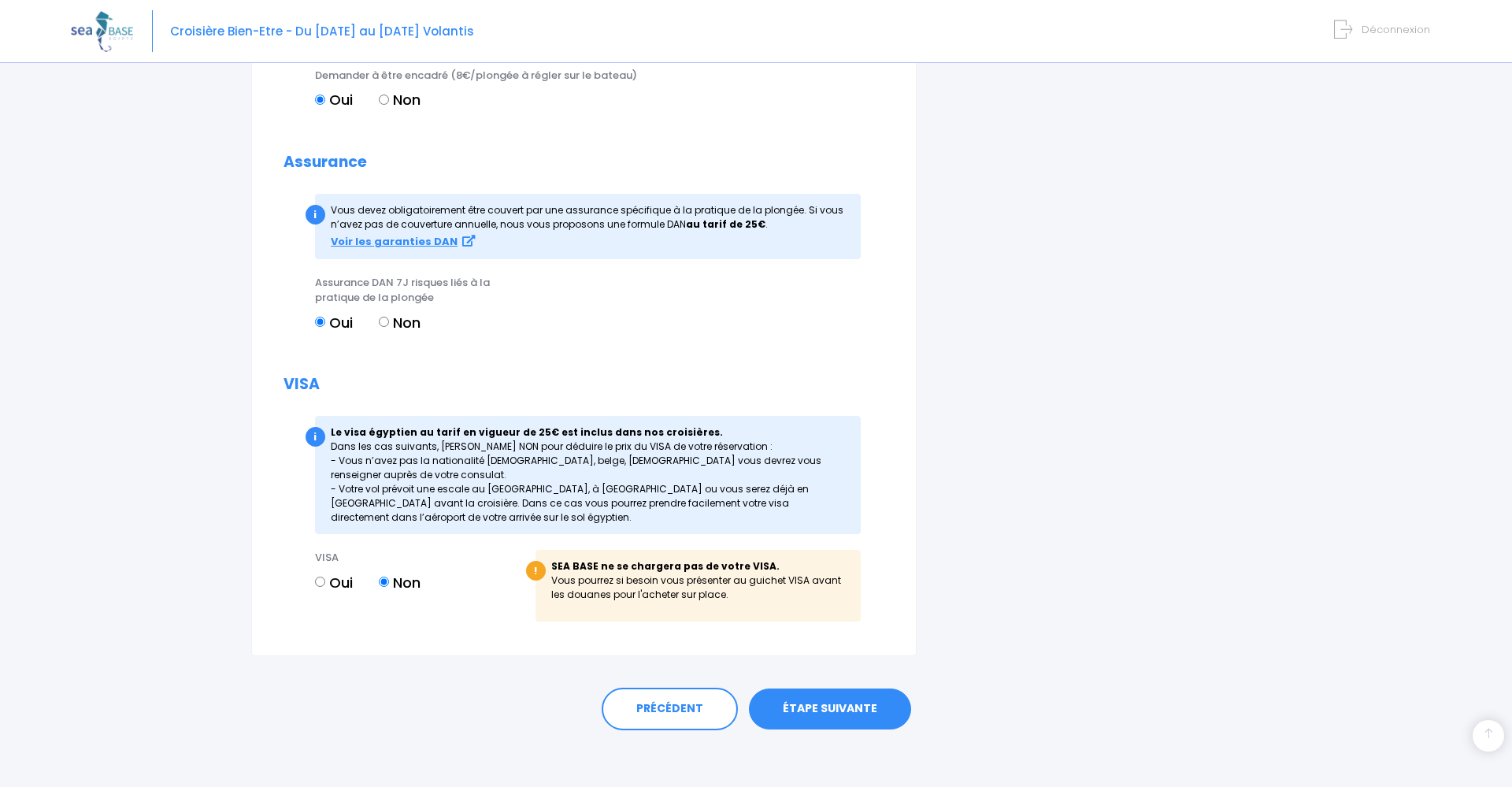 click on "ÉTAPE SUIVANTE" at bounding box center (830, 709) 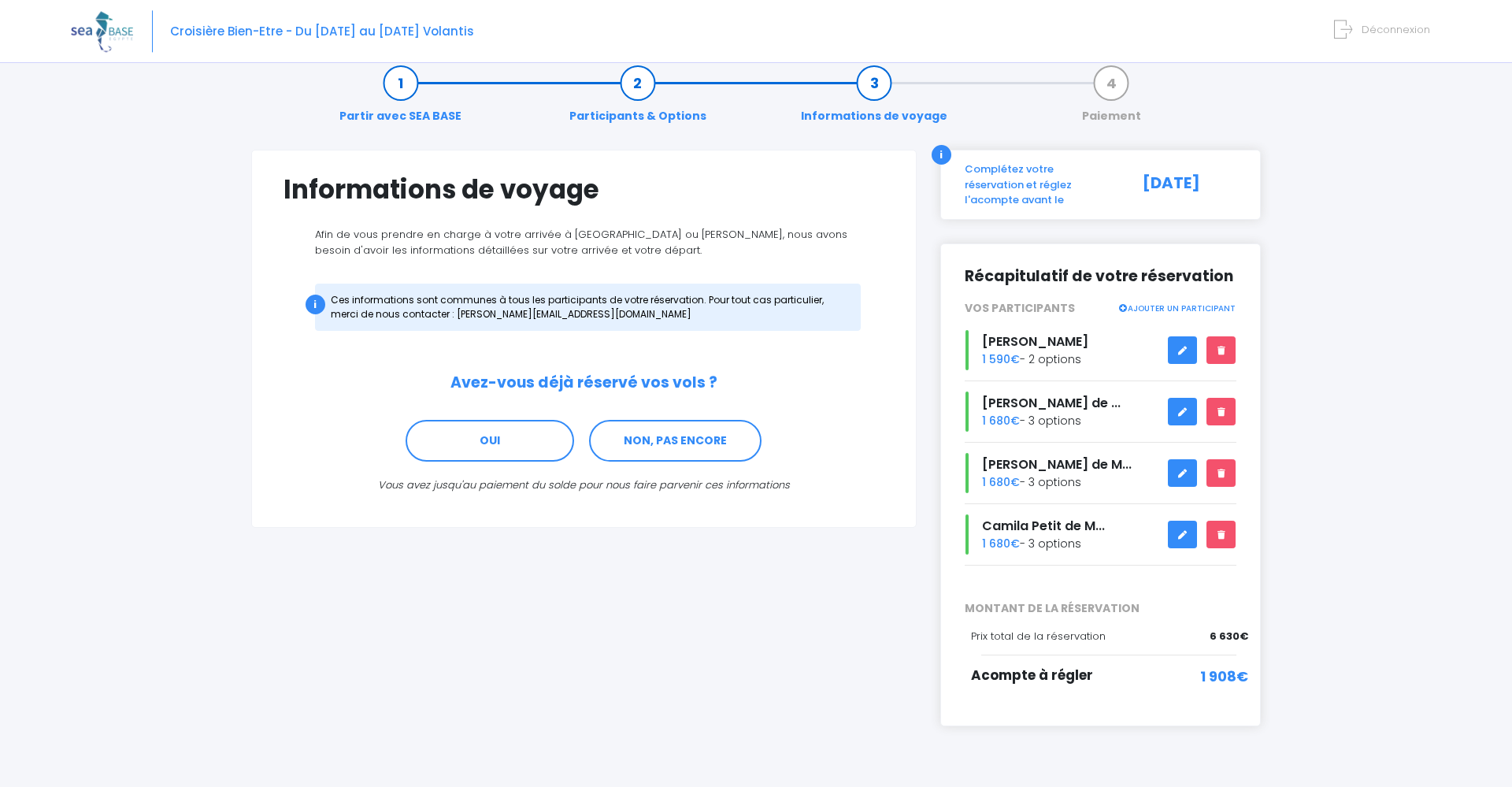 scroll, scrollTop: 46, scrollLeft: 0, axis: vertical 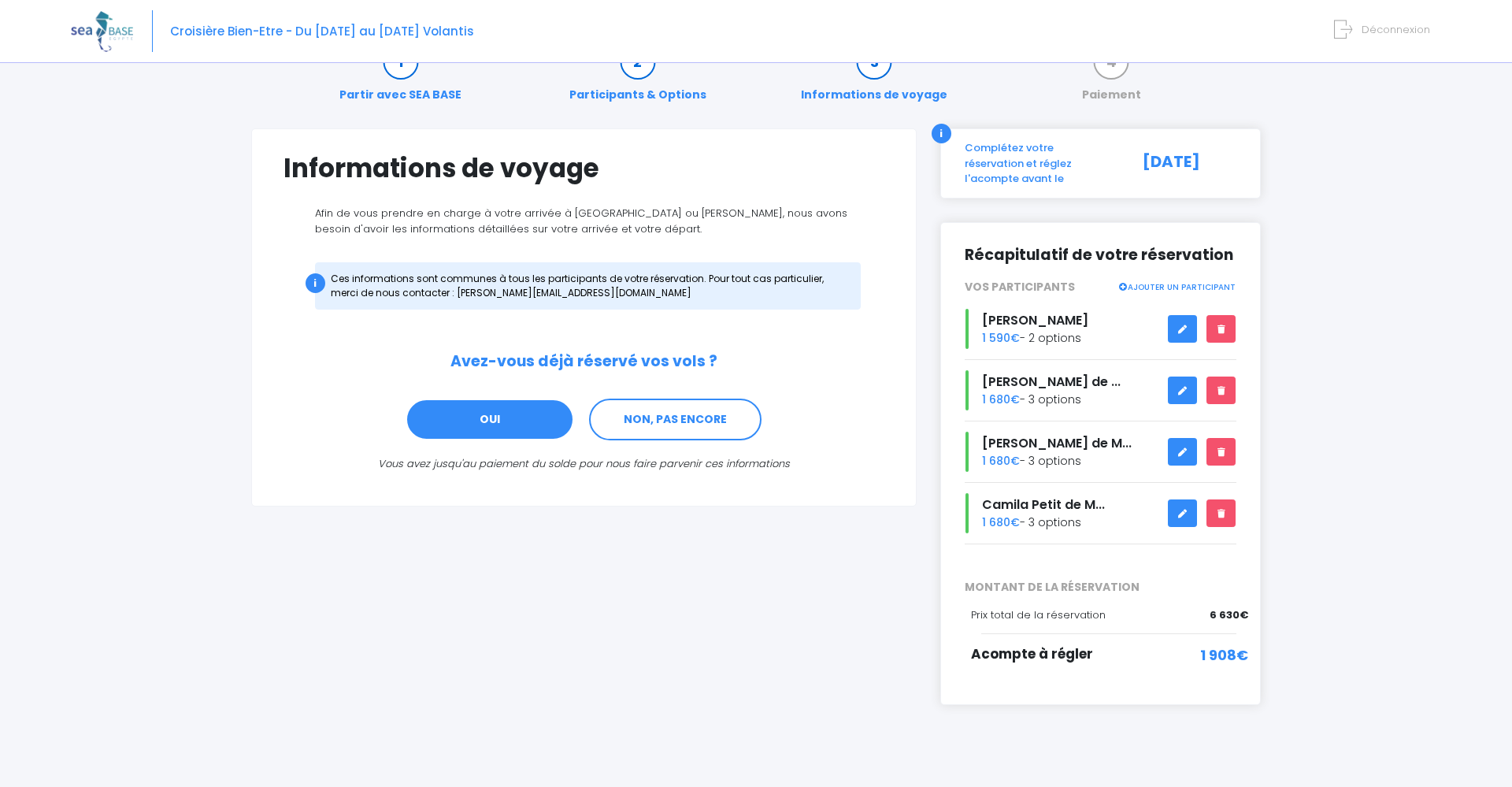 click on "OUI" at bounding box center [490, 420] 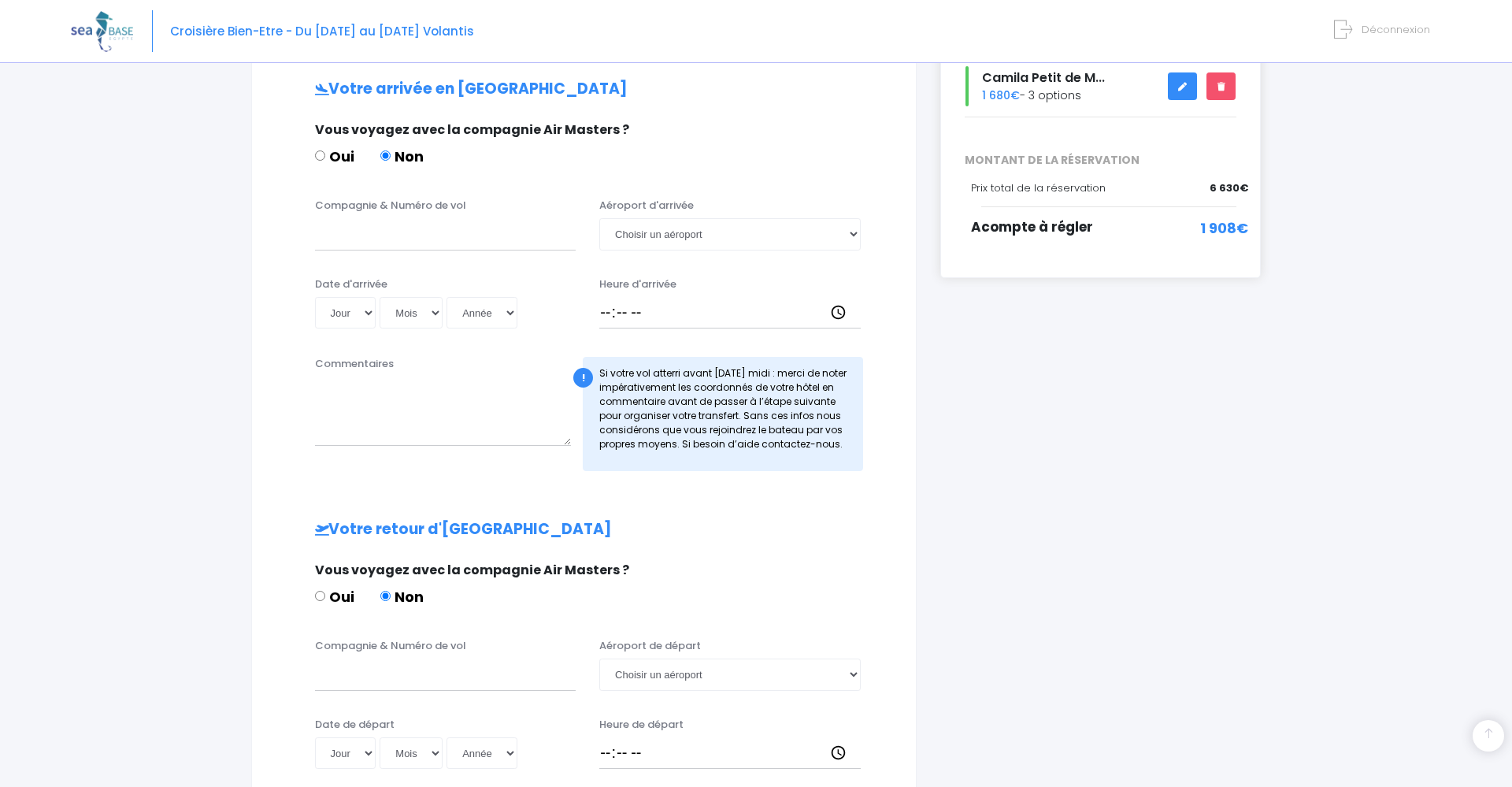 scroll, scrollTop: 474, scrollLeft: 0, axis: vertical 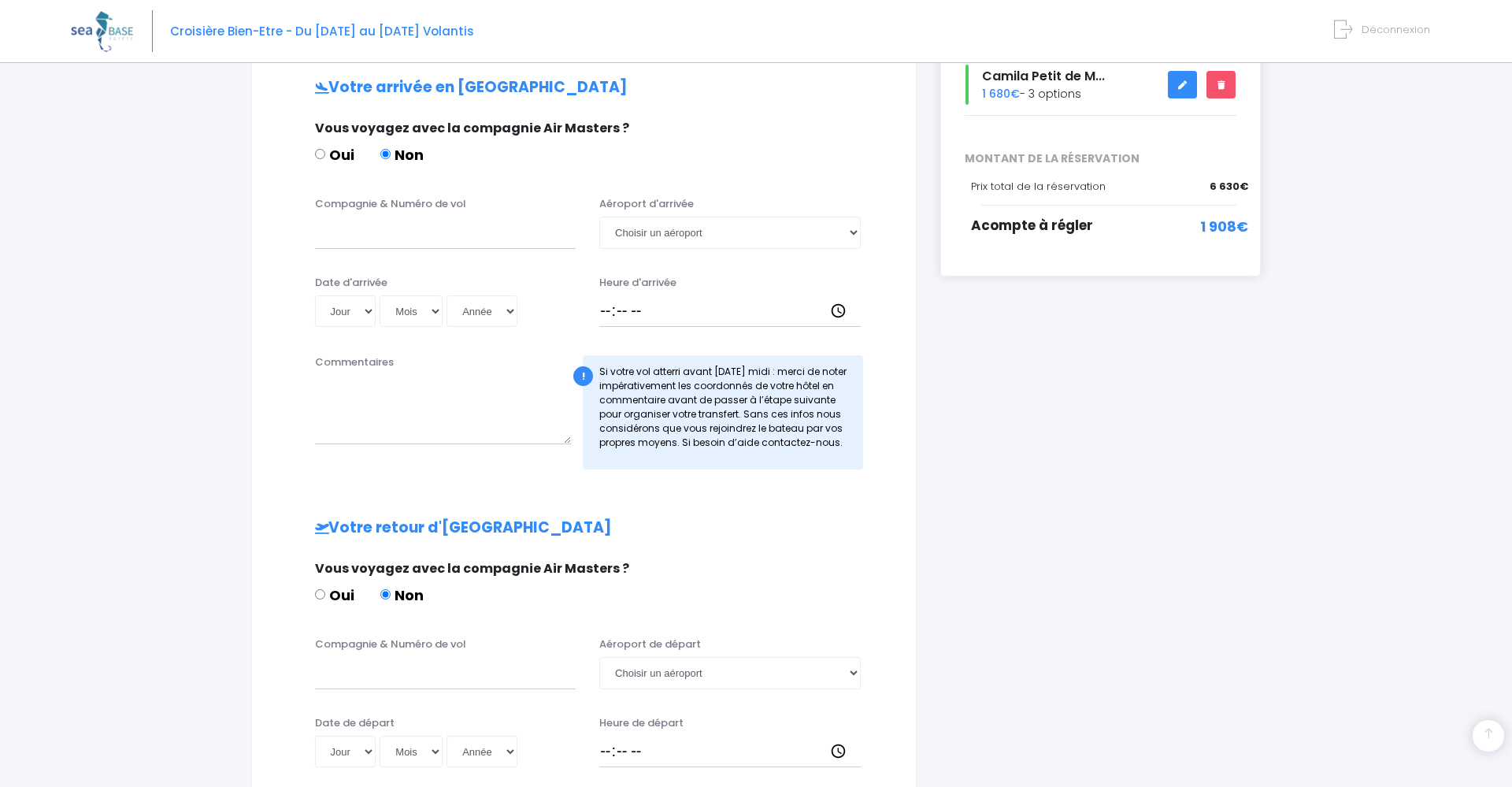 click on "i
Complétez votre réservation et réglez l'acompte avant le
[DATE]
Récapitulatif de votre réservation
VOS PARTICIPANTS
AJOUTER UN PARTICIPANT
[PERSON_NAME]" at bounding box center (1101, 317) 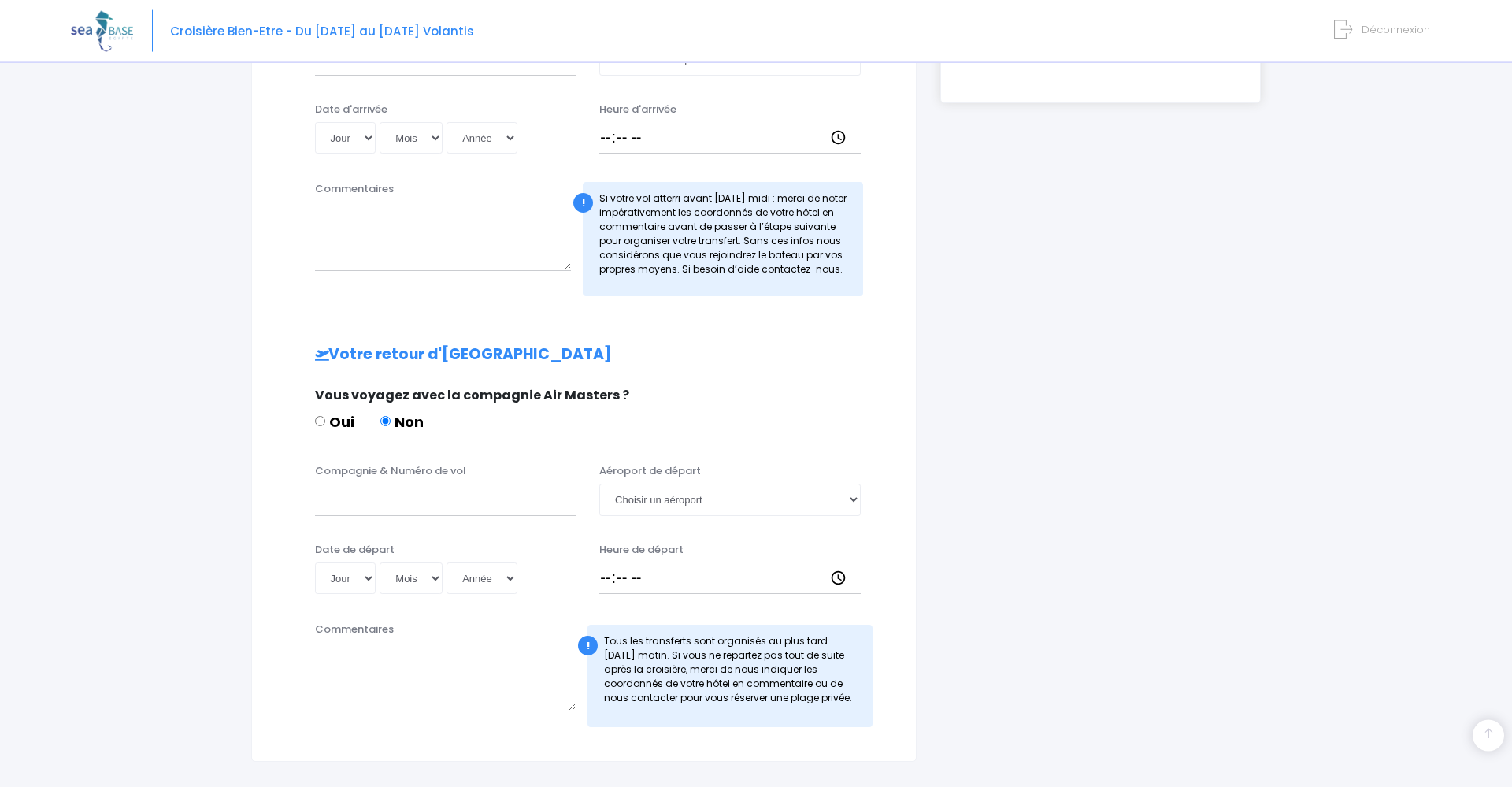 scroll, scrollTop: 715, scrollLeft: 0, axis: vertical 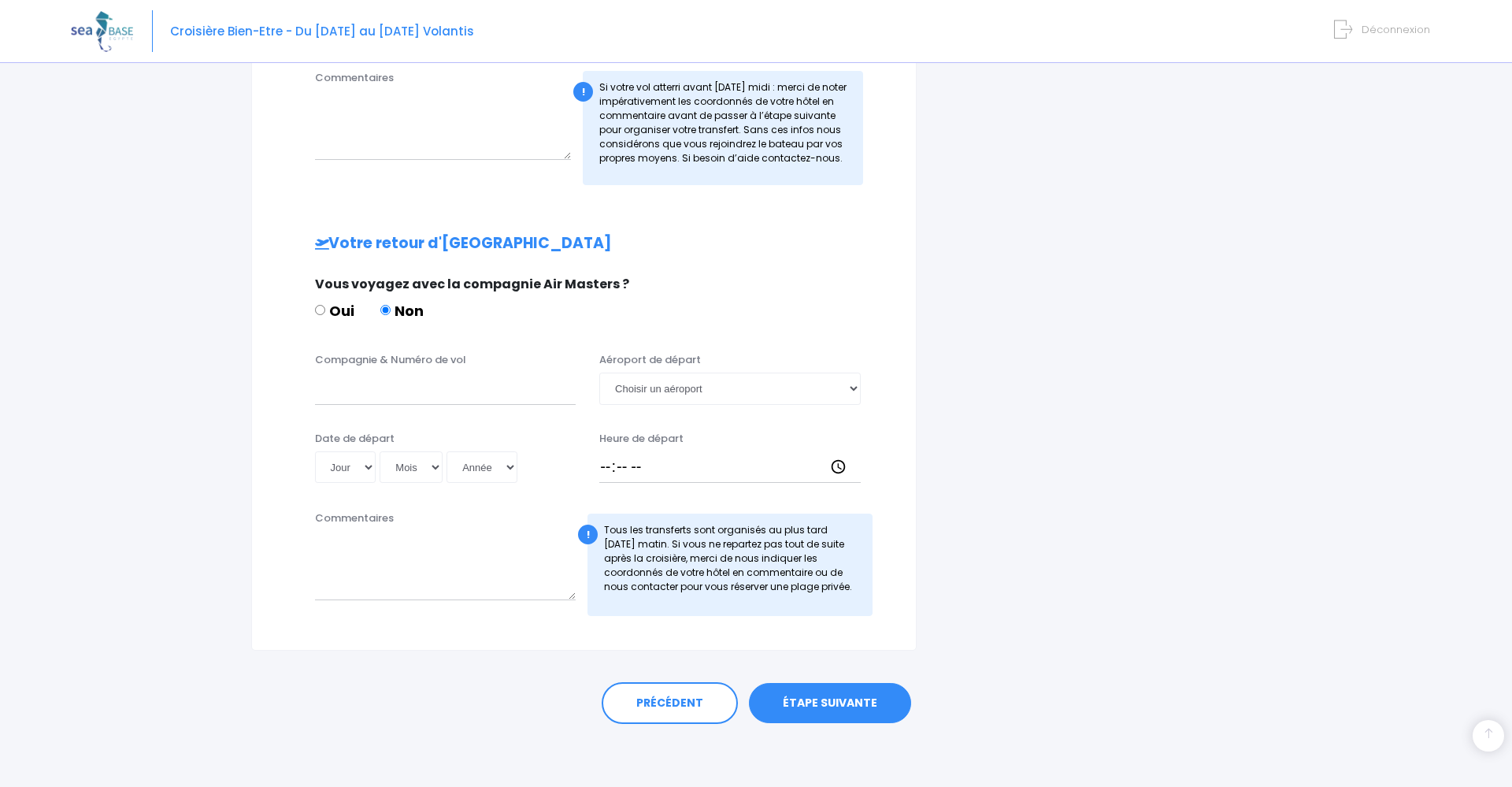 click on "ÉTAPE SUIVANTE" at bounding box center (830, 703) 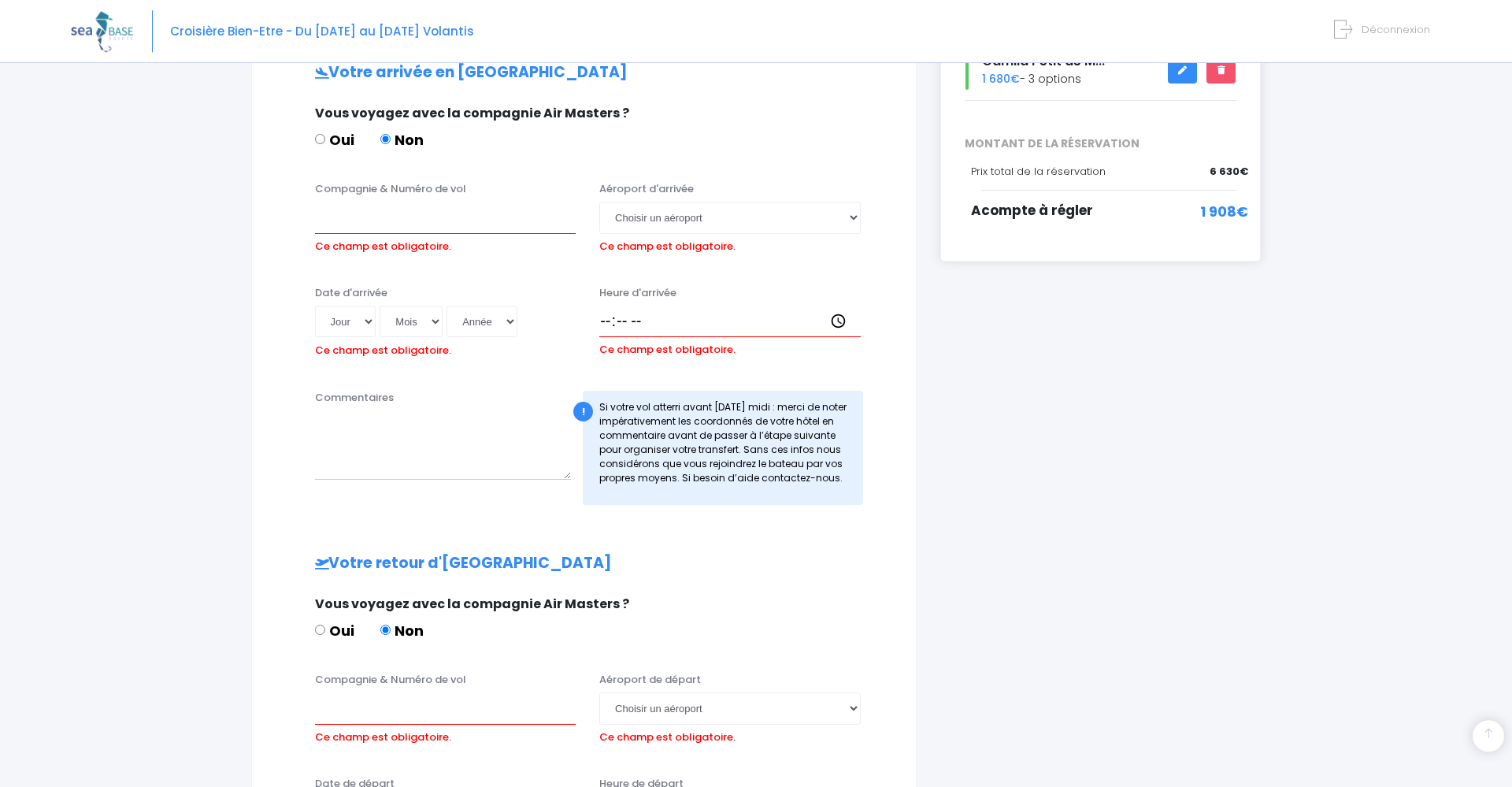 scroll, scrollTop: 453, scrollLeft: 0, axis: vertical 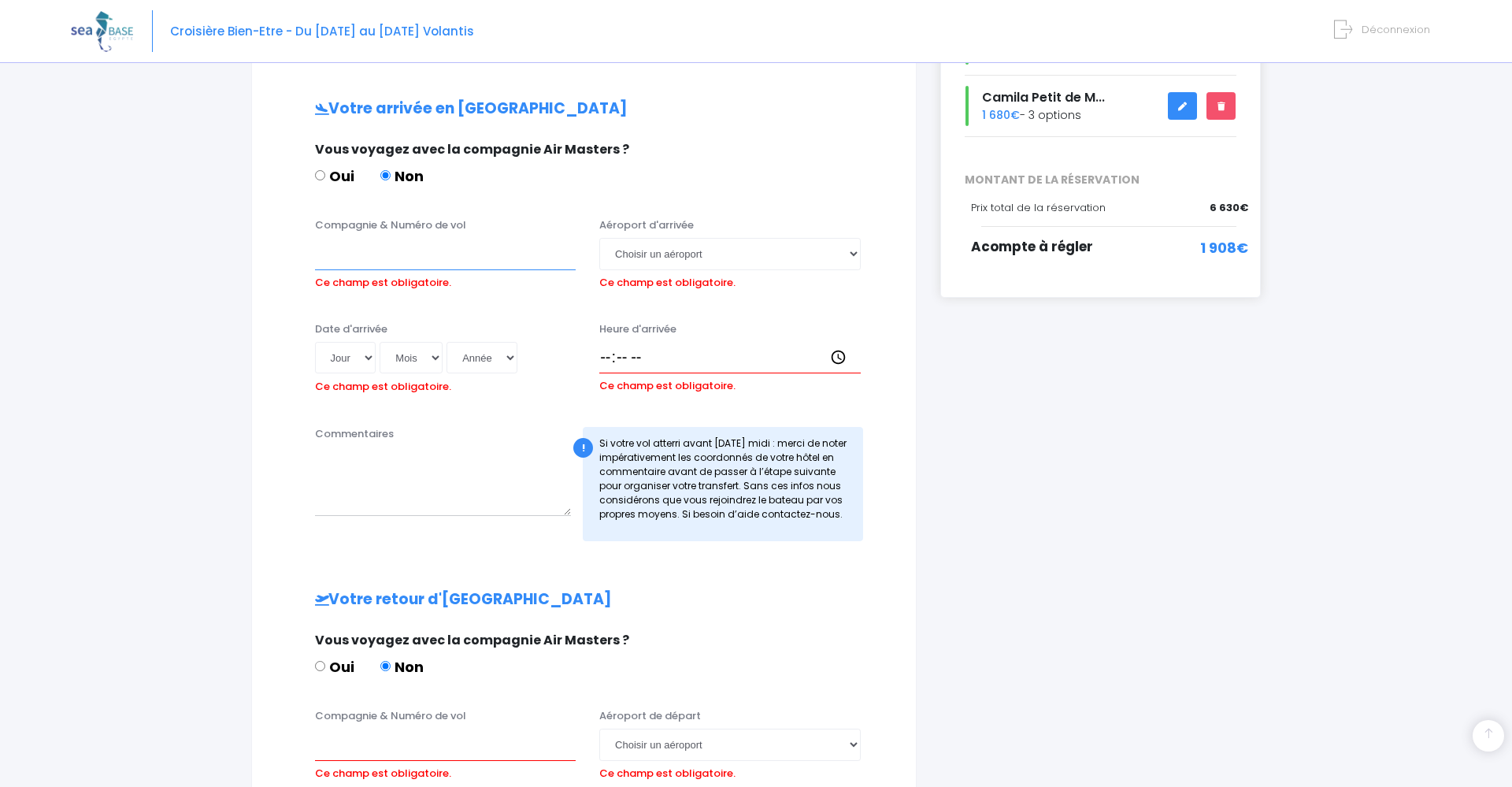 click on "Compagnie & Numéro de vol" at bounding box center [446, 254] 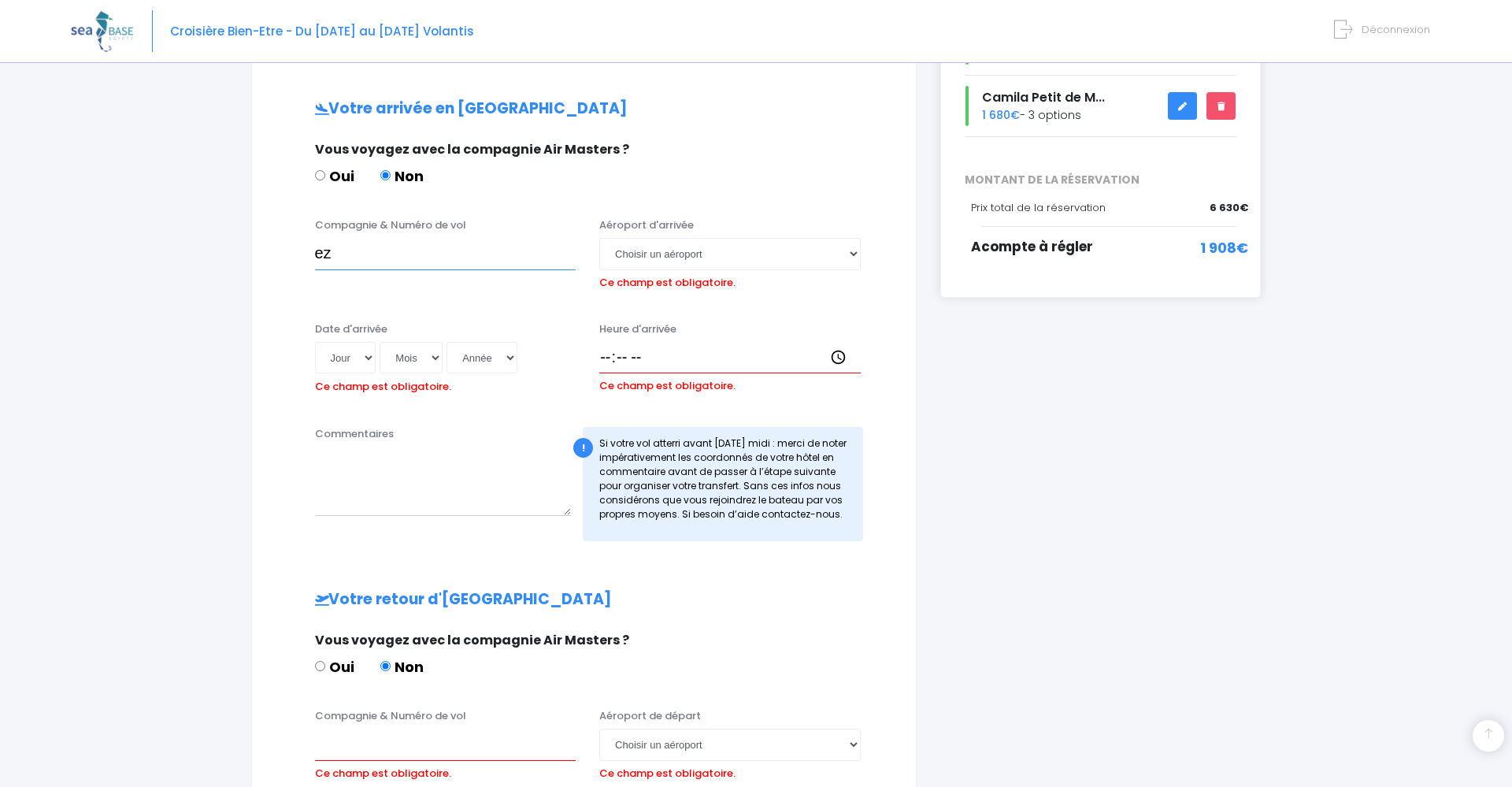 type on "e" 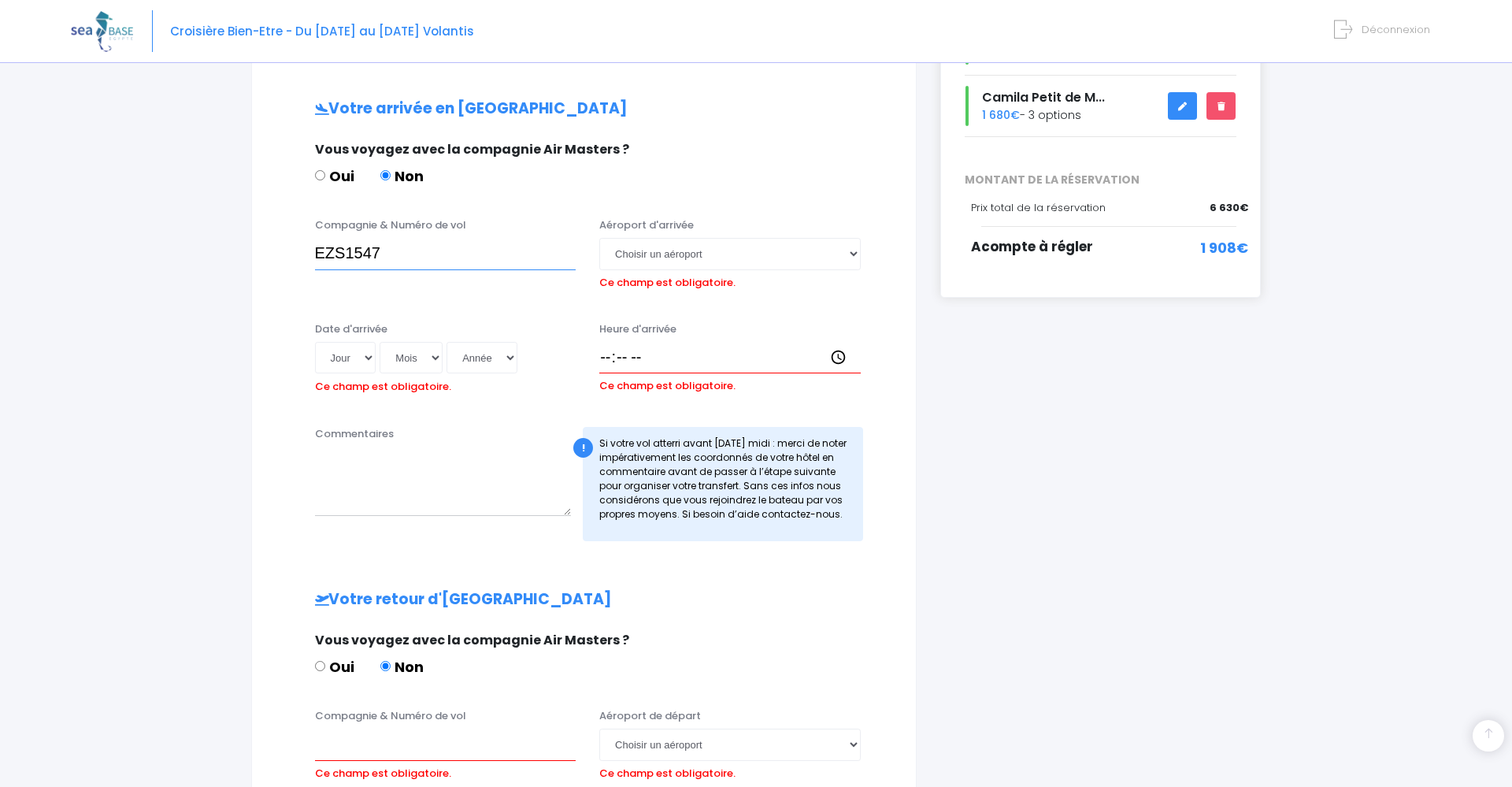 type on "EZS1547" 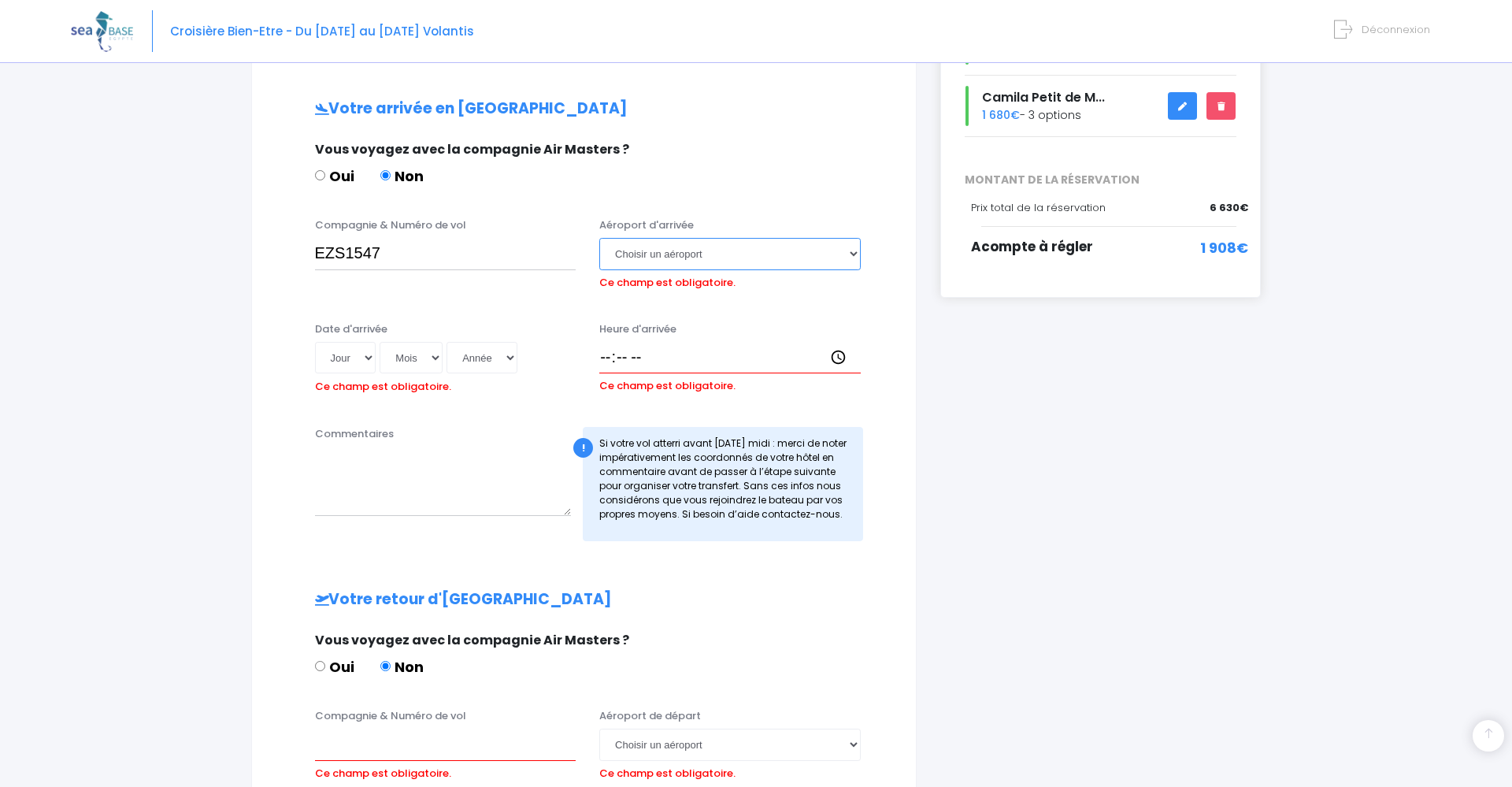 click on "Choisir un aéroport
[GEOGRAPHIC_DATA][PERSON_NAME]" at bounding box center [730, 254] 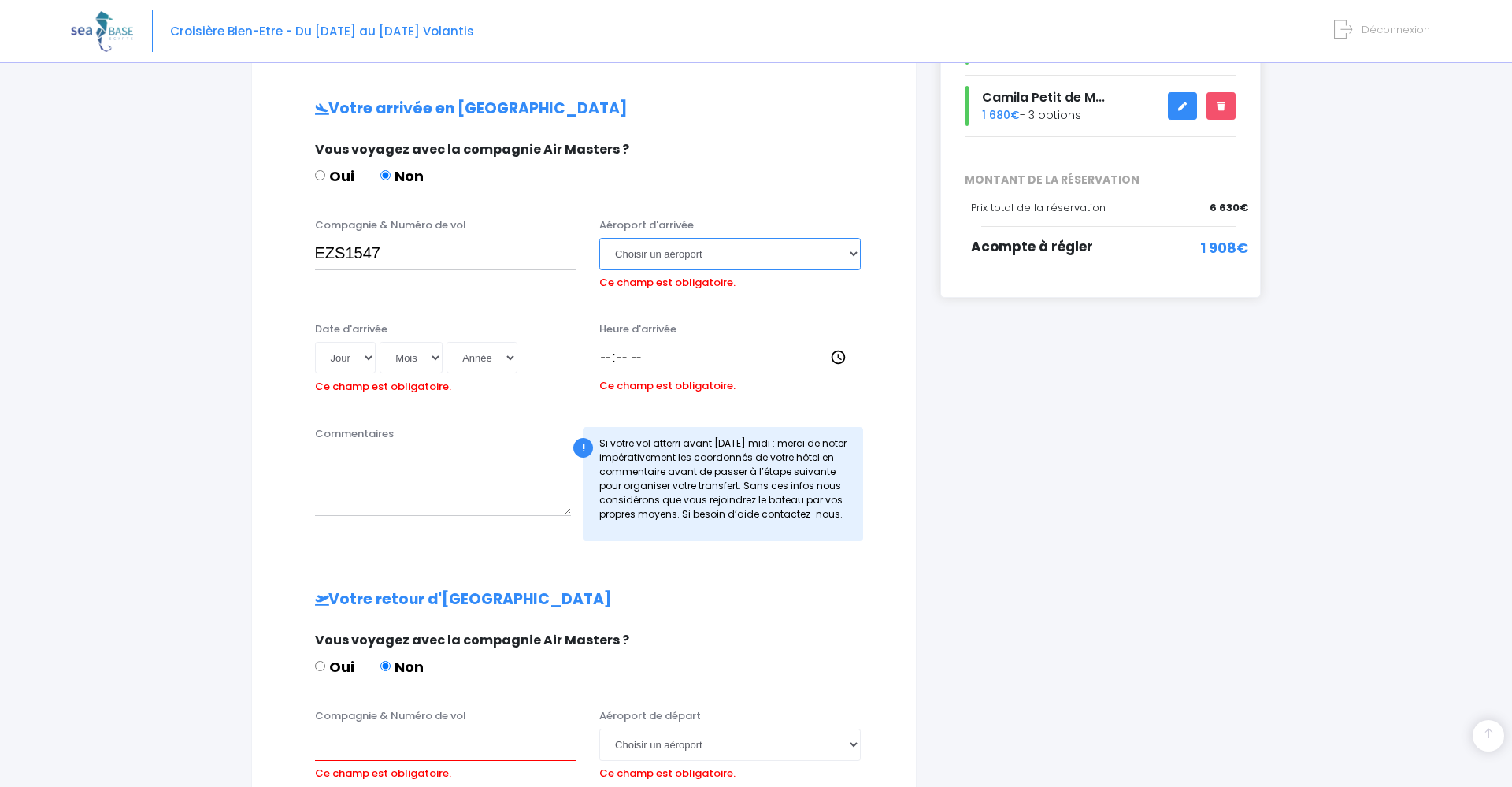 click on "Choisir un aéroport
[GEOGRAPHIC_DATA][PERSON_NAME]" at bounding box center (730, 254) 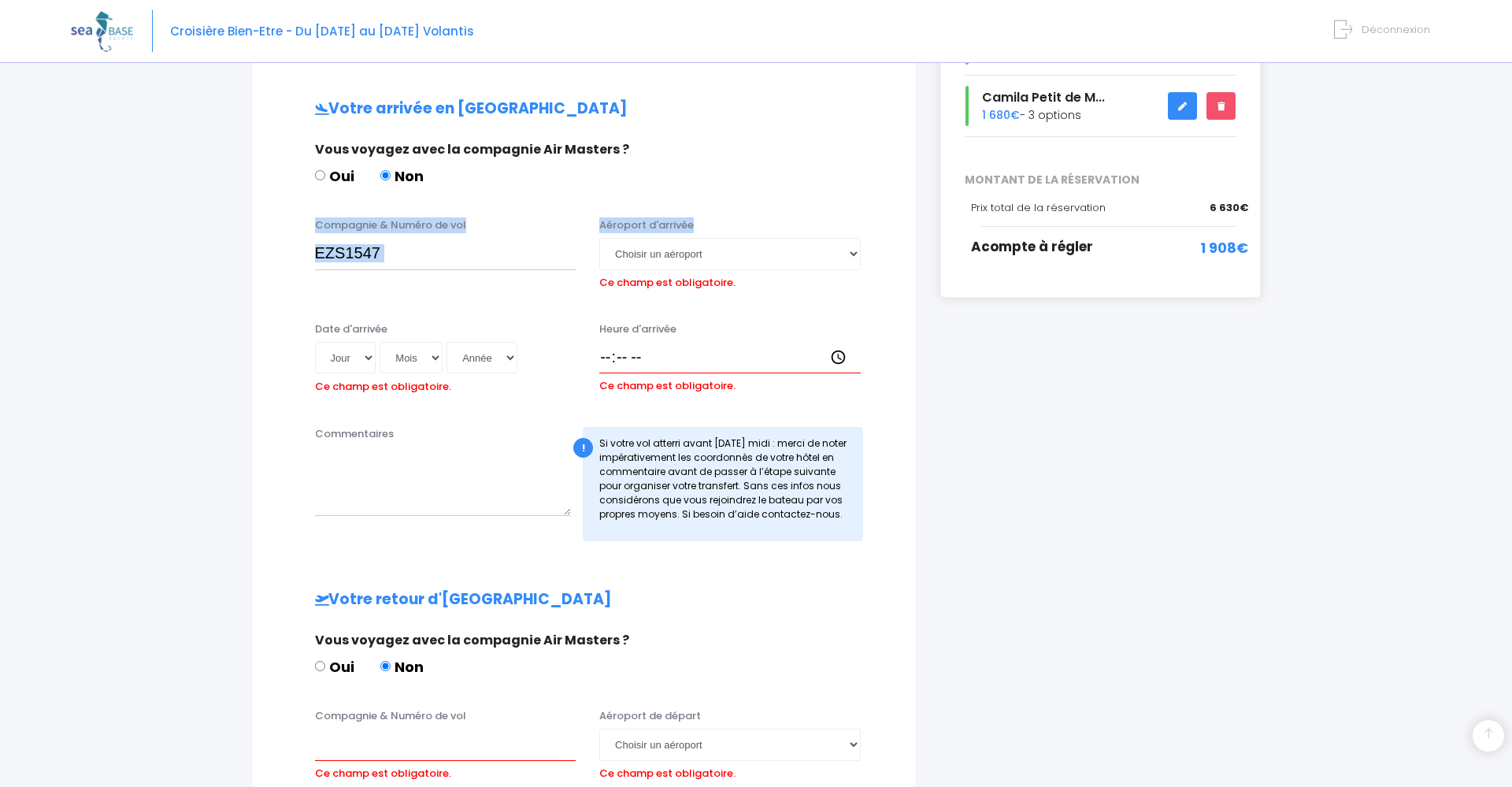 drag, startPoint x: 654, startPoint y: 251, endPoint x: 721, endPoint y: 210, distance: 78.5493 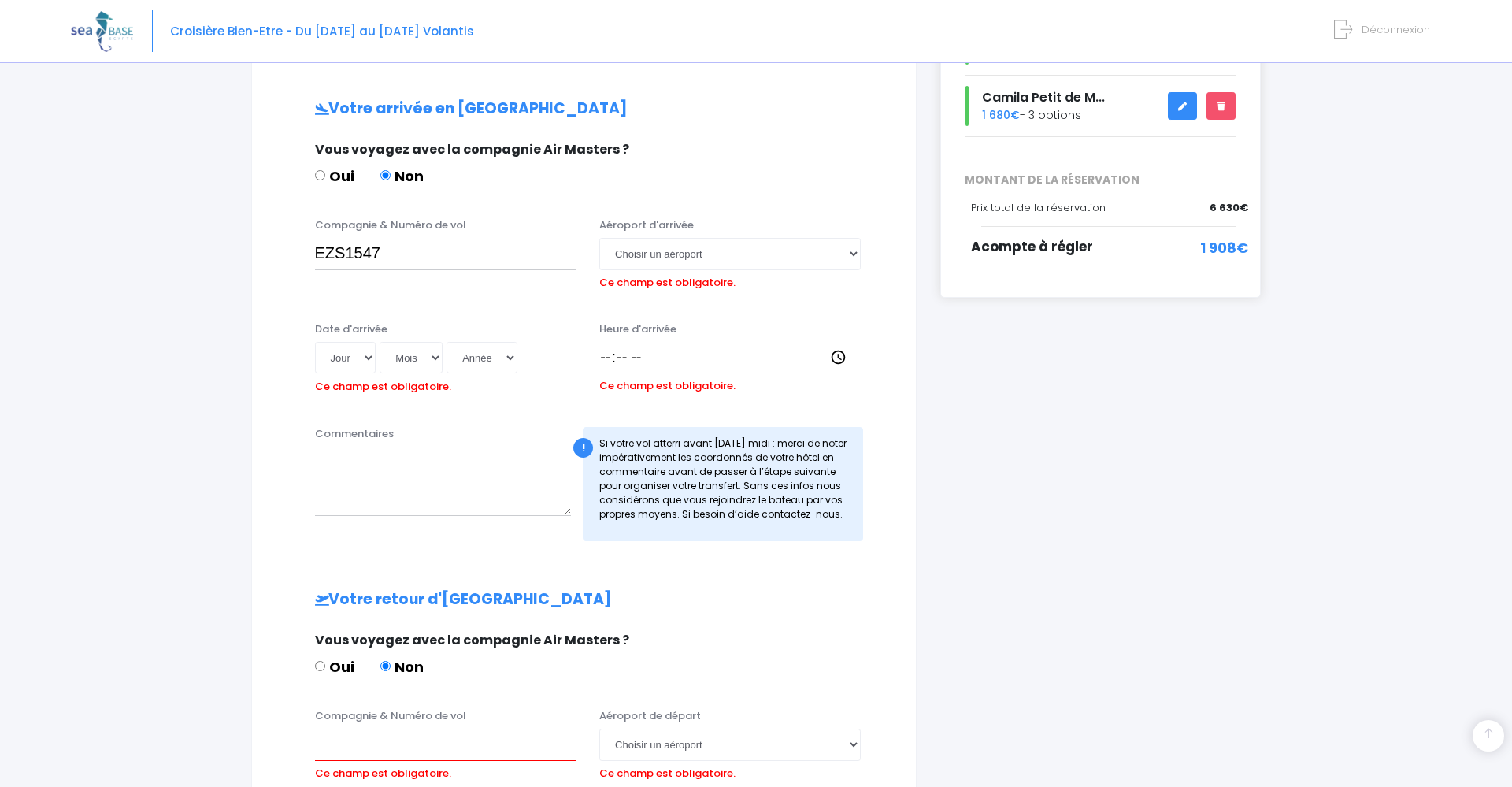 click on "Vous voyagez avec la compagnie Air Masters ?
Oui
Non" at bounding box center (582, 171) 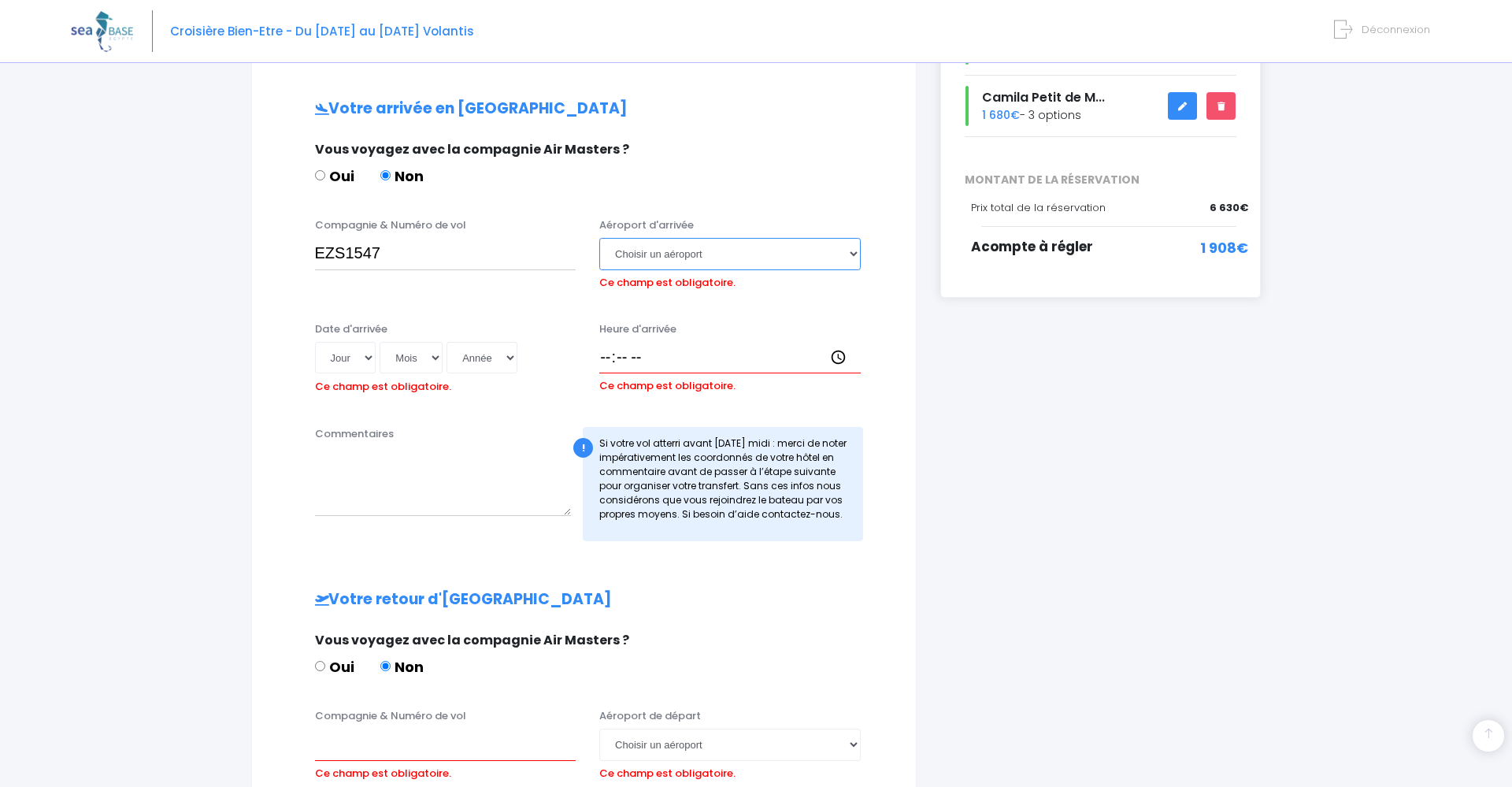 click on "Choisir un aéroport
[GEOGRAPHIC_DATA][PERSON_NAME]" at bounding box center [730, 254] 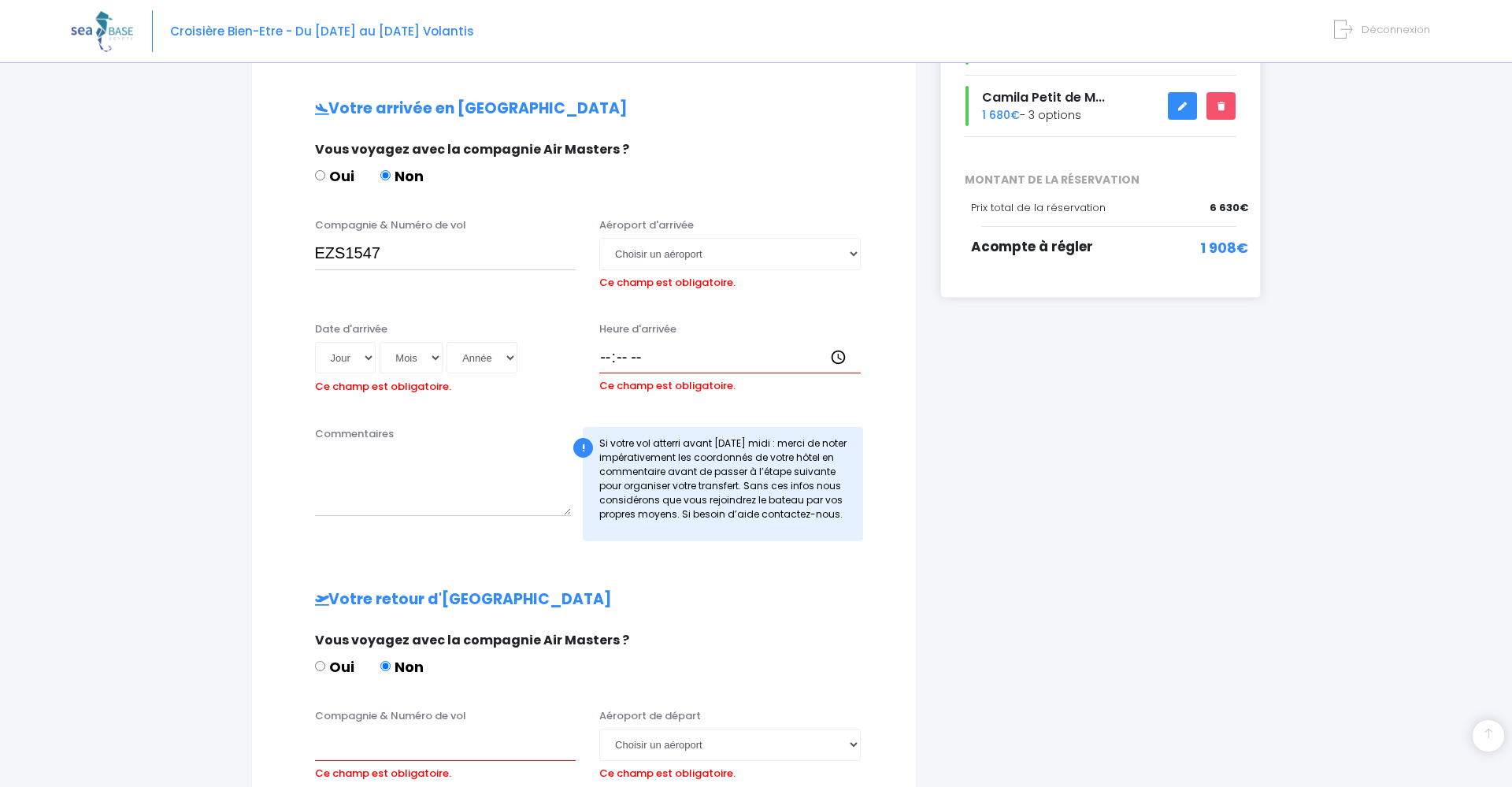 click on "Partir avec SEA BASE
Participants & Options
Informations de voyage
Paiement
Informations de voyage
Afin de vous prendre en charge à votre arrivée à [GEOGRAPHIC_DATA] ou [PERSON_NAME], nous avons besoin d'avoir les informations détaillées sur votre arrivée et votre départ.
i
OUI NON, PAS ENCORE" at bounding box center (756, 406) 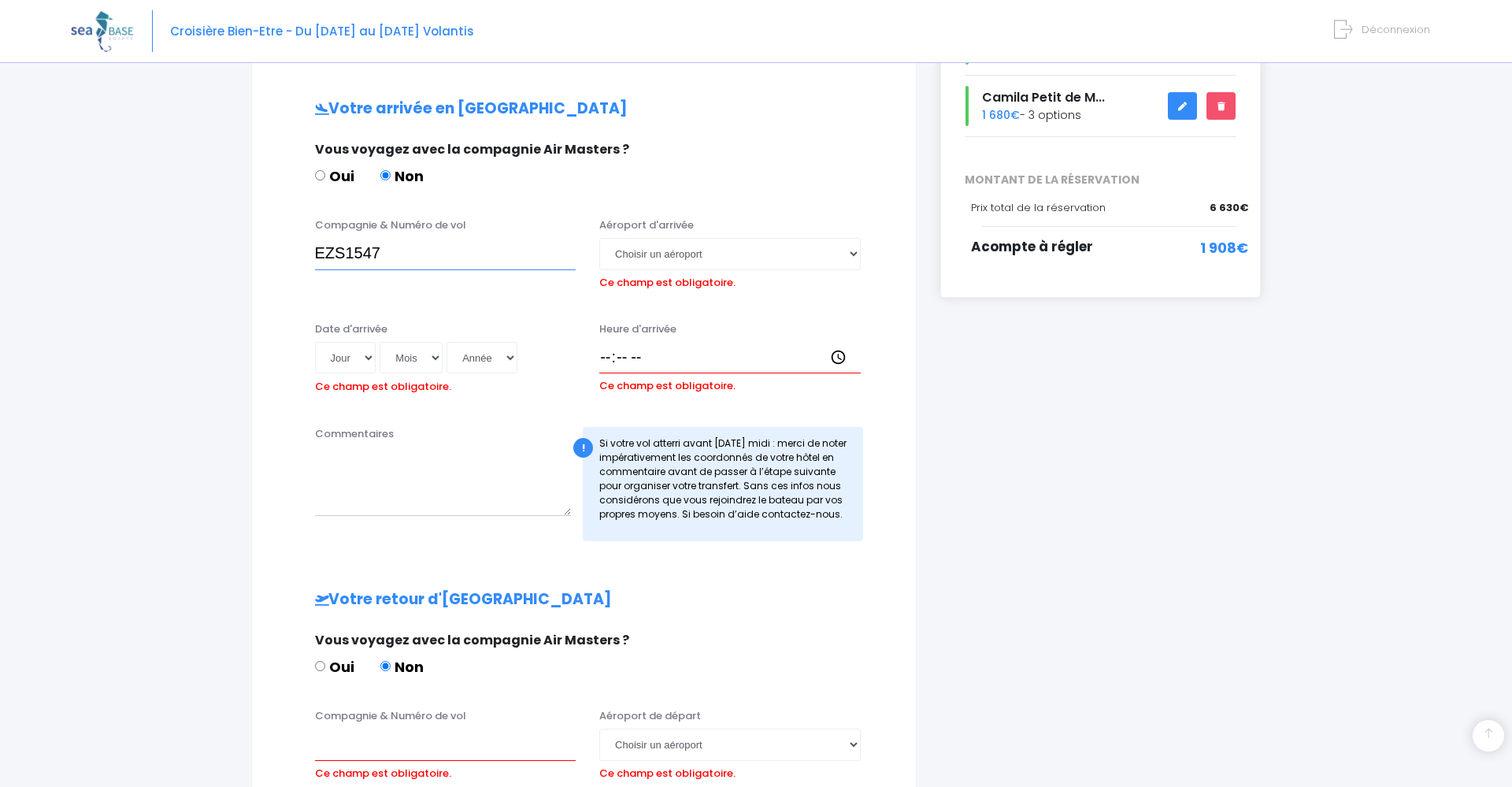 drag, startPoint x: 335, startPoint y: 259, endPoint x: 254, endPoint y: 259, distance: 81 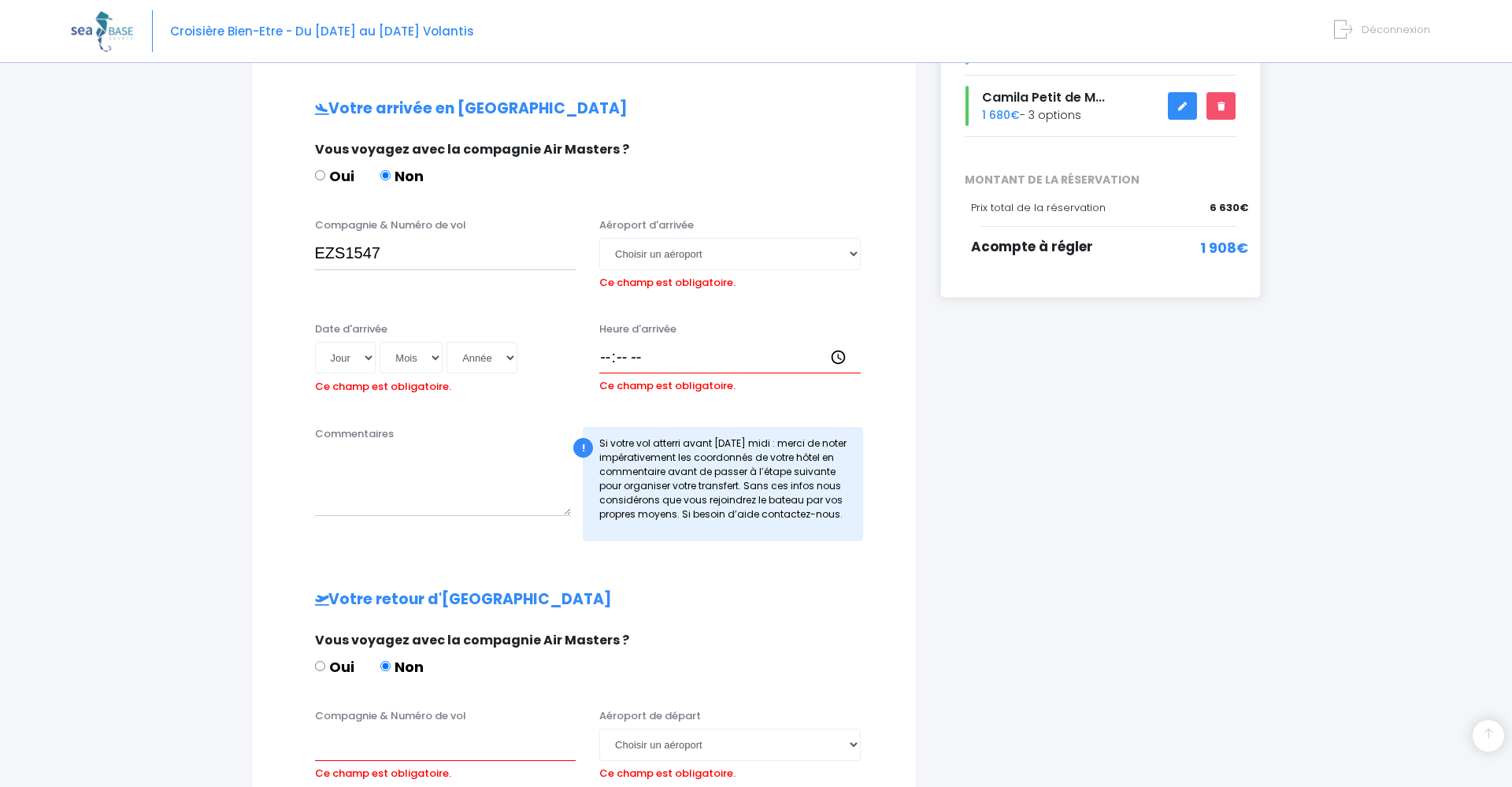 click on "Commentaires" at bounding box center (443, 484) 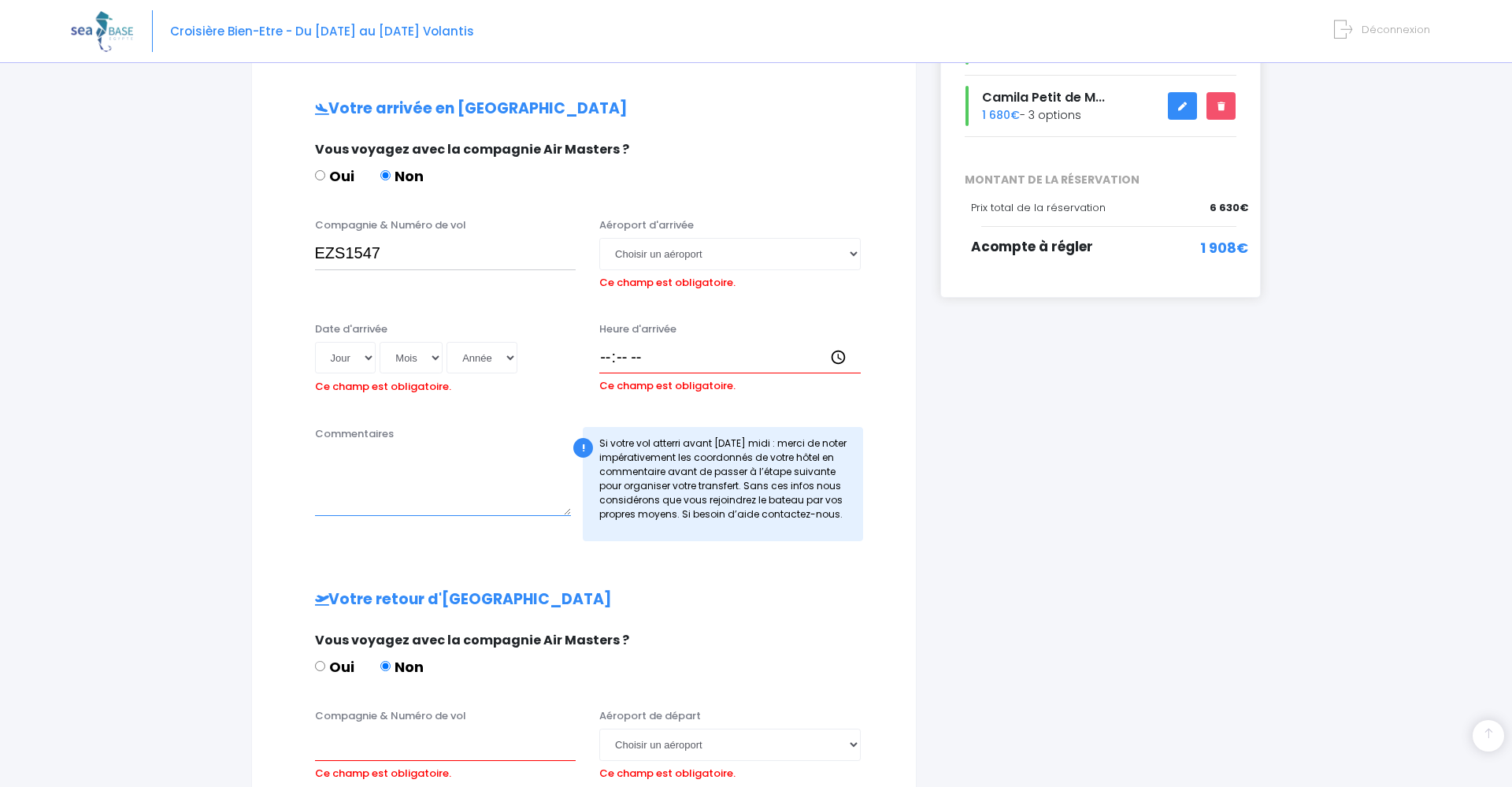 click on "Commentaires" at bounding box center [443, 481] 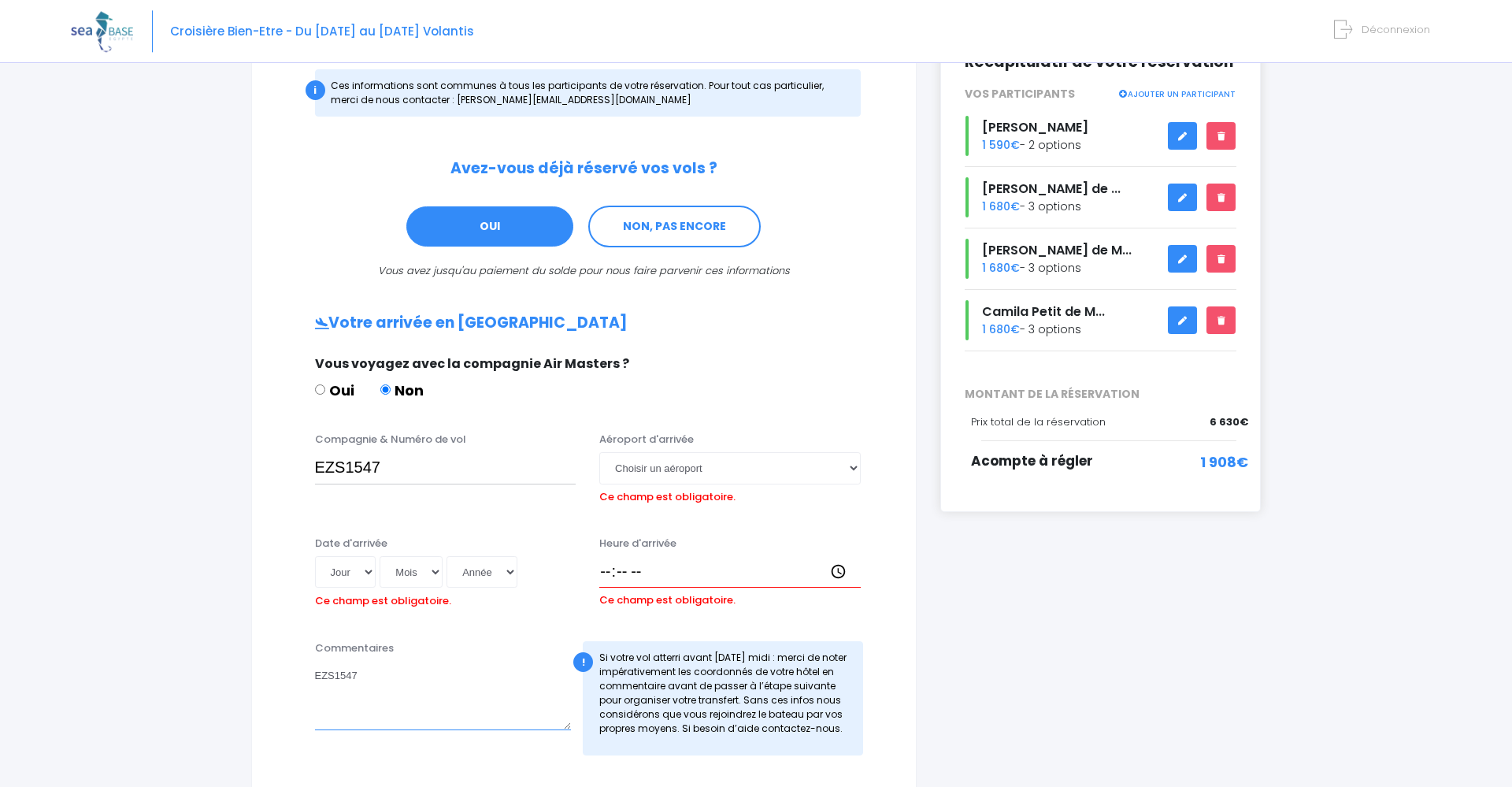 scroll, scrollTop: 212, scrollLeft: 0, axis: vertical 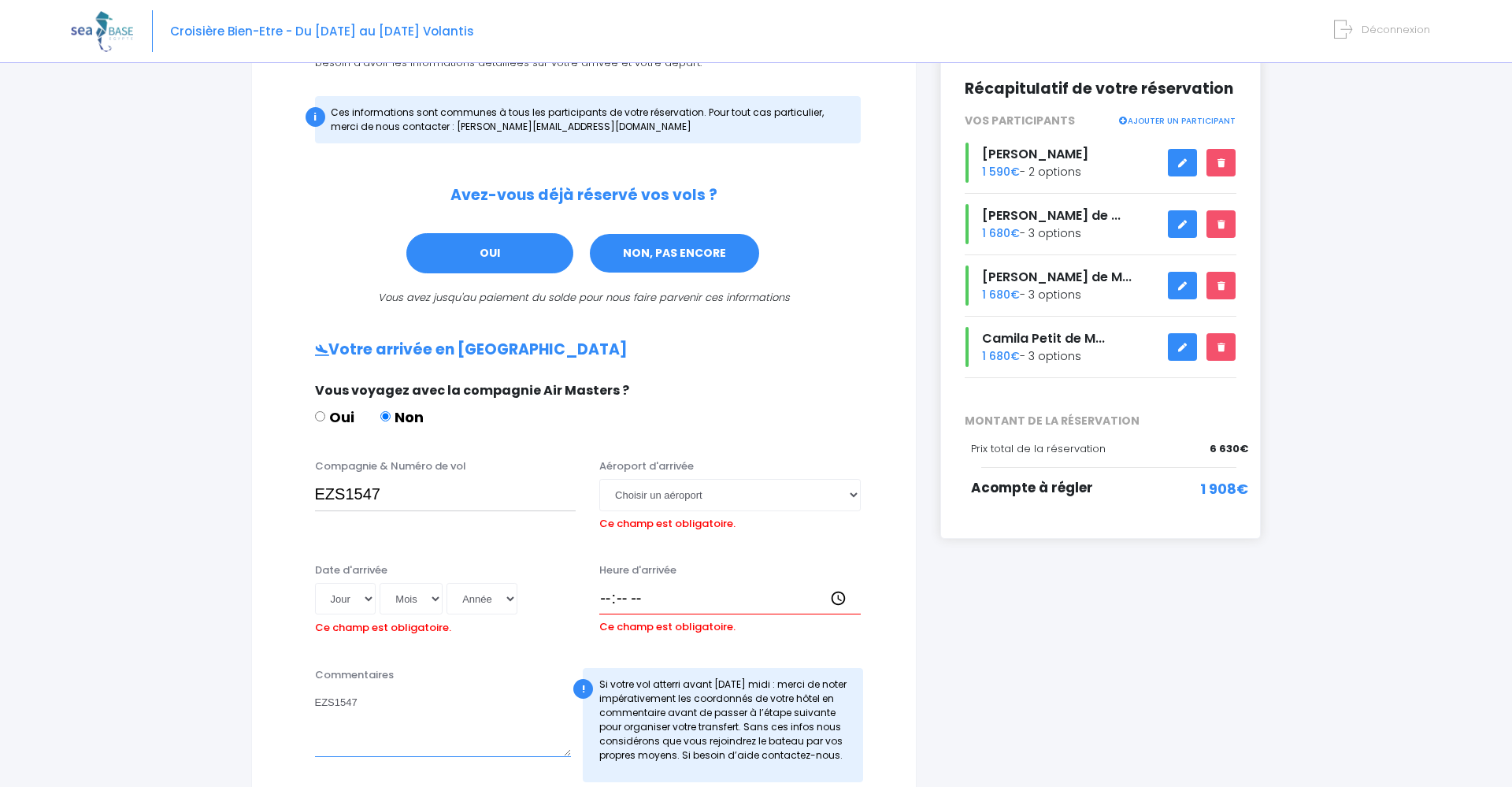 type on "EZS1547" 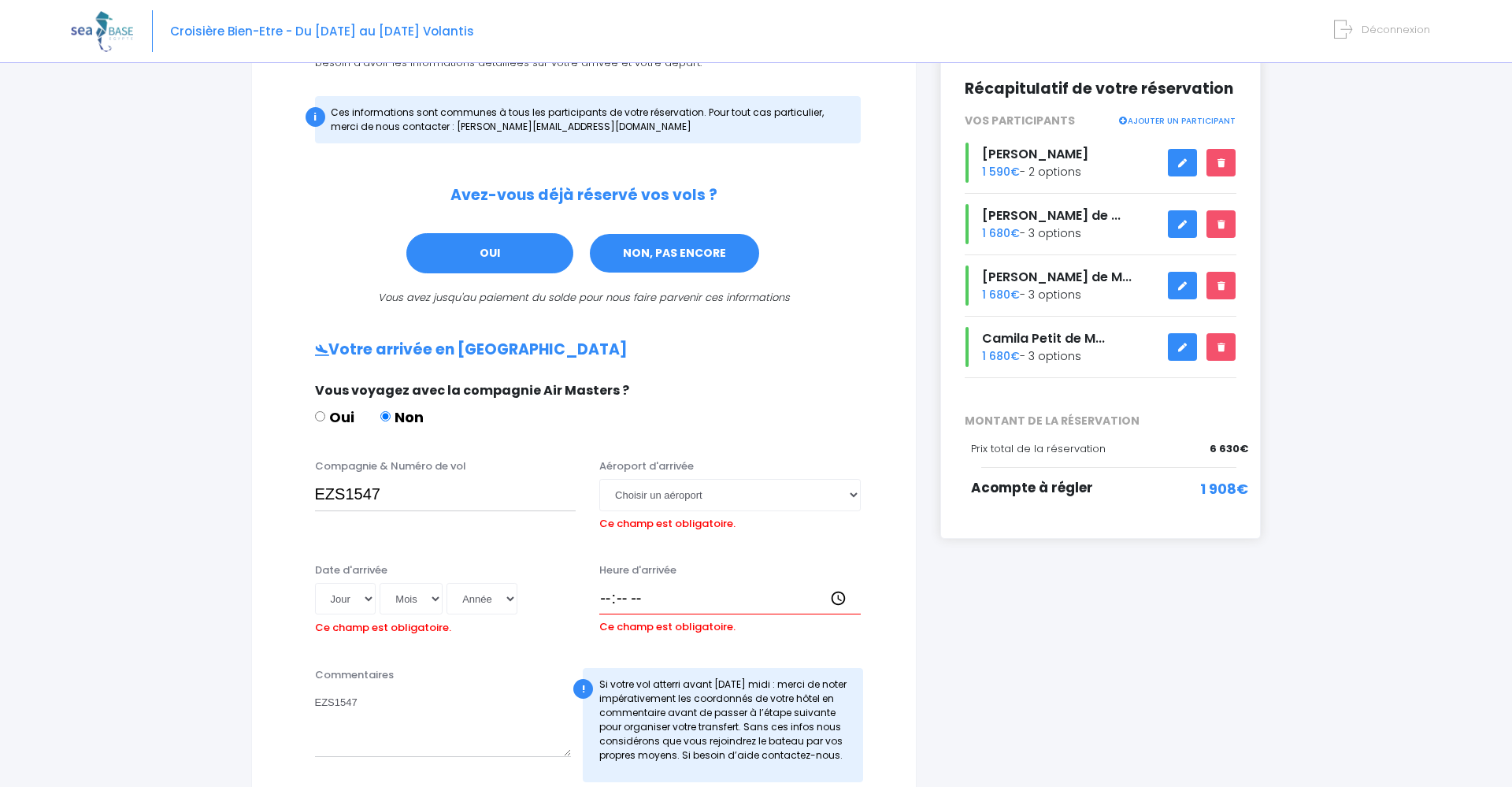 click on "NON, PAS ENCORE" at bounding box center [674, 254] 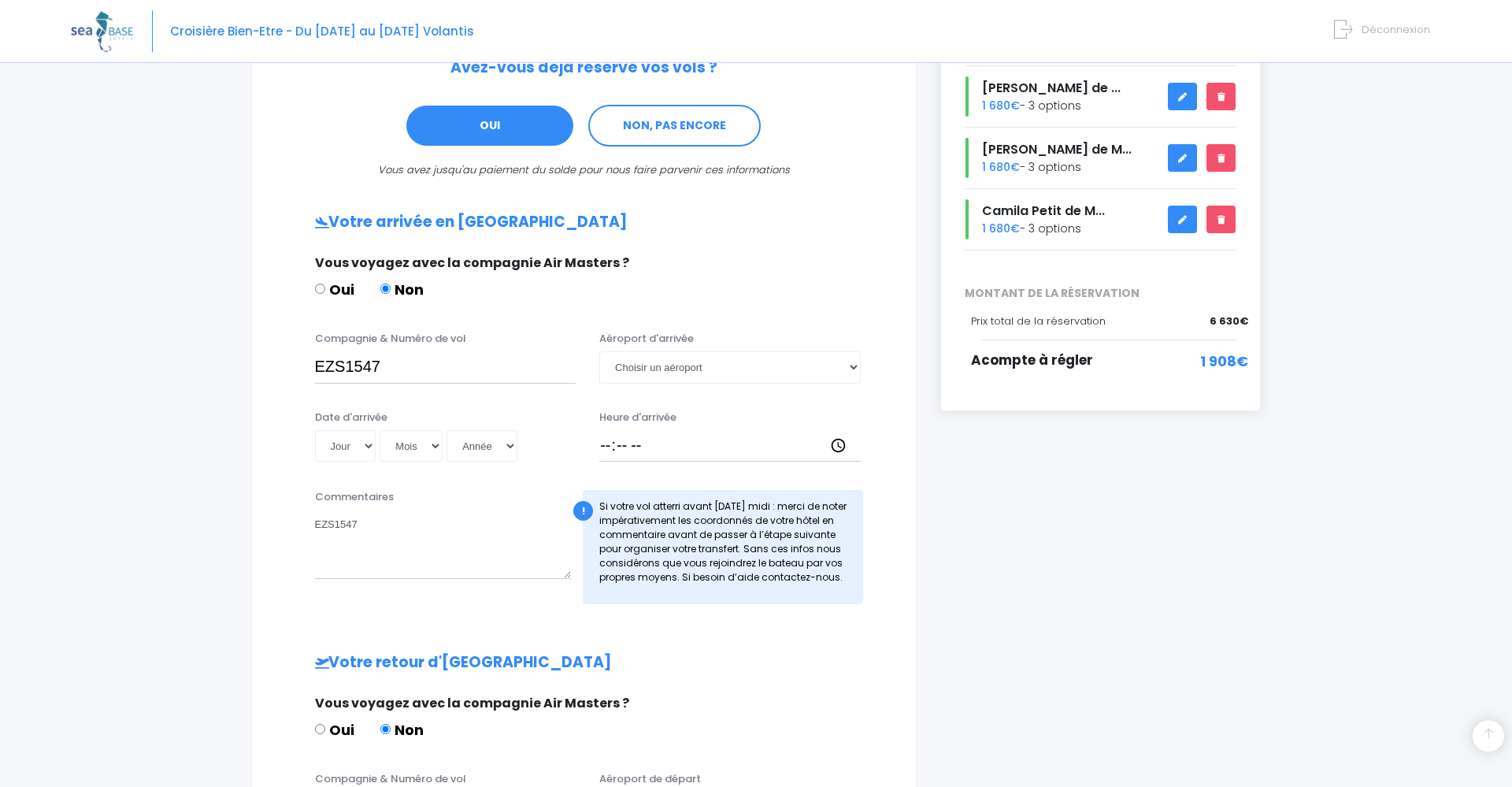 scroll, scrollTop: 373, scrollLeft: 0, axis: vertical 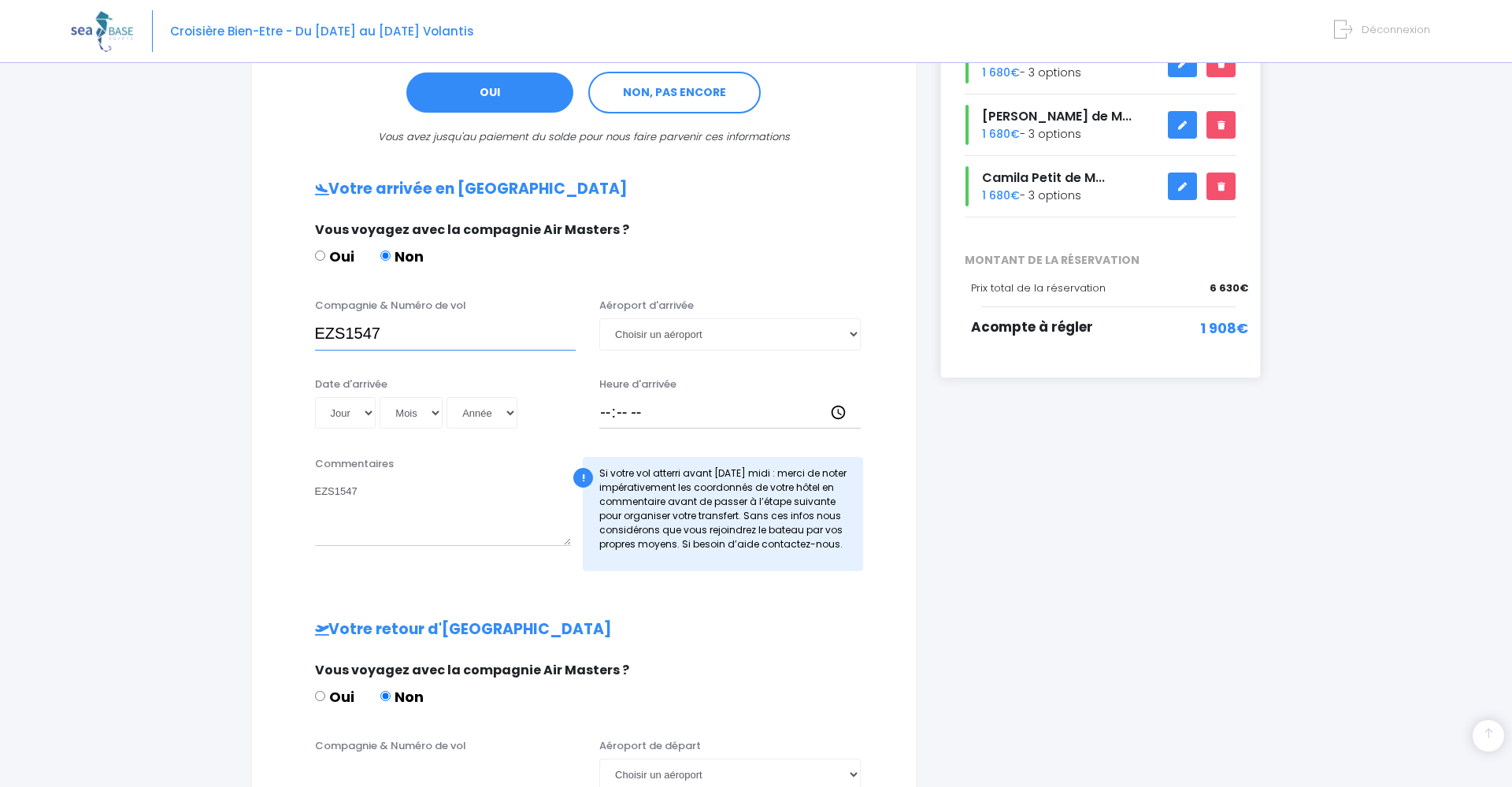 drag, startPoint x: 430, startPoint y: 333, endPoint x: 259, endPoint y: 339, distance: 171.10523 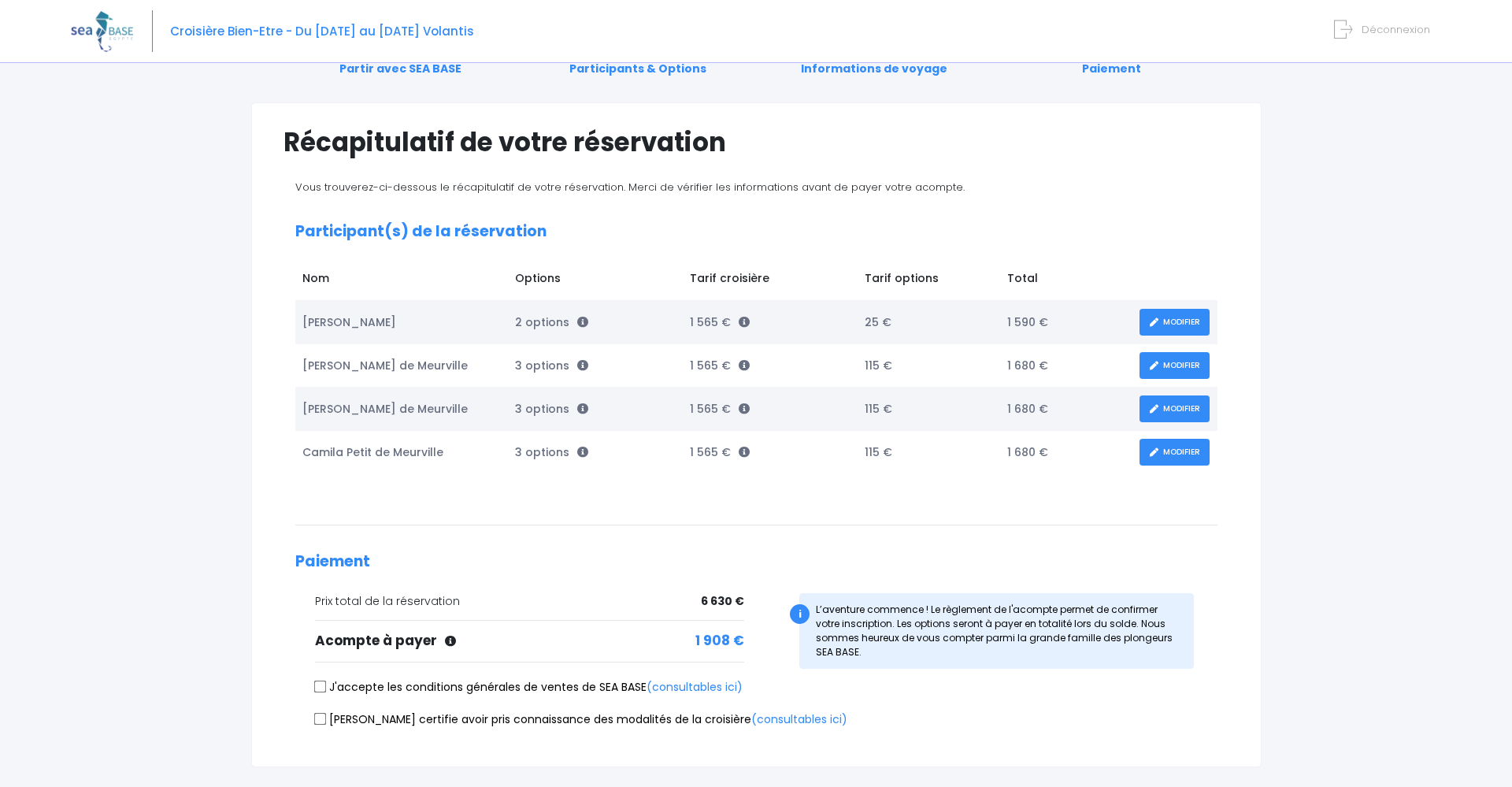 scroll, scrollTop: 190, scrollLeft: 0, axis: vertical 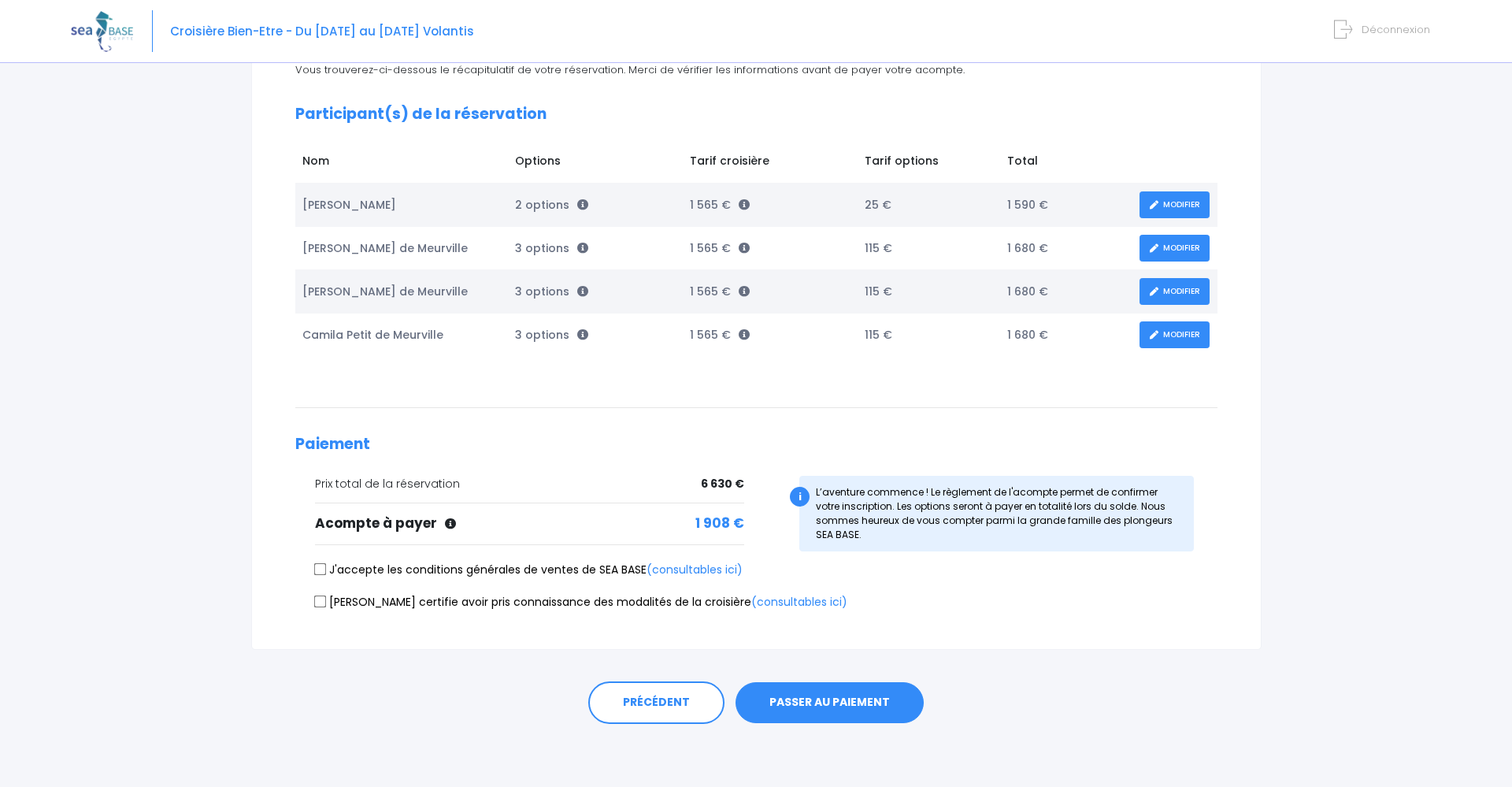 click on "J'accepte les conditions générales de ventes de SEA BASE  (consultables ici)" at bounding box center [320, 570] 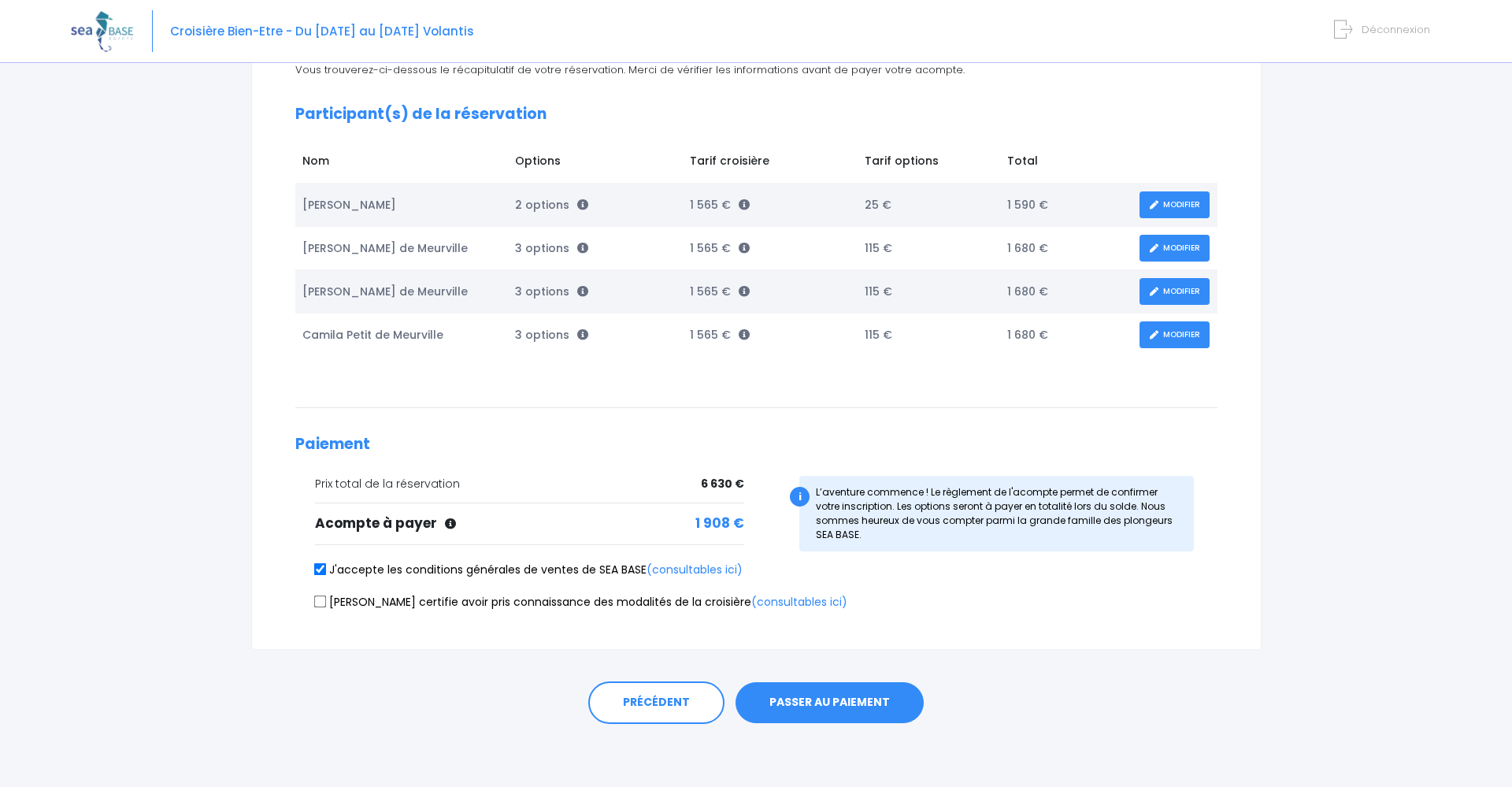 click on "[PERSON_NAME] certifie avoir pris connaissance des modalités de la croisière  (consultables ici)" at bounding box center (320, 601) 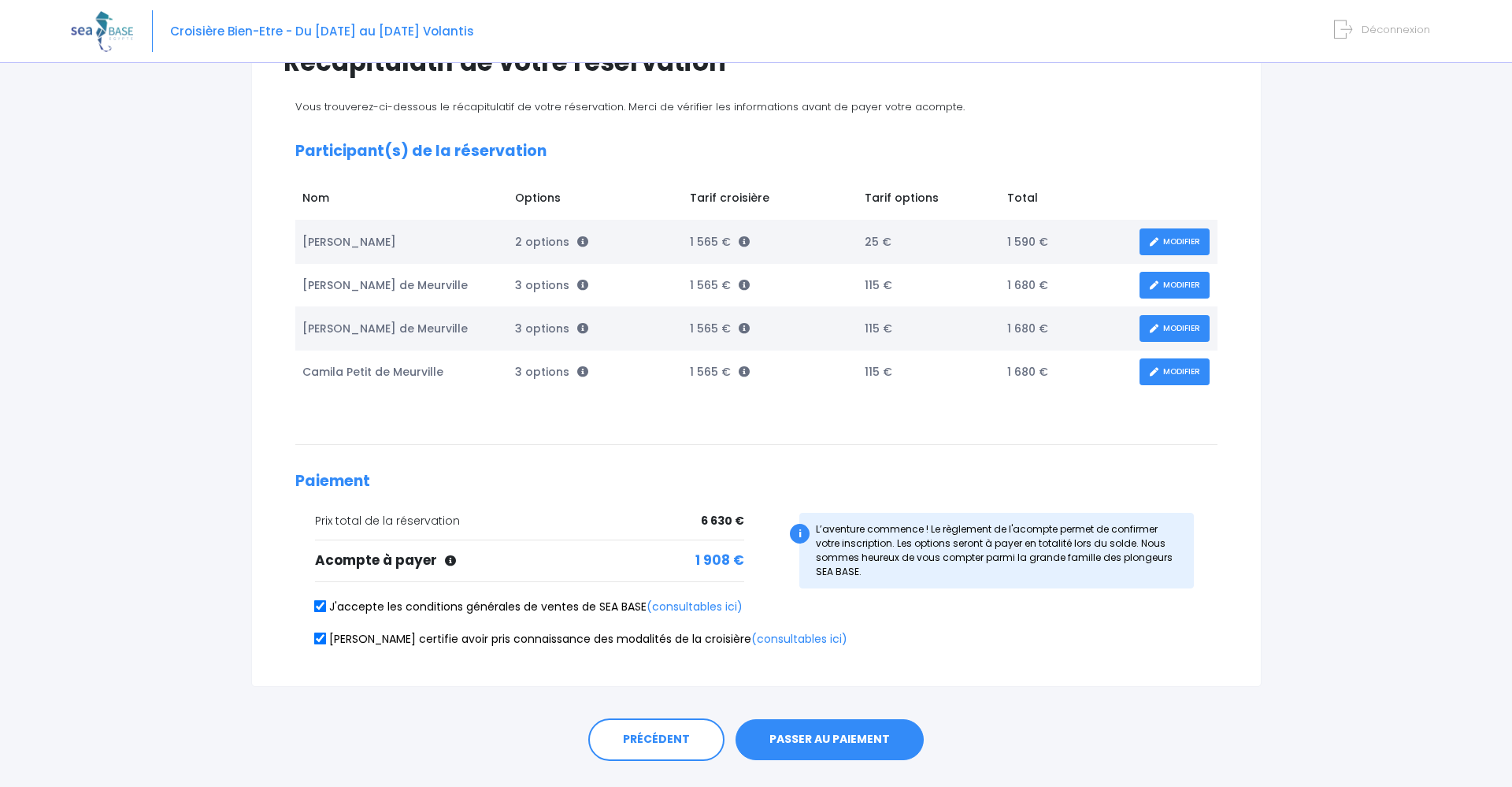 scroll, scrollTop: 190, scrollLeft: 0, axis: vertical 